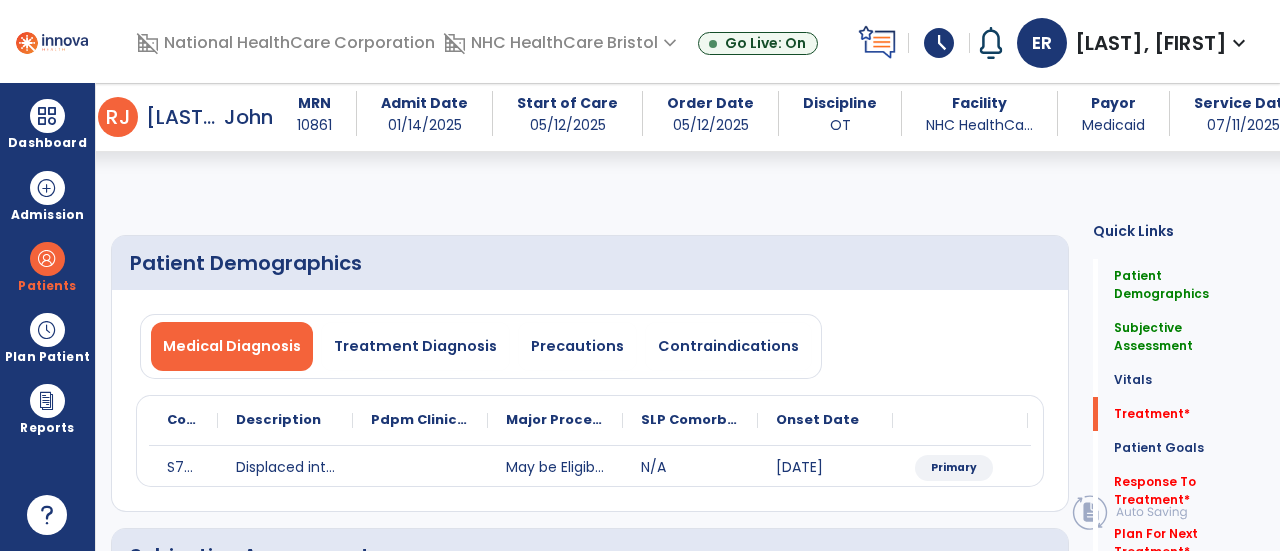 select on "*" 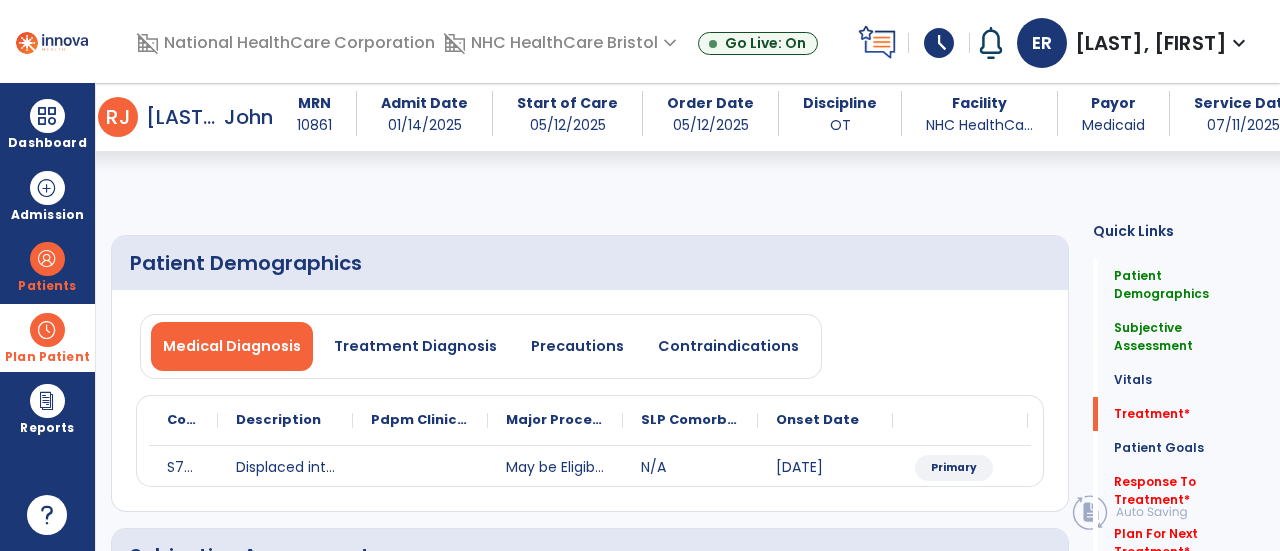 scroll, scrollTop: 0, scrollLeft: 0, axis: both 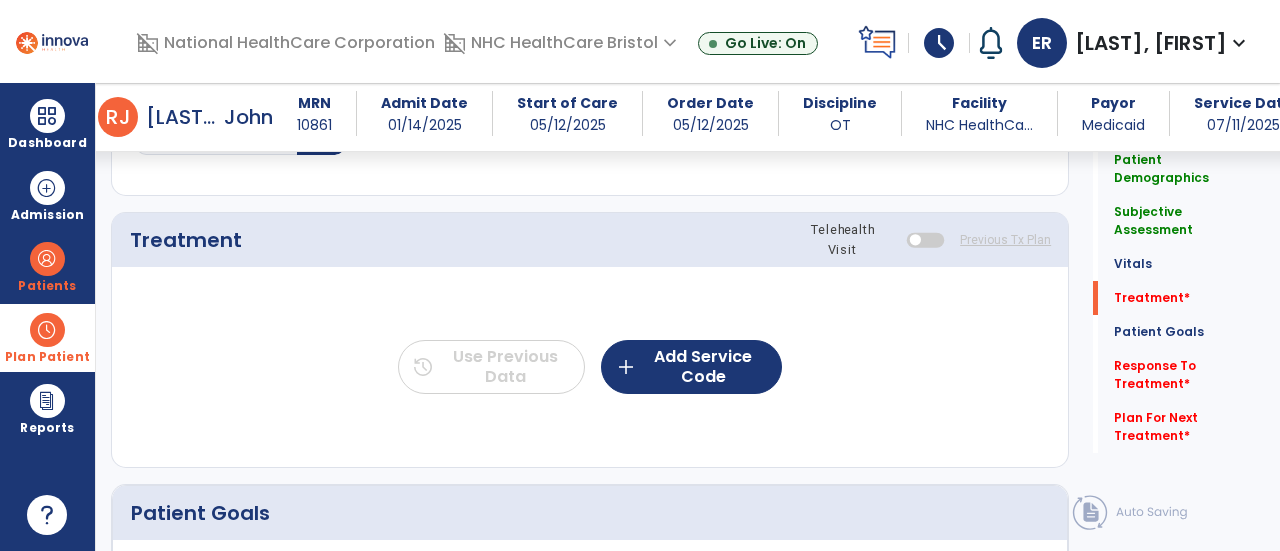click at bounding box center [47, 330] 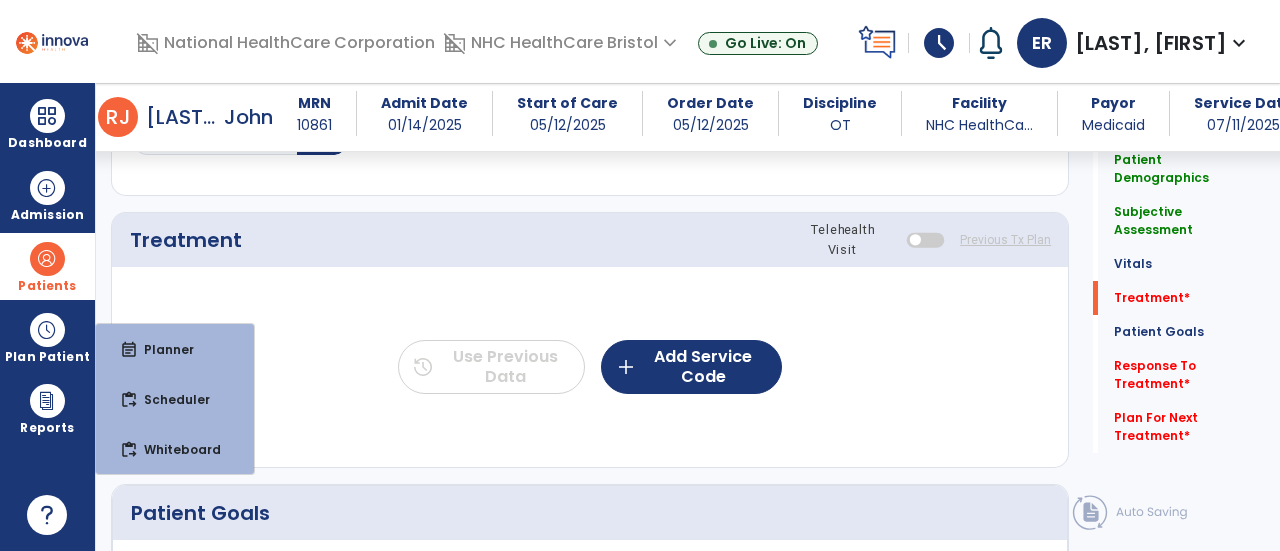 click on "Patients" at bounding box center (47, 266) 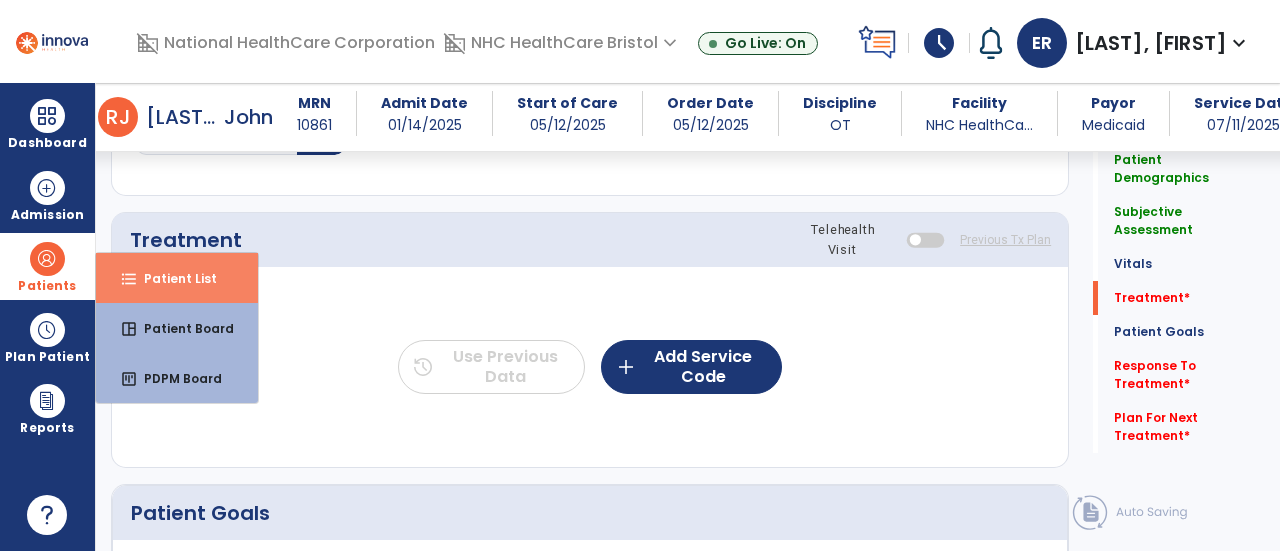 click on "Patient List" at bounding box center [172, 278] 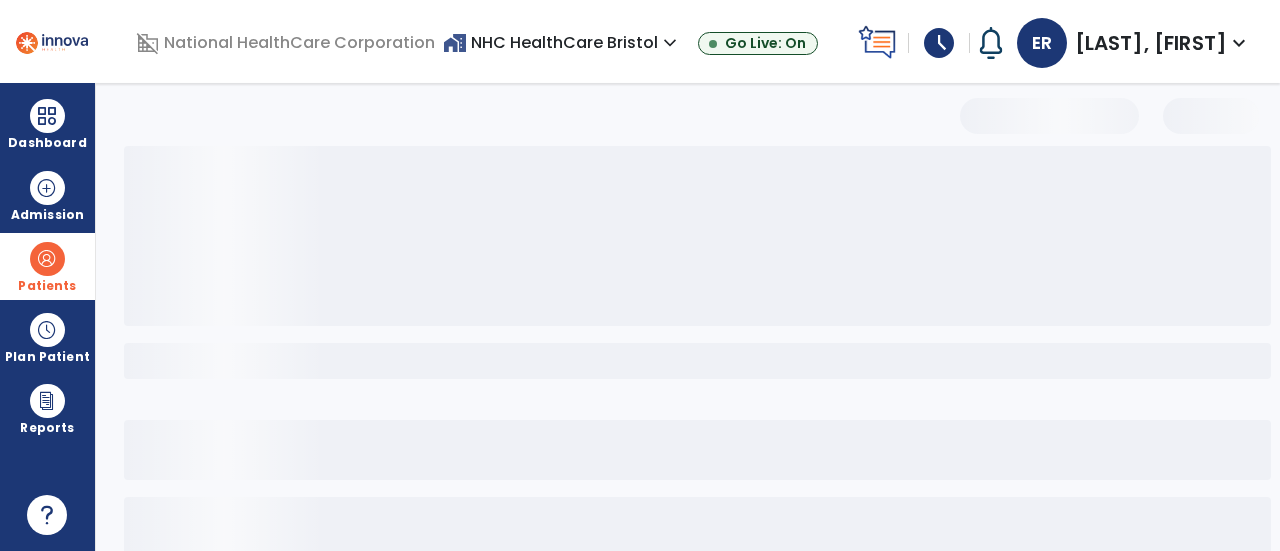 scroll, scrollTop: 190, scrollLeft: 0, axis: vertical 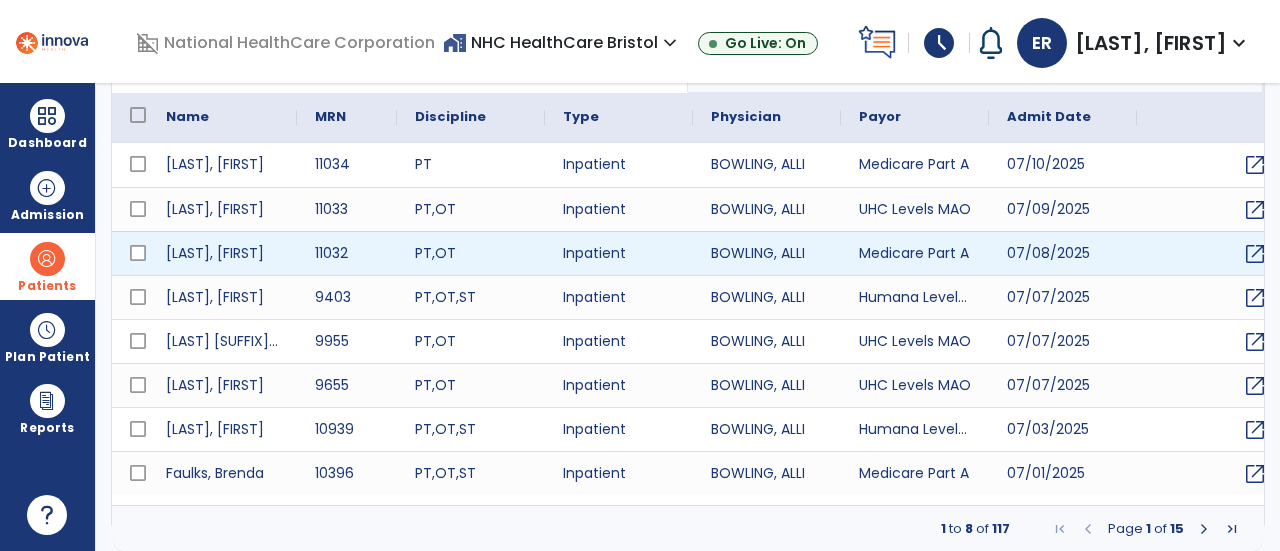 select on "***" 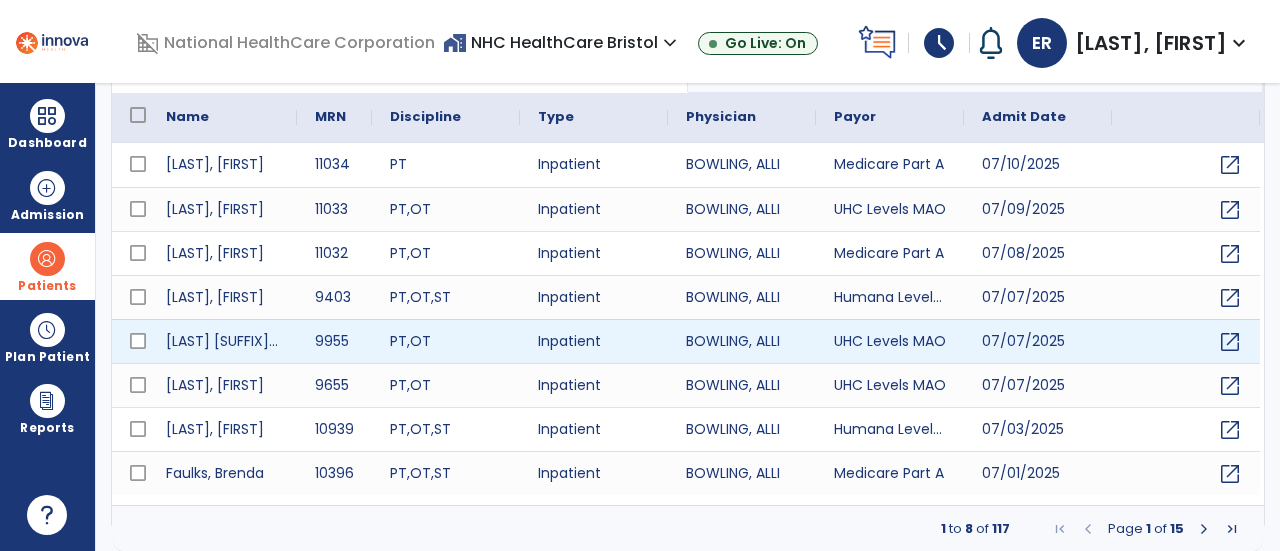 scroll, scrollTop: 0, scrollLeft: 0, axis: both 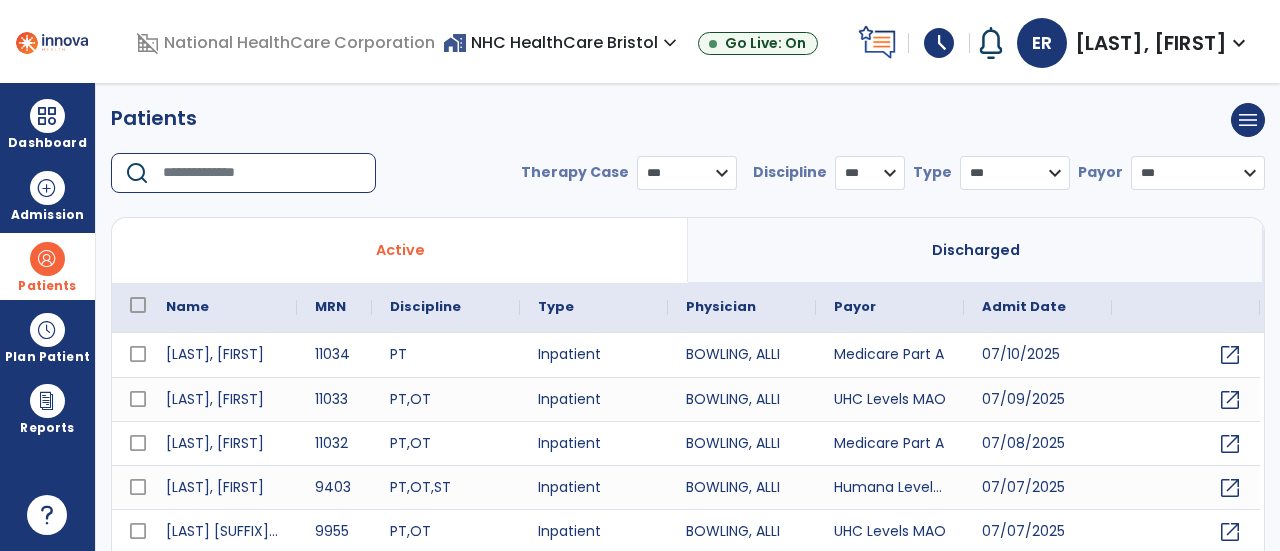 click at bounding box center (262, 173) 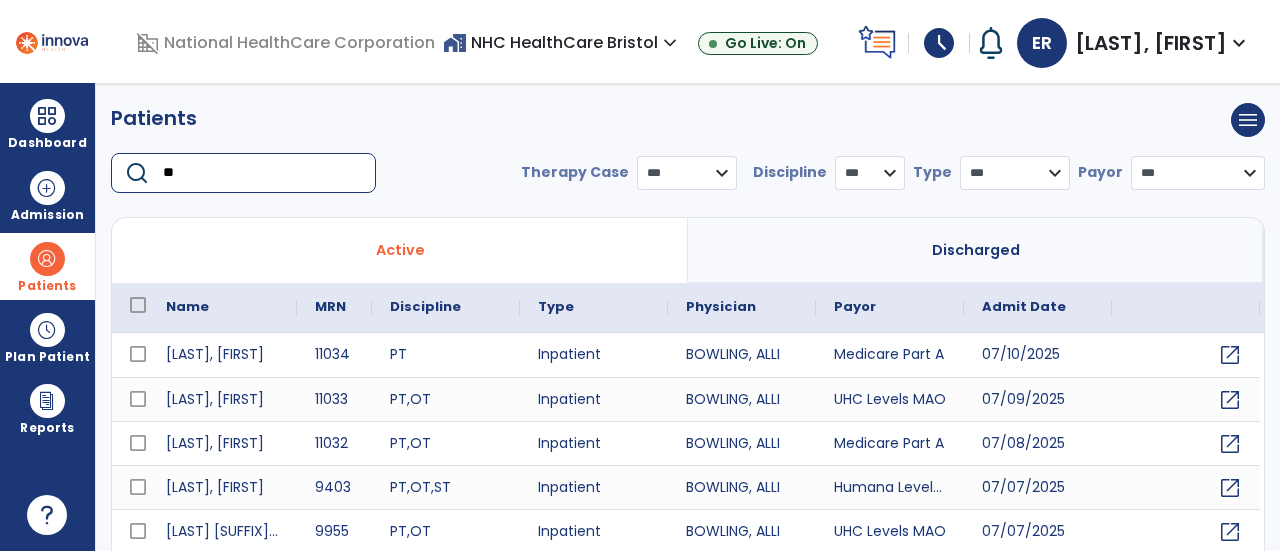 type on "*" 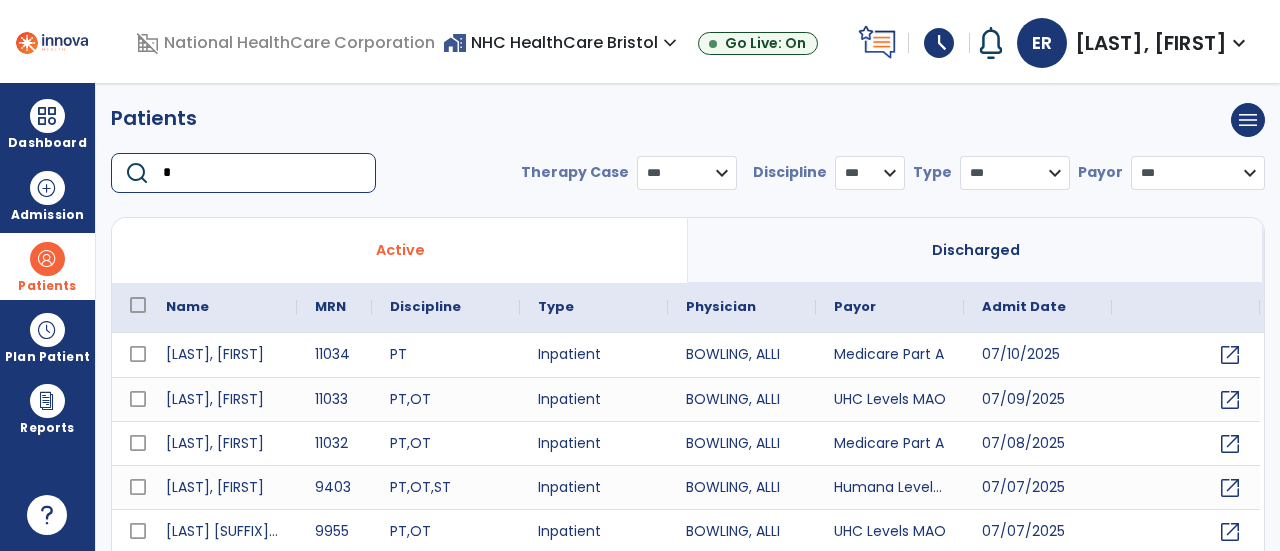 type 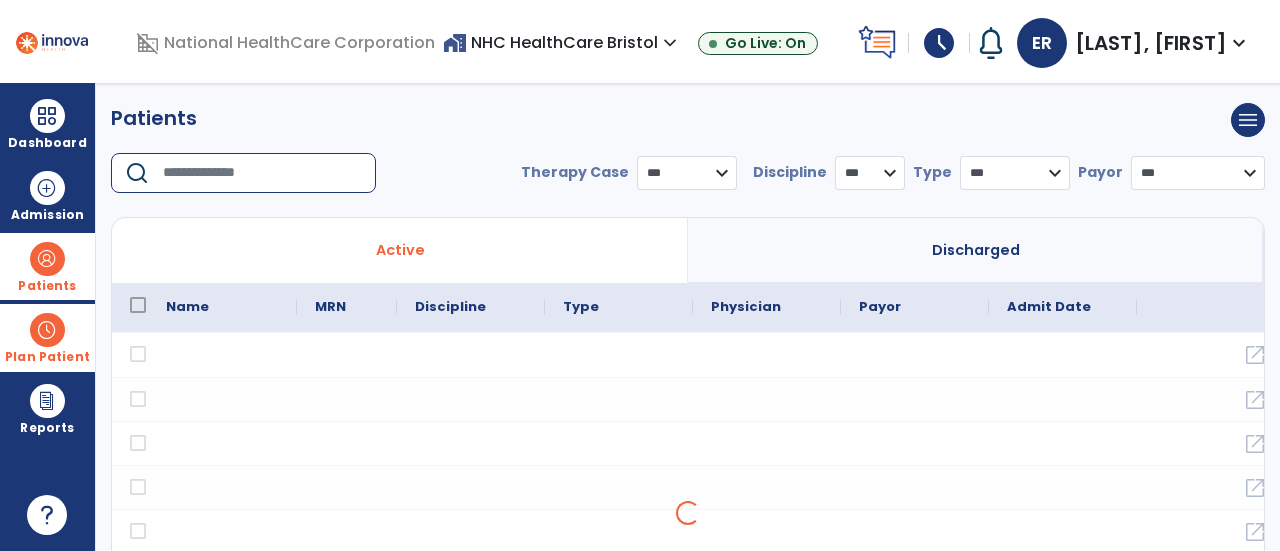 click on "Plan Patient" at bounding box center (47, 266) 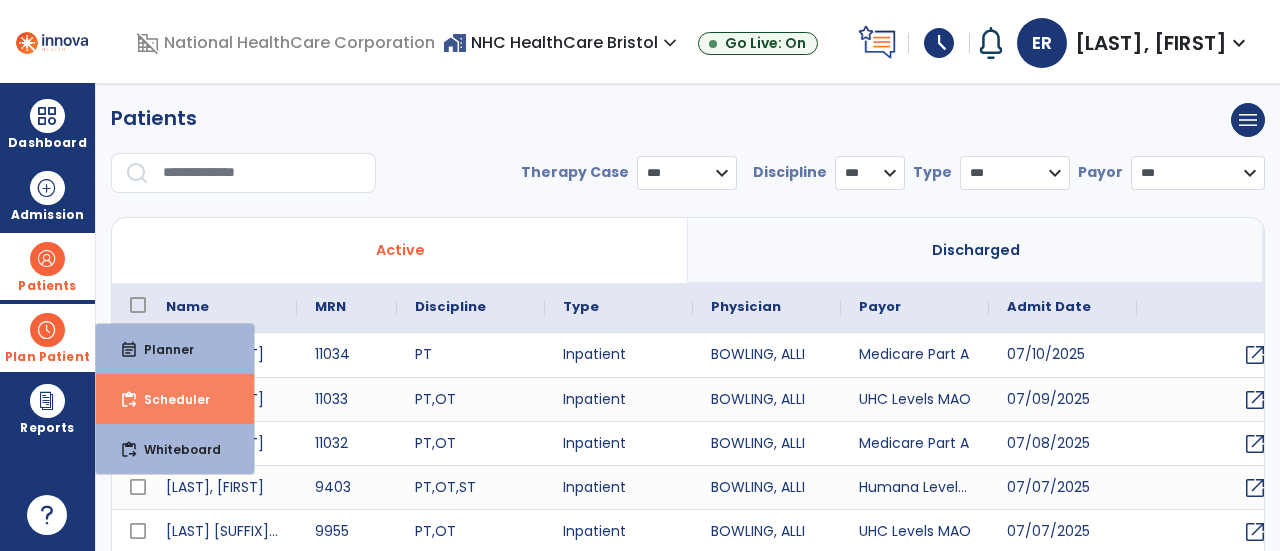 click on "content_paste_go  Scheduler" at bounding box center (175, 399) 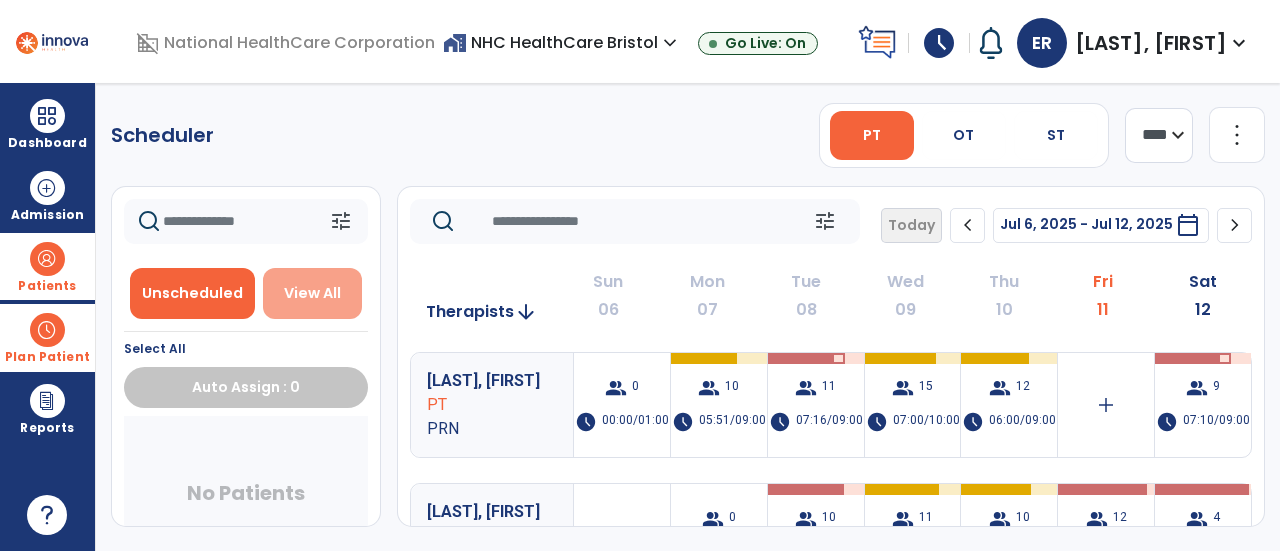 click on "View All" at bounding box center [312, 293] 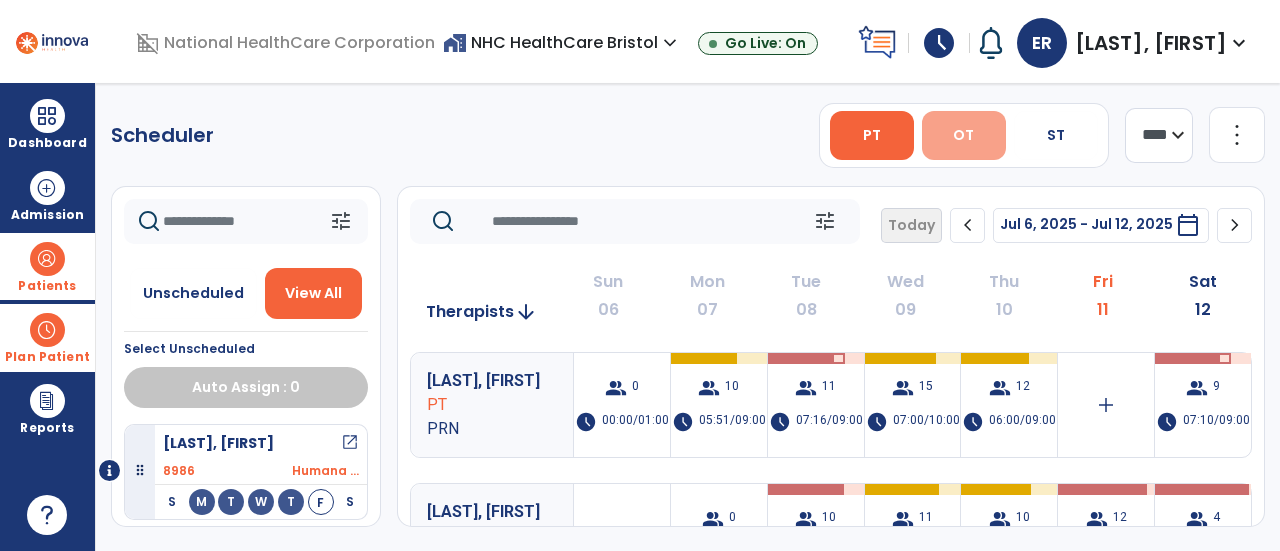 click on "OT" at bounding box center [964, 135] 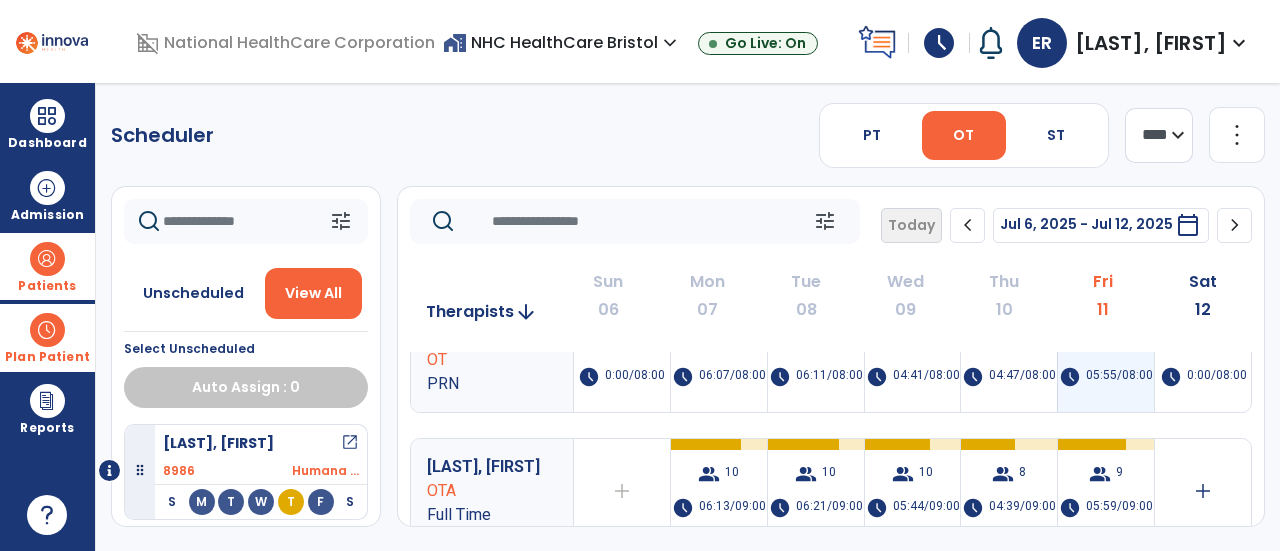 scroll, scrollTop: 47, scrollLeft: 0, axis: vertical 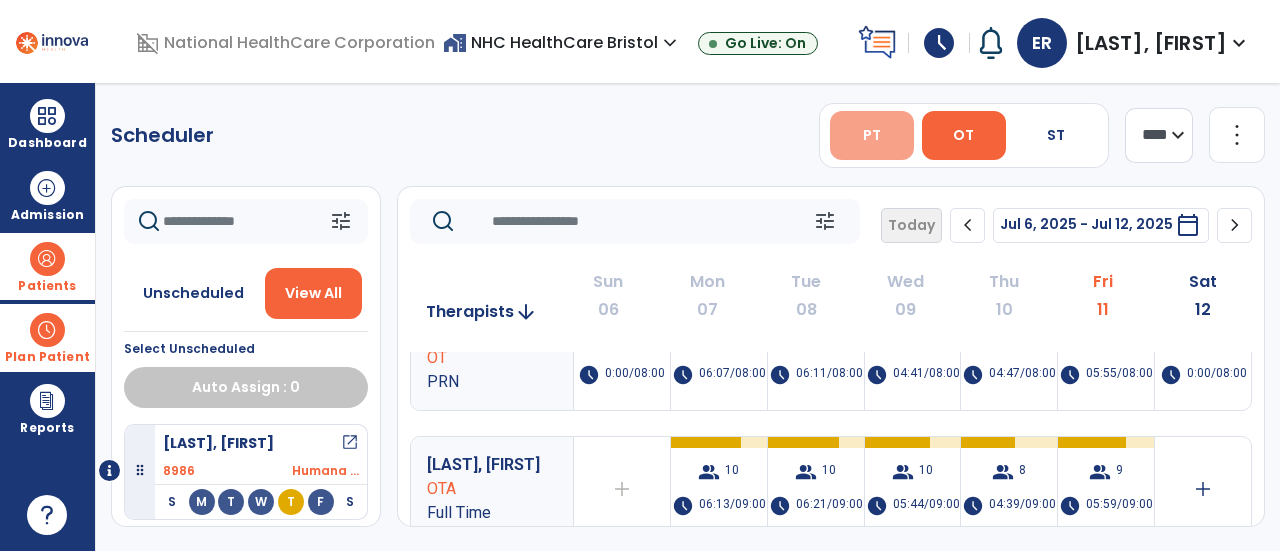 click on "PT" at bounding box center [872, 135] 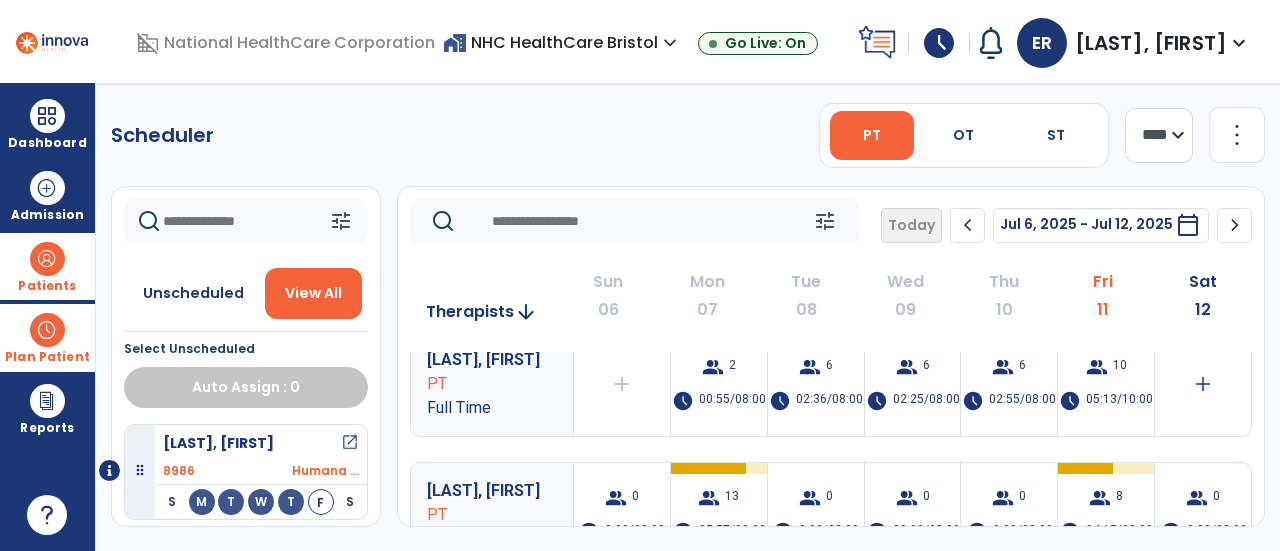 scroll, scrollTop: 411, scrollLeft: 0, axis: vertical 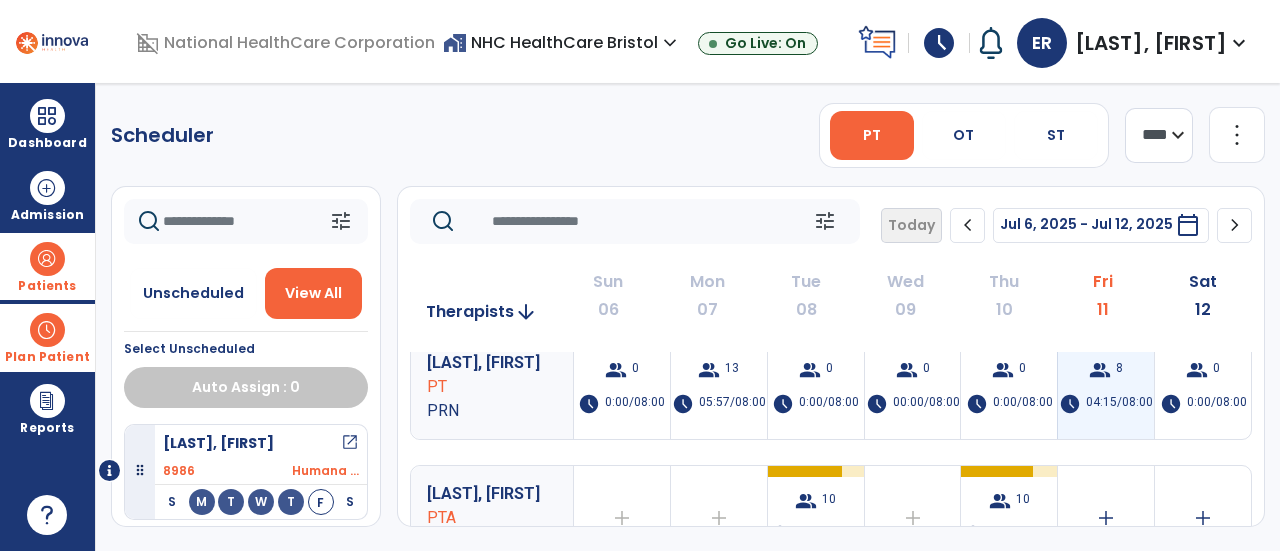 click on "group" at bounding box center (1100, 370) 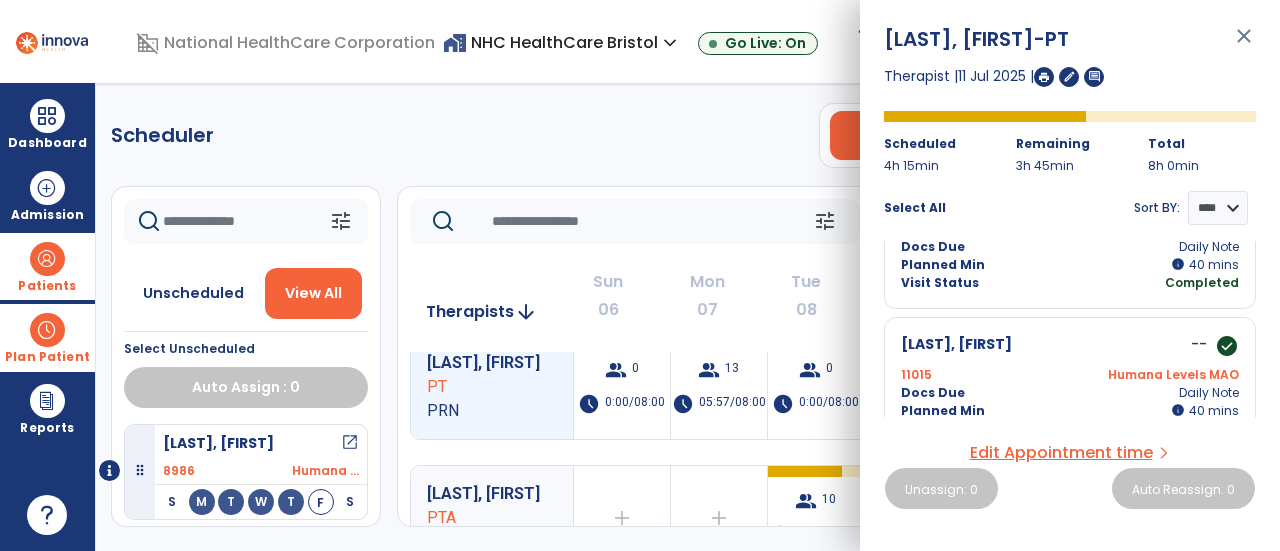 scroll, scrollTop: 980, scrollLeft: 0, axis: vertical 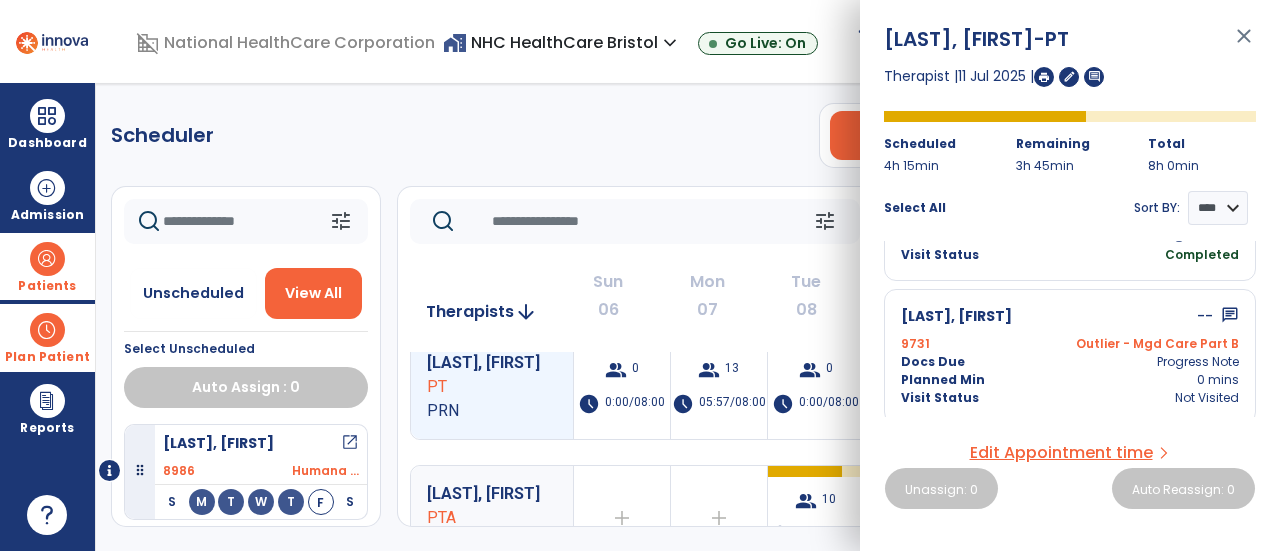 click on "close" at bounding box center (1244, 45) 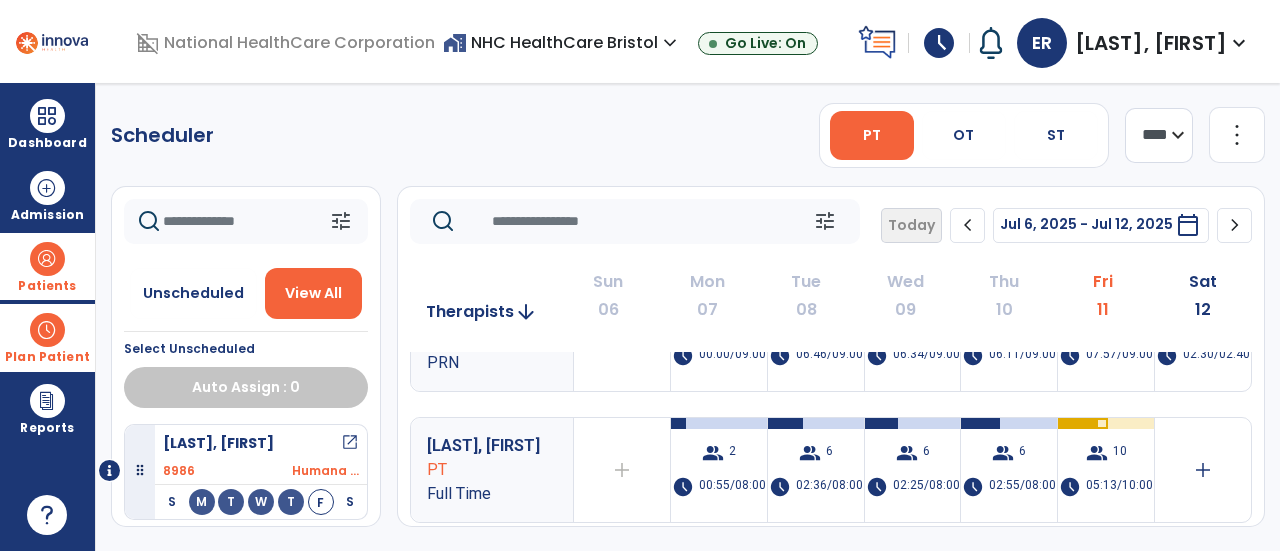 scroll, scrollTop: 200, scrollLeft: 0, axis: vertical 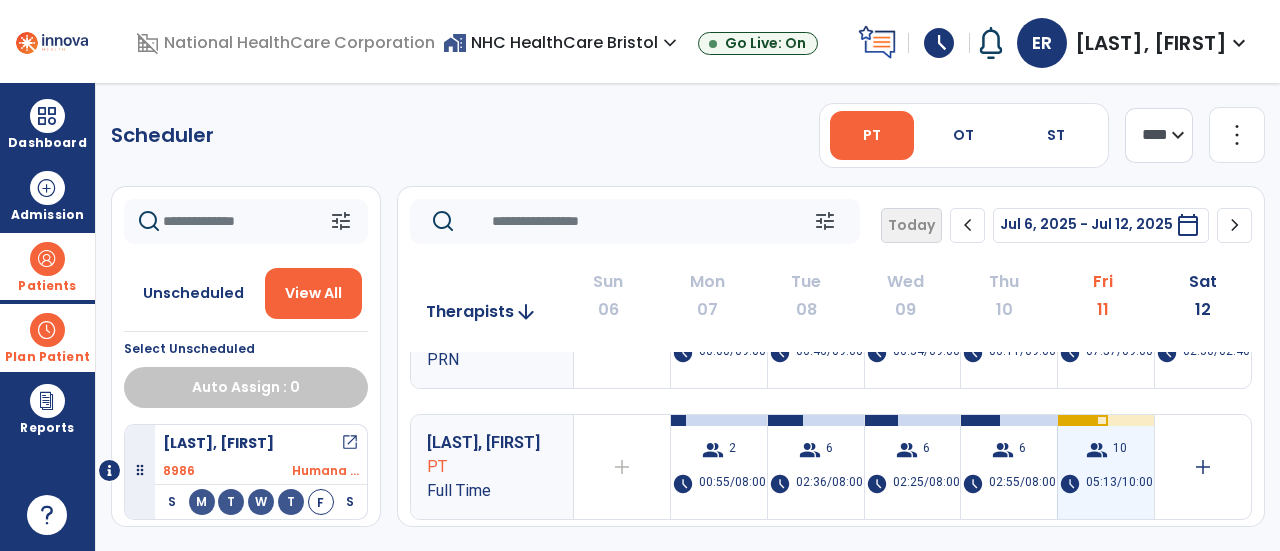 click on "group  10  schedule  05:13/10:00" at bounding box center [1106, 467] 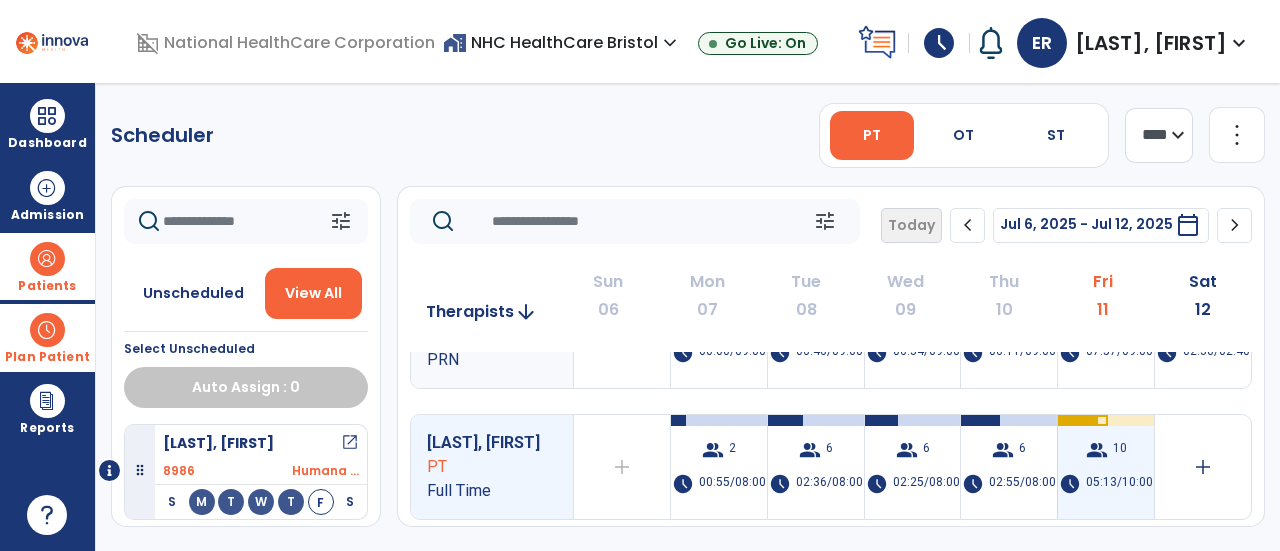 click on "domain_disabled   National HealthCare Corporation   home_work   NHC HealthCare Bristol   expand_more   NHC HealthCare Bristol   NHC HealthCare Kingsport   Go Live: On schedule My Time:   Friday, Jul 11    ***** stop  Stop   Open your timecard  arrow_right Notifications  No Notifications yet   ER   [LAST], [FIRST]    expand_more   home   Home   person   Profile   help   Help   logout   Log out  Dashboard  dashboard  Therapist Dashboard Admission Patients  format_list_bulleted  Patient List  space_dashboard  Patient Board  insert_chart  PDPM Board Plan Patient  event_note  Planner  content_paste_go  Scheduler  content_paste_go  Whiteboard Reports  export_notes  Billing Exports  note_alt  EOM Report  event_note  Minutes By Payor  inbox_customize  Service Log  playlist_add_check  Triple Check Report  Scheduler   PT   OT   ST  **** *** more_vert  Manage Labor   View All Therapists   Print   tune   Unscheduled   View All  Select Unscheduled  Auto Assign : 0   [LAST], [FIRST]  open_in_new  8986 Humana ..." at bounding box center (640, 275) 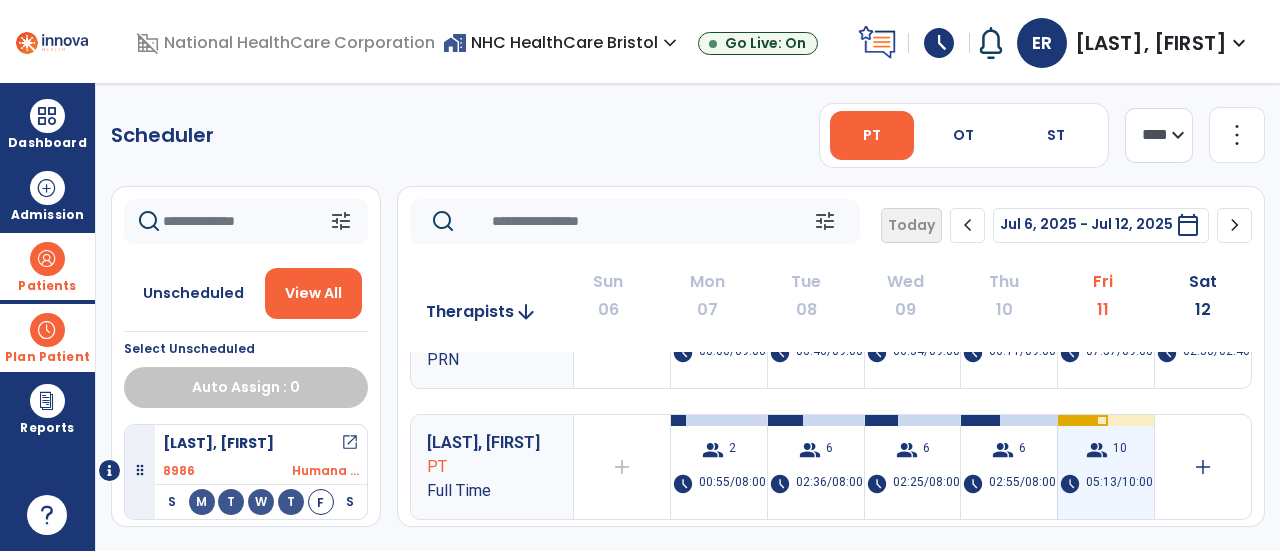 click on "group  10  schedule  05:13/10:00" at bounding box center (1106, 467) 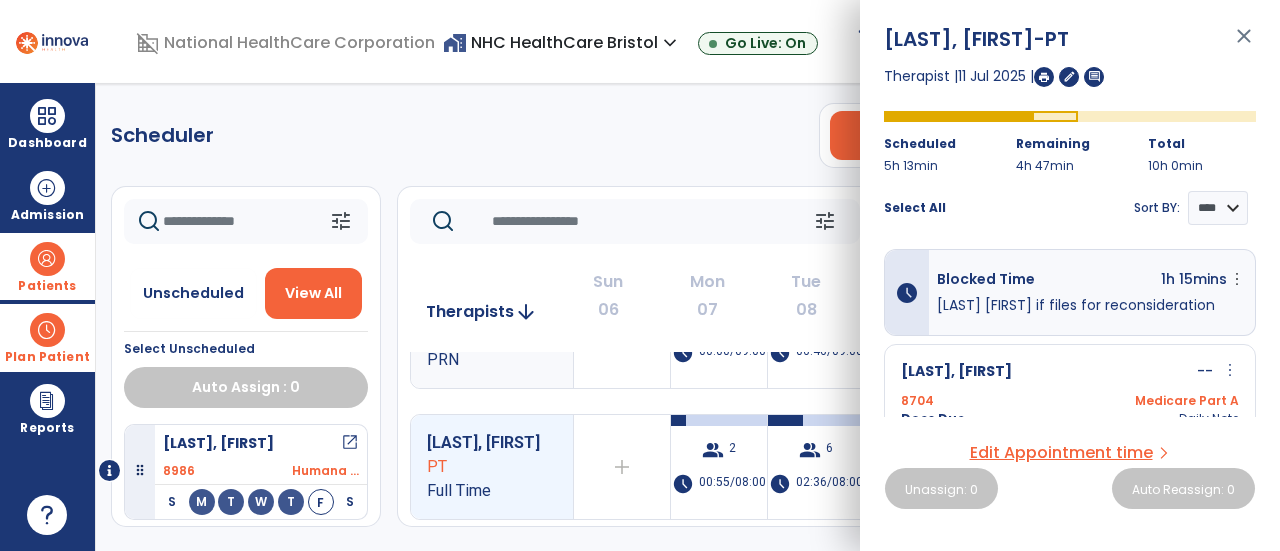click on "close" at bounding box center (1244, 45) 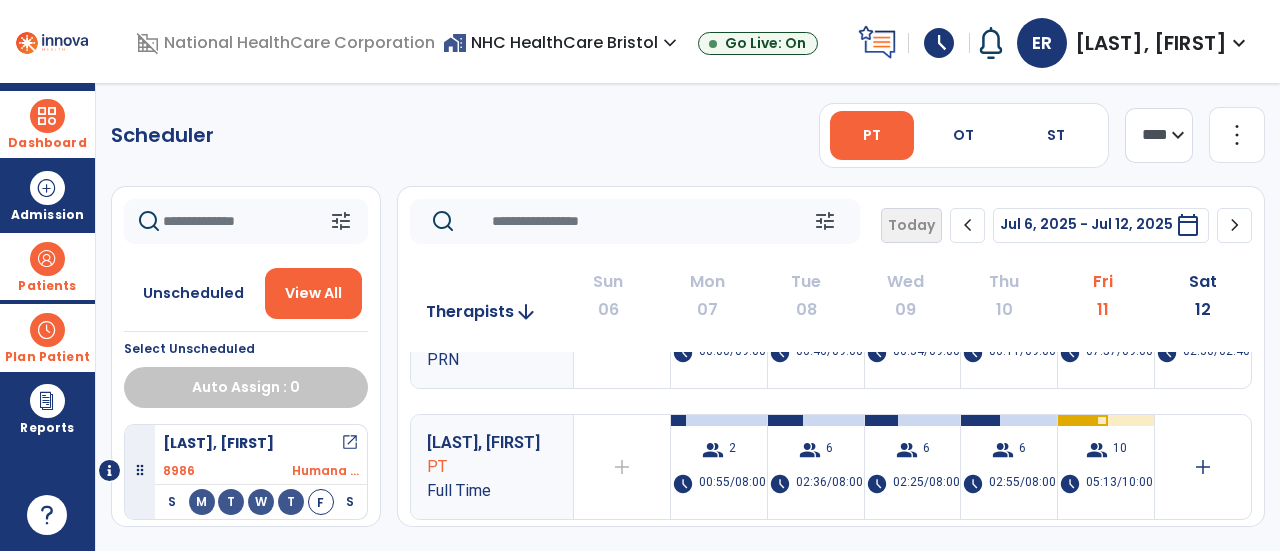 click on "Dashboard" at bounding box center (47, 143) 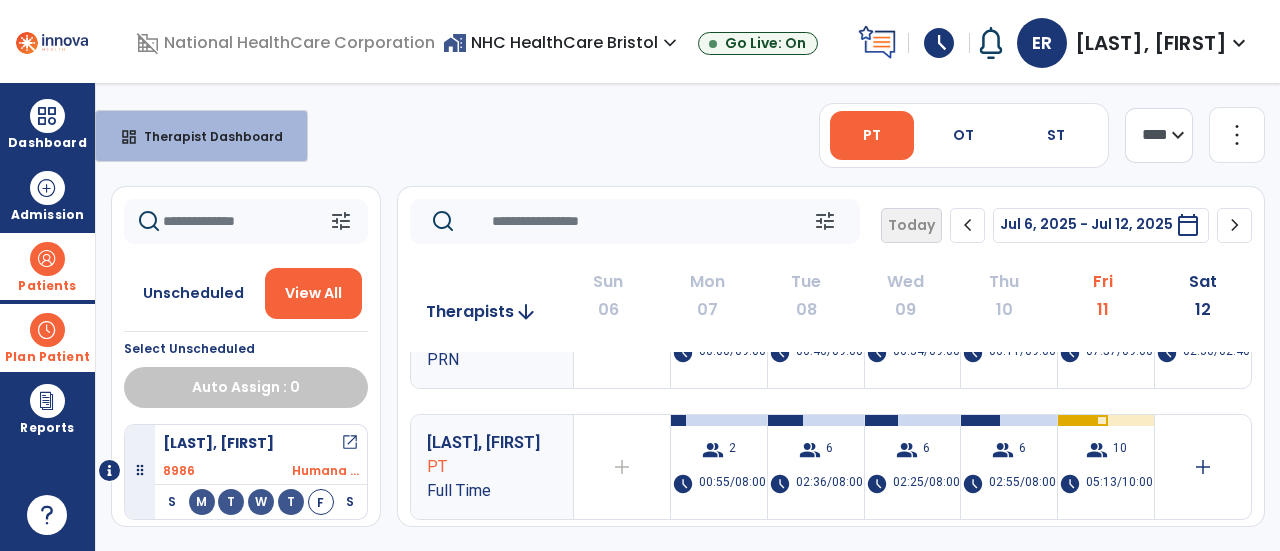click on "Scheduler   PT   OT   ST  **** *** more_vert  Manage Labor   View All Therapists   Print" 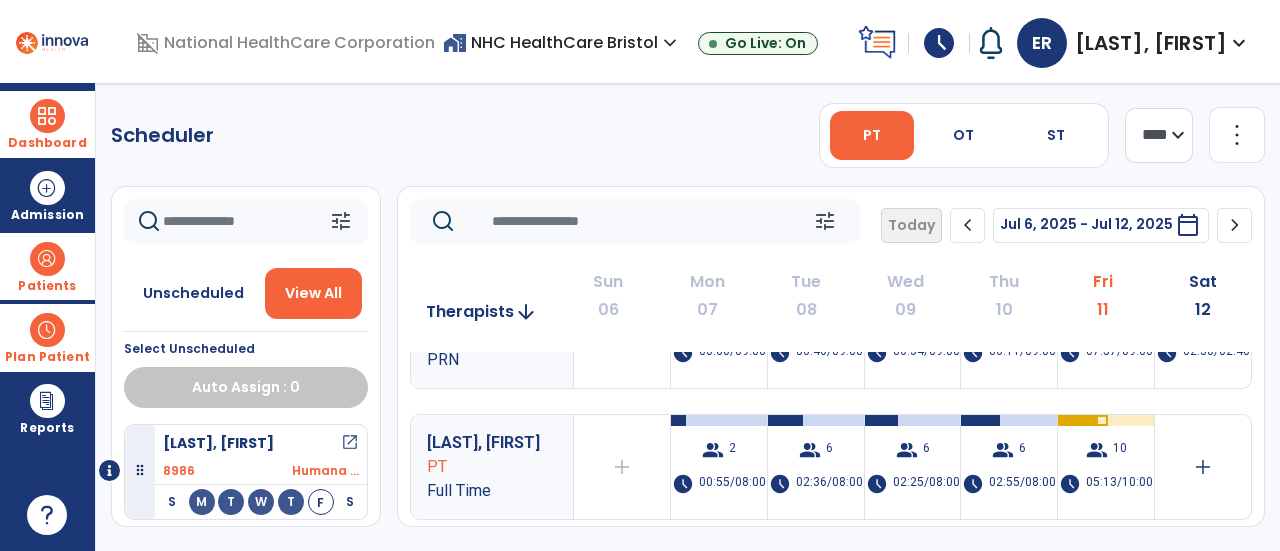click at bounding box center (47, 116) 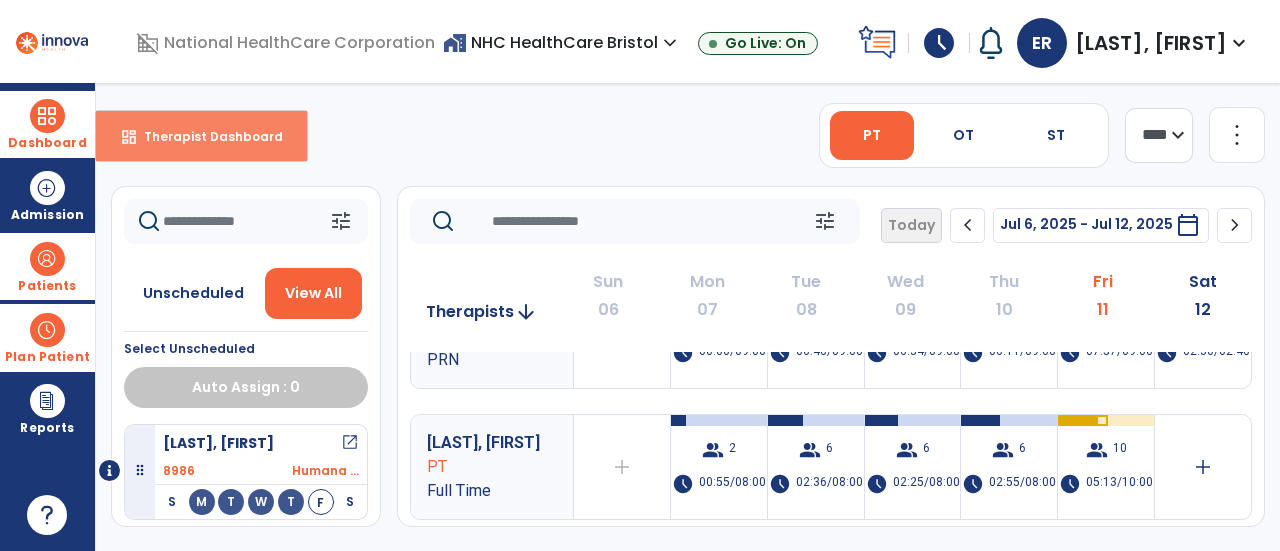 click on "dashboard  Therapist Dashboard" at bounding box center (201, 136) 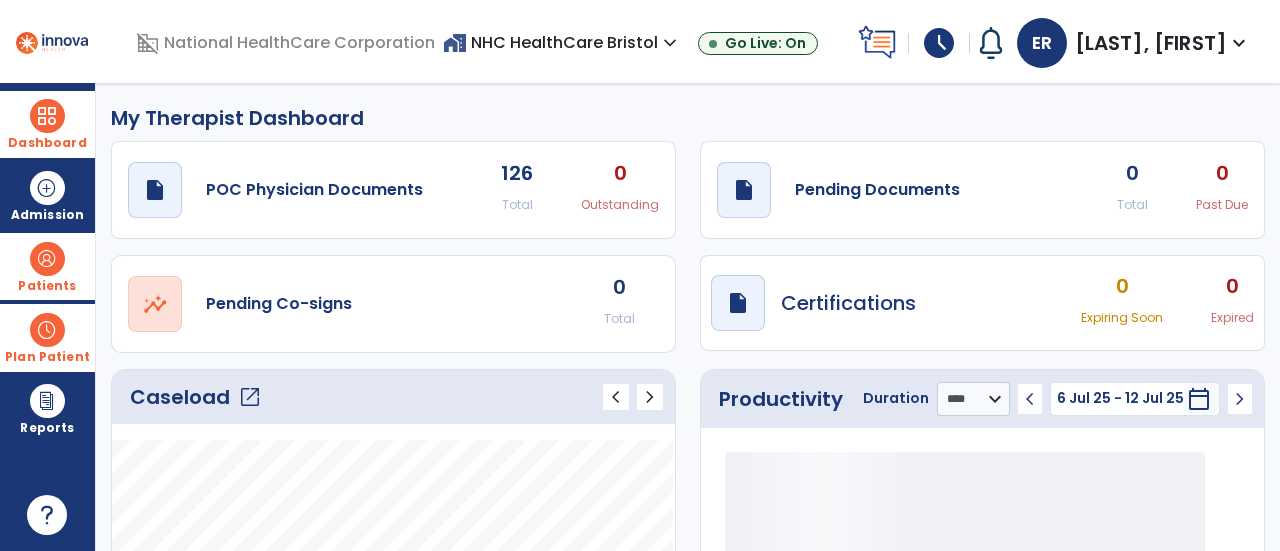 click on "Caseload   open_in_new" 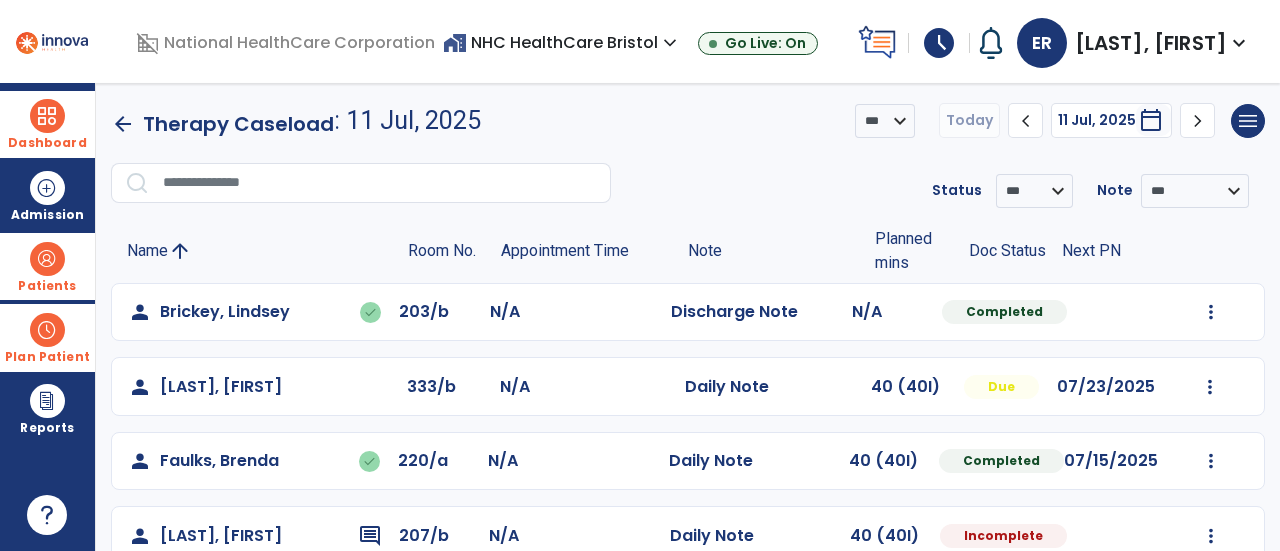 scroll, scrollTop: 556, scrollLeft: 0, axis: vertical 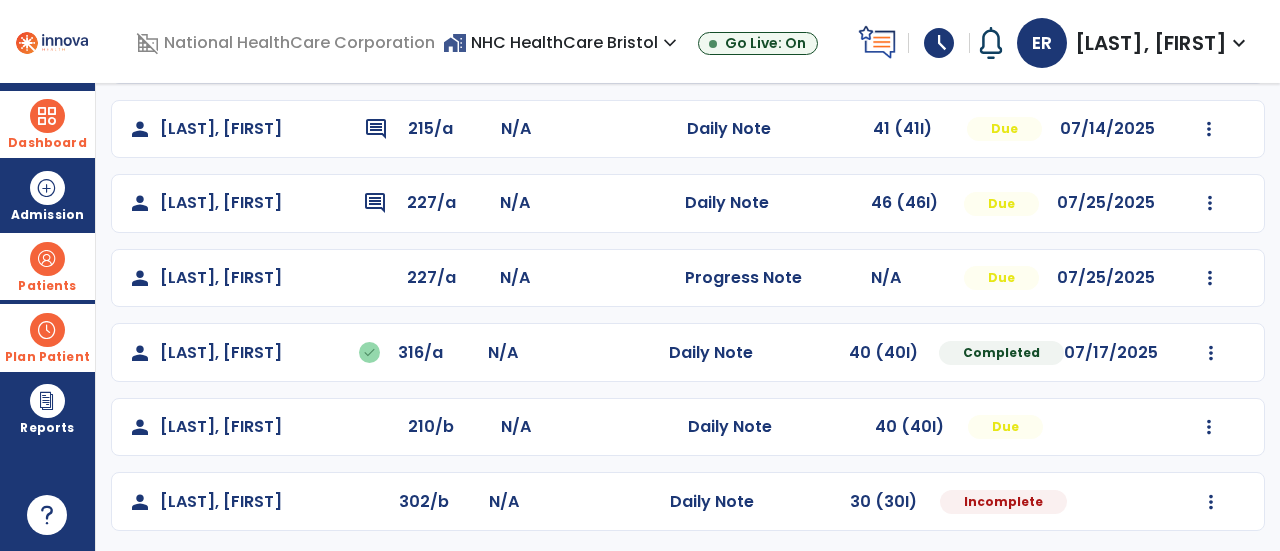 click at bounding box center [47, 259] 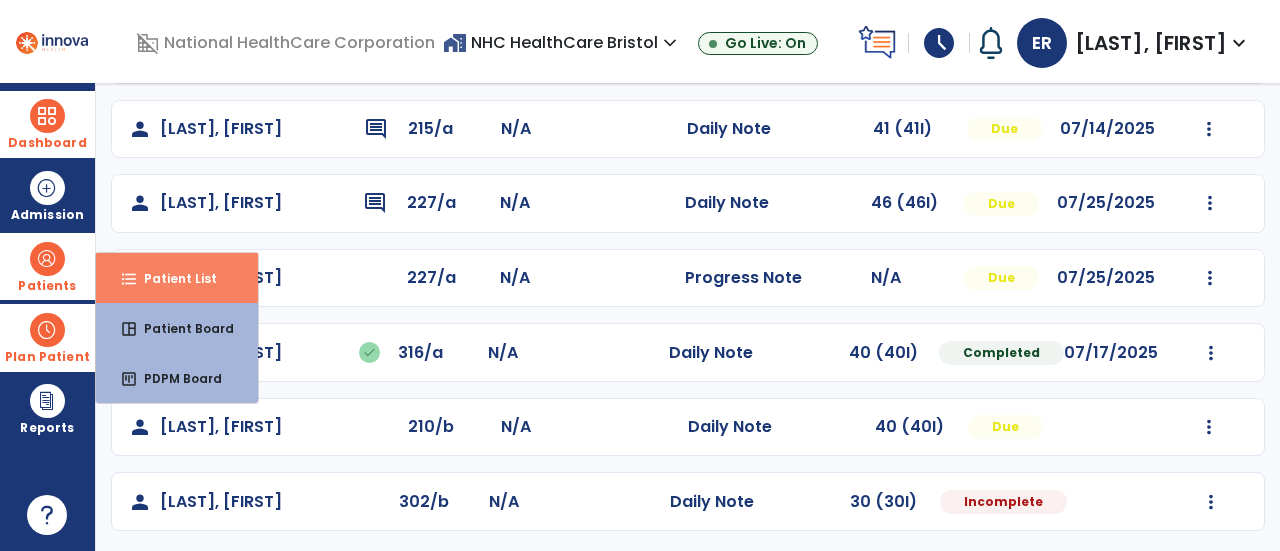 click on "Patient List" at bounding box center [172, 278] 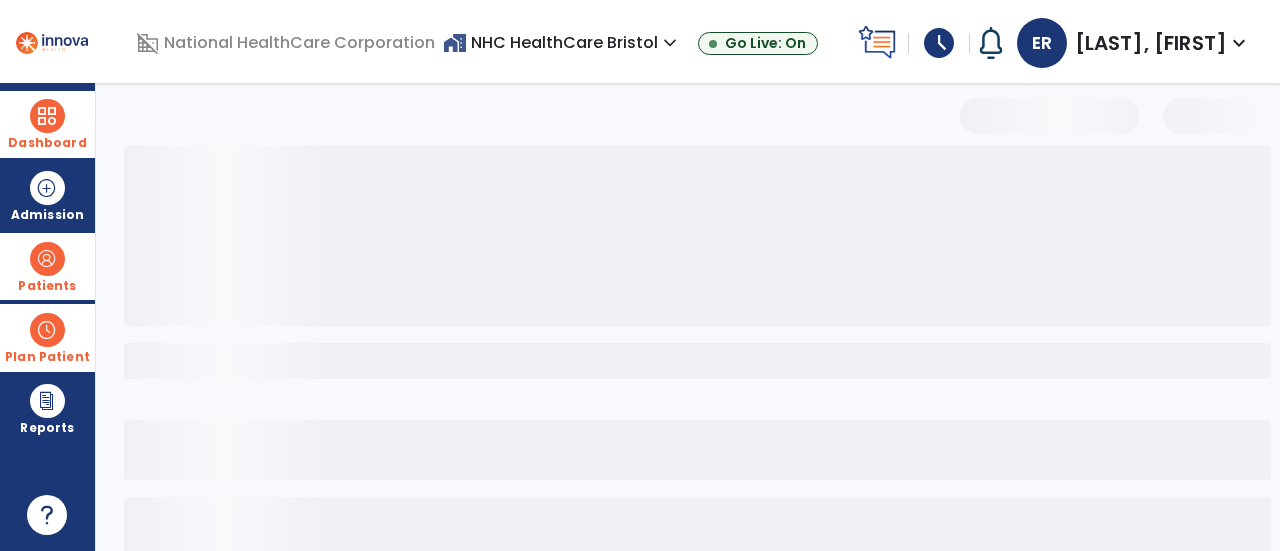 scroll, scrollTop: 190, scrollLeft: 0, axis: vertical 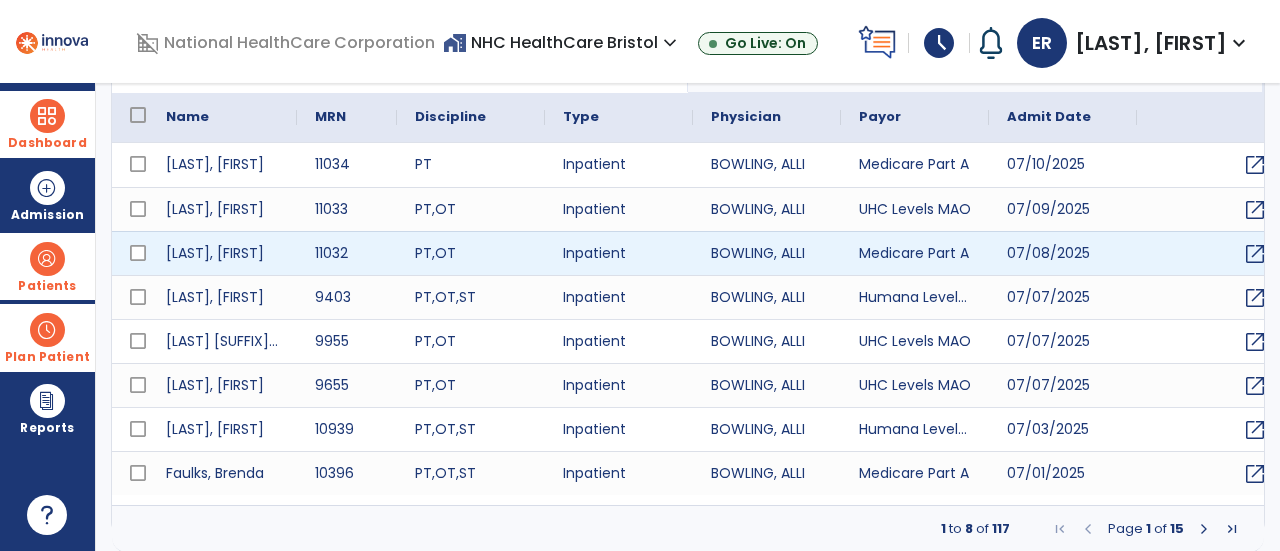 select on "***" 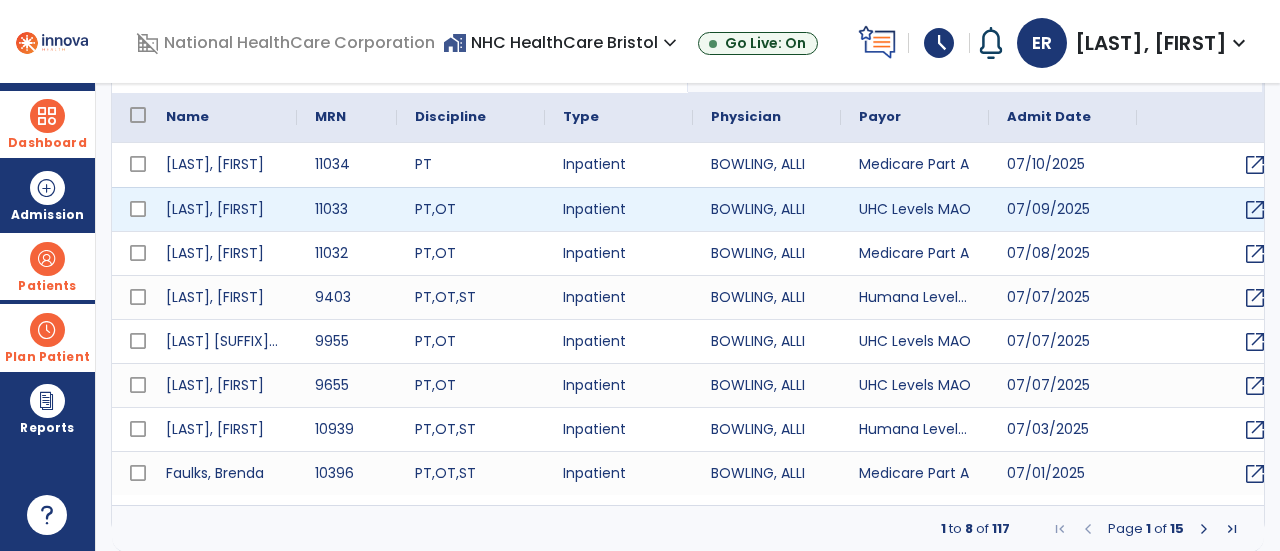 scroll, scrollTop: 0, scrollLeft: 0, axis: both 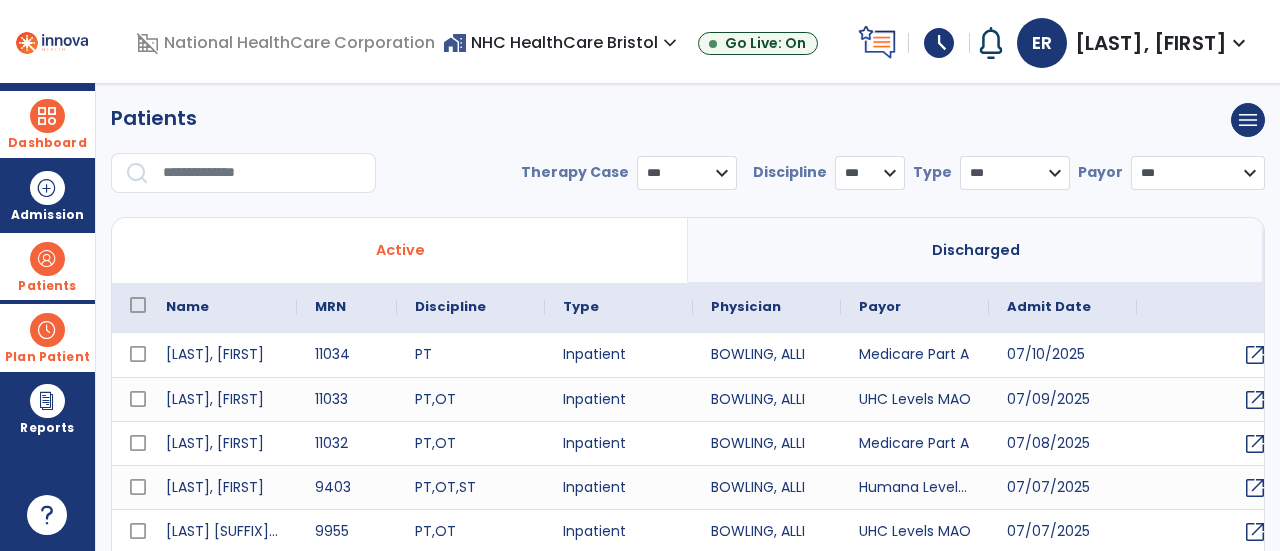 click at bounding box center (262, 173) 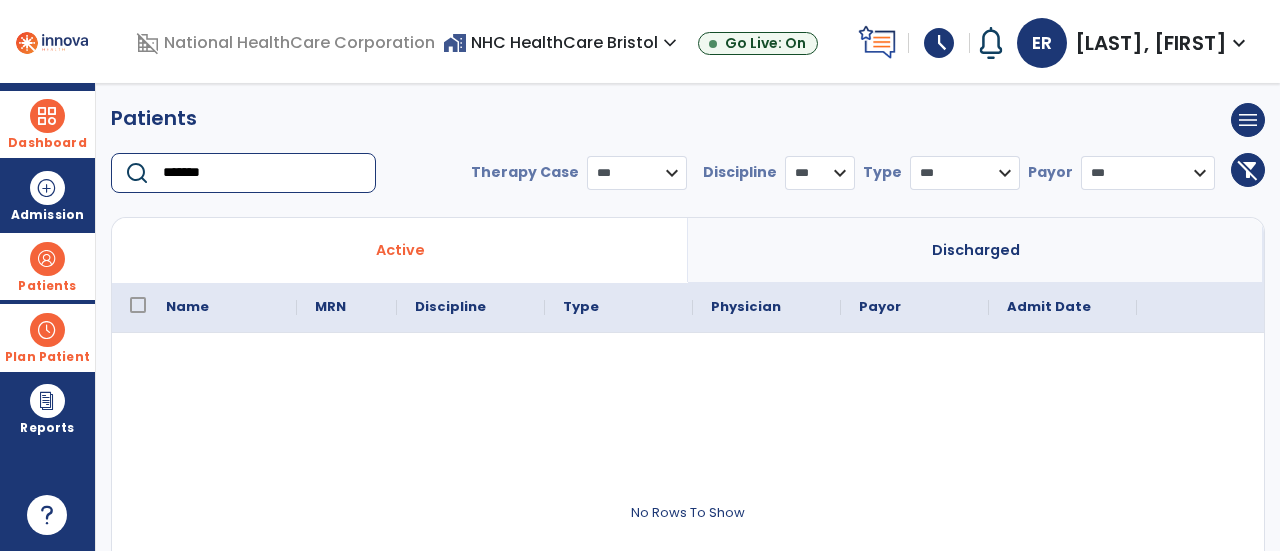 type on "*******" 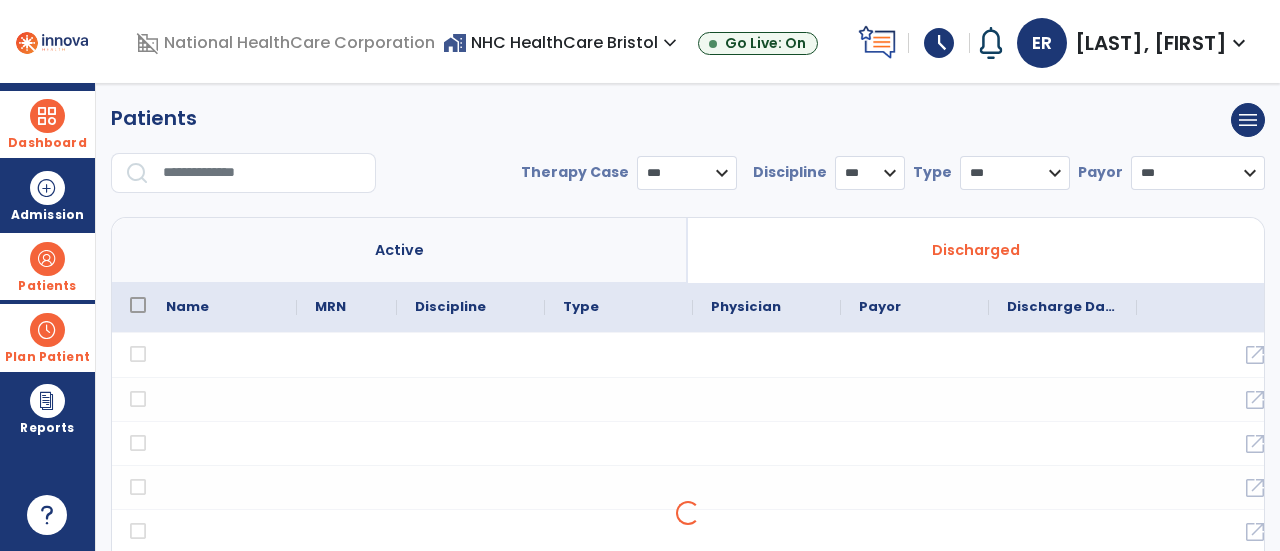 click at bounding box center [262, 173] 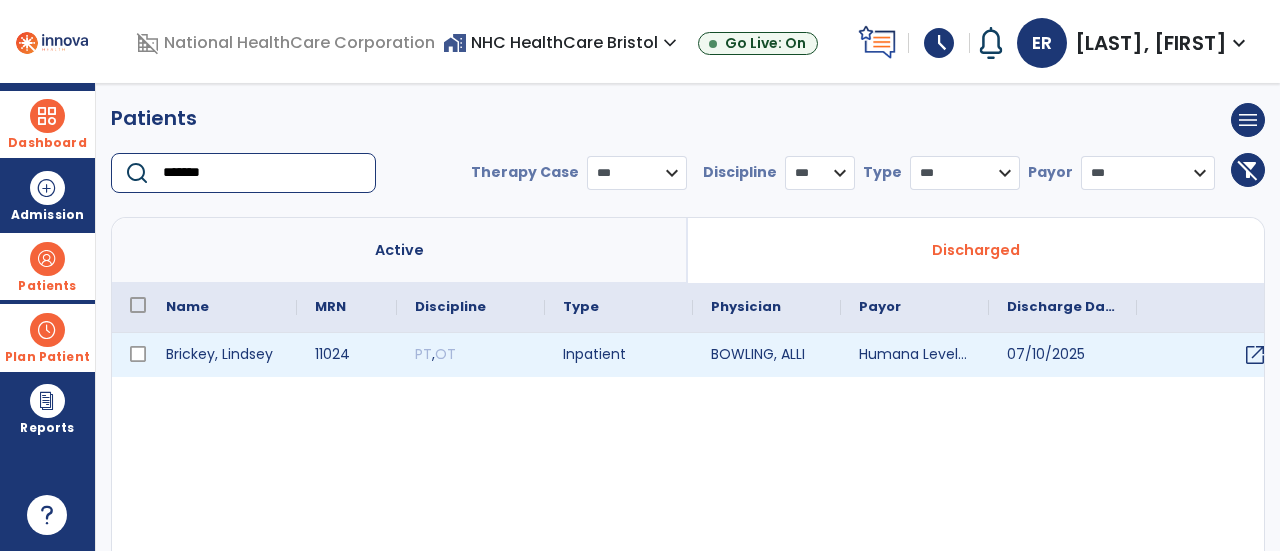 type on "*******" 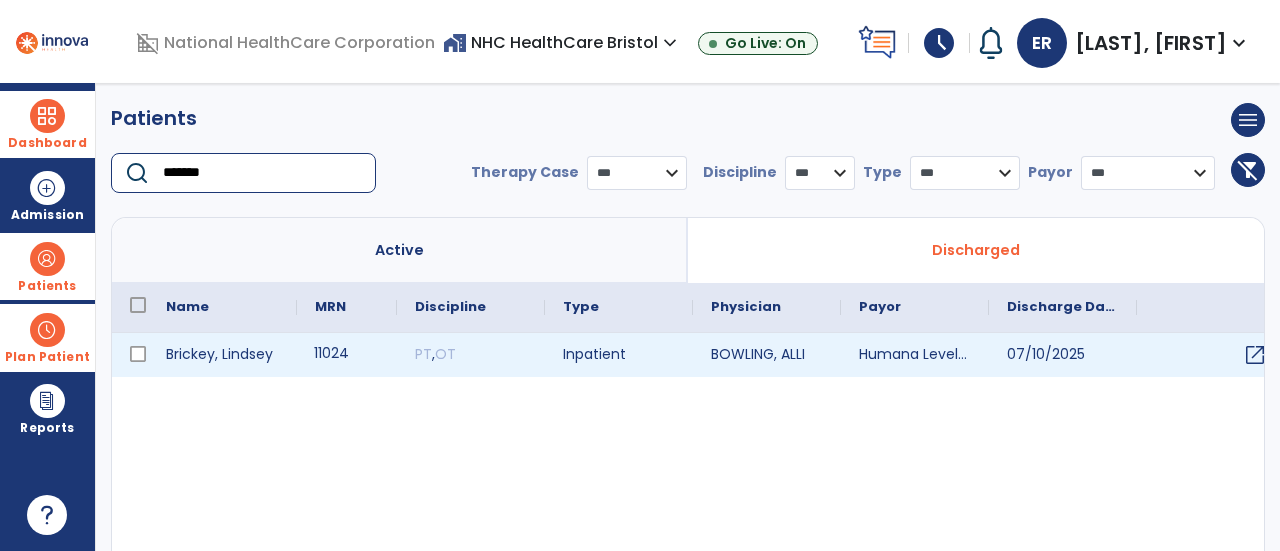 click on "11024" at bounding box center (347, 355) 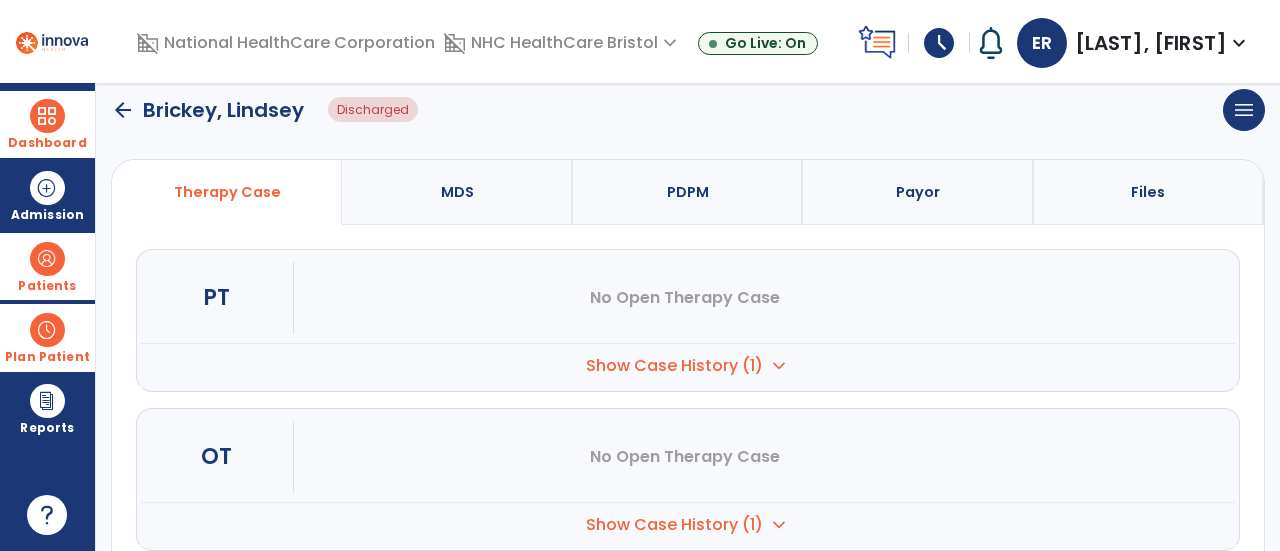 scroll, scrollTop: 229, scrollLeft: 0, axis: vertical 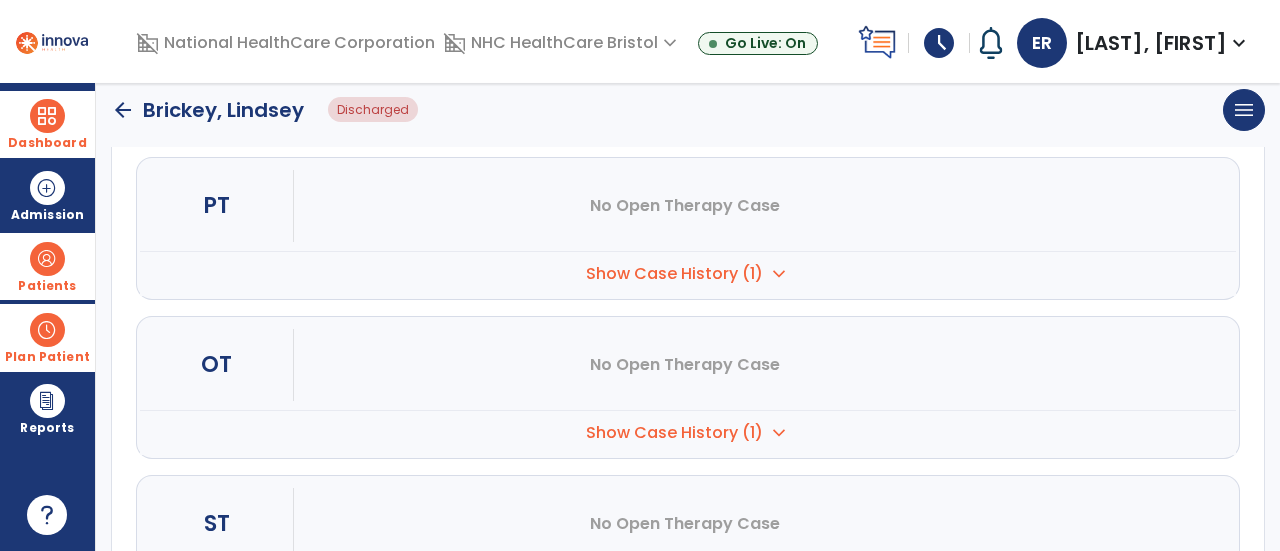 click on "Show Case History (1)" at bounding box center (674, 274) 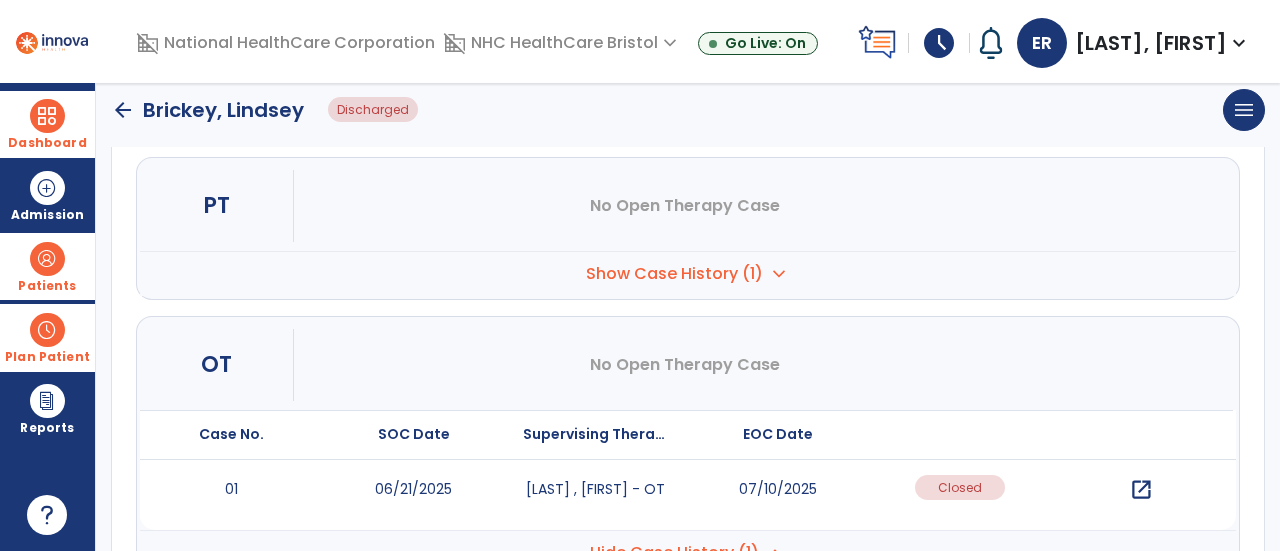 click on "open_in_new" at bounding box center (1141, 490) 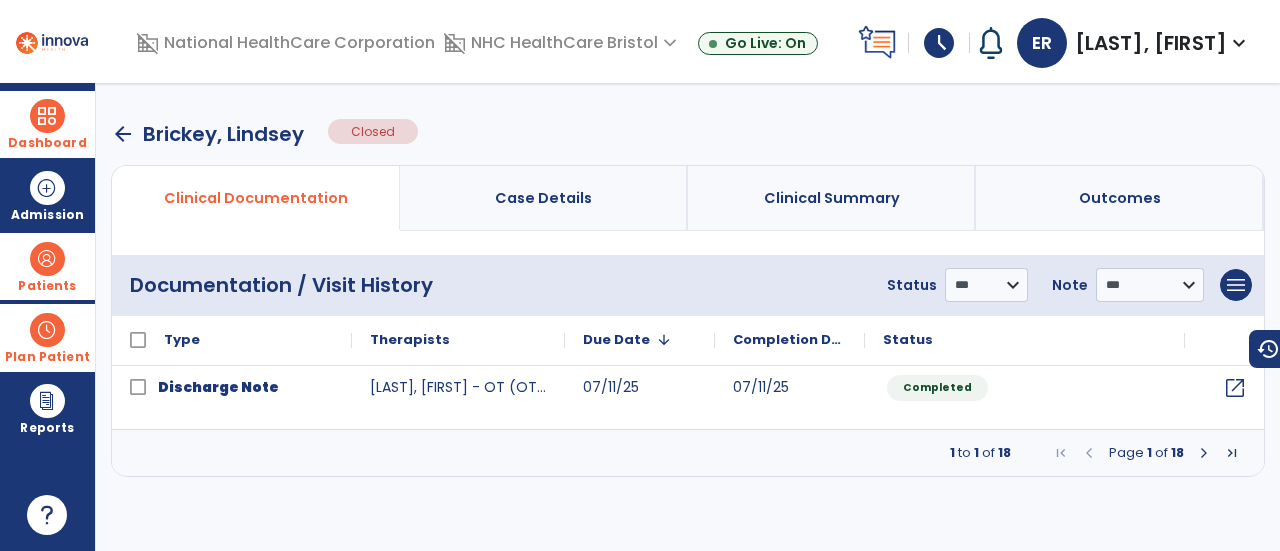 scroll, scrollTop: 0, scrollLeft: 0, axis: both 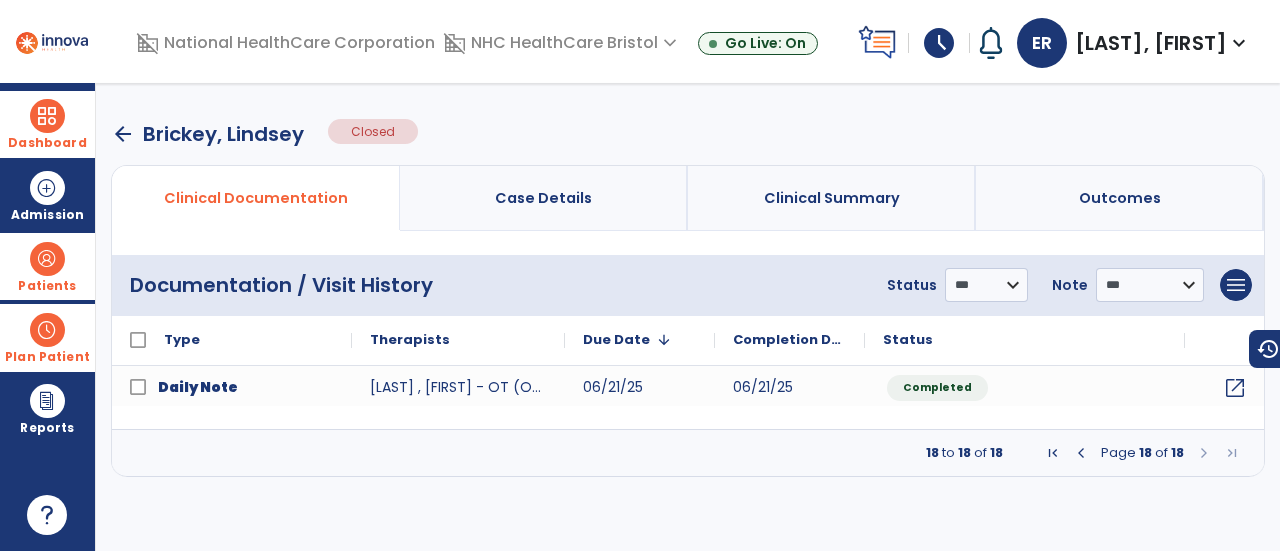 click at bounding box center (1081, 453) 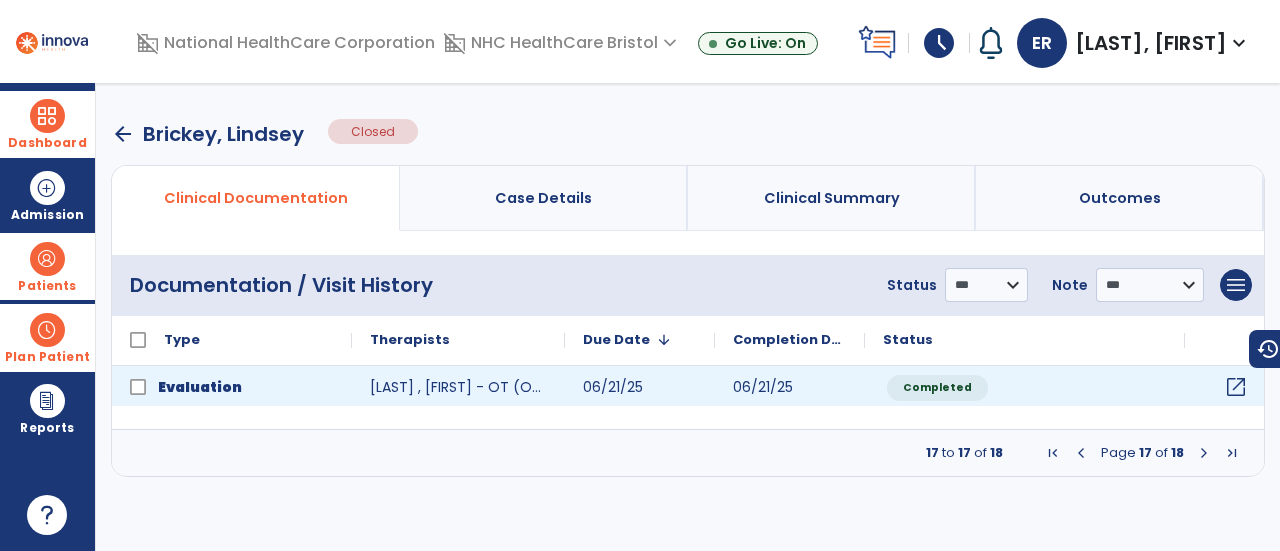 click on "open_in_new" 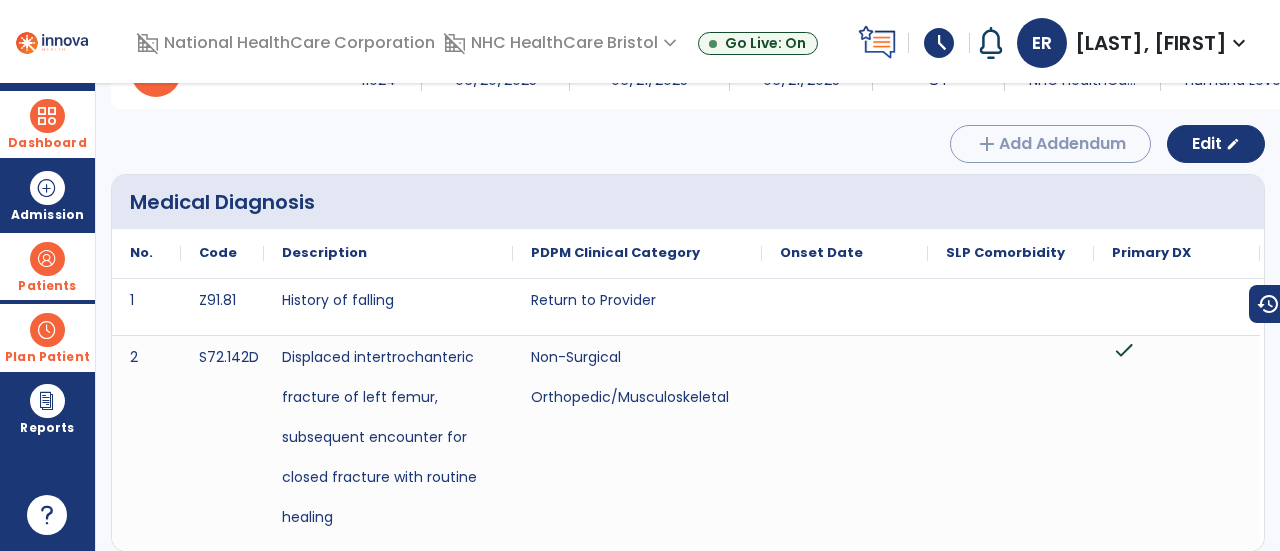 scroll, scrollTop: 0, scrollLeft: 0, axis: both 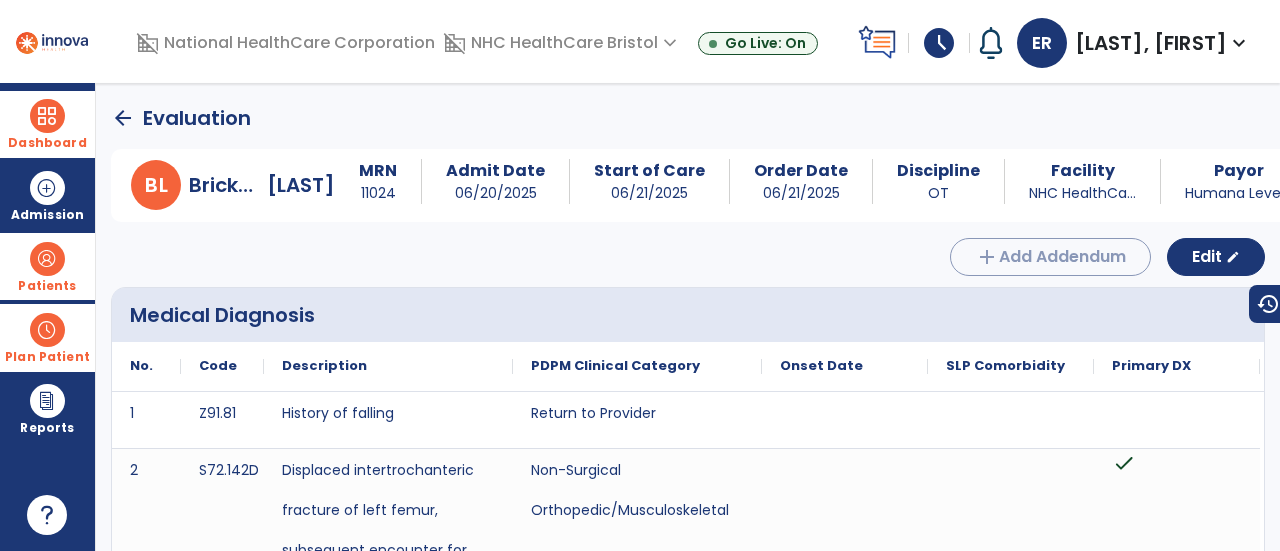 click on "arrow_back" 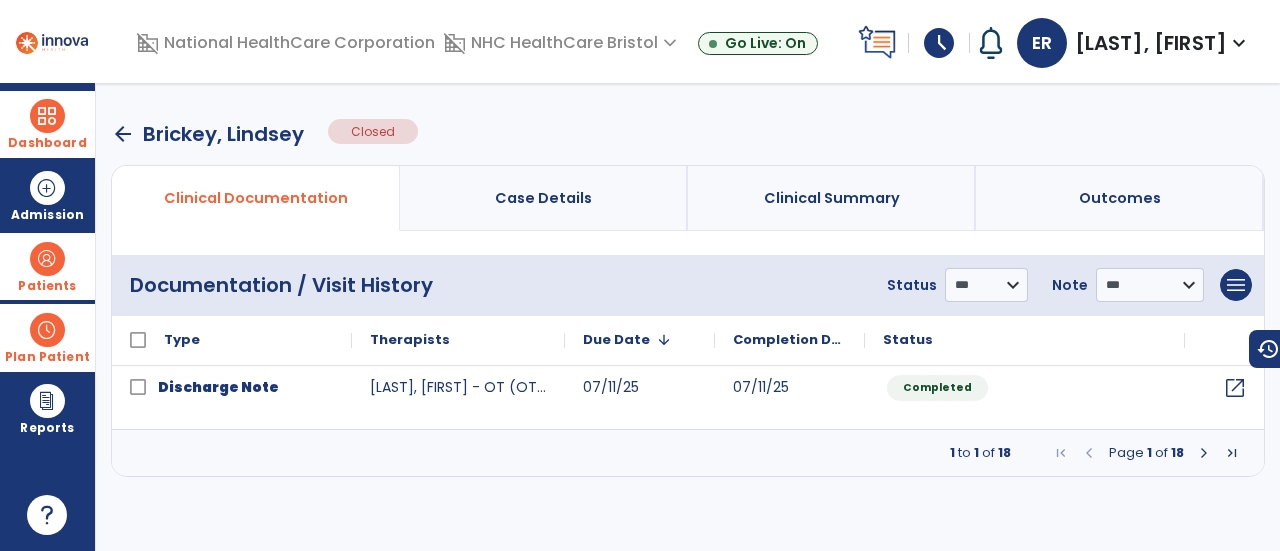 click at bounding box center (1232, 453) 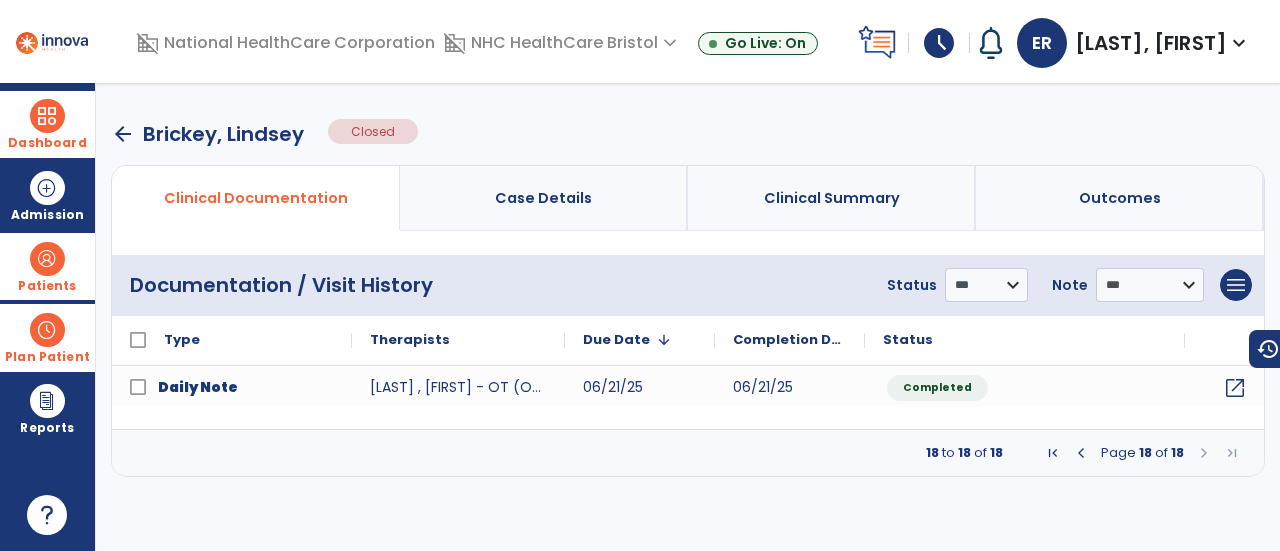 click on "18
to
18
of
18
Page
18
of
18" at bounding box center (688, 453) 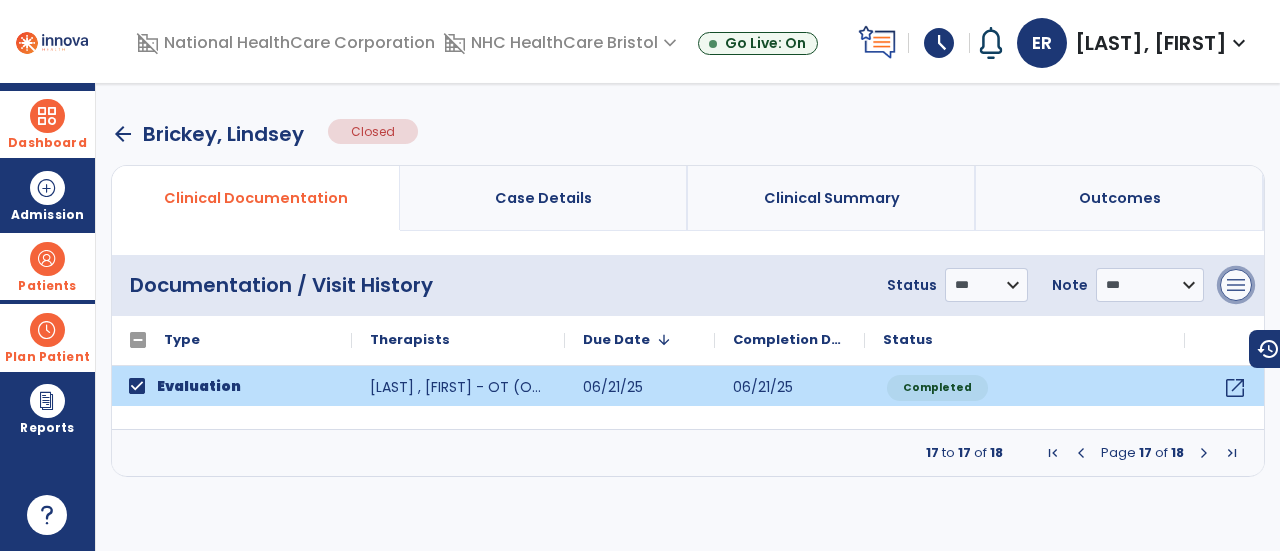 click on "menu" at bounding box center (1236, 285) 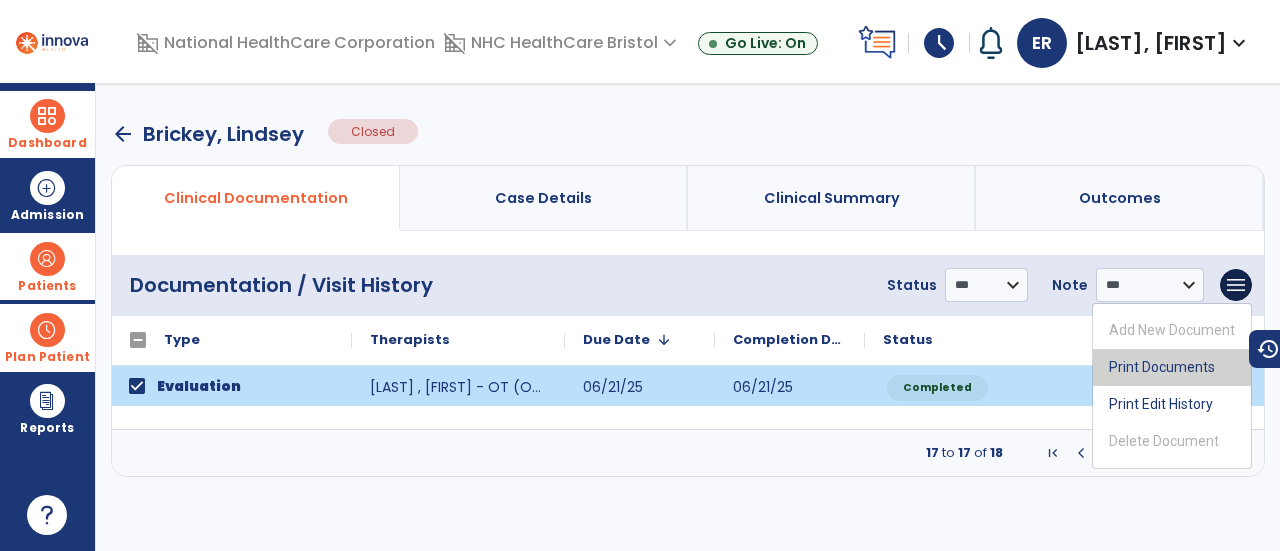 click on "Print Documents" at bounding box center [1172, 367] 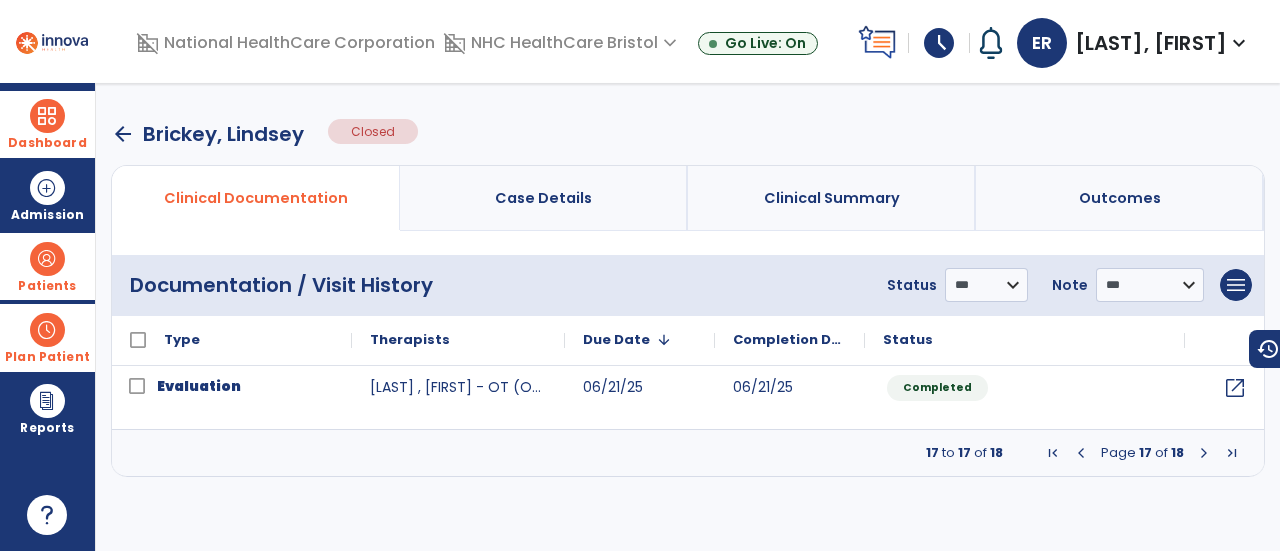 click on "Dashboard" at bounding box center (47, 124) 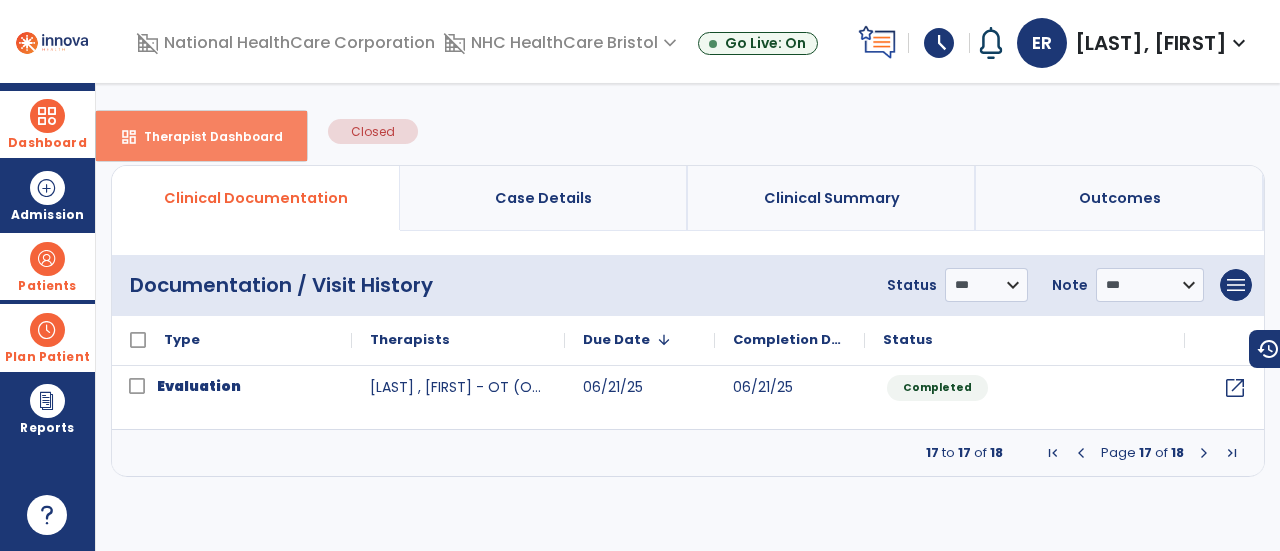 click on "dashboard  Therapist Dashboard" at bounding box center [201, 136] 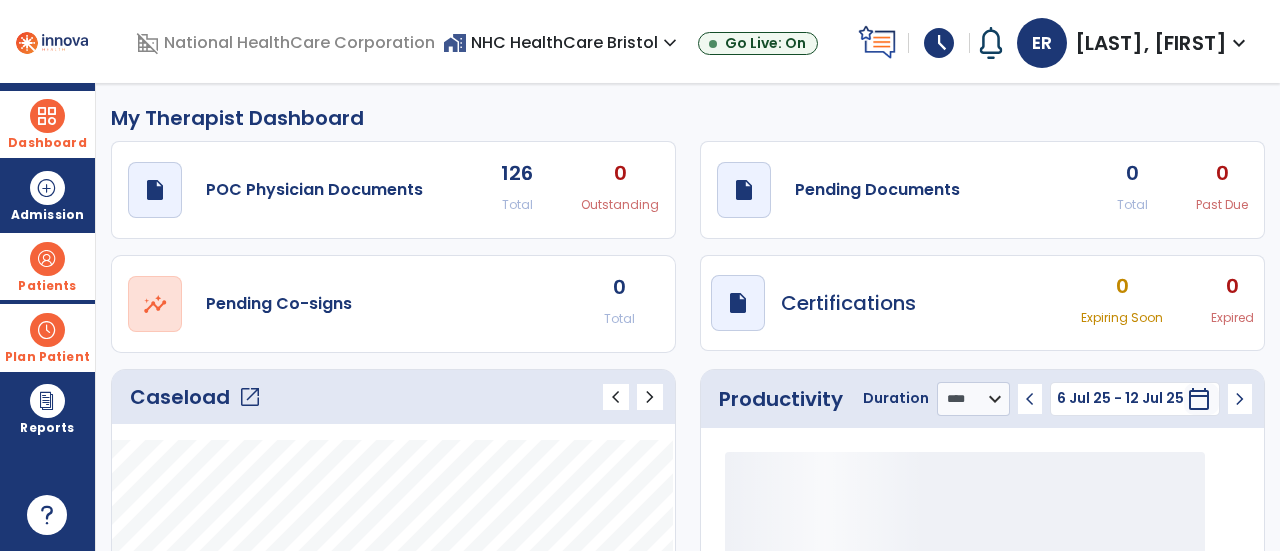 click at bounding box center [47, 259] 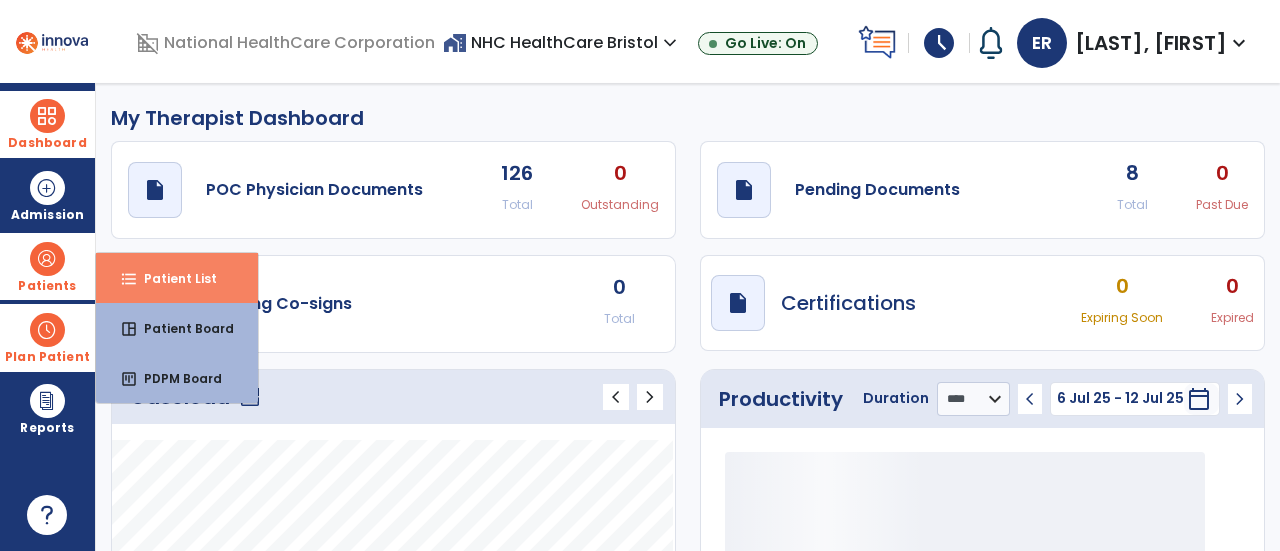 click on "Patient List" at bounding box center (172, 278) 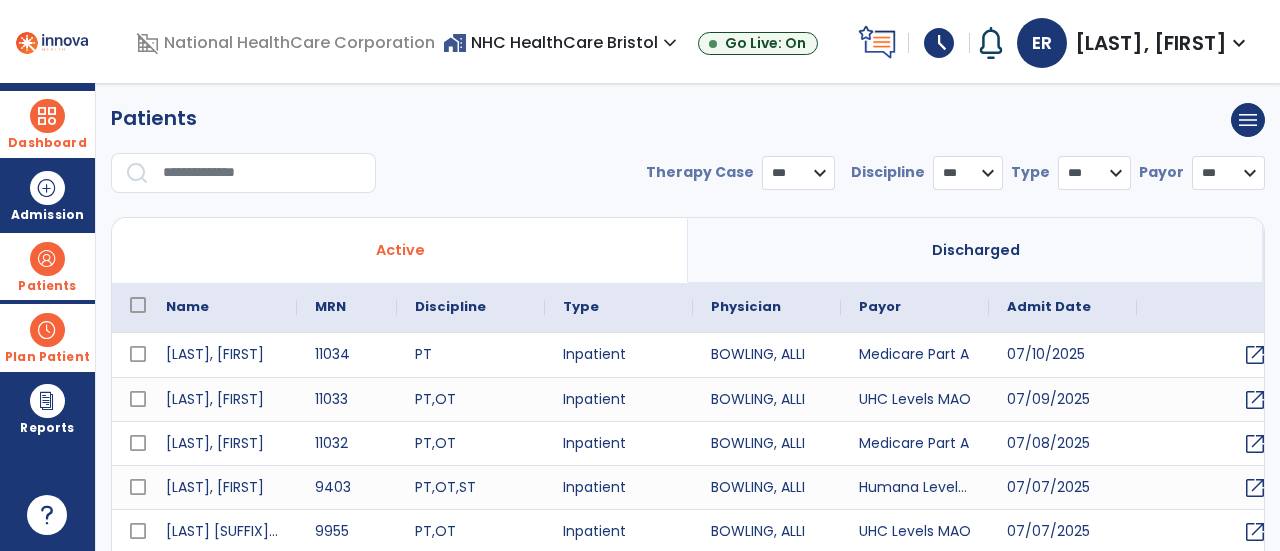 select on "***" 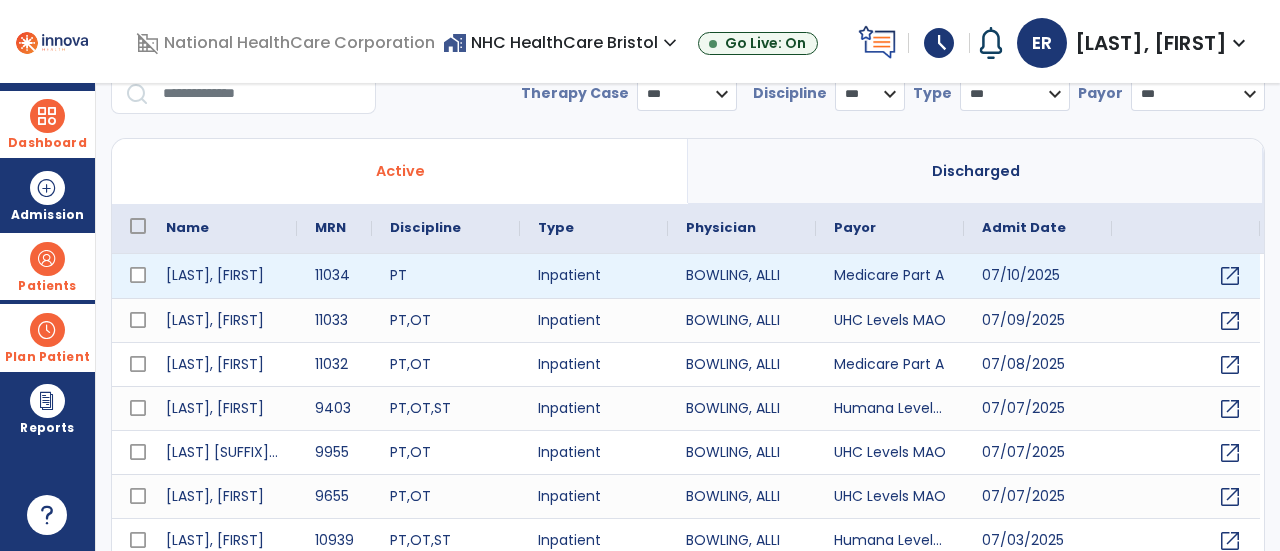 scroll, scrollTop: 0, scrollLeft: 0, axis: both 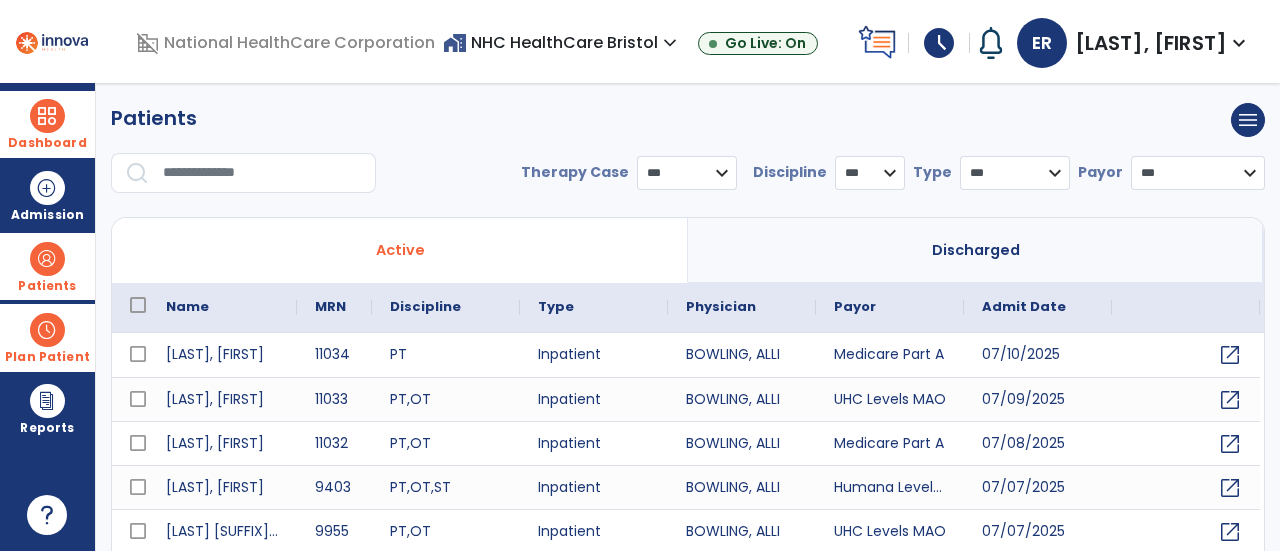 click at bounding box center [262, 173] 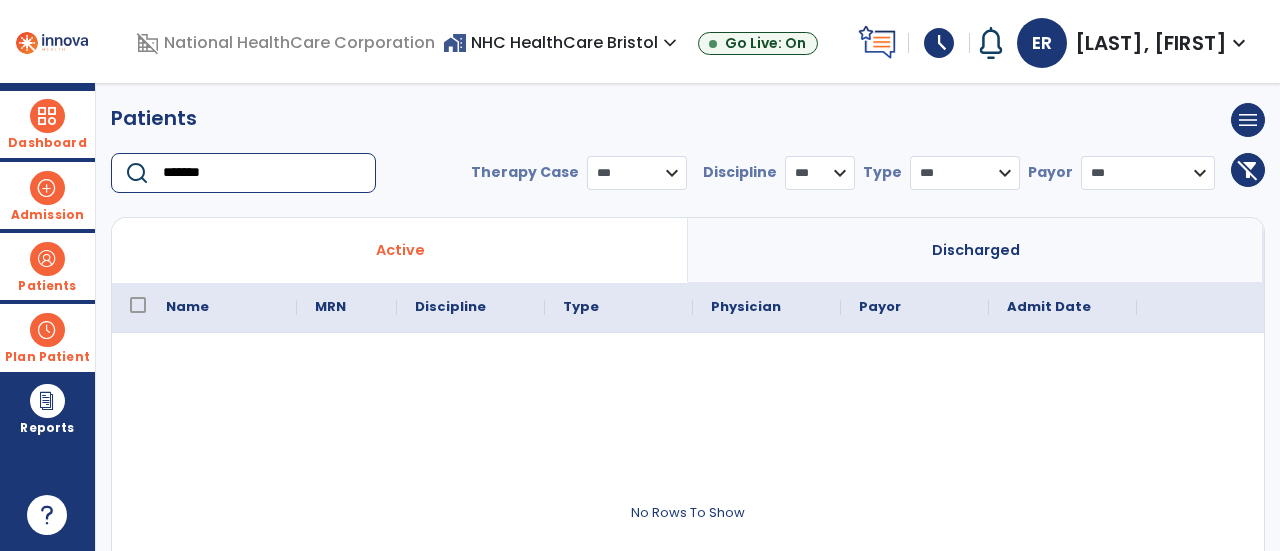 type on "*******" 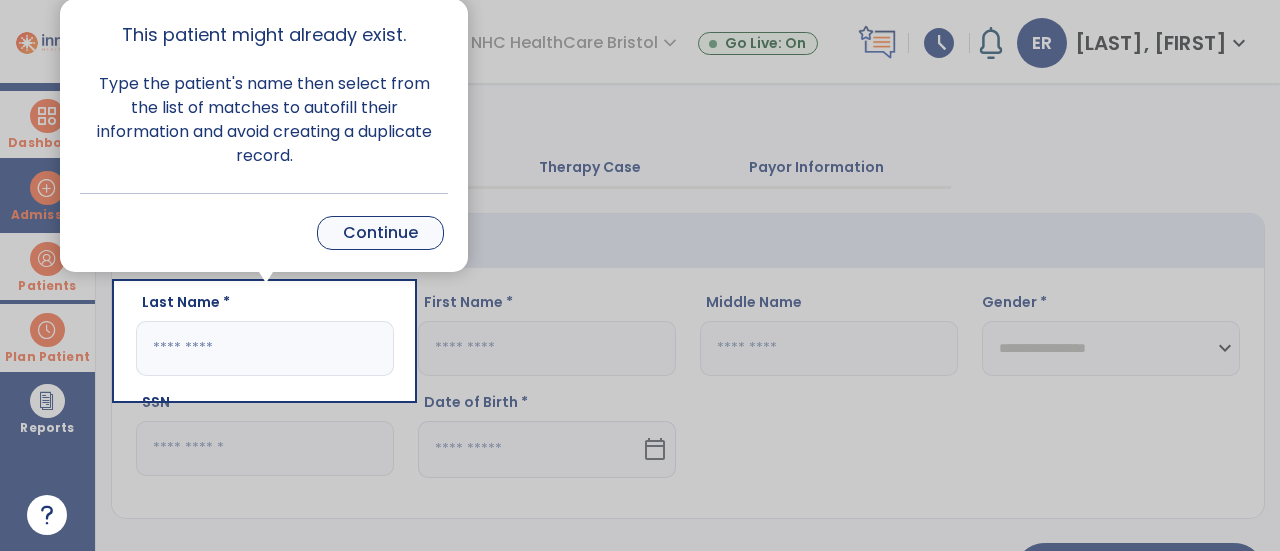 click on "Continue" at bounding box center [380, 233] 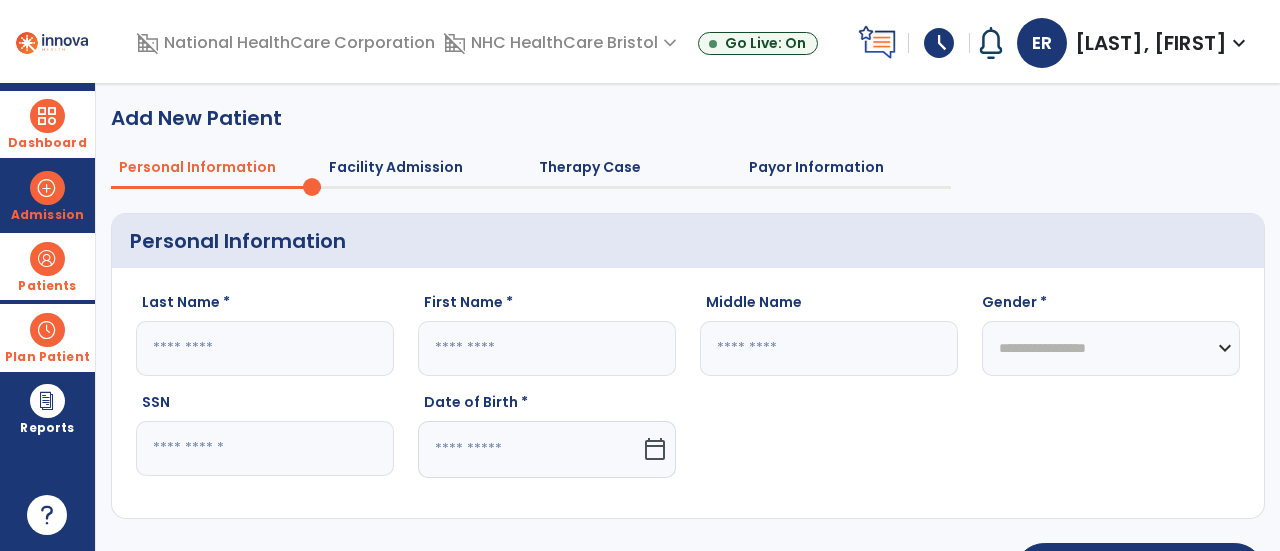 click 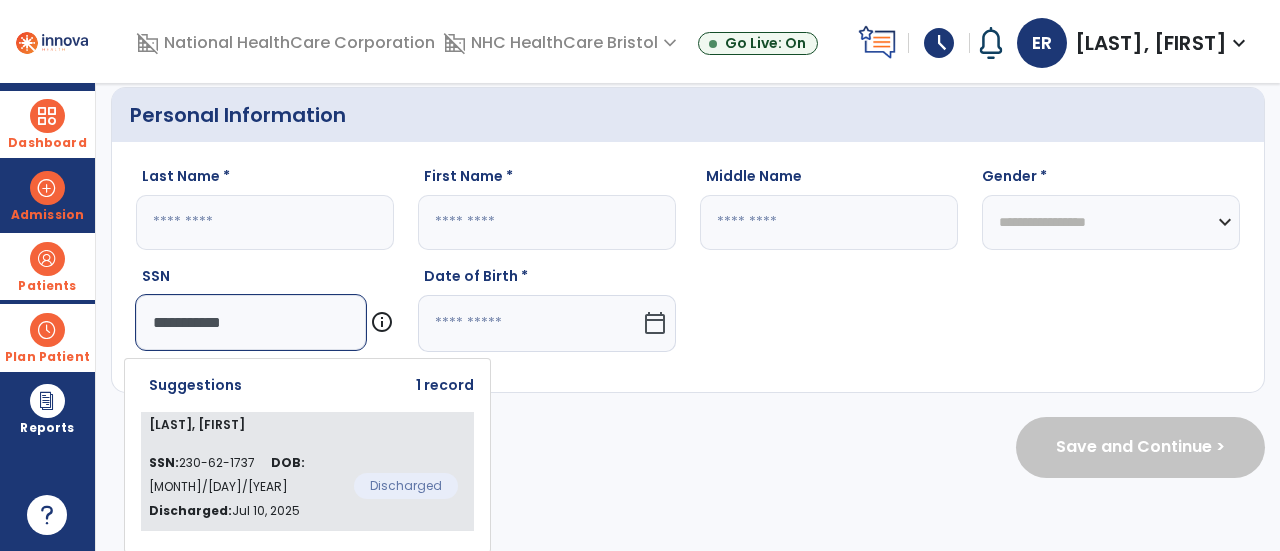 type on "**********" 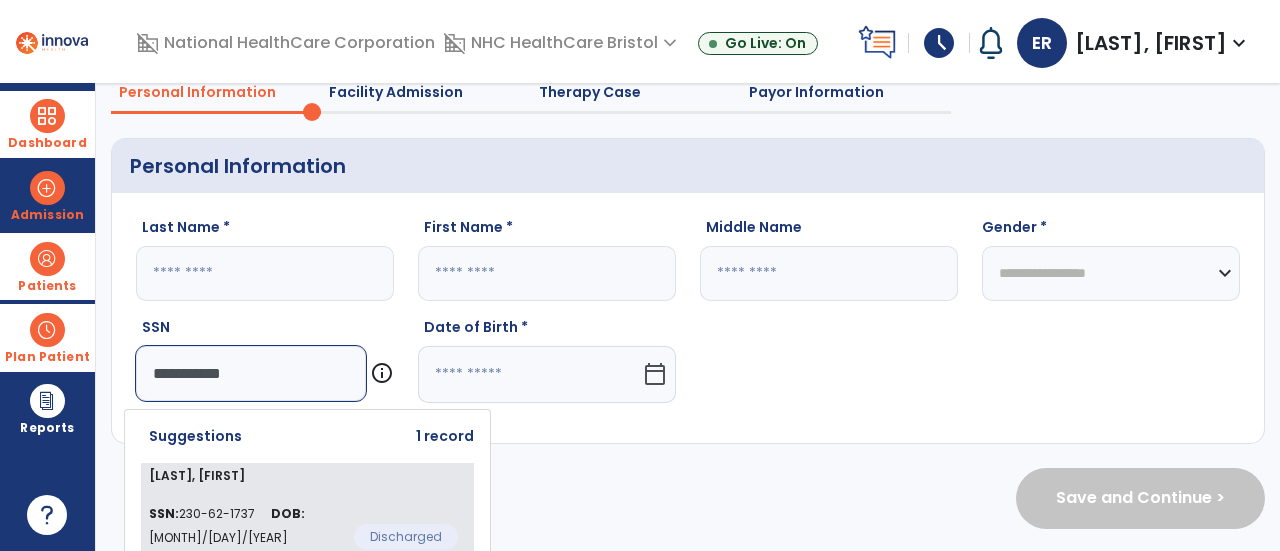 type on "*******" 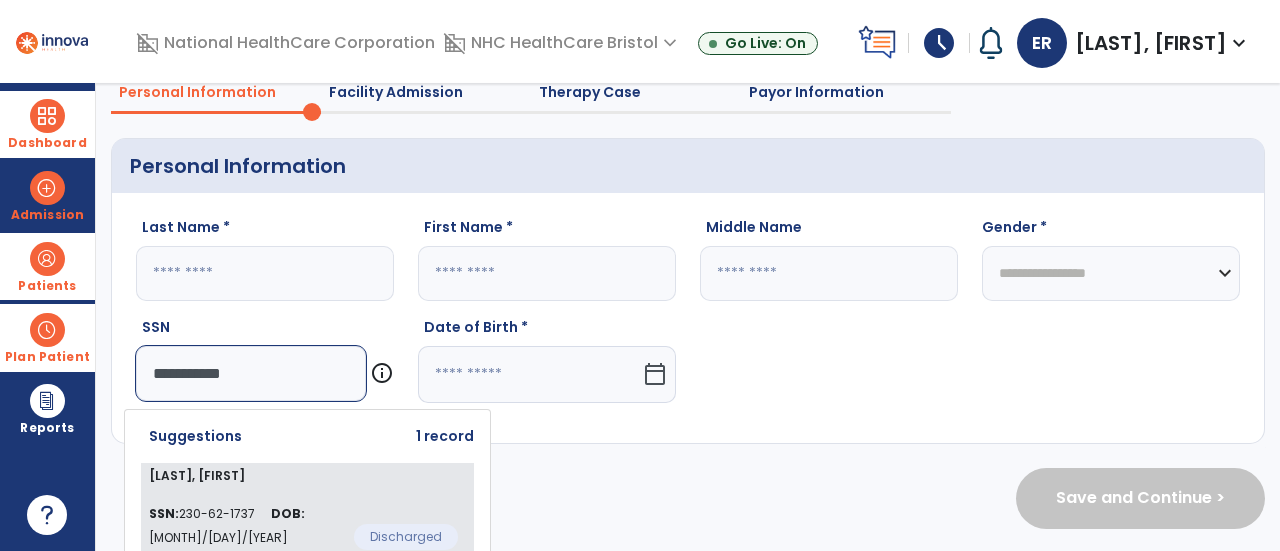 type on "*******" 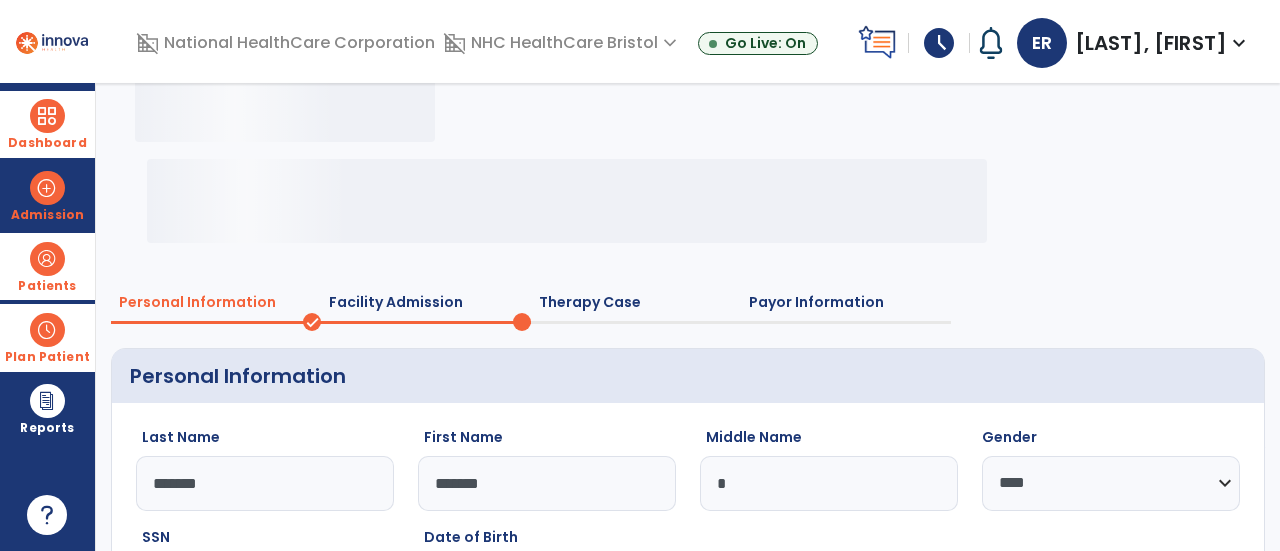 scroll, scrollTop: 172, scrollLeft: 0, axis: vertical 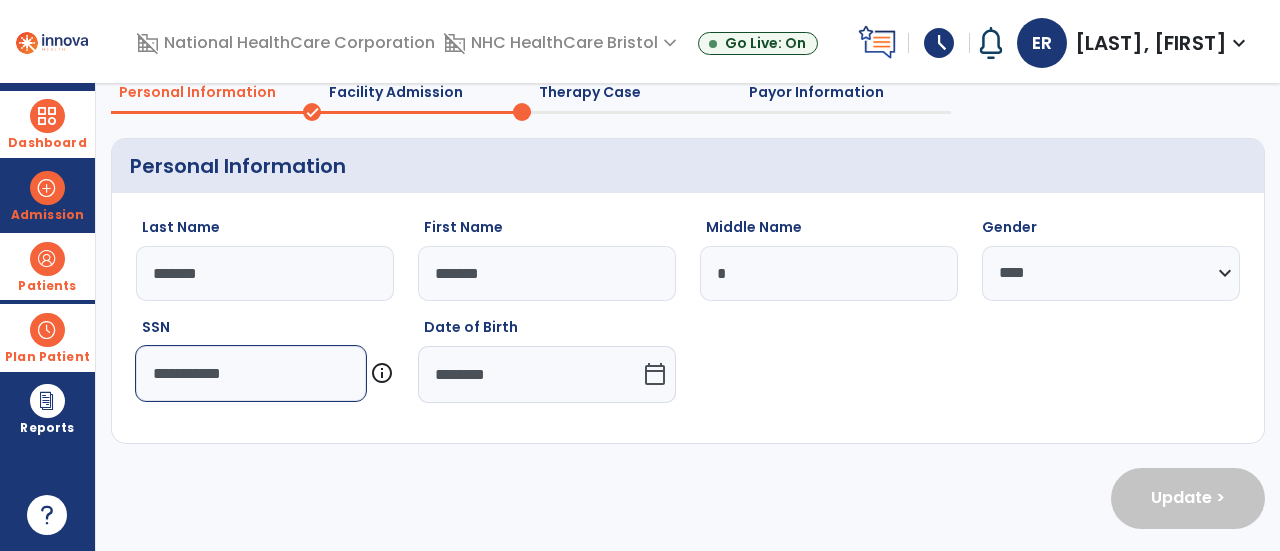 click on "**********" 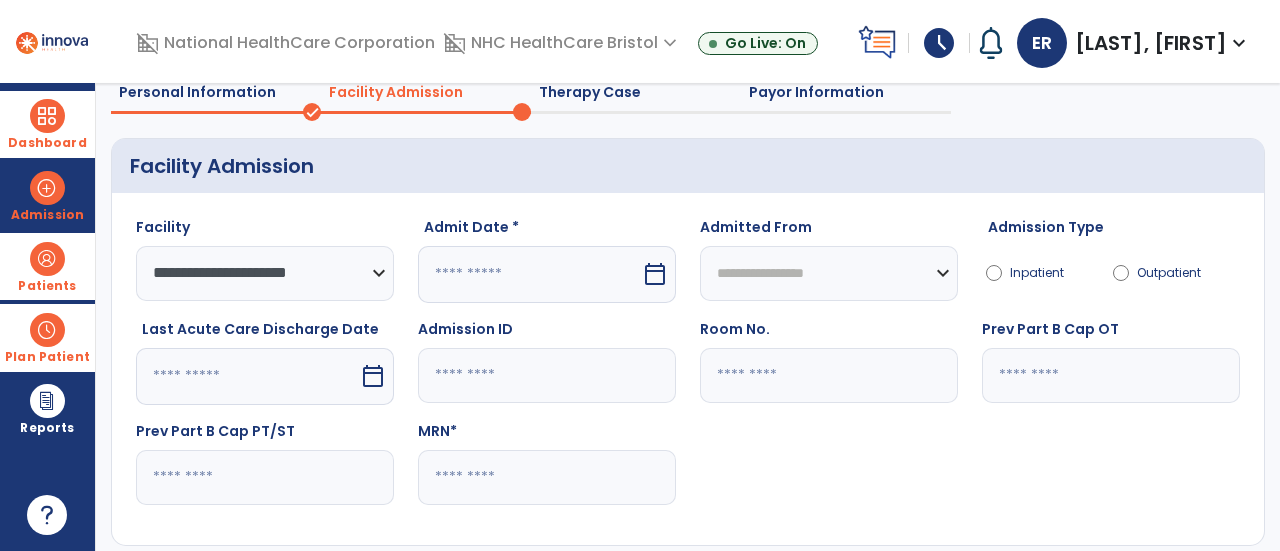 click 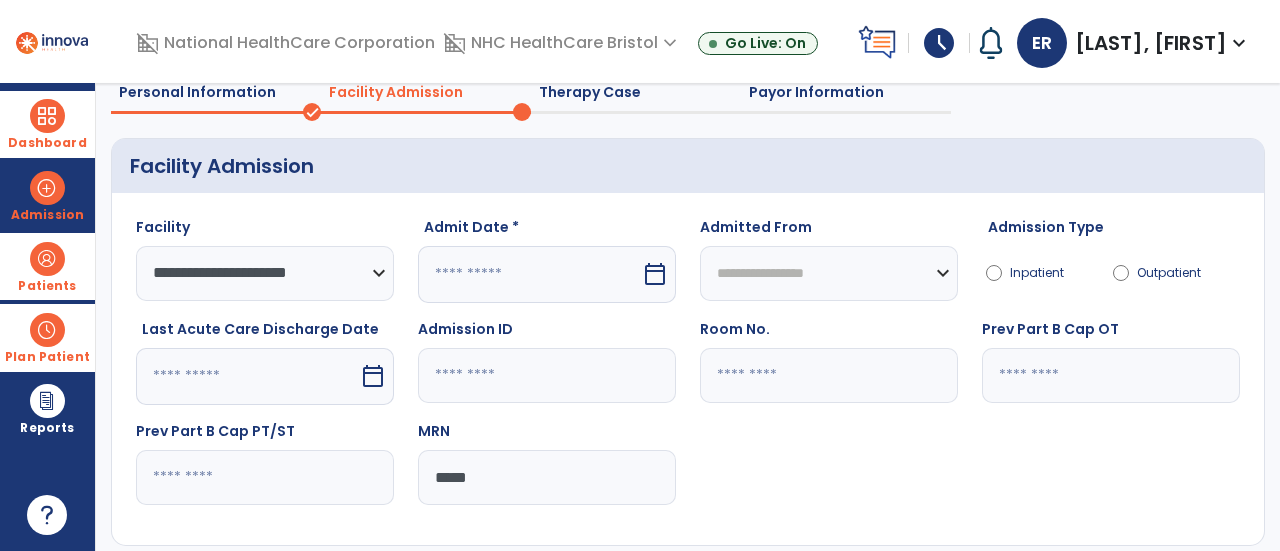 scroll, scrollTop: 265, scrollLeft: 0, axis: vertical 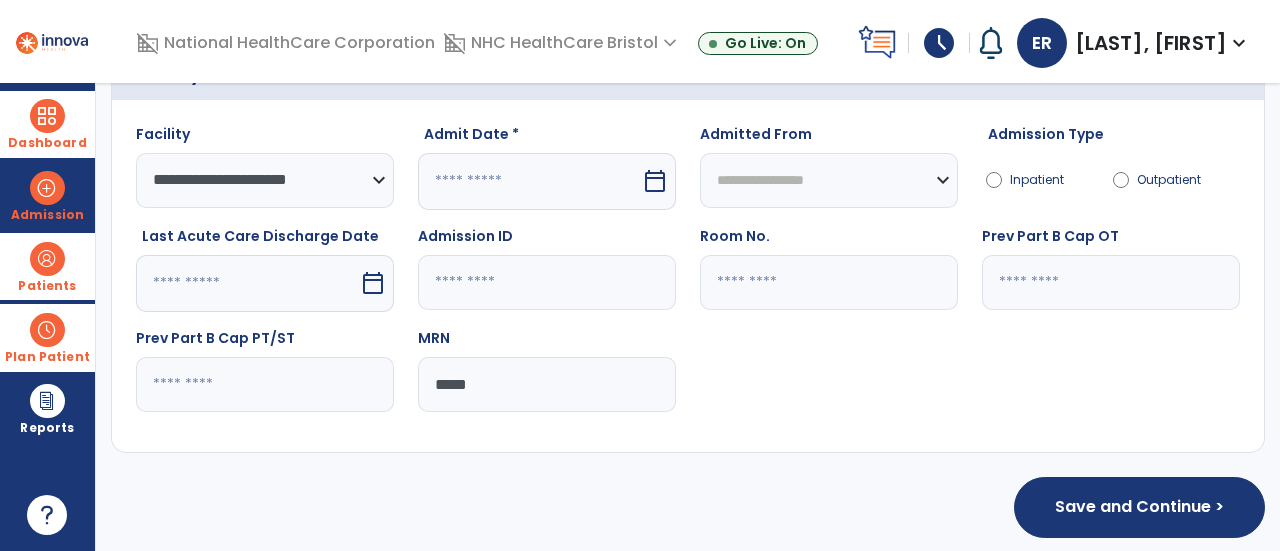 type on "*****" 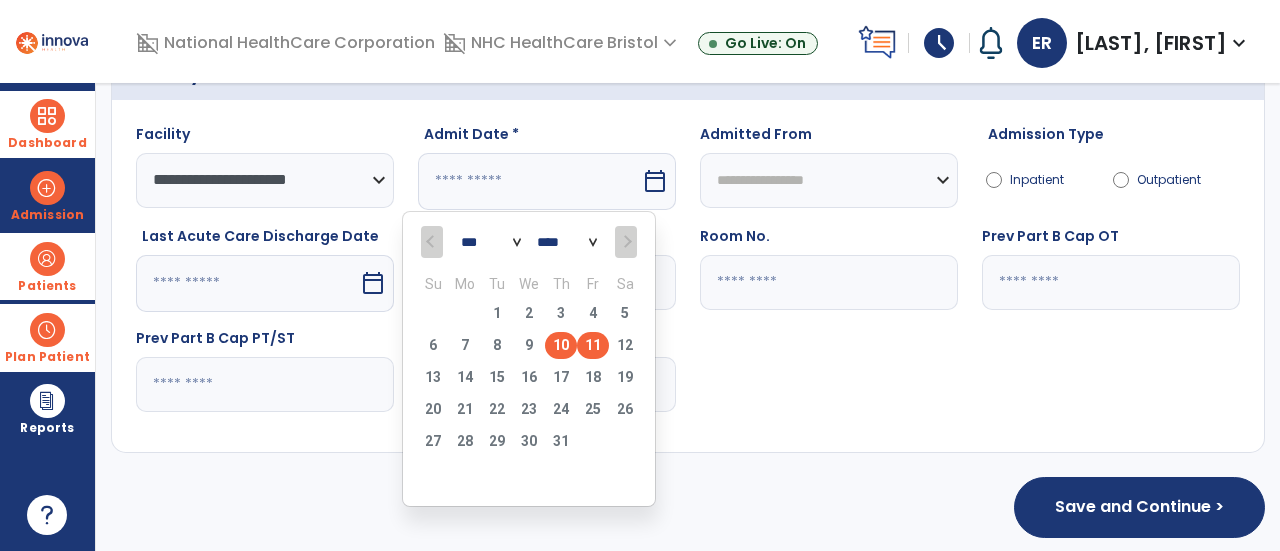 click on "10" at bounding box center [561, 345] 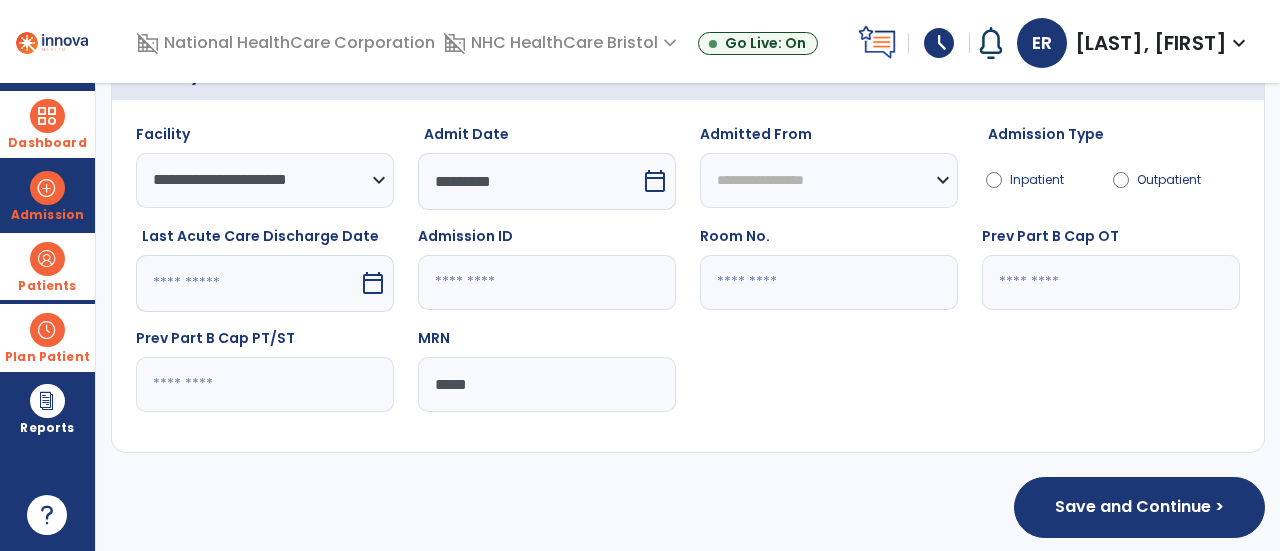 click on "*********" at bounding box center [529, 181] 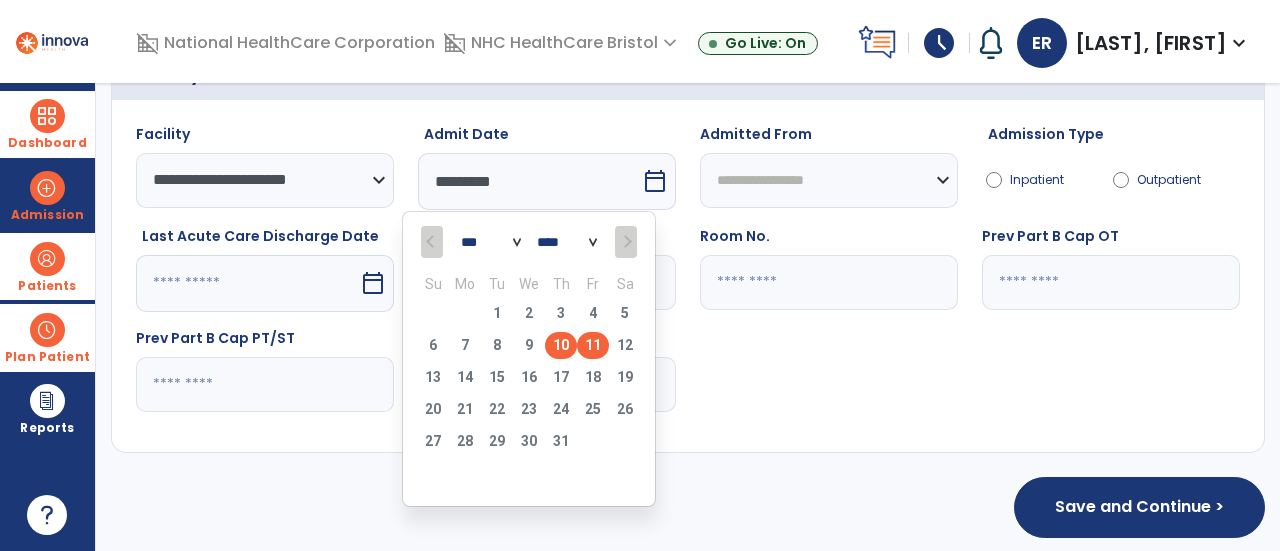 click on "11" at bounding box center (593, 345) 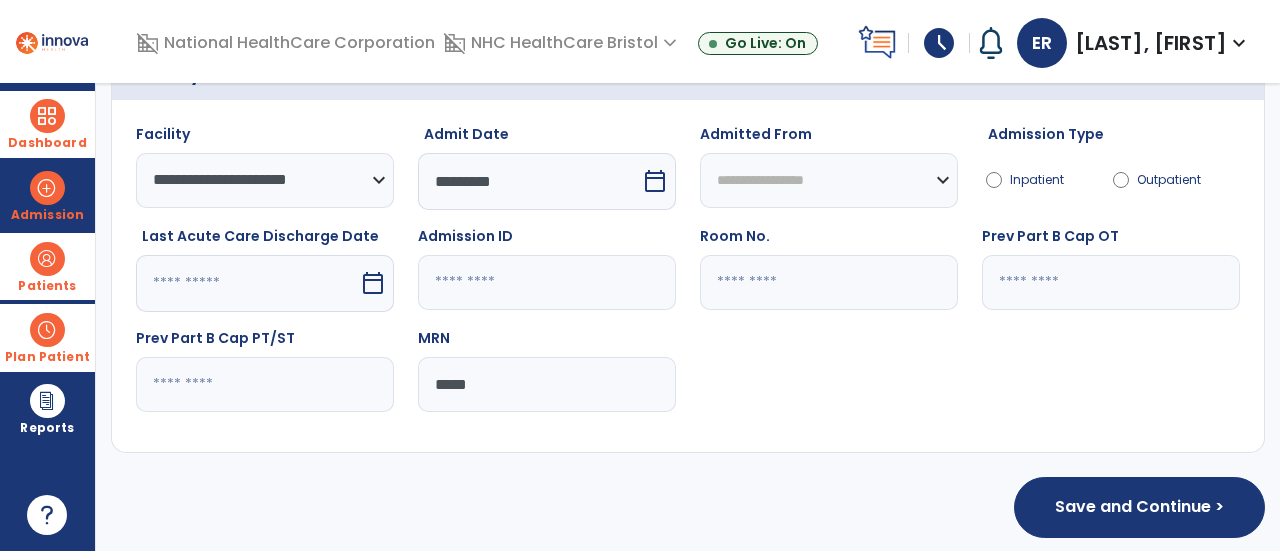 click on "**********" 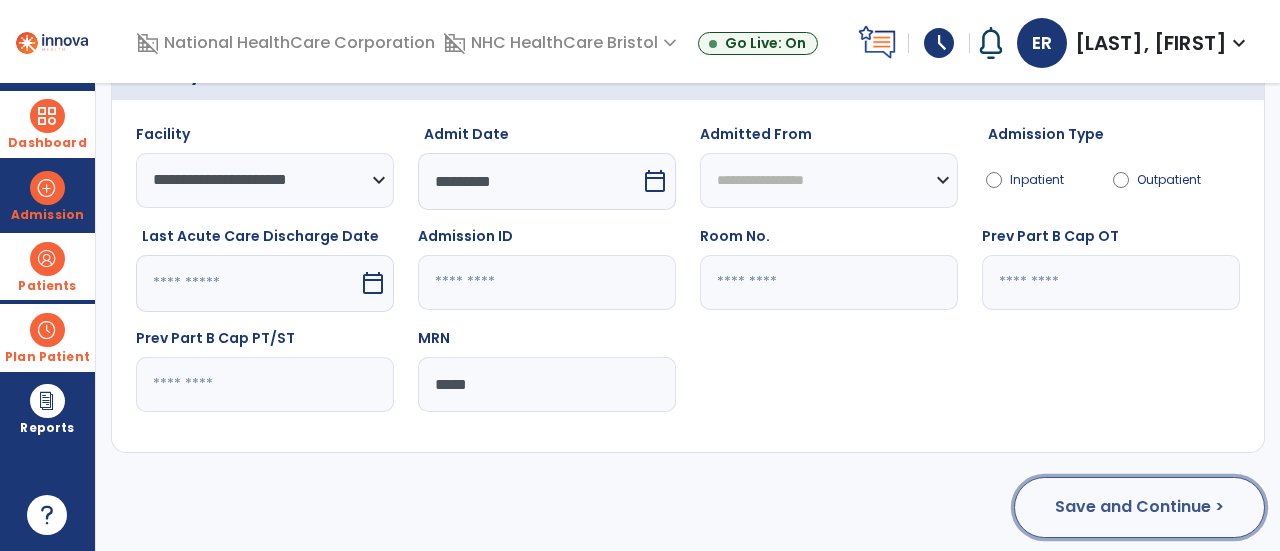 click on "Save and Continue >" 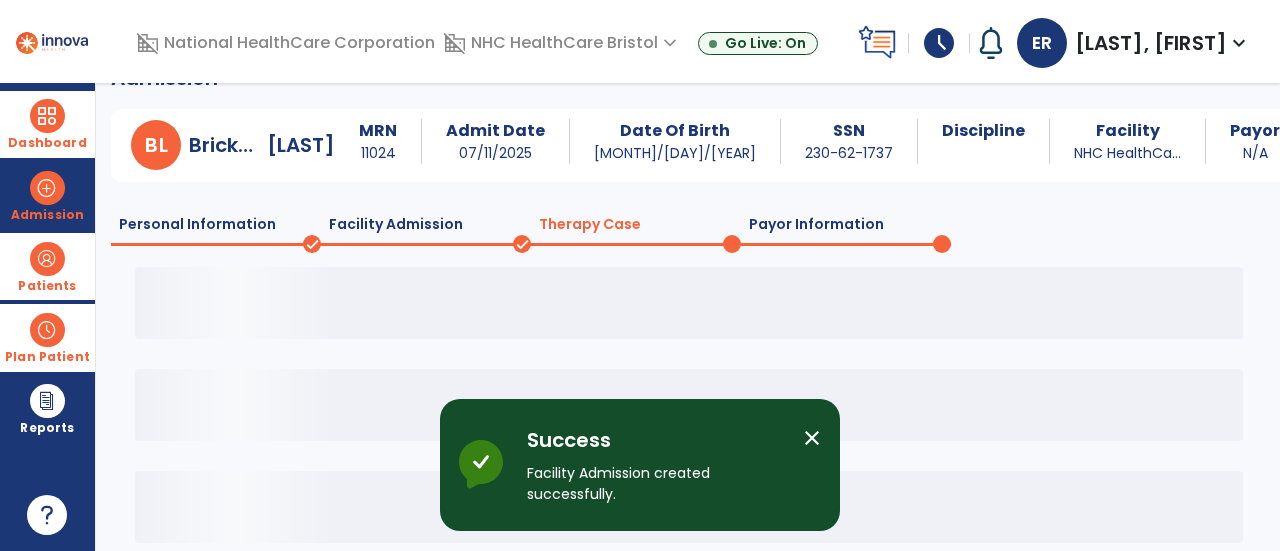 scroll, scrollTop: 34, scrollLeft: 0, axis: vertical 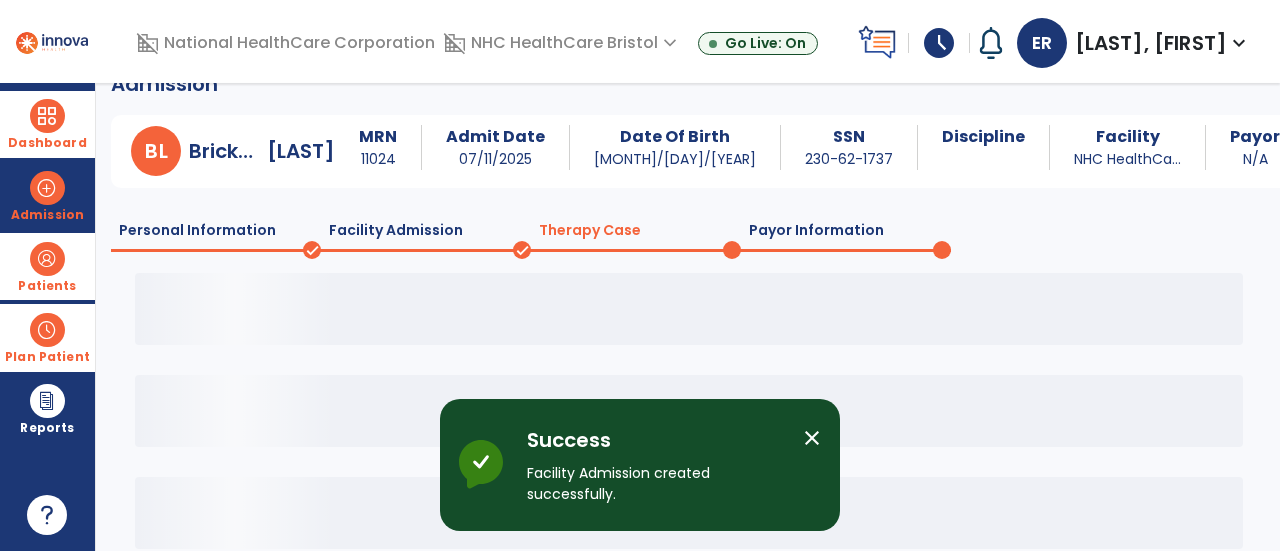 click 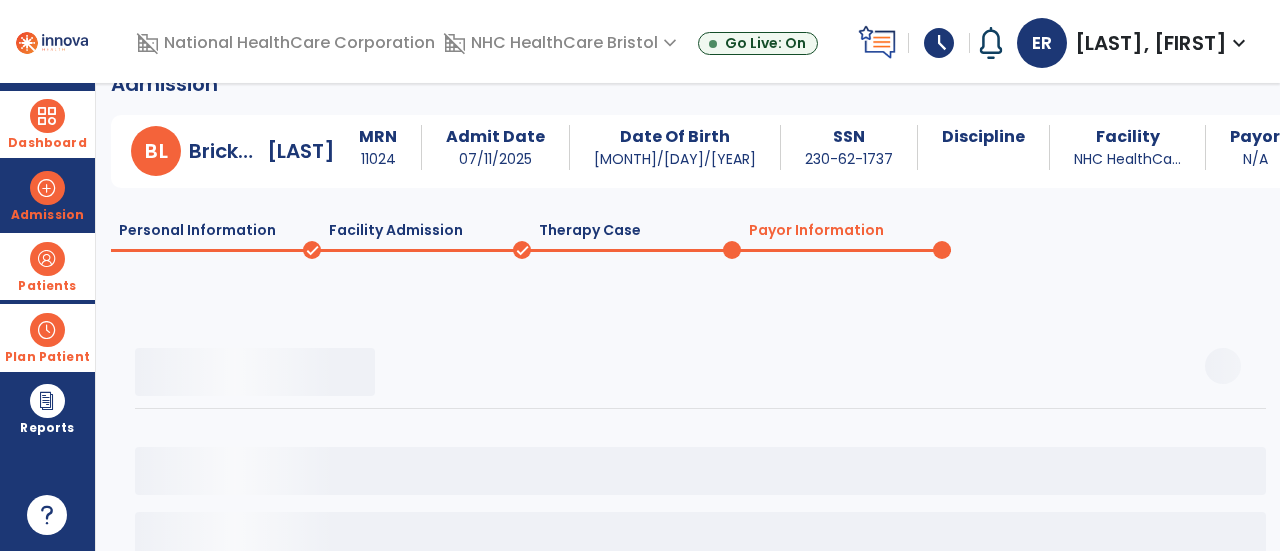 scroll, scrollTop: 181, scrollLeft: 0, axis: vertical 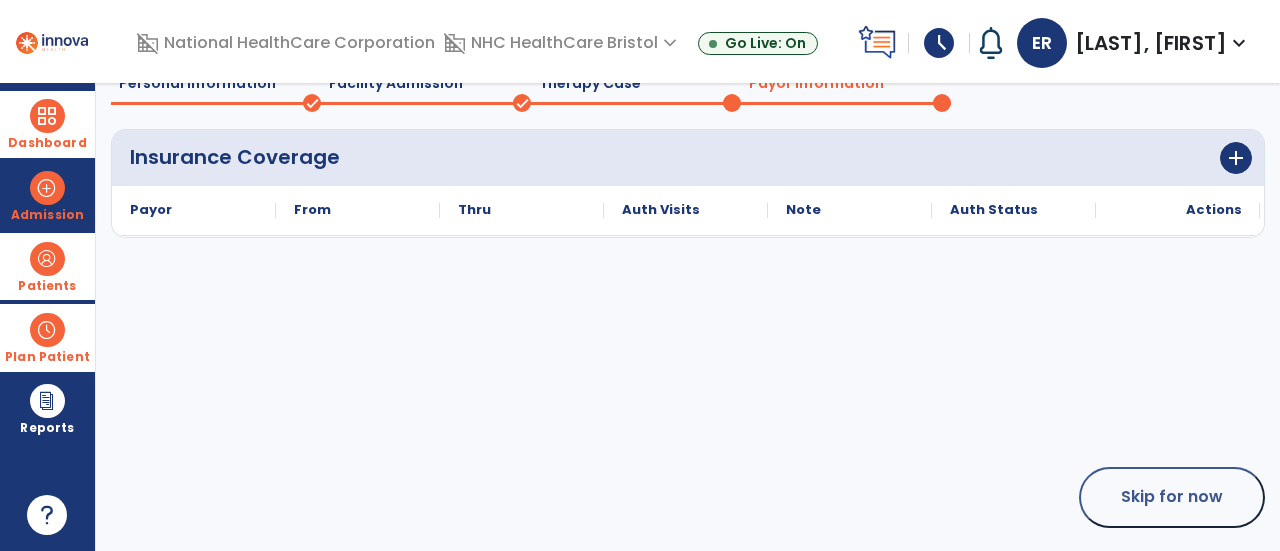 click 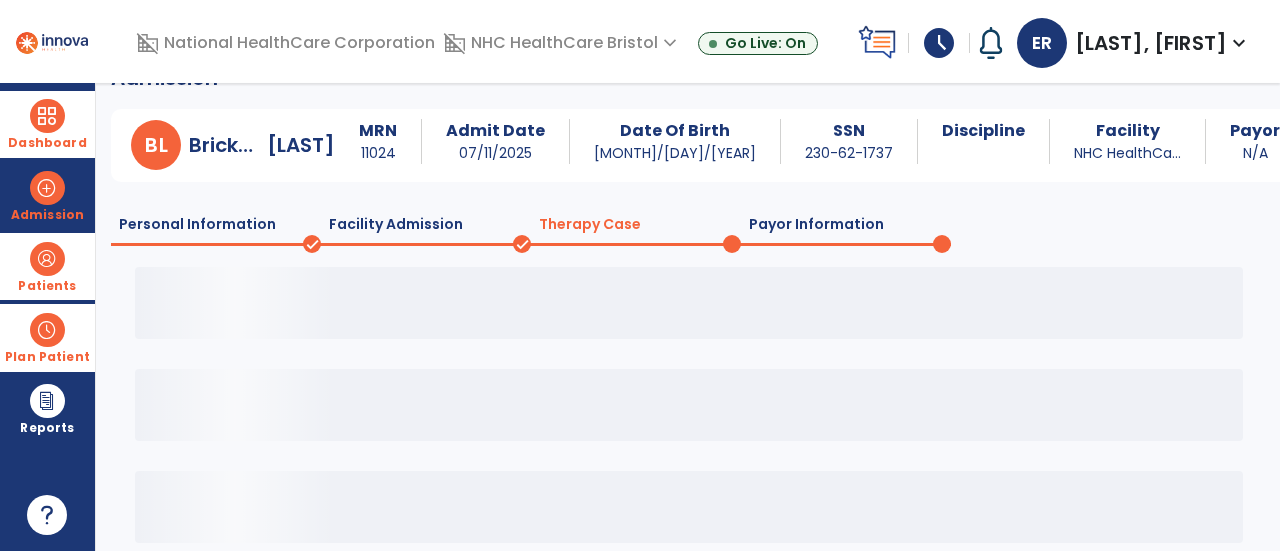 scroll, scrollTop: 34, scrollLeft: 0, axis: vertical 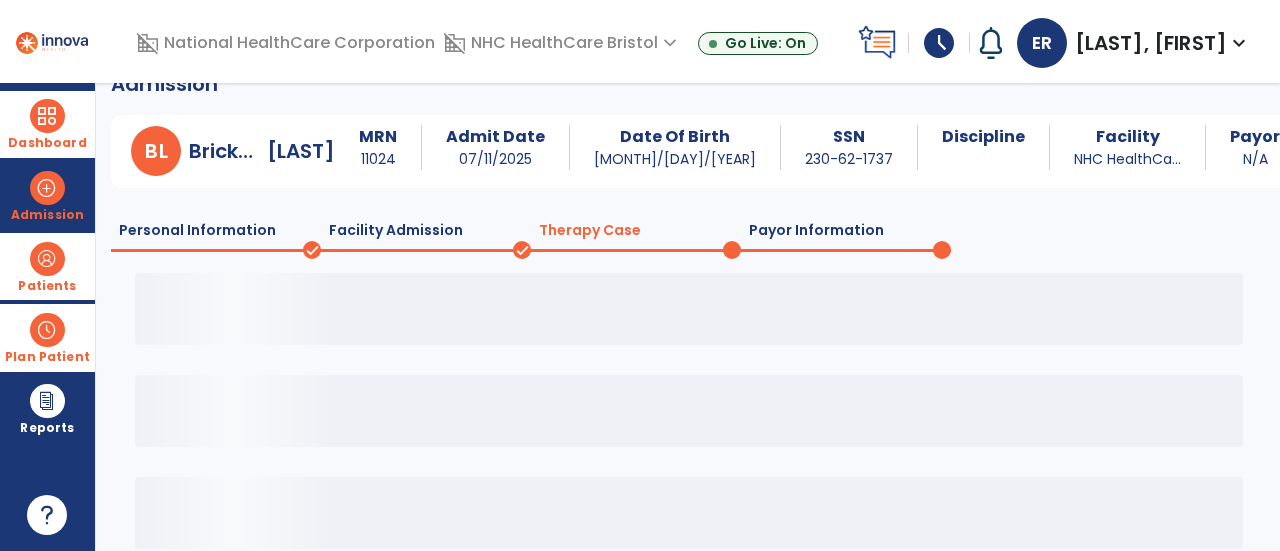 click 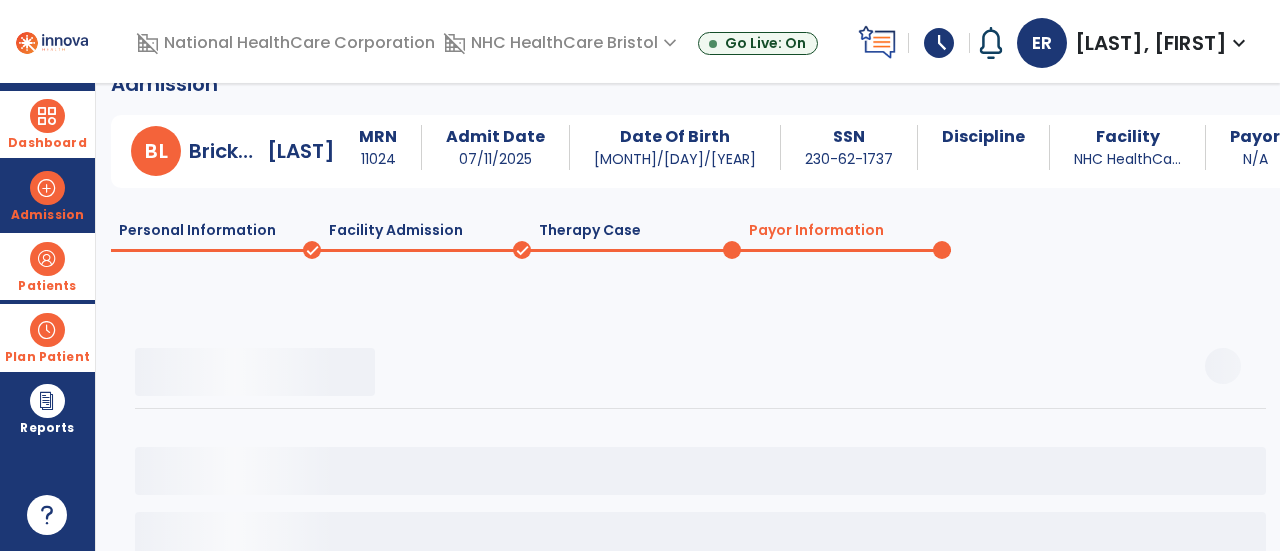 scroll, scrollTop: 181, scrollLeft: 0, axis: vertical 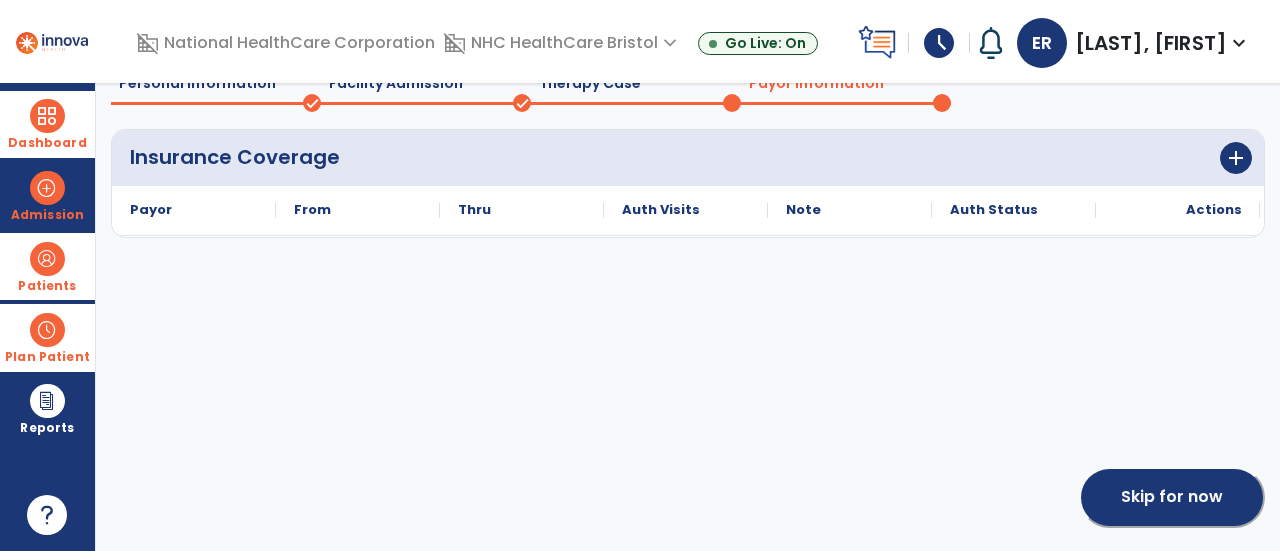click on "Skip for now" 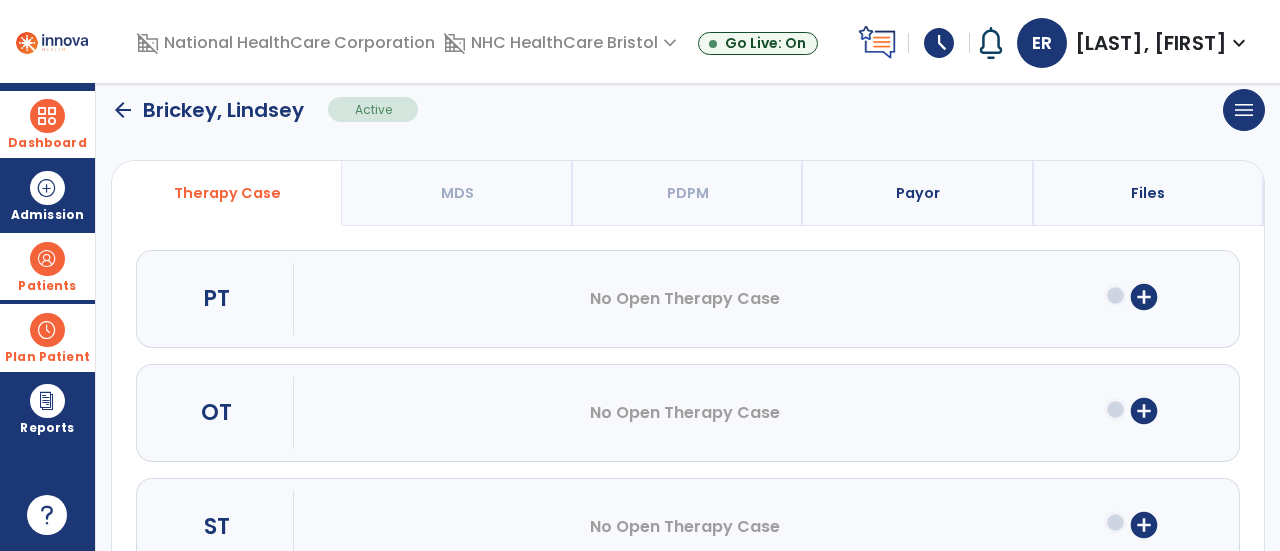 click on "add_circle" at bounding box center [1144, 413] 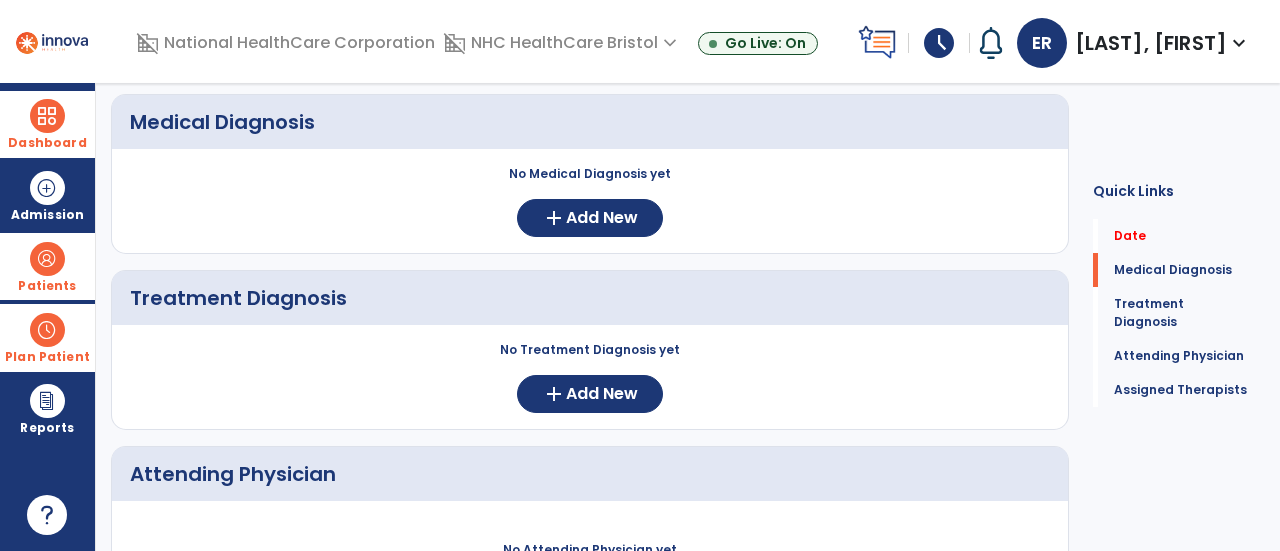scroll, scrollTop: 0, scrollLeft: 0, axis: both 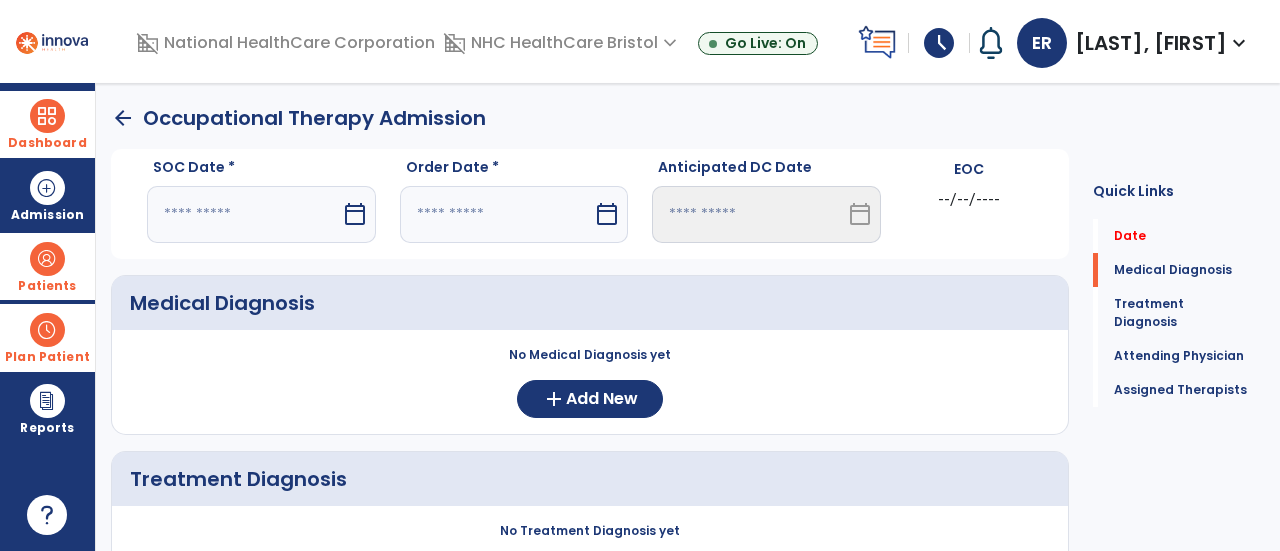 click at bounding box center [244, 214] 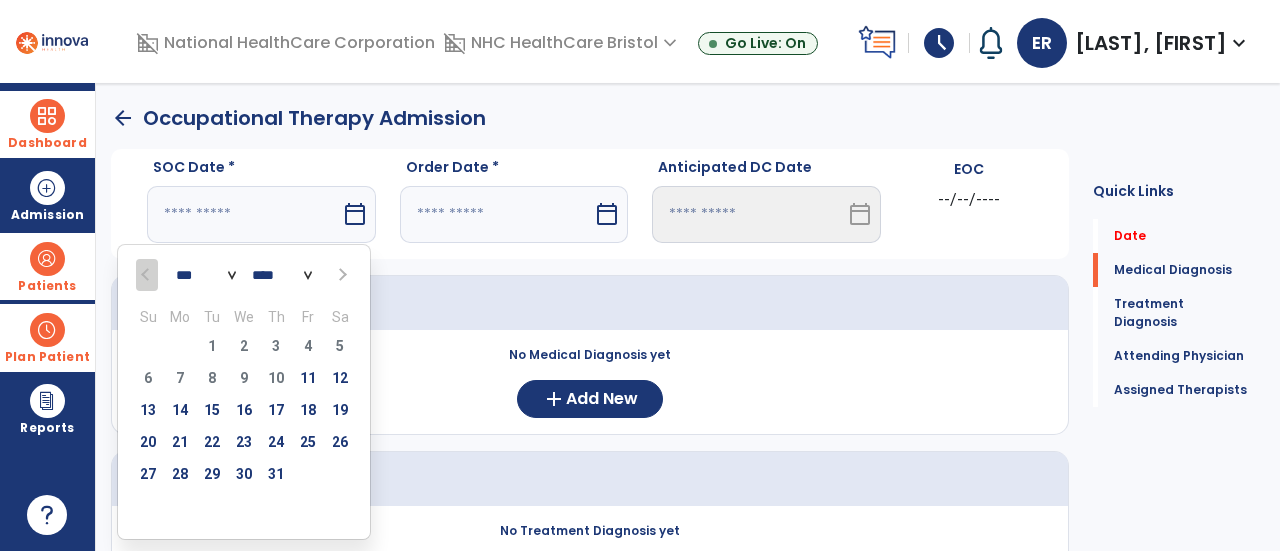 click at bounding box center (244, 214) 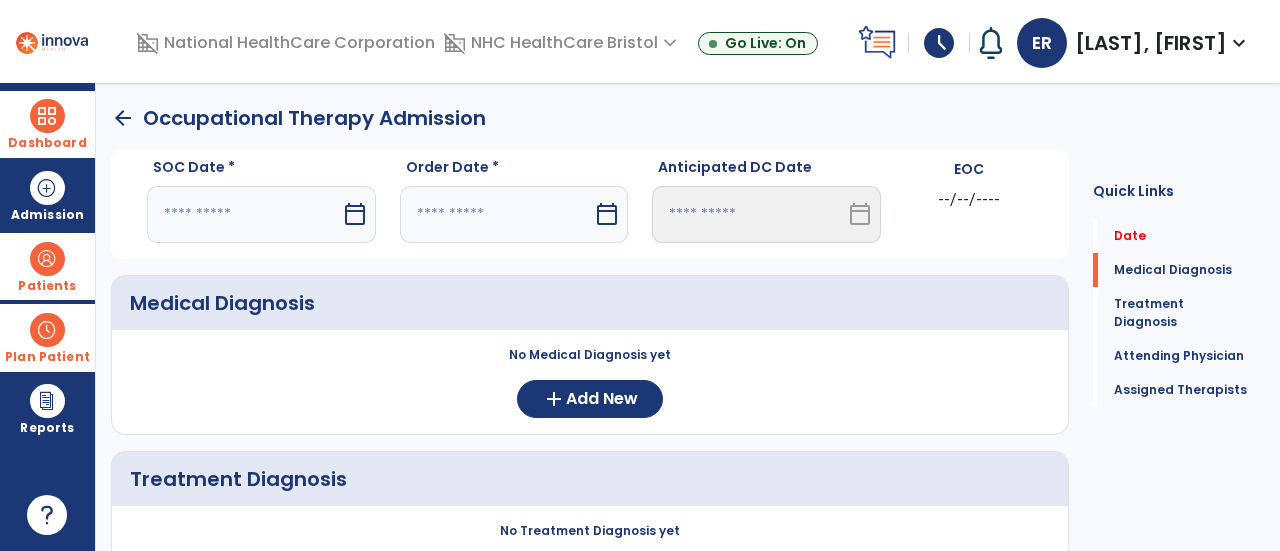 click at bounding box center [244, 214] 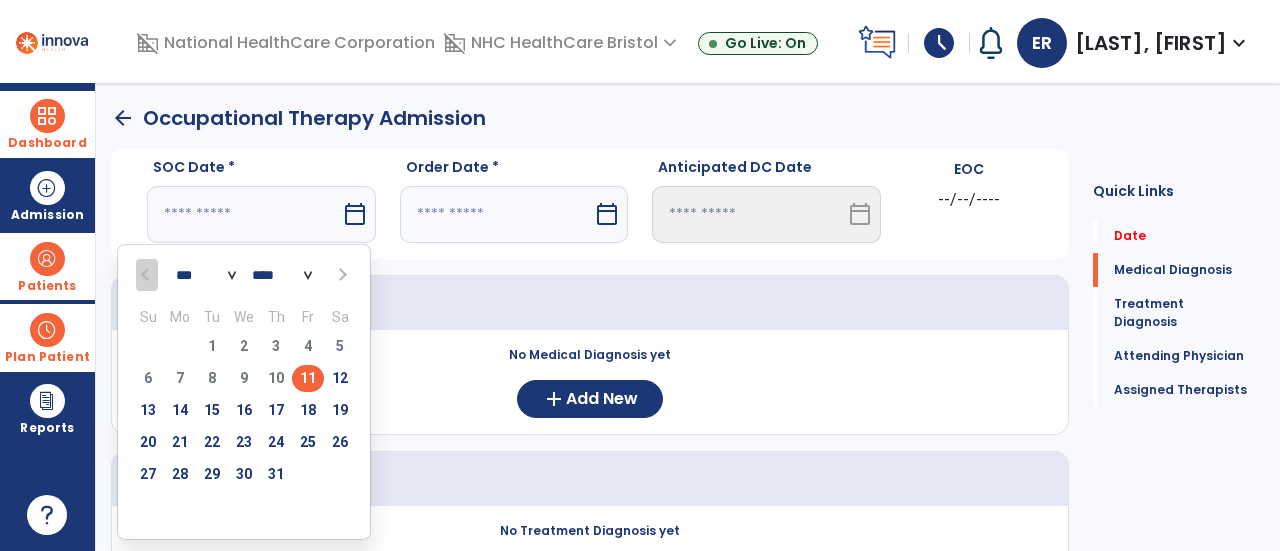 click on "11" at bounding box center (308, 378) 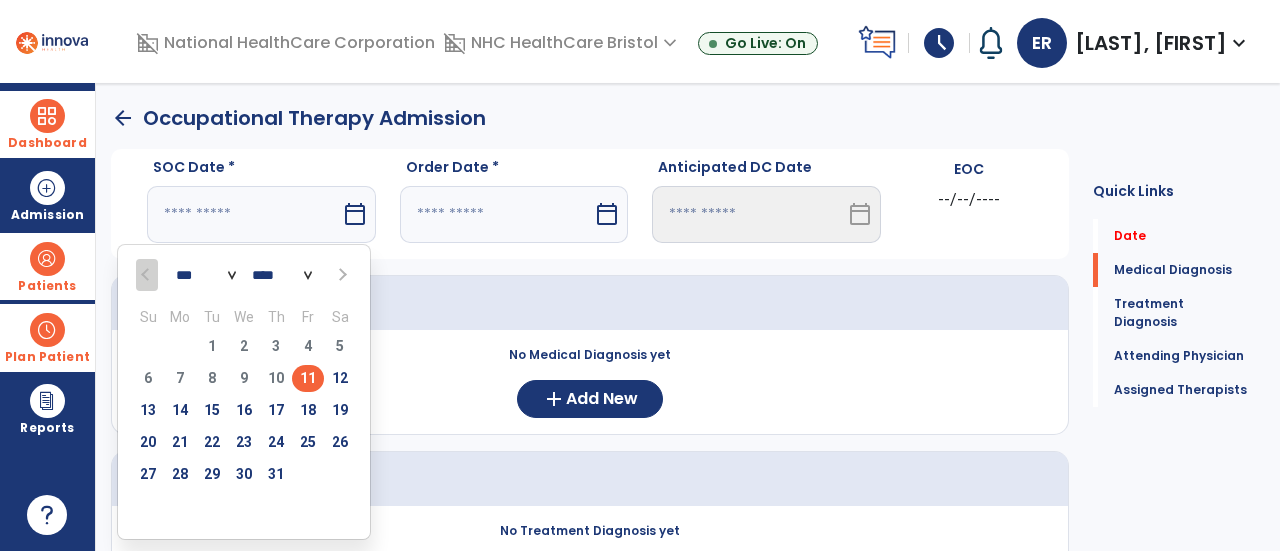 type on "*********" 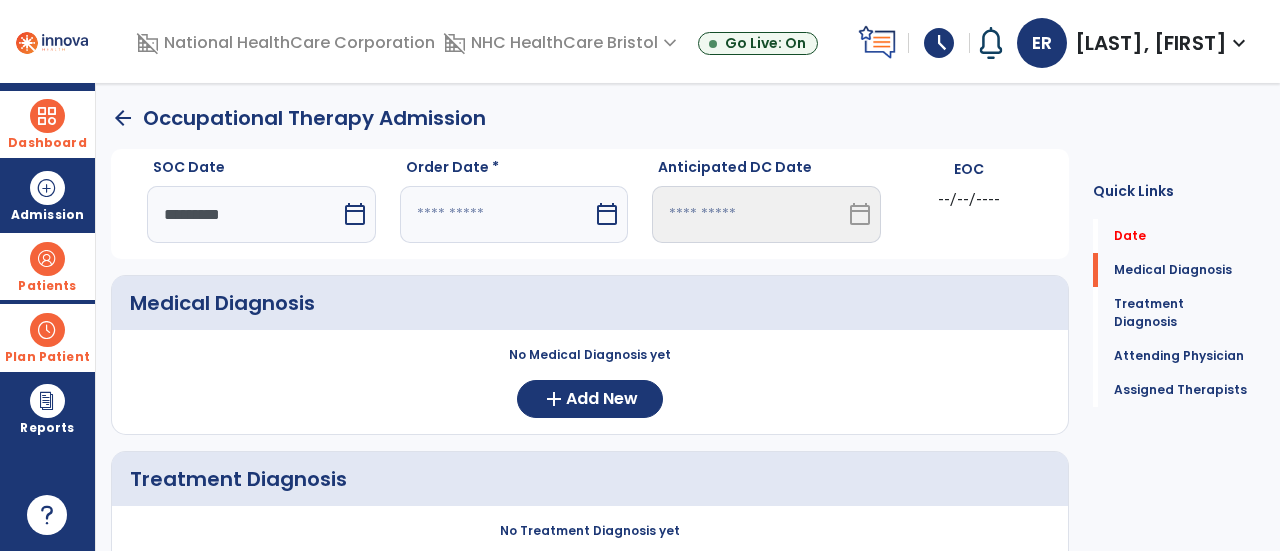 click at bounding box center [497, 214] 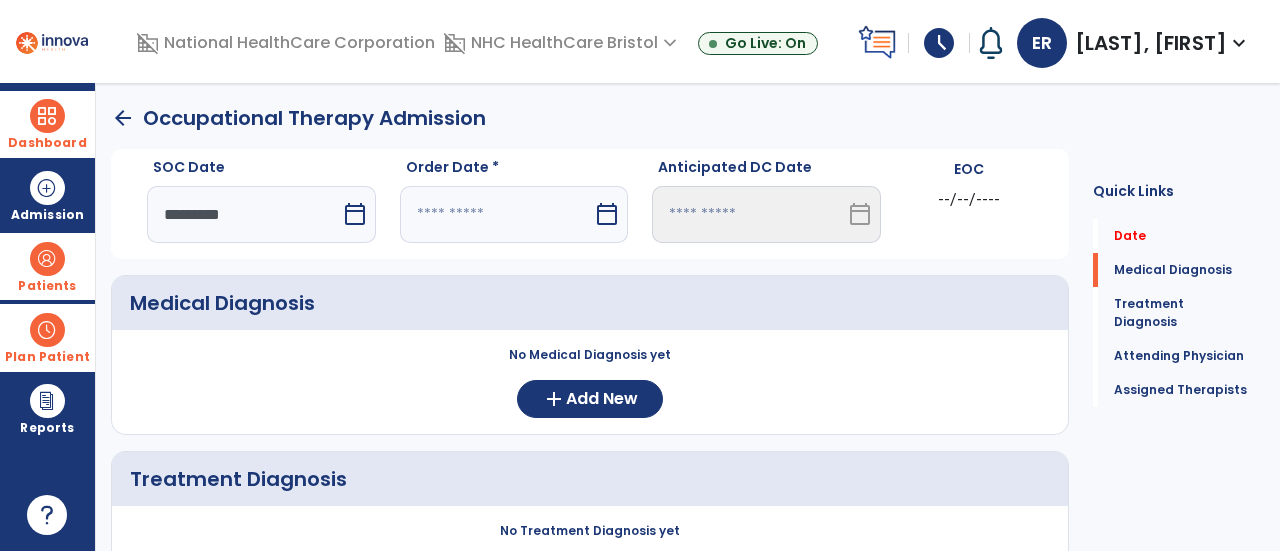 select on "*" 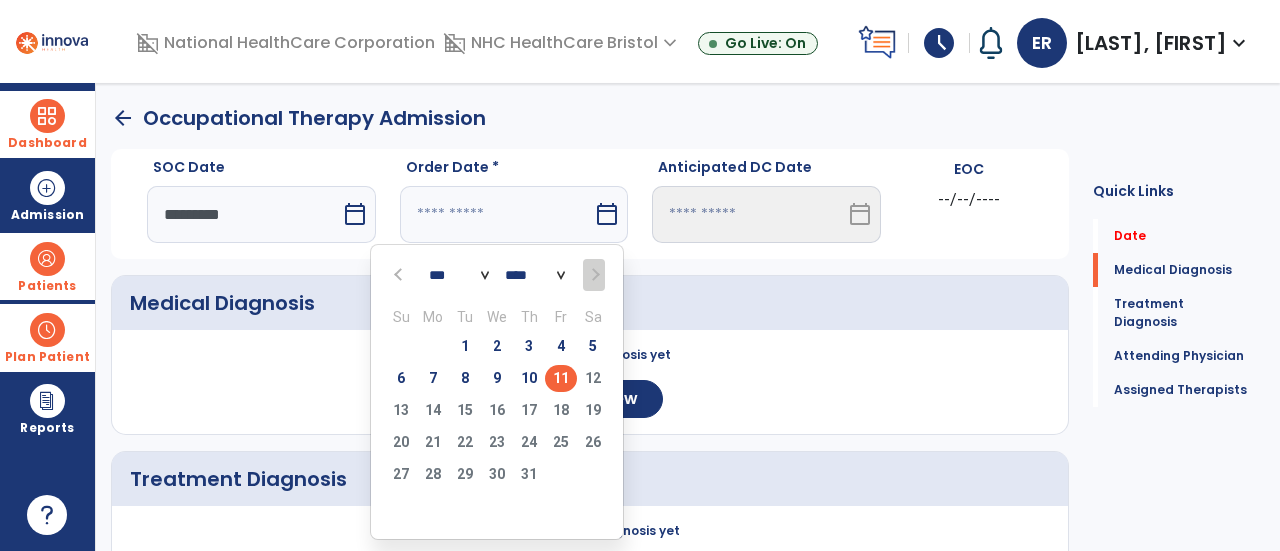 click on "11" at bounding box center [561, 378] 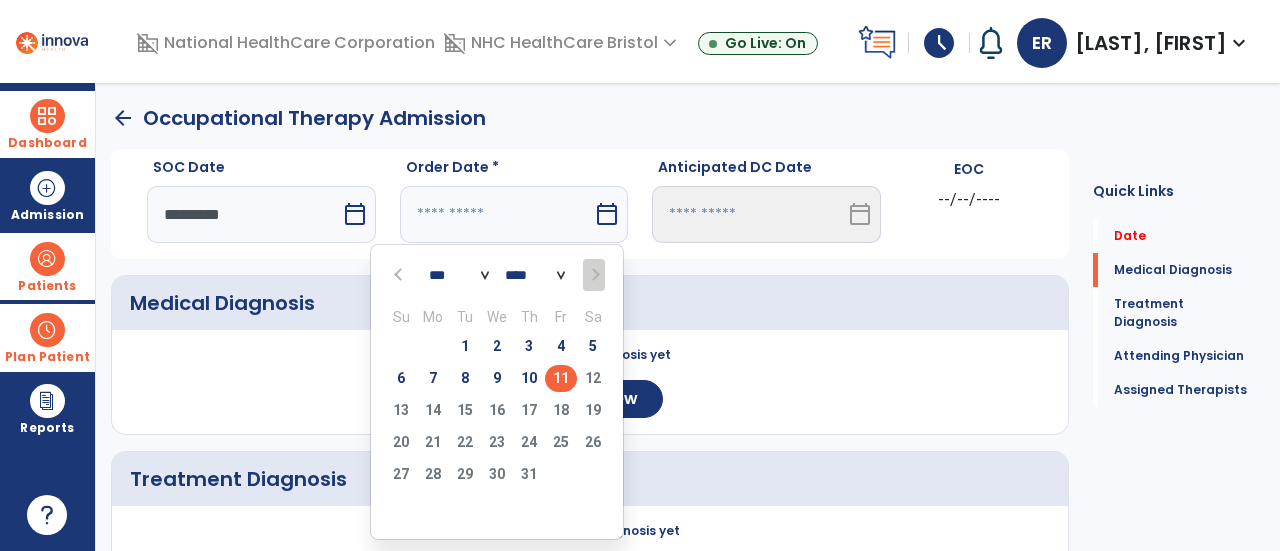 type on "*********" 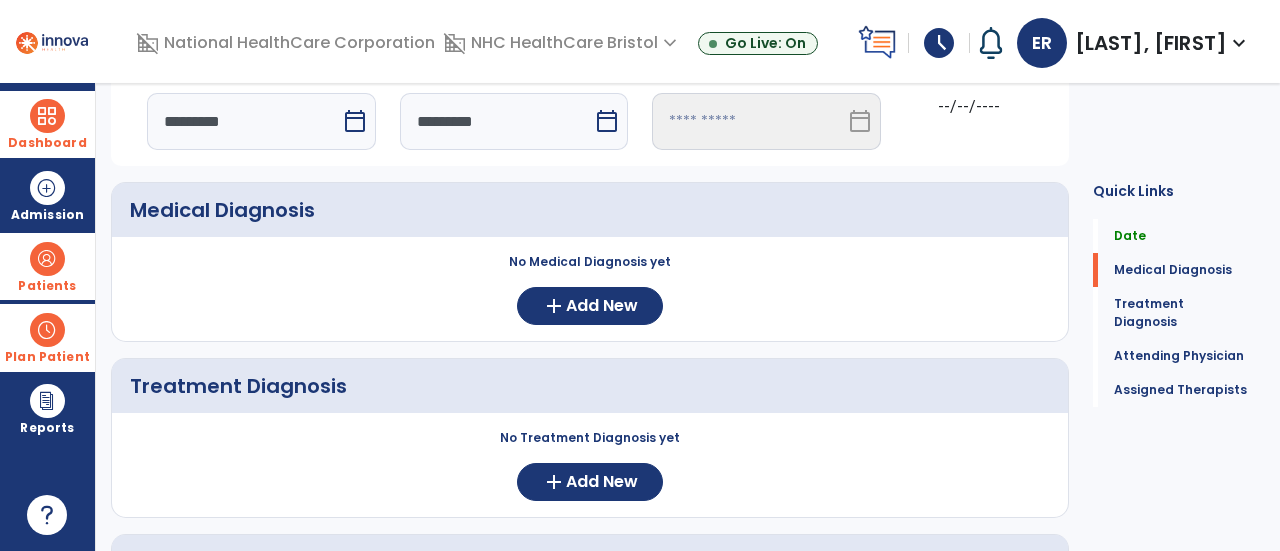 scroll, scrollTop: 94, scrollLeft: 0, axis: vertical 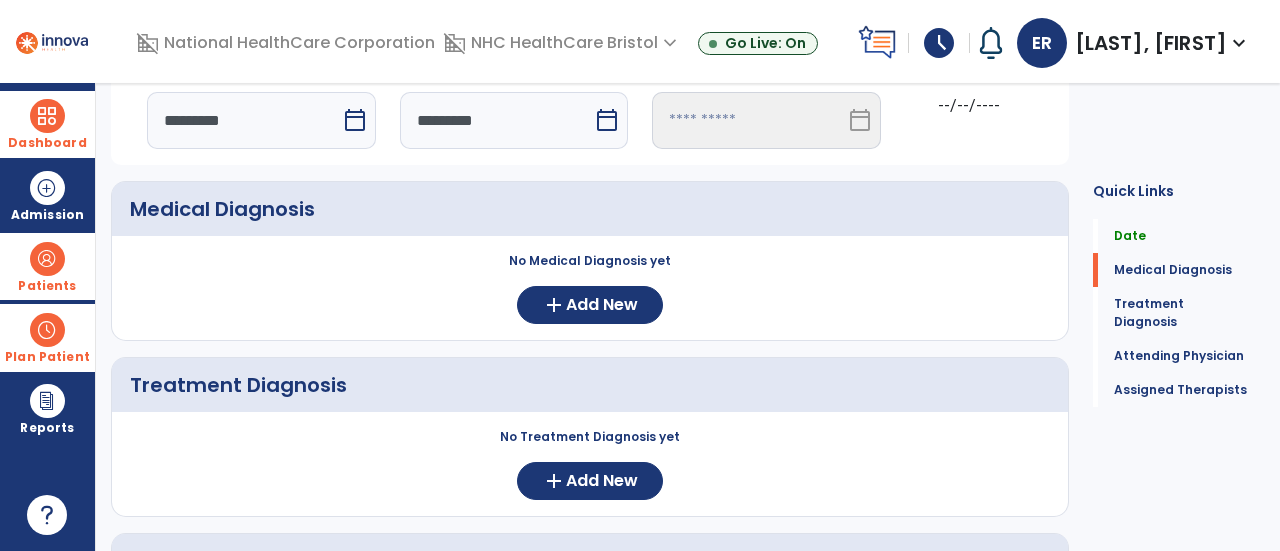 click on "Medical Diagnosis     No Medical Diagnosis yet  add  Add New" 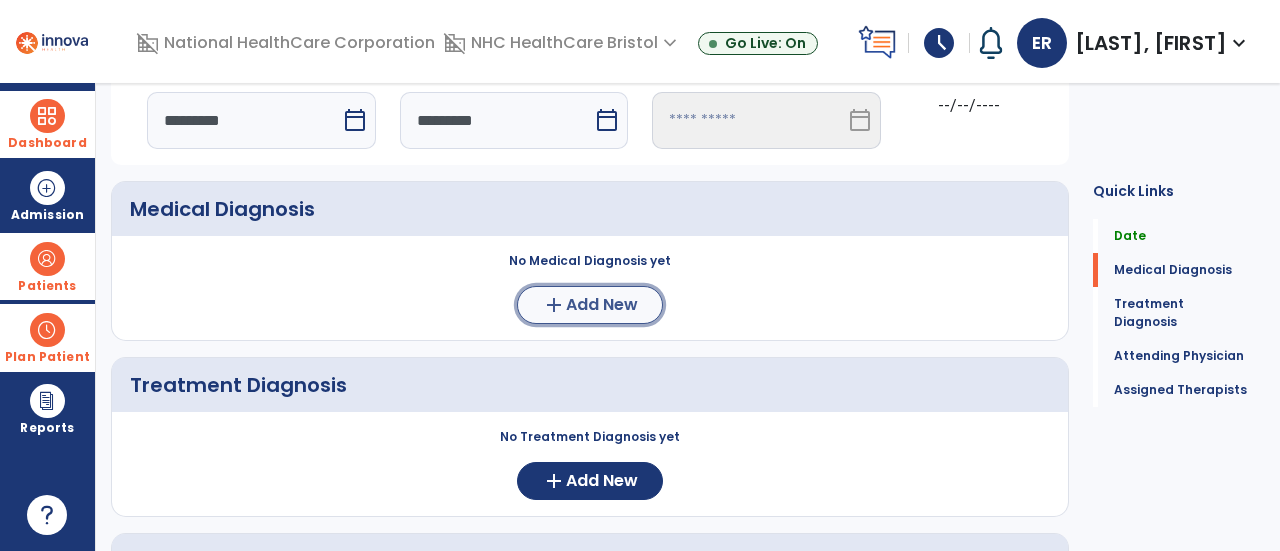 click on "Add New" 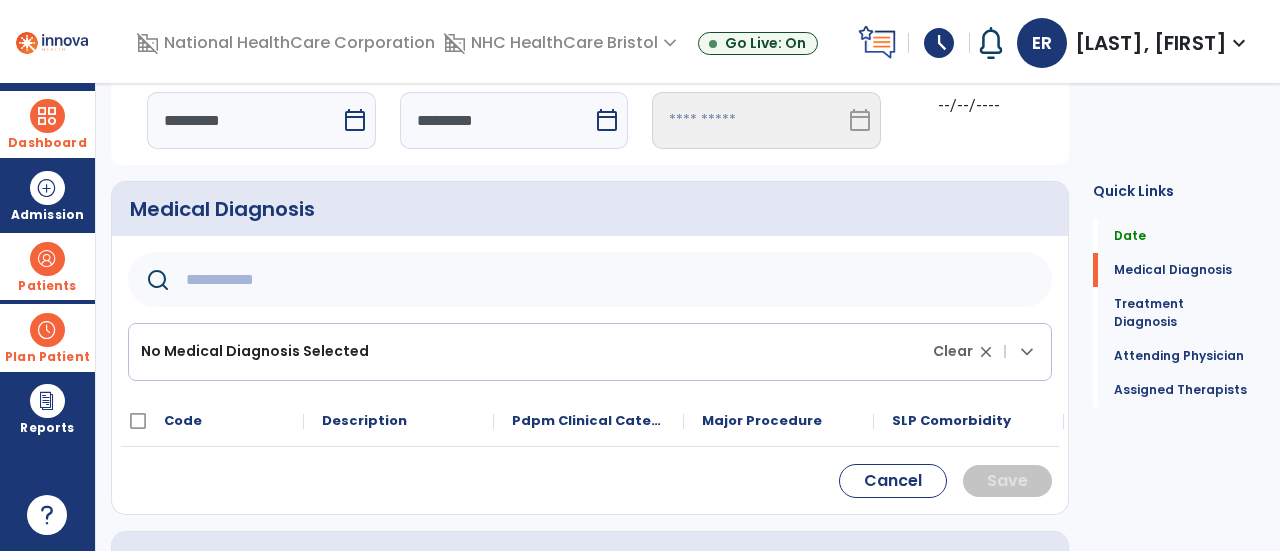 scroll, scrollTop: 101, scrollLeft: 0, axis: vertical 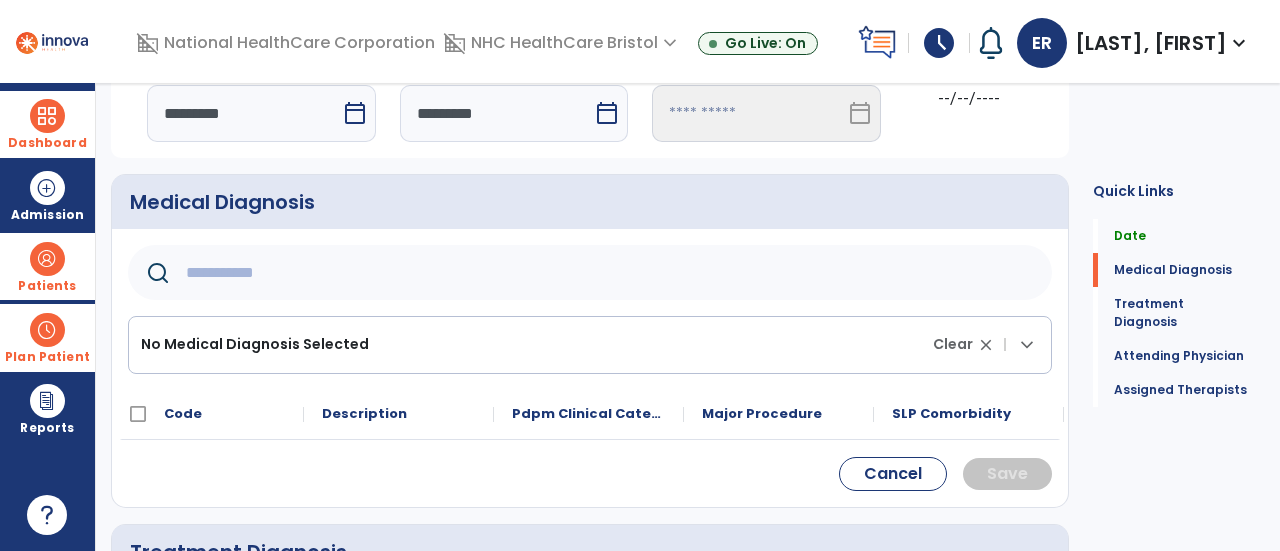 click 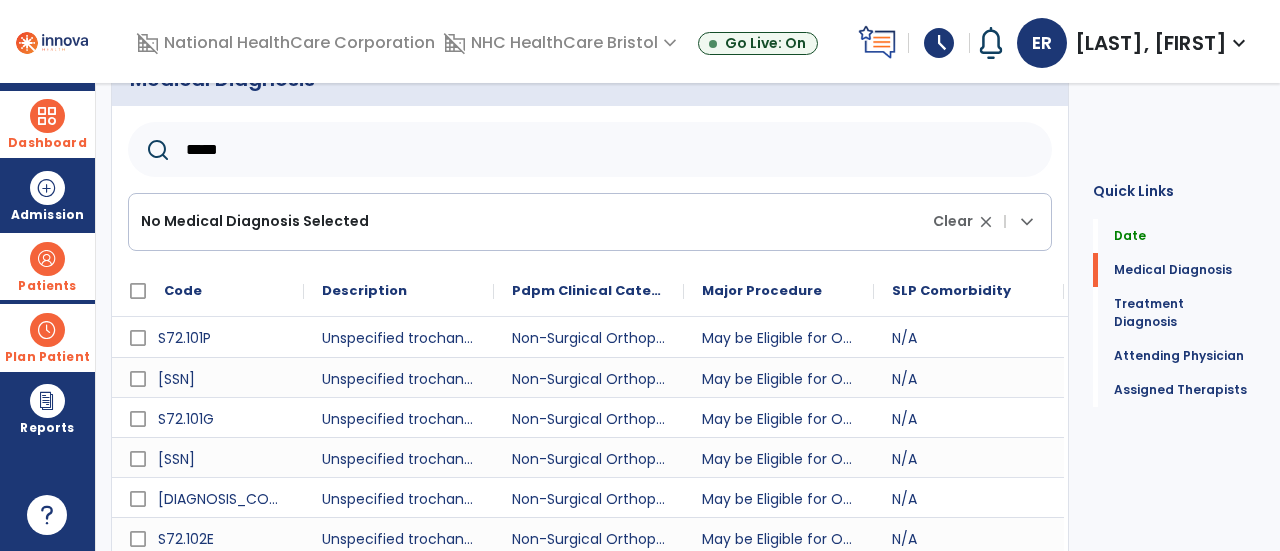 scroll, scrollTop: 221, scrollLeft: 0, axis: vertical 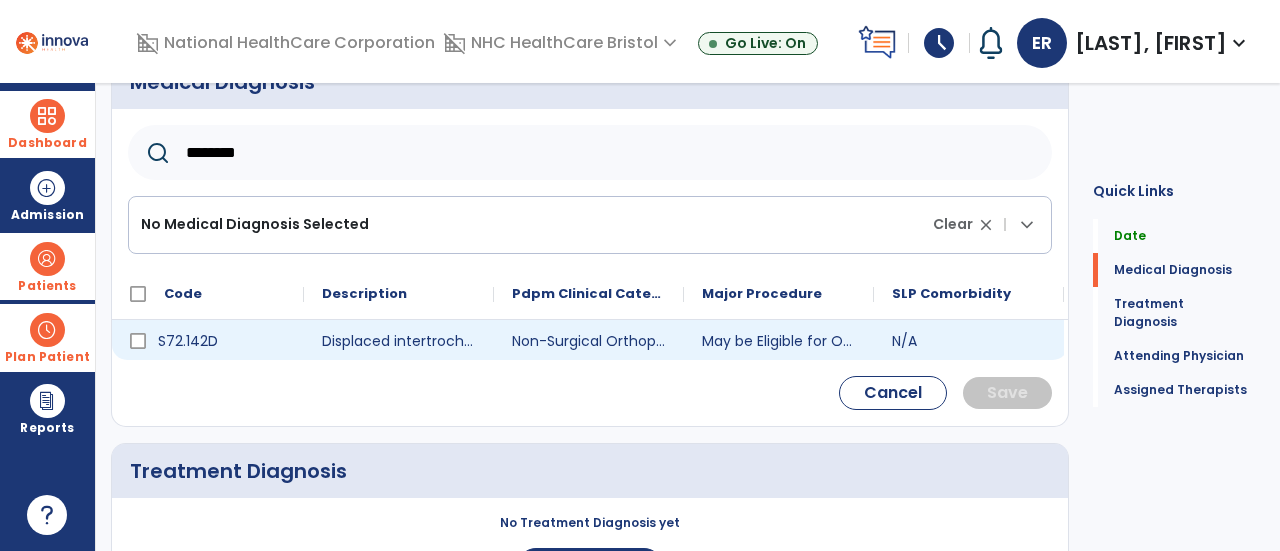 type on "********" 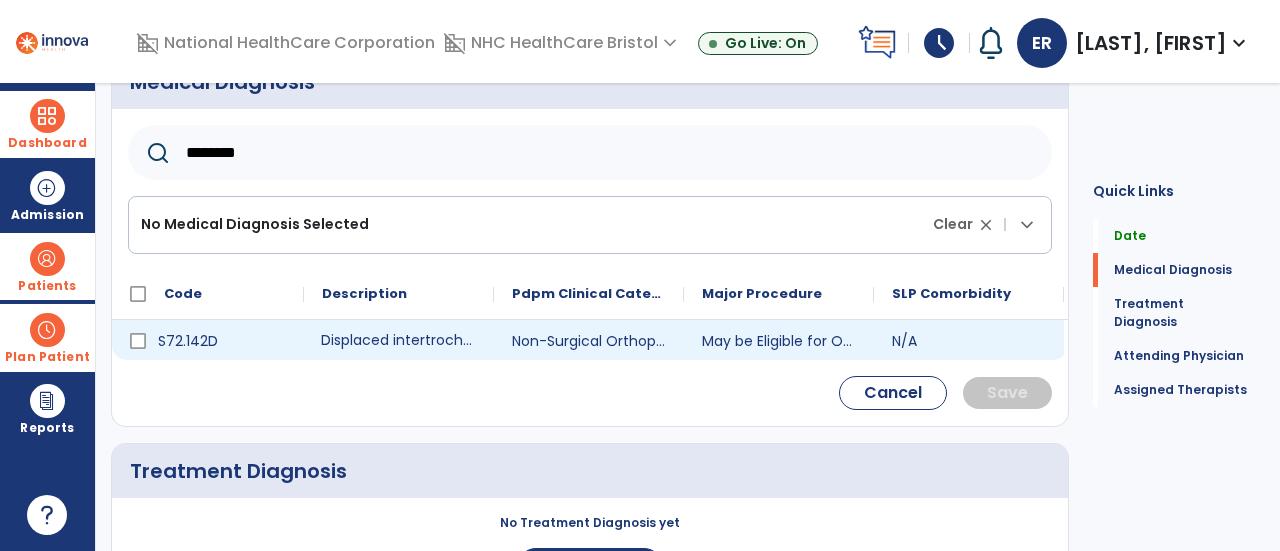 click on "Displaced intertrochanteric fracture of left femur, subsequent encounter for closed fracture with routine healing" 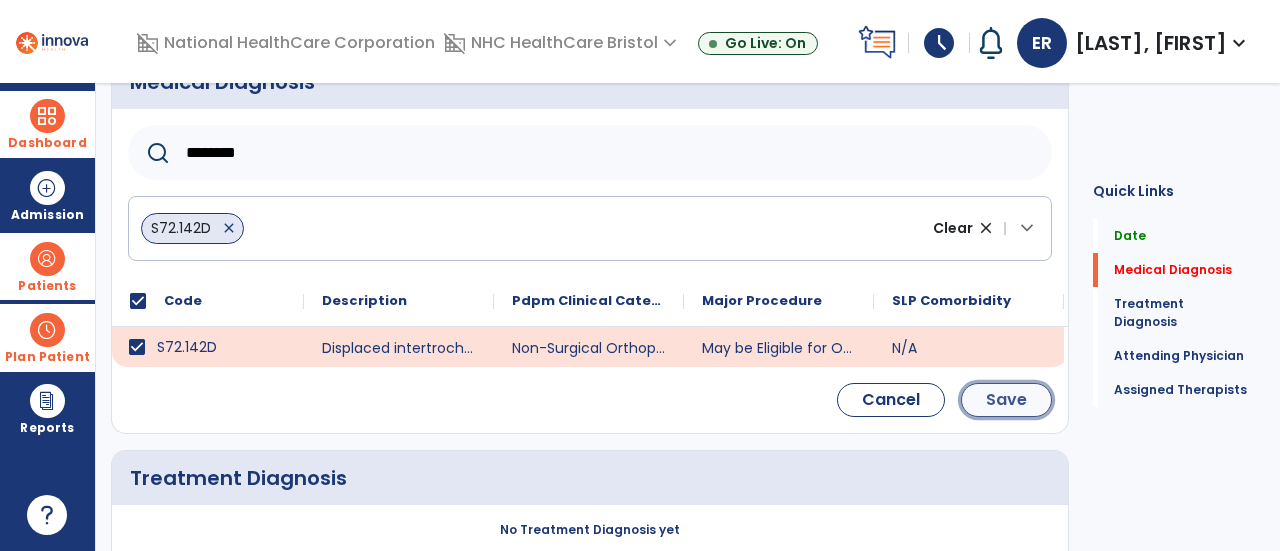 click on "Save" 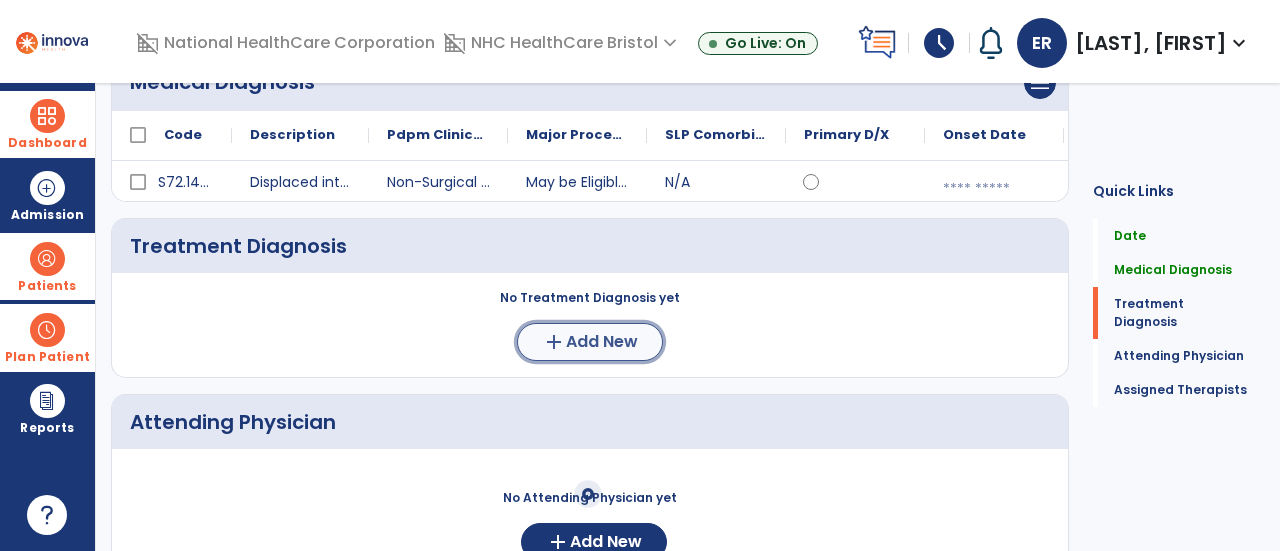 click on "add  Add New" 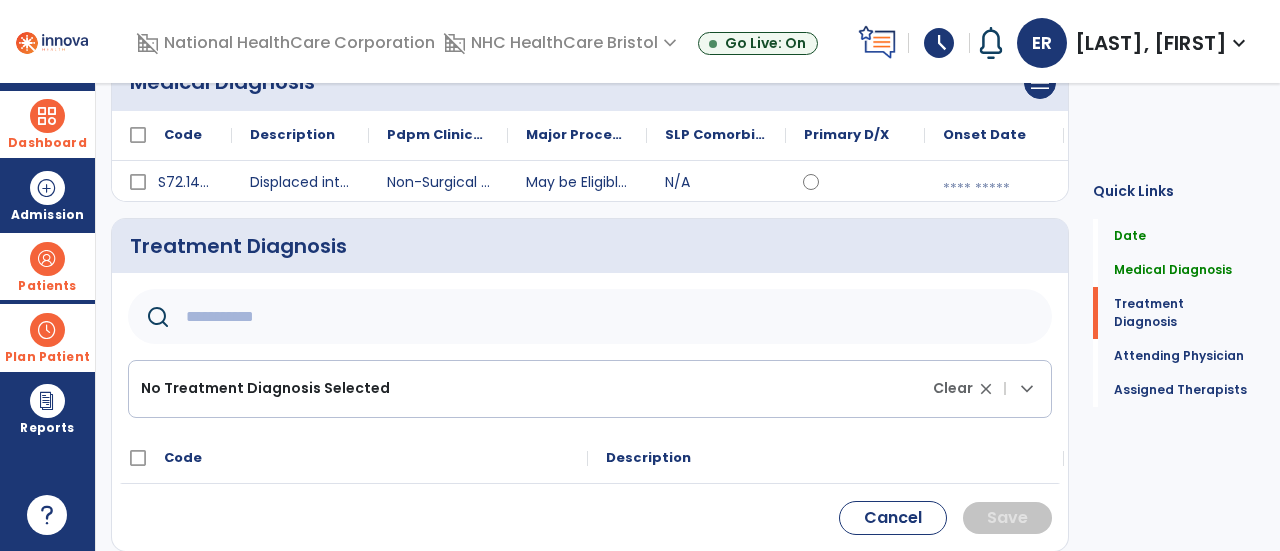 click 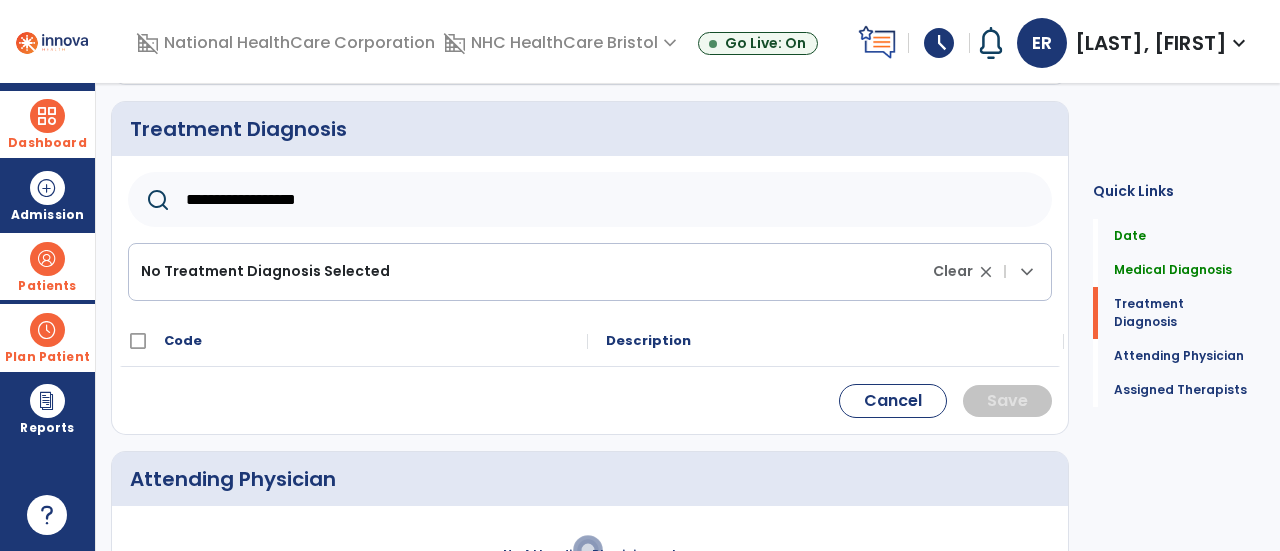 scroll, scrollTop: 339, scrollLeft: 0, axis: vertical 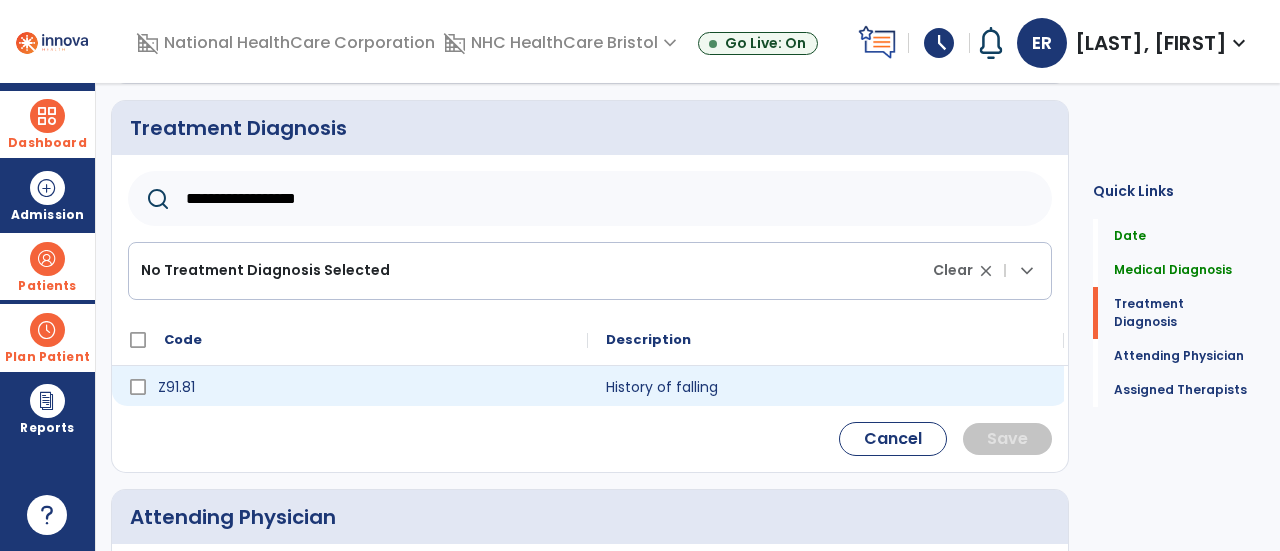 type on "**********" 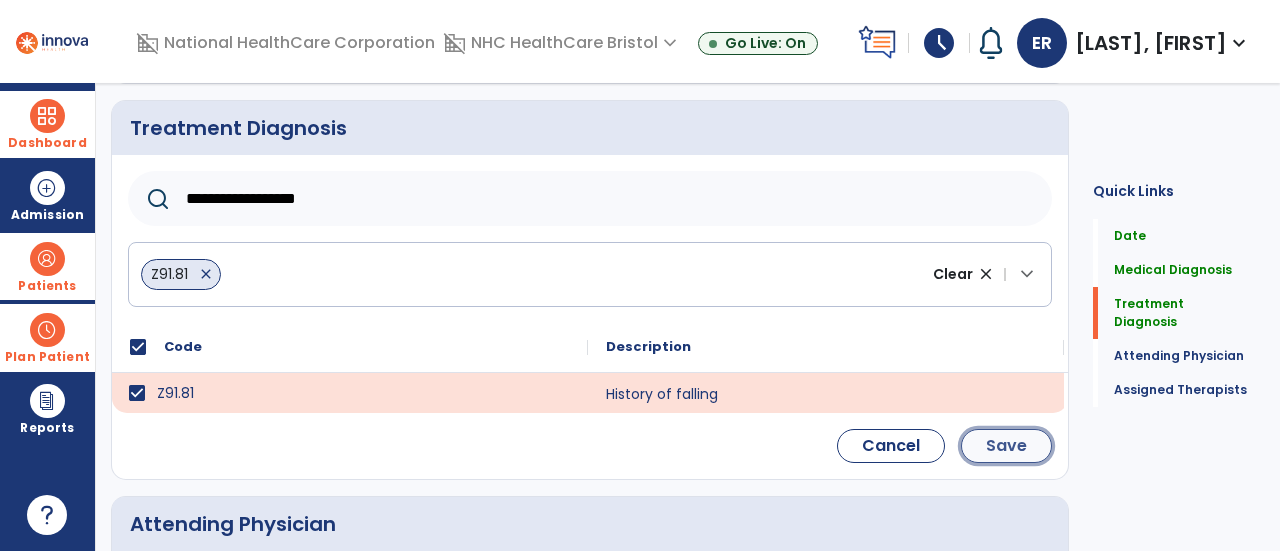 click on "Save" 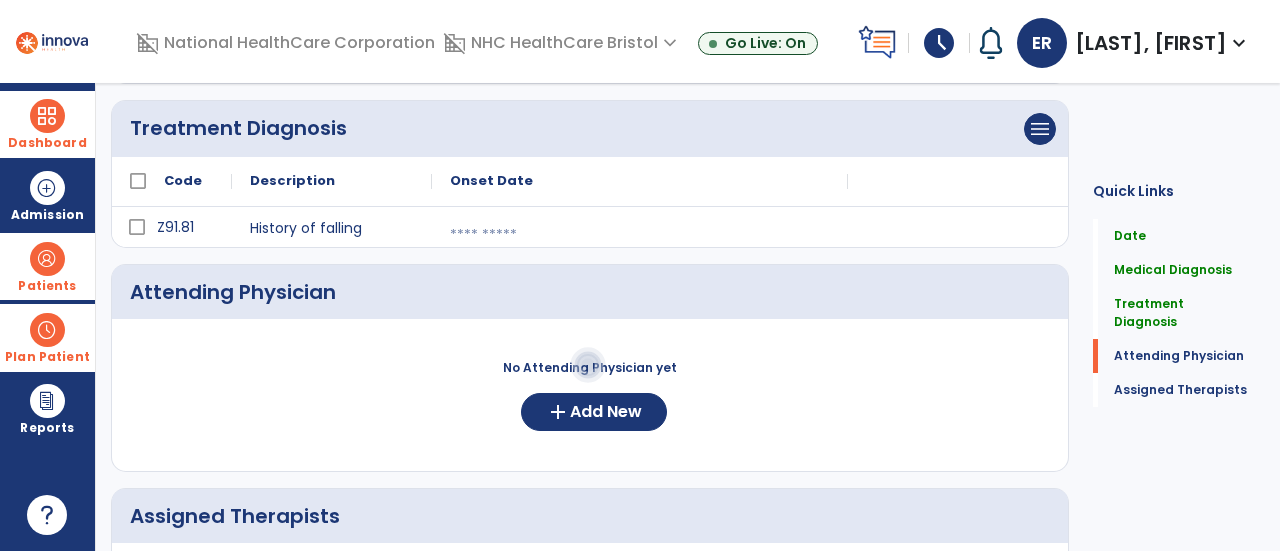 scroll, scrollTop: 421, scrollLeft: 0, axis: vertical 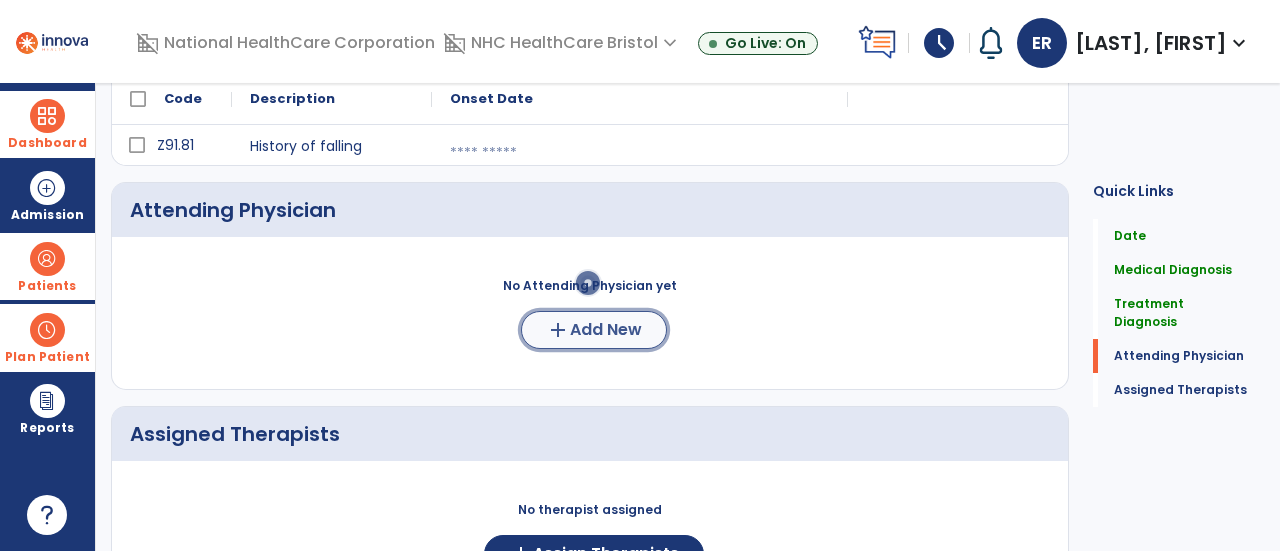 click on "Add New" 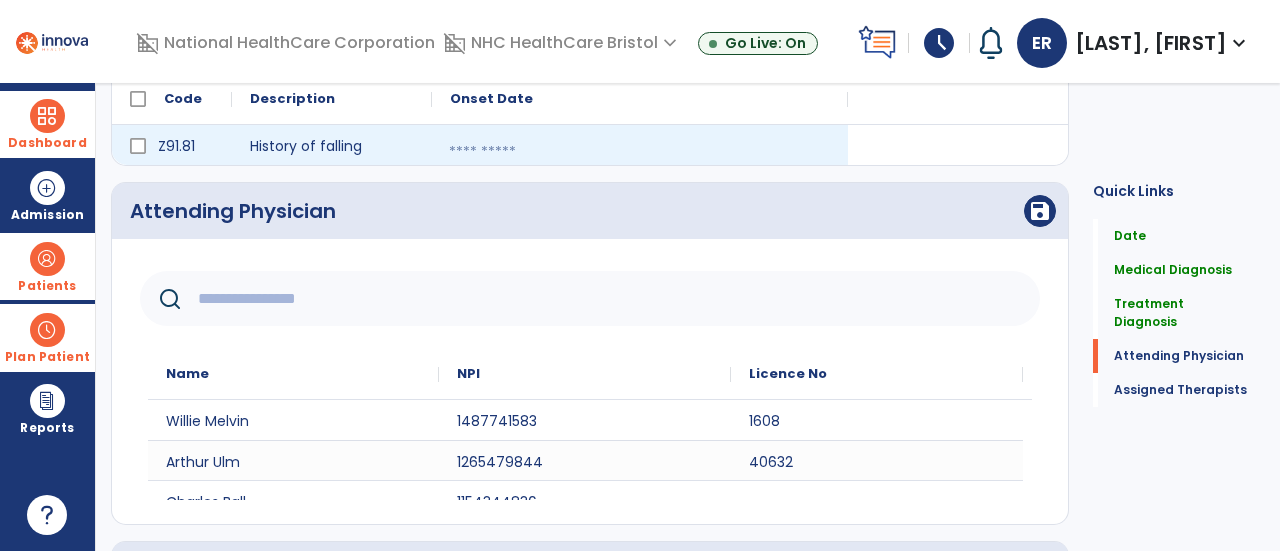 click at bounding box center [640, 152] 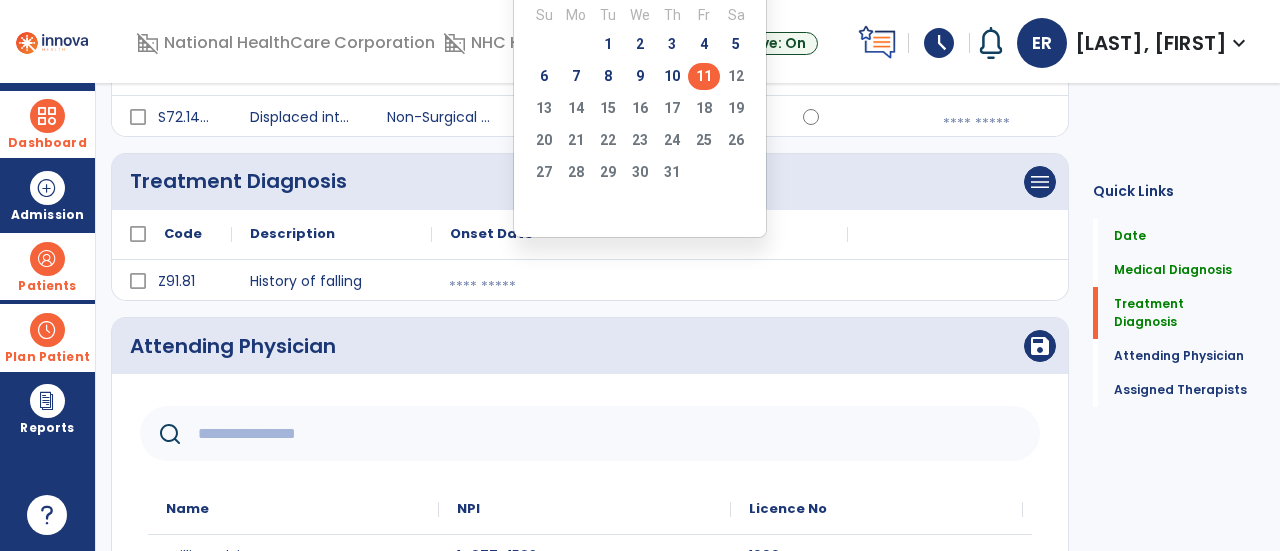 scroll, scrollTop: 285, scrollLeft: 0, axis: vertical 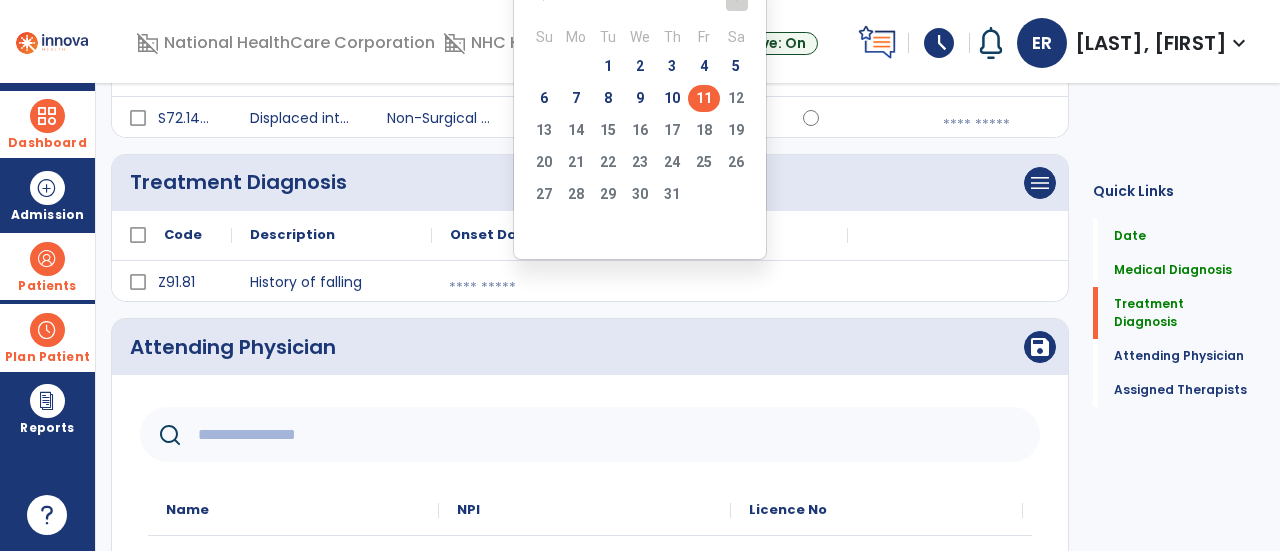 click on "11" 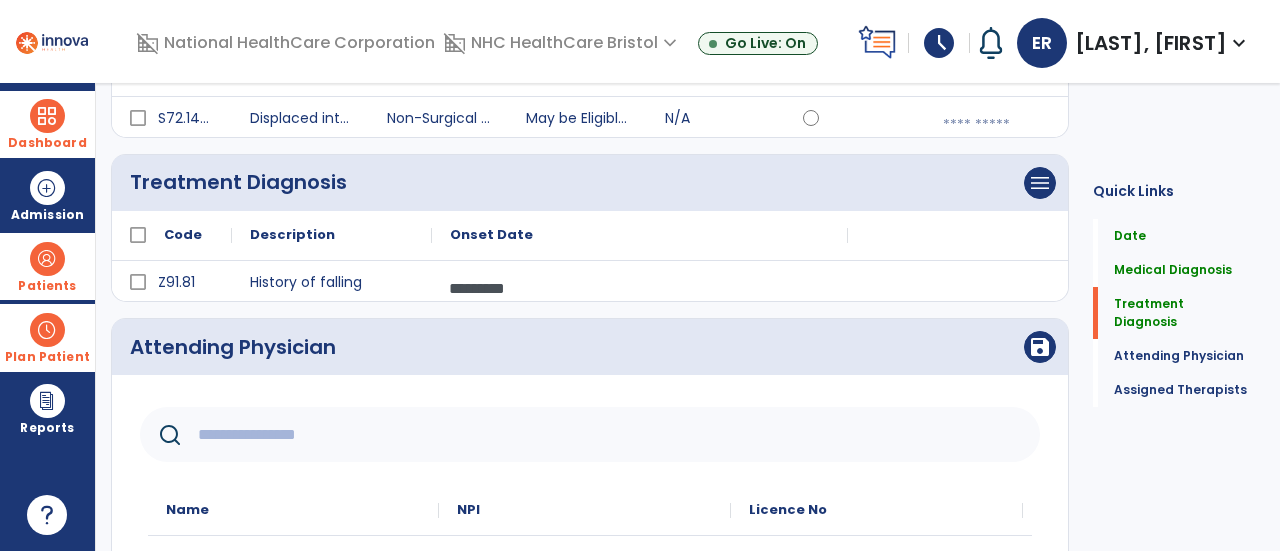 click 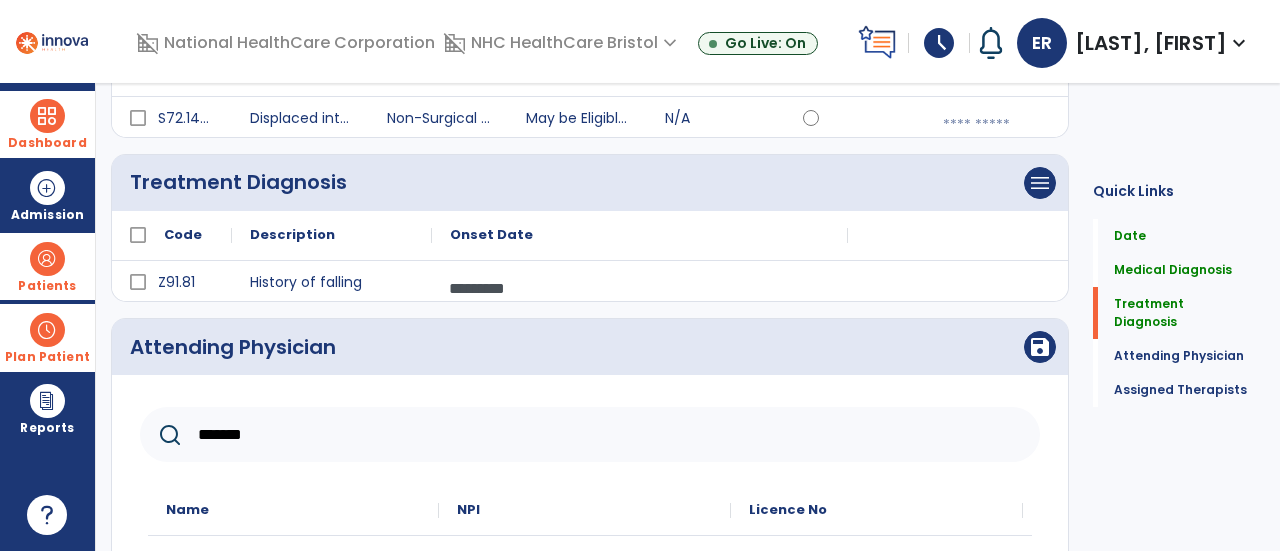 type on "*******" 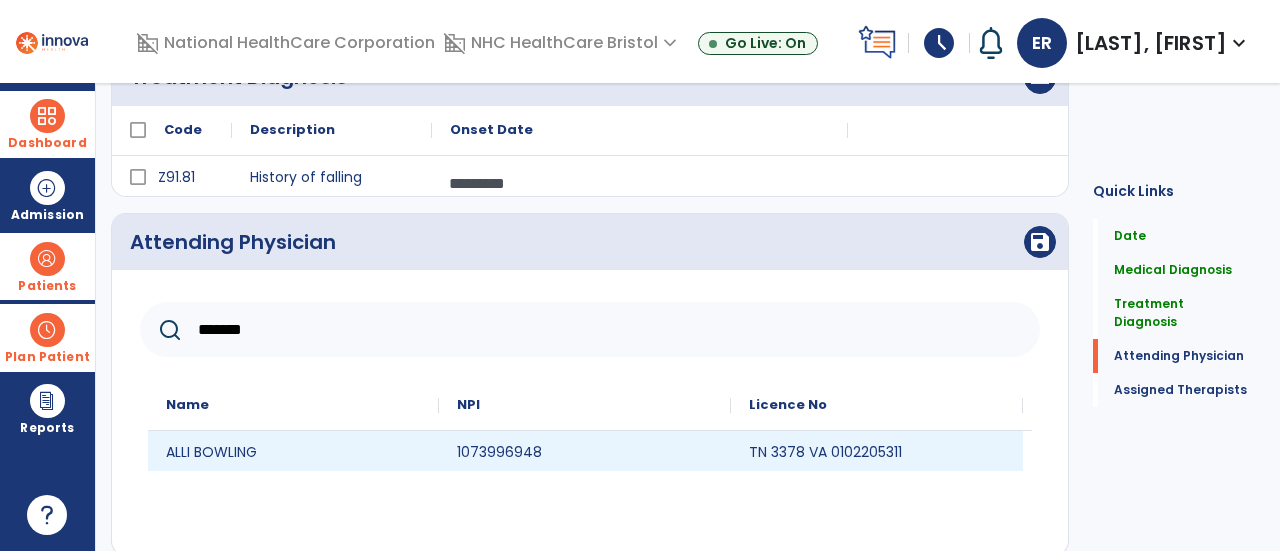 scroll, scrollTop: 391, scrollLeft: 0, axis: vertical 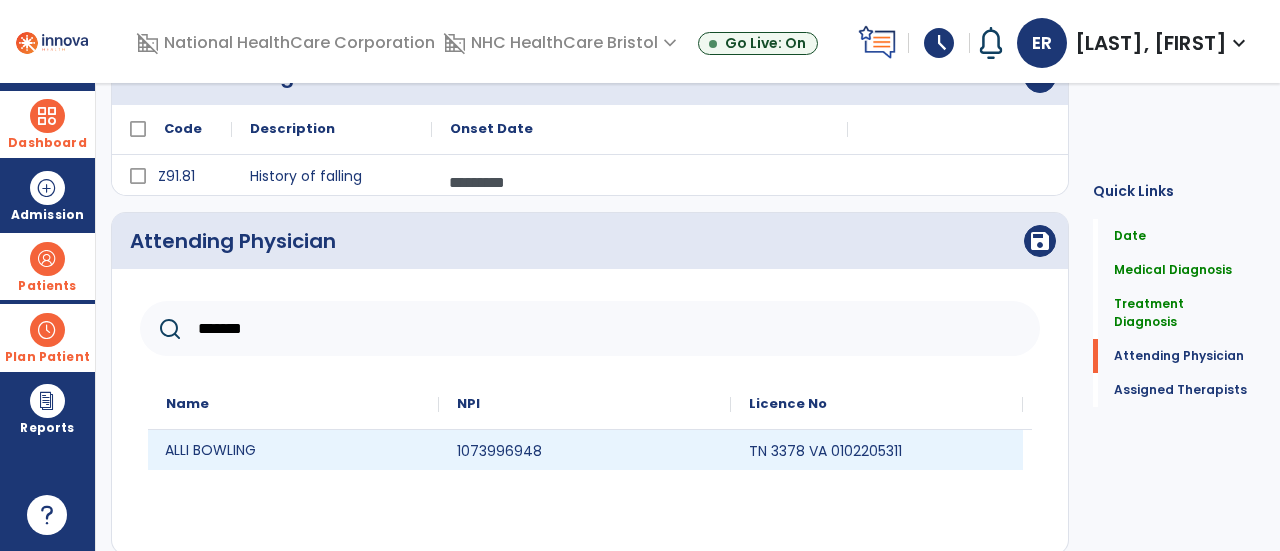 click on "ALLI BOWLING" 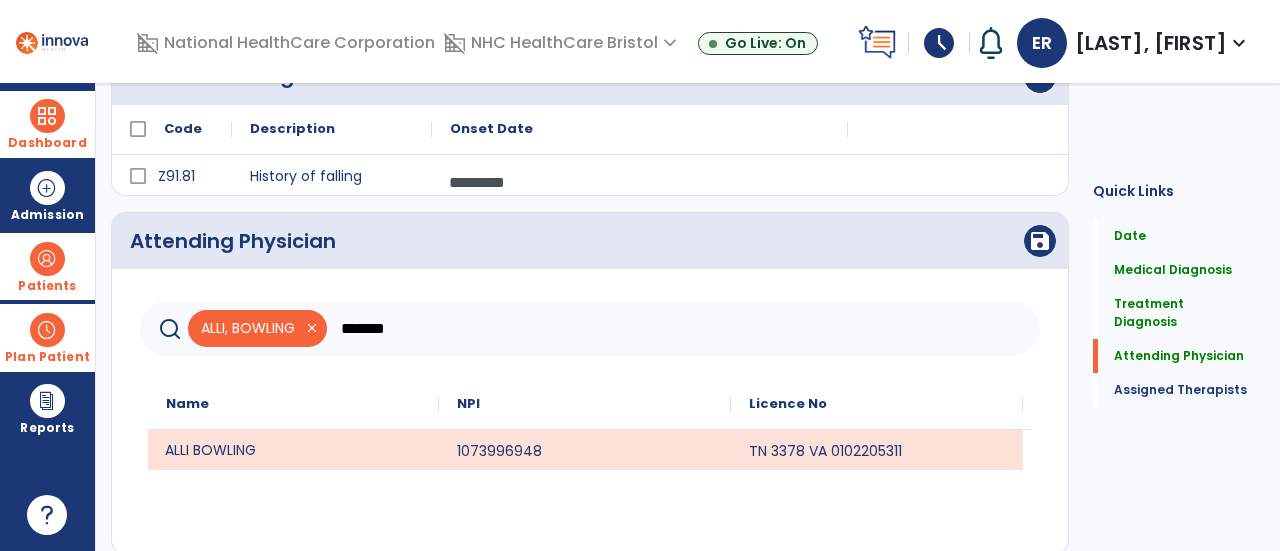 click on "Attending Physician  save" 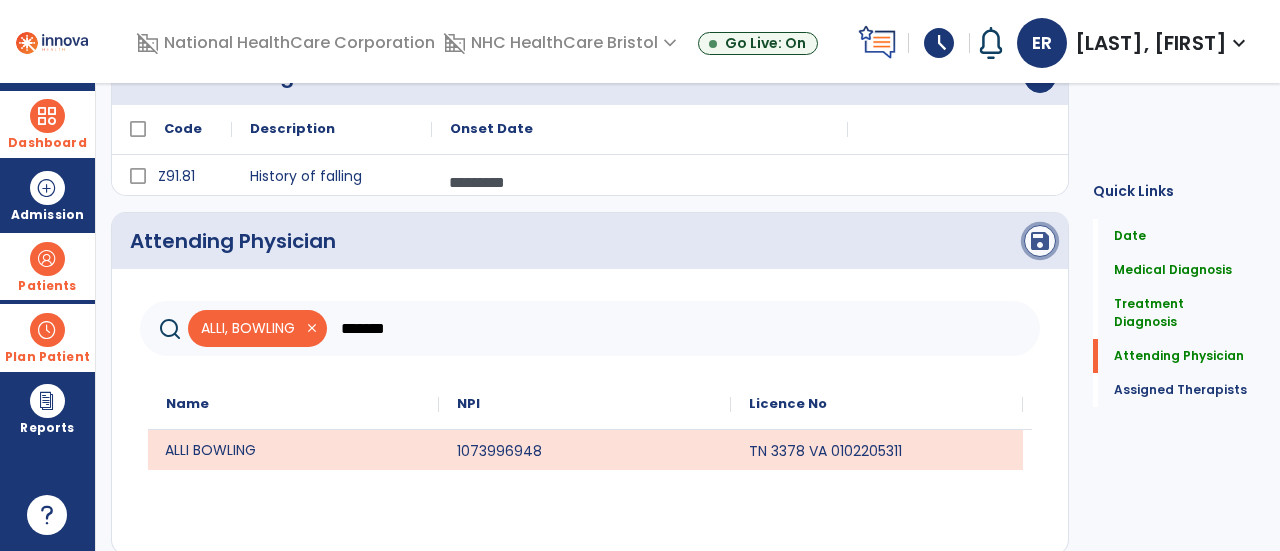 click on "save" 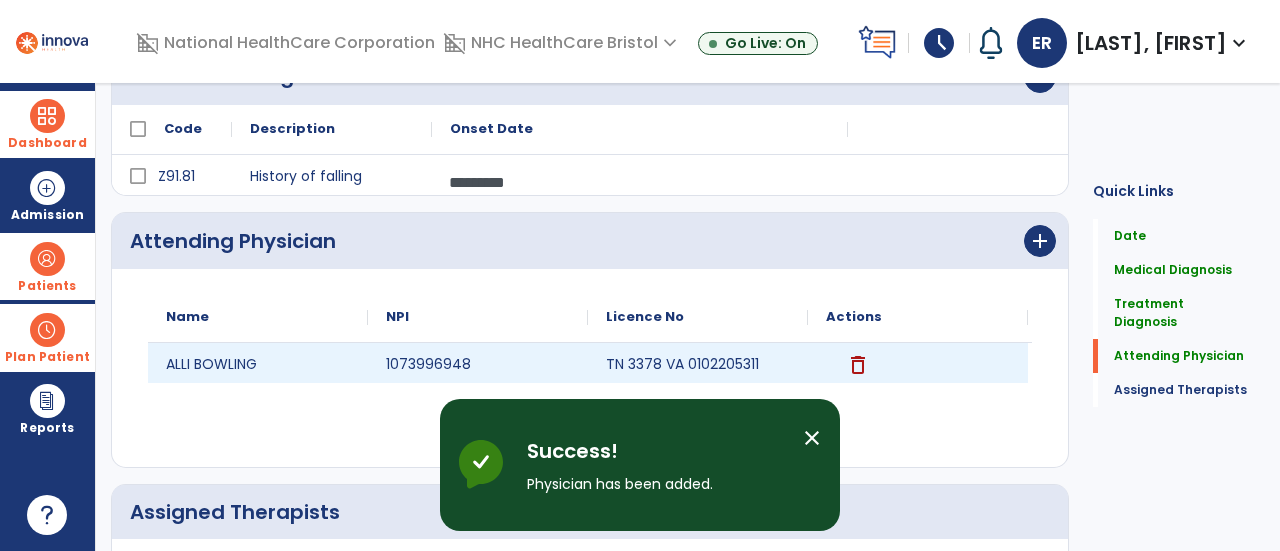 scroll, scrollTop: 620, scrollLeft: 0, axis: vertical 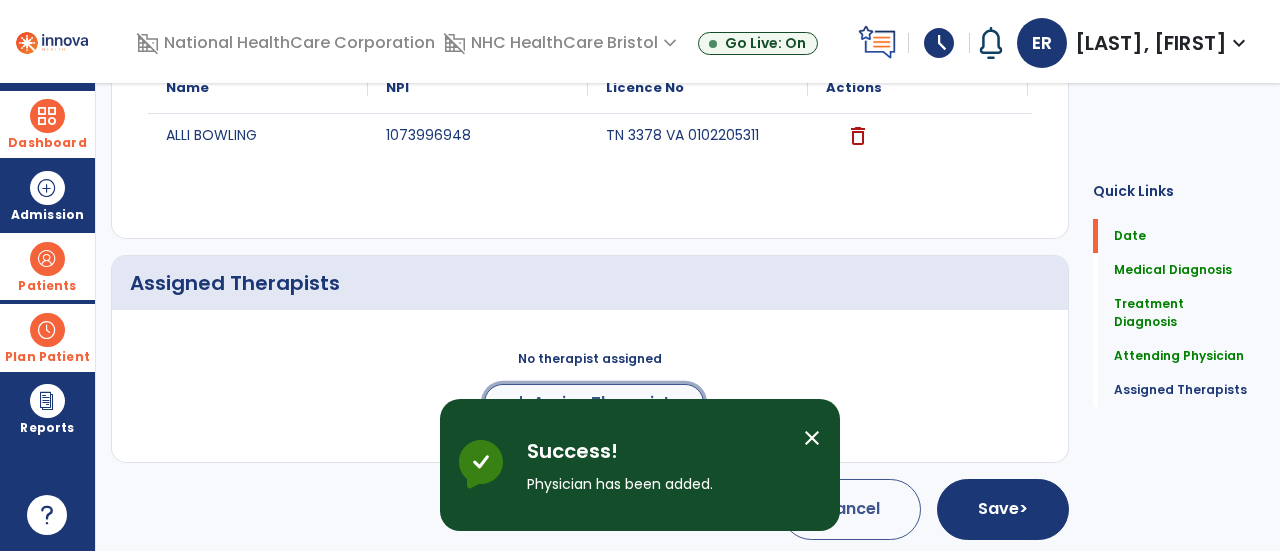 click on "add  Assign Therapists" 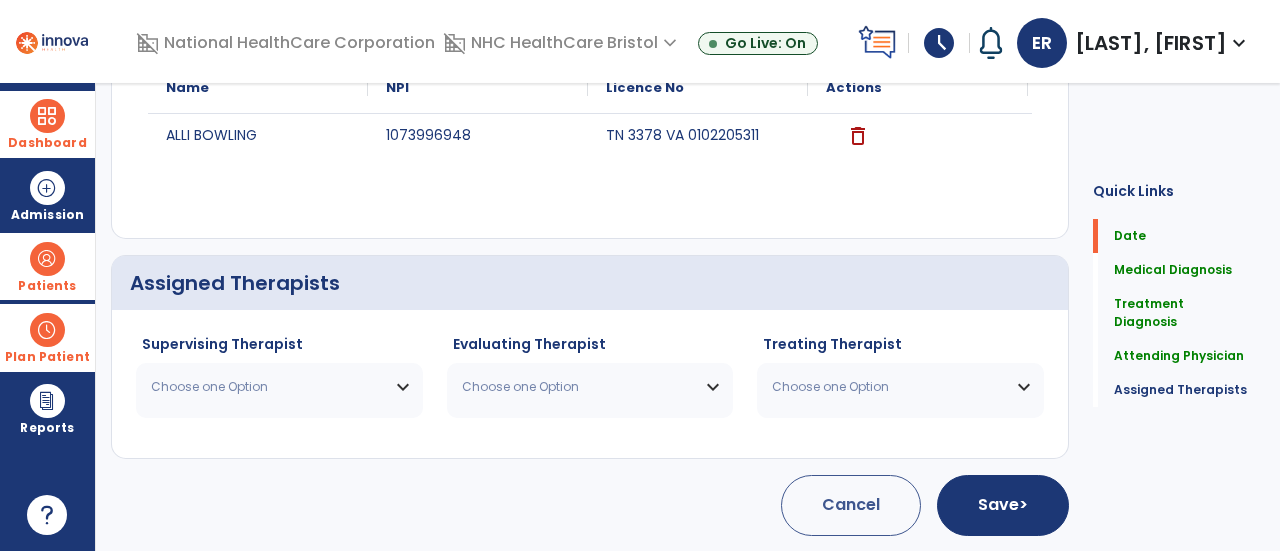 scroll, scrollTop: 617, scrollLeft: 0, axis: vertical 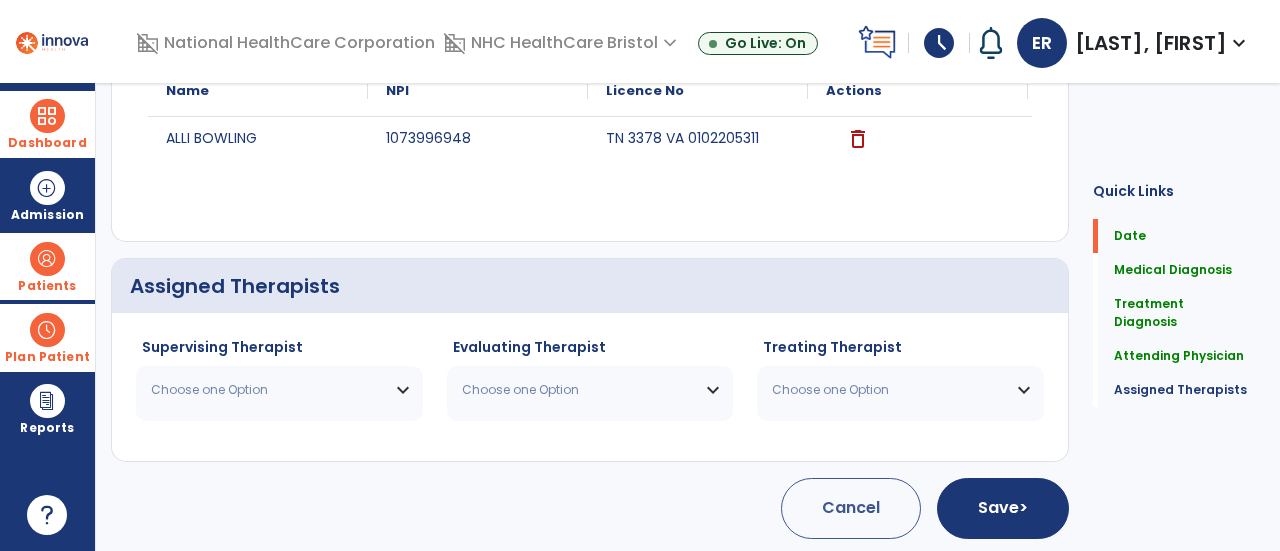click on "Choose one Option" at bounding box center [279, 390] 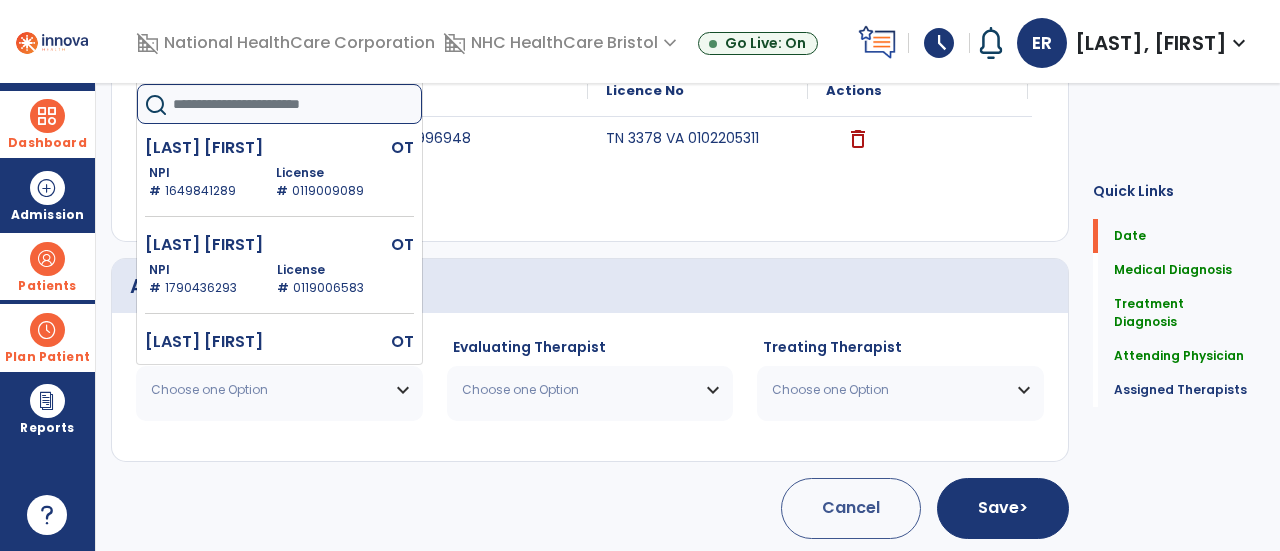 click 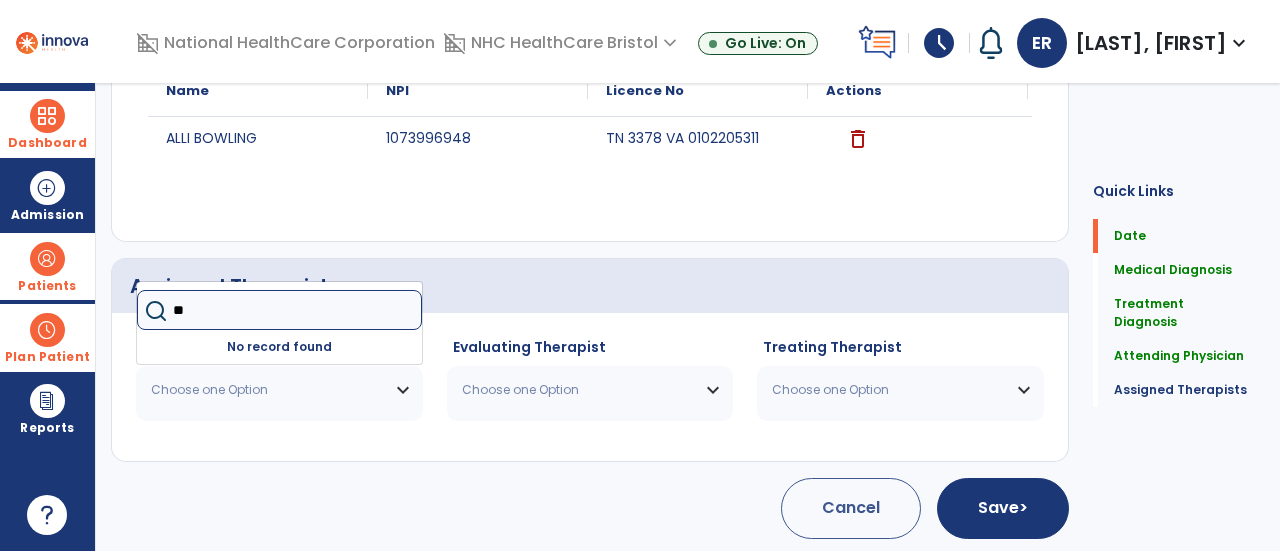 type on "*" 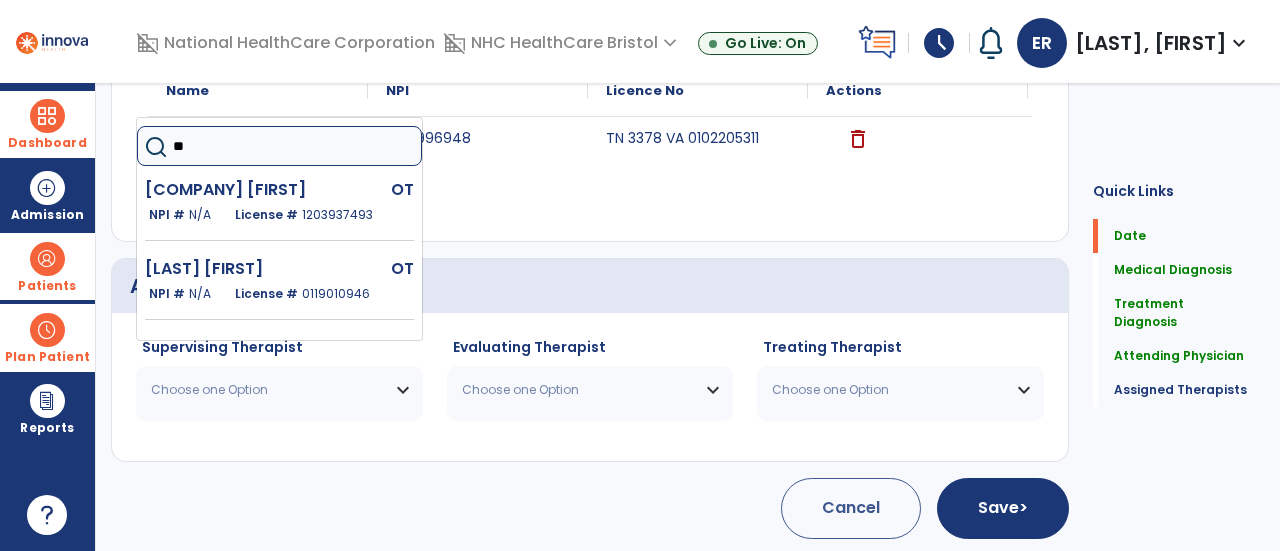 type on "*" 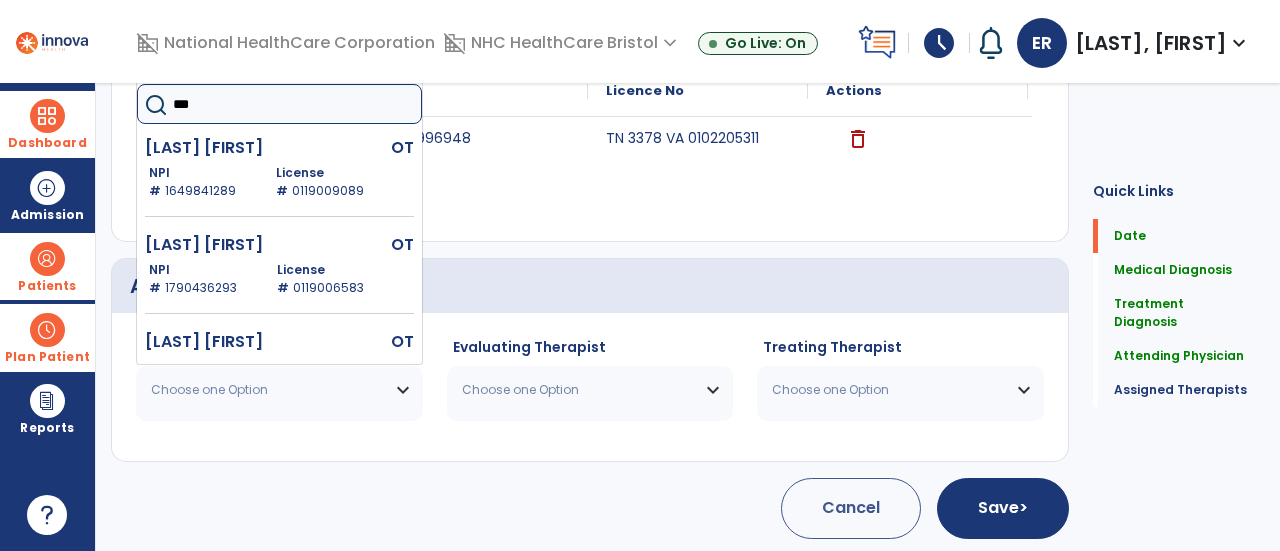 type on "****" 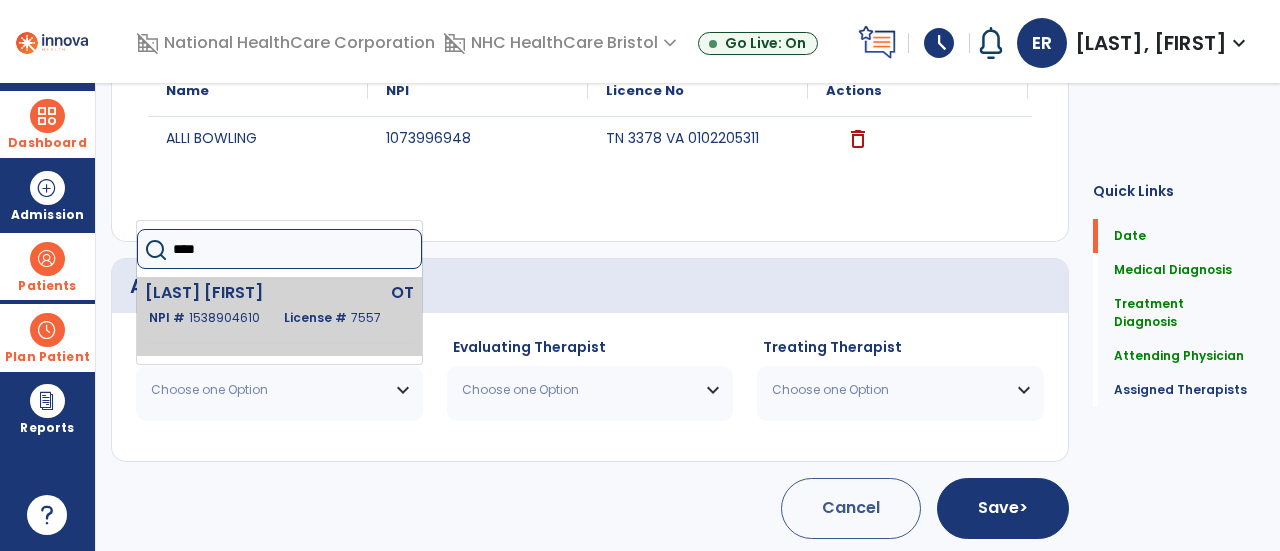 click on "1538904610" 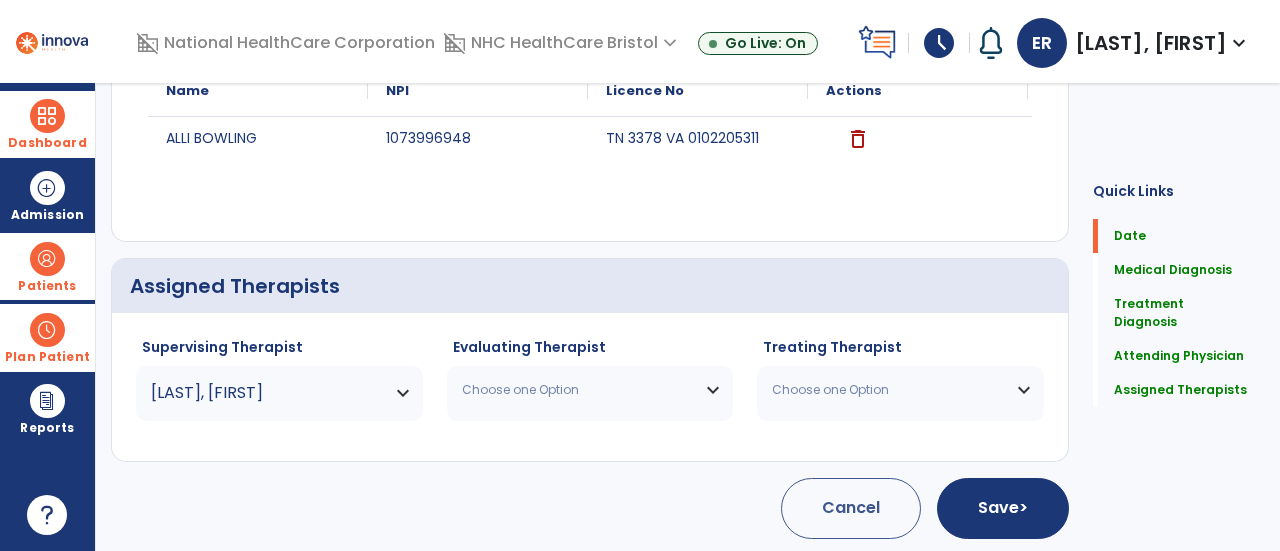click on "Choose one Option" at bounding box center (590, 390) 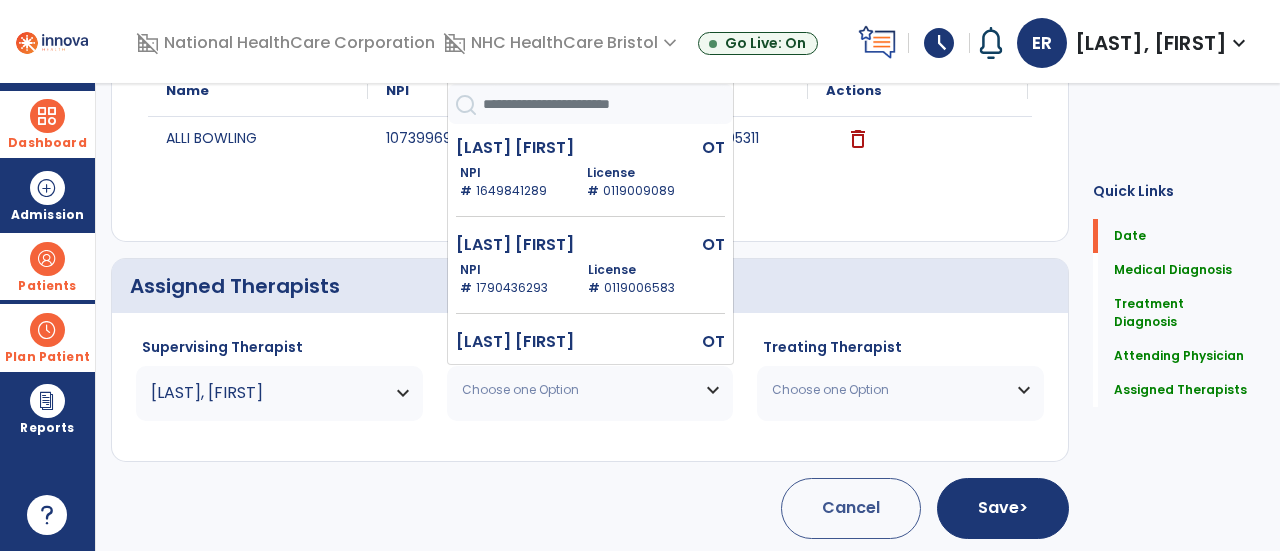 click 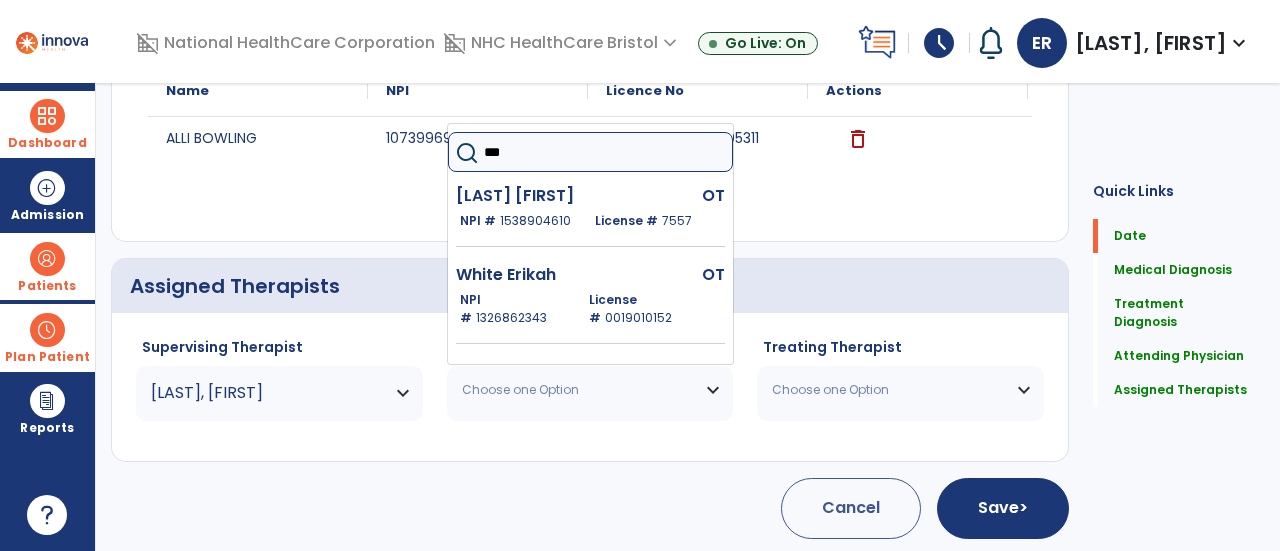 type on "****" 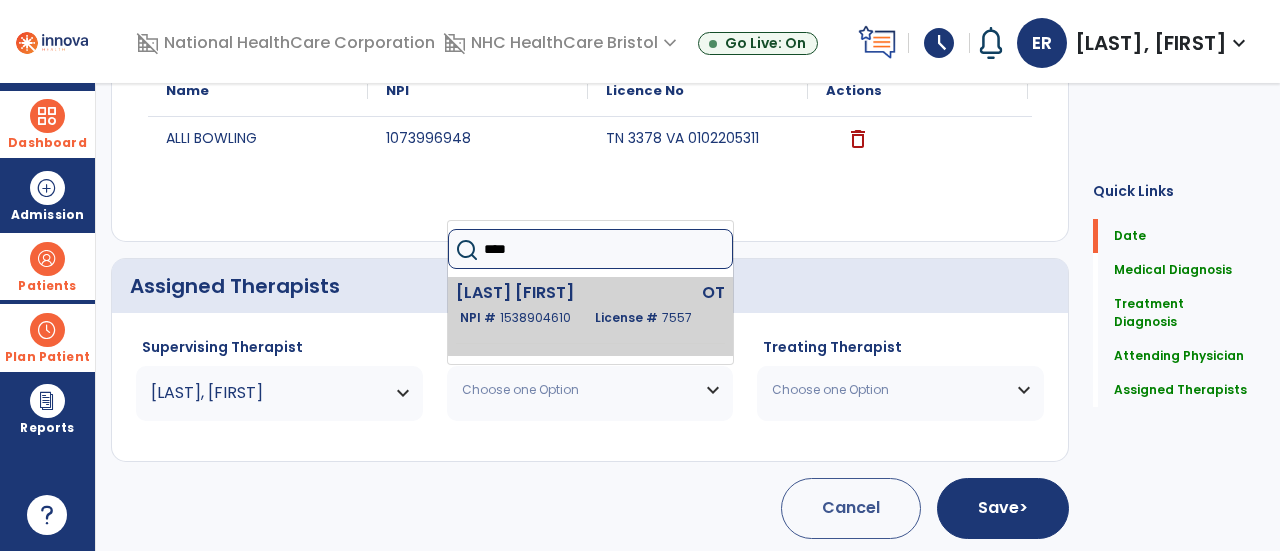 click on "[LAST] [FIRST]" 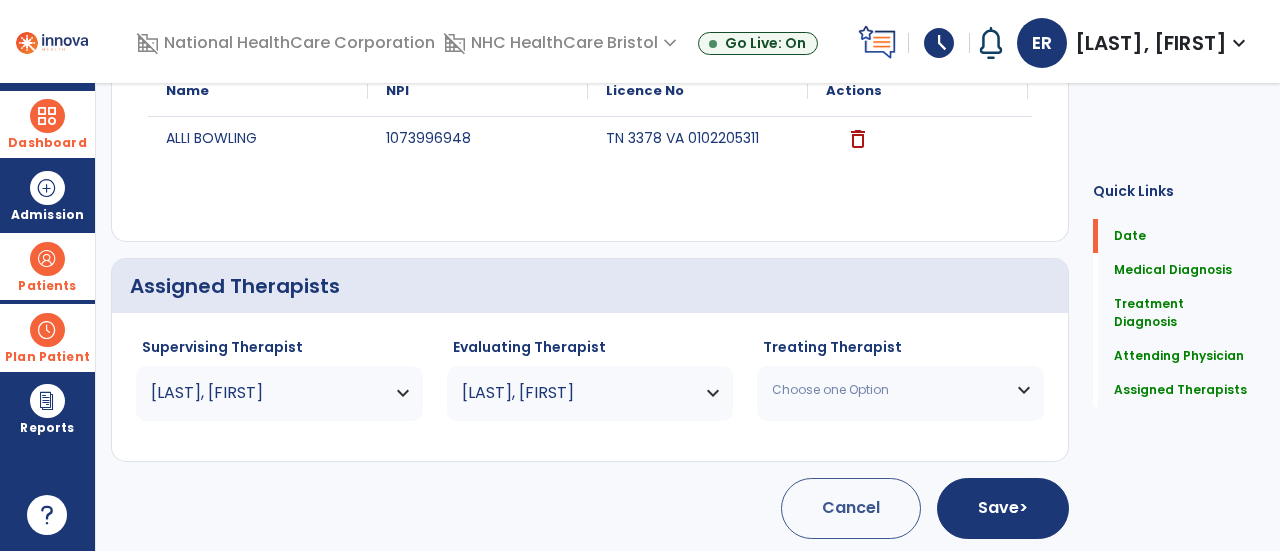click on "Choose one Option" at bounding box center [900, 390] 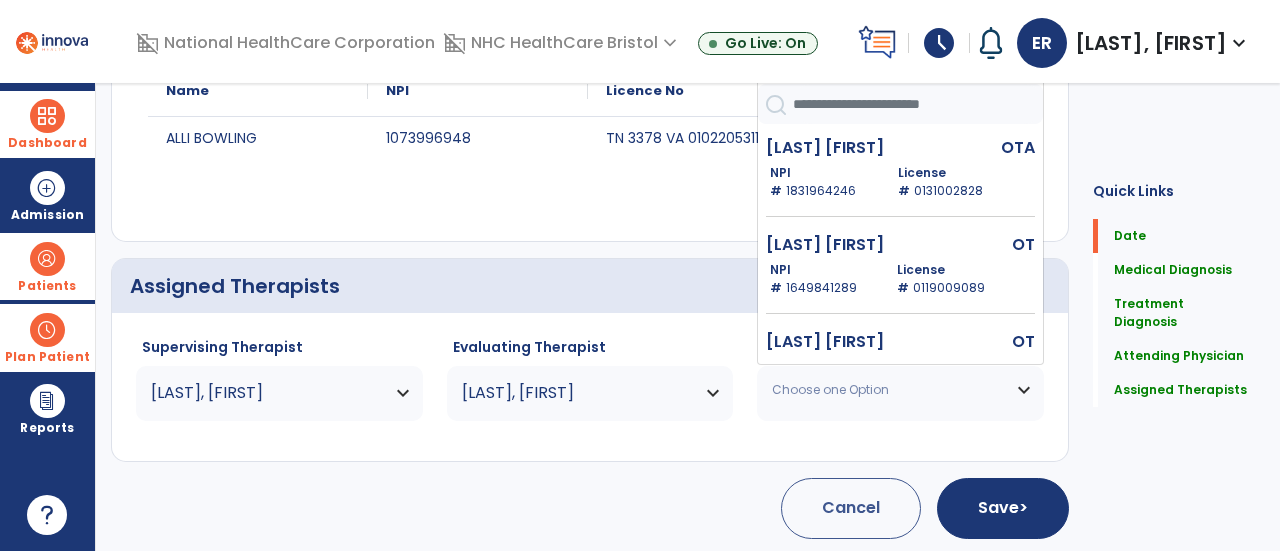click 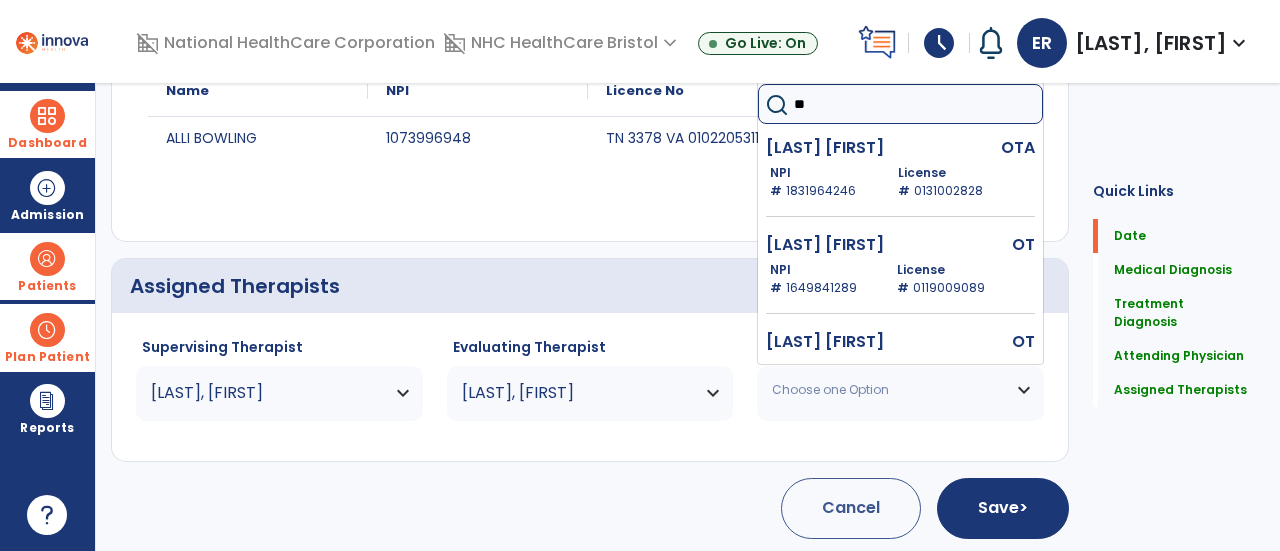 type on "***" 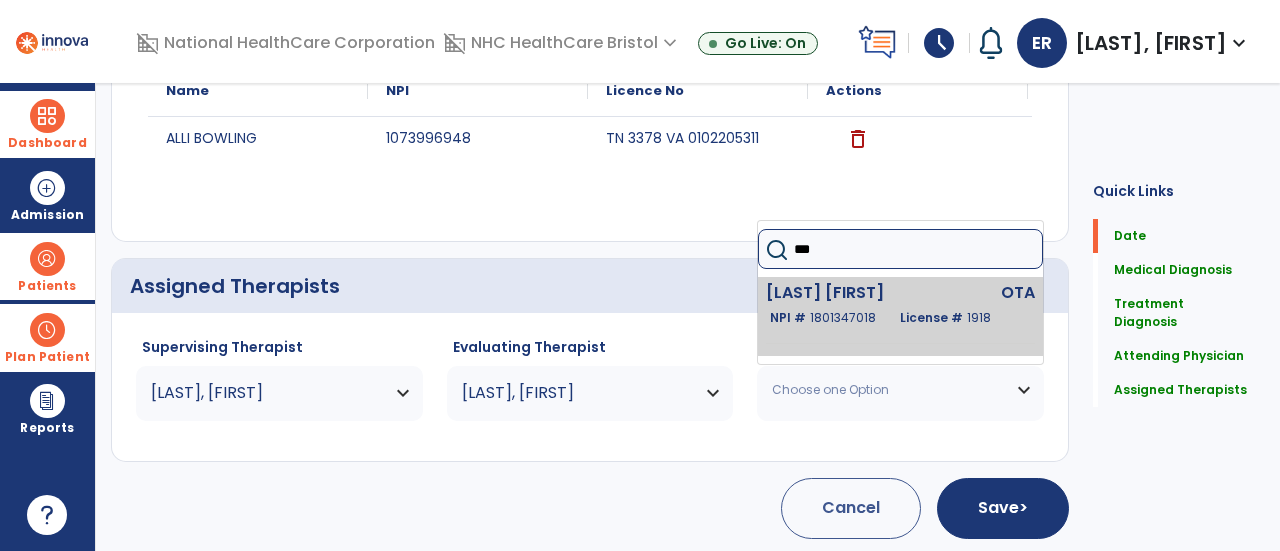 click on "[LAST] [FIRST]" 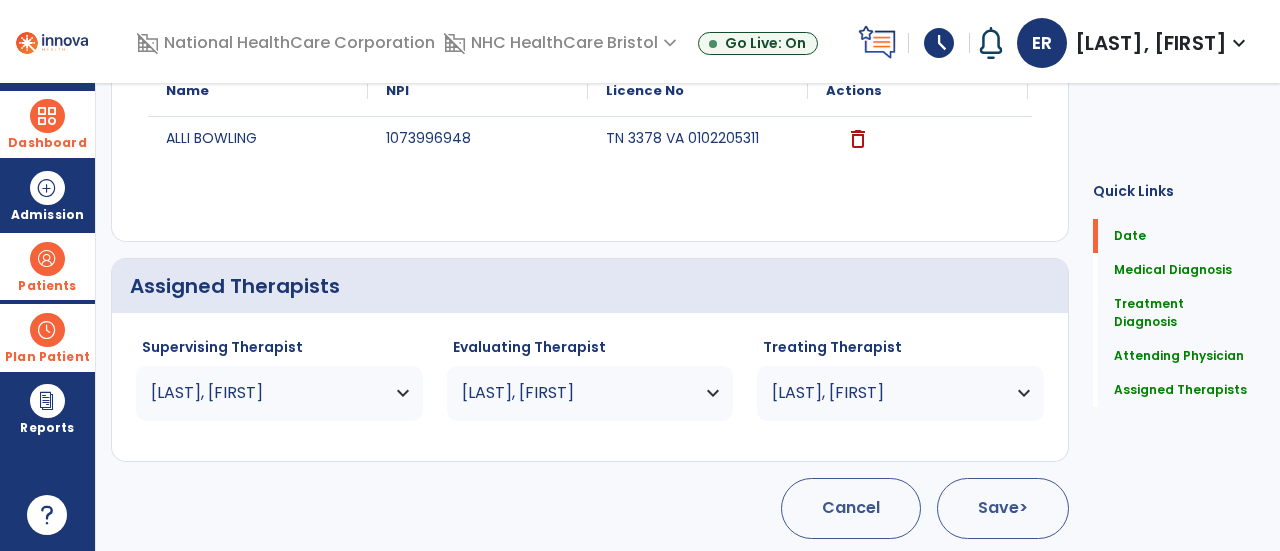 click on "Save  >" 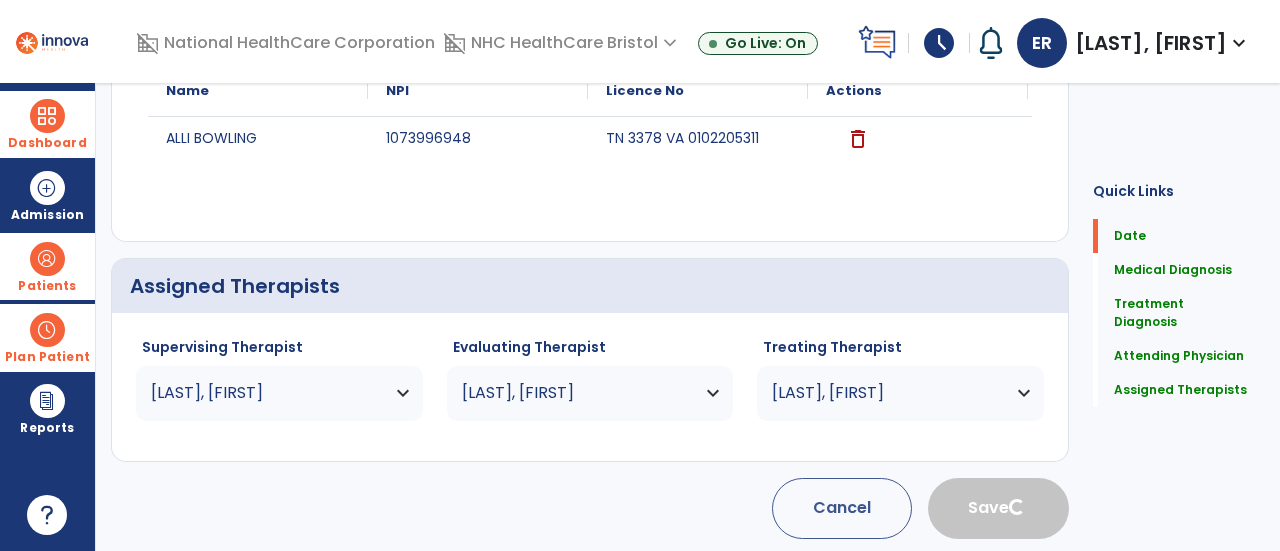 type 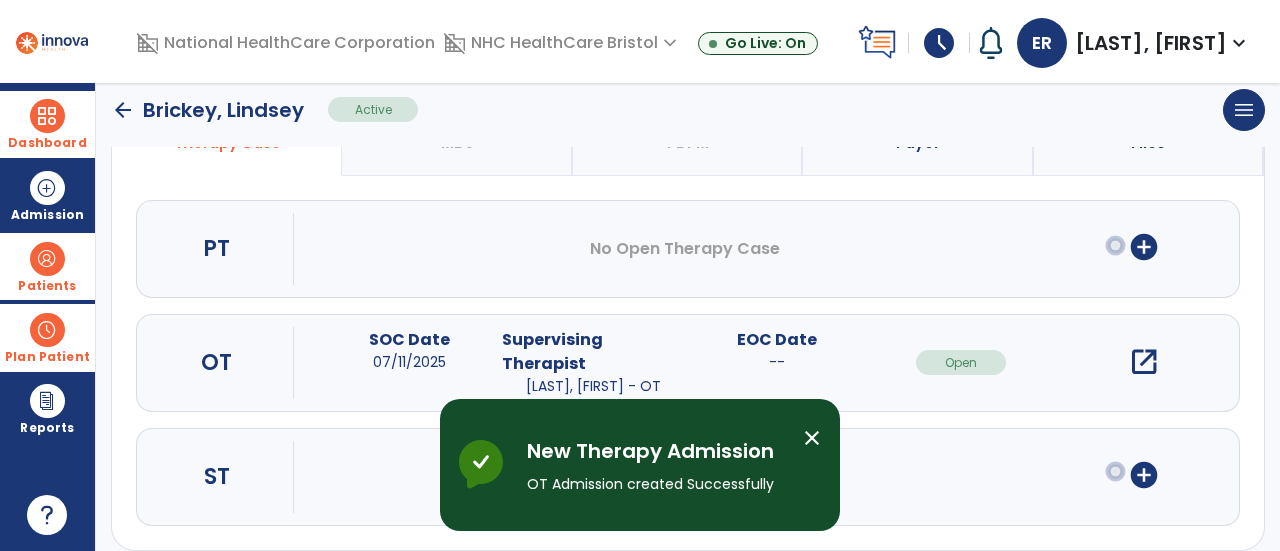 scroll, scrollTop: 234, scrollLeft: 0, axis: vertical 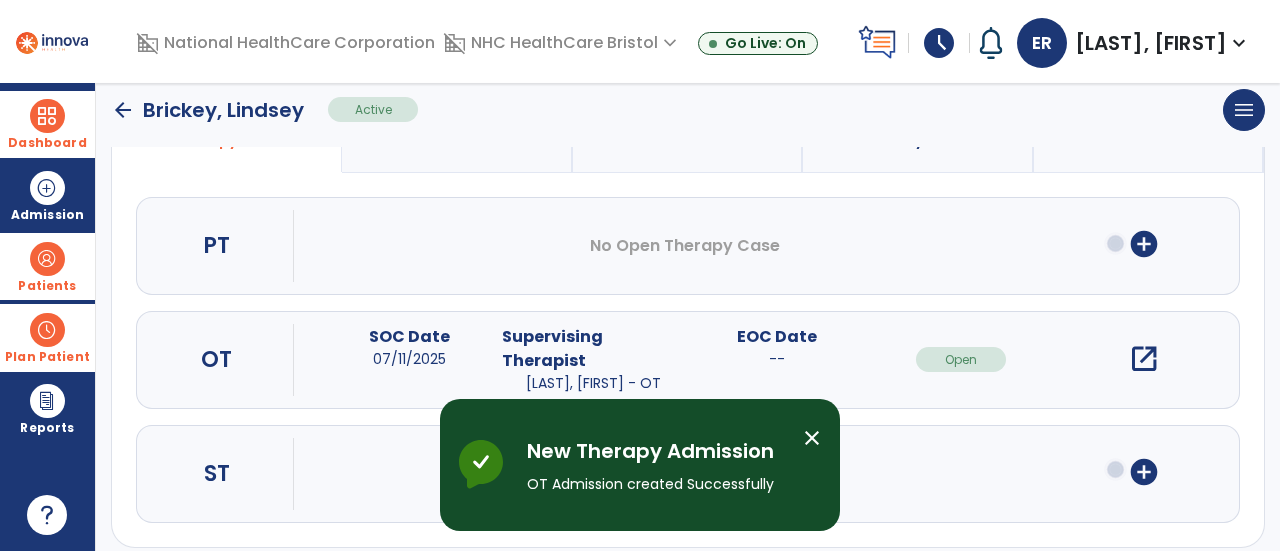 click on "open_in_new" at bounding box center [1144, 359] 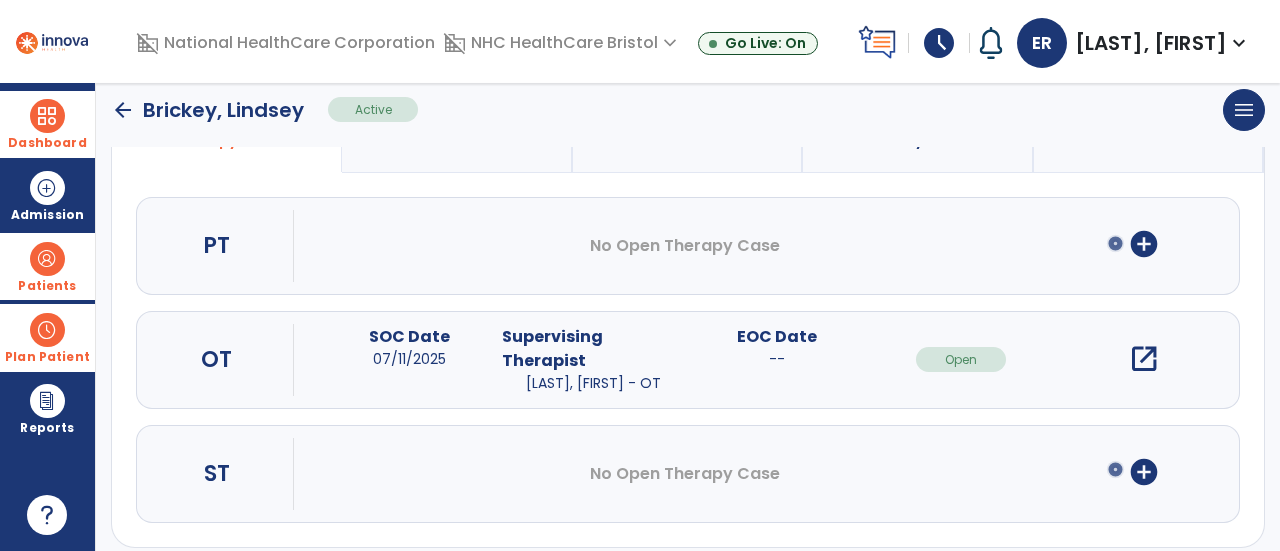click on "open_in_new" at bounding box center [1144, 359] 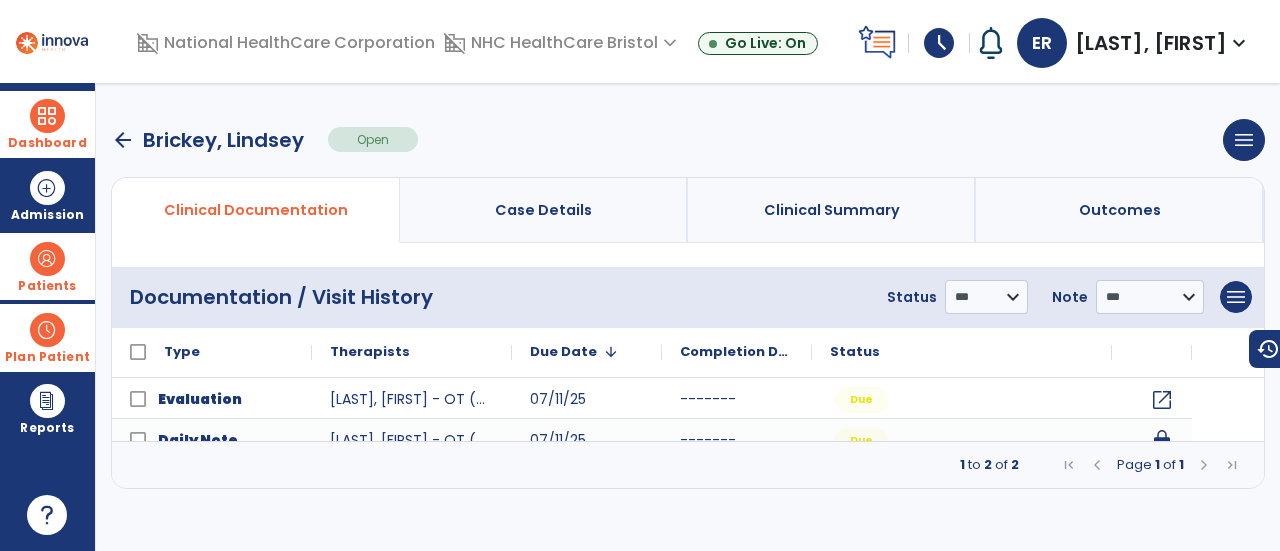 scroll, scrollTop: 0, scrollLeft: 0, axis: both 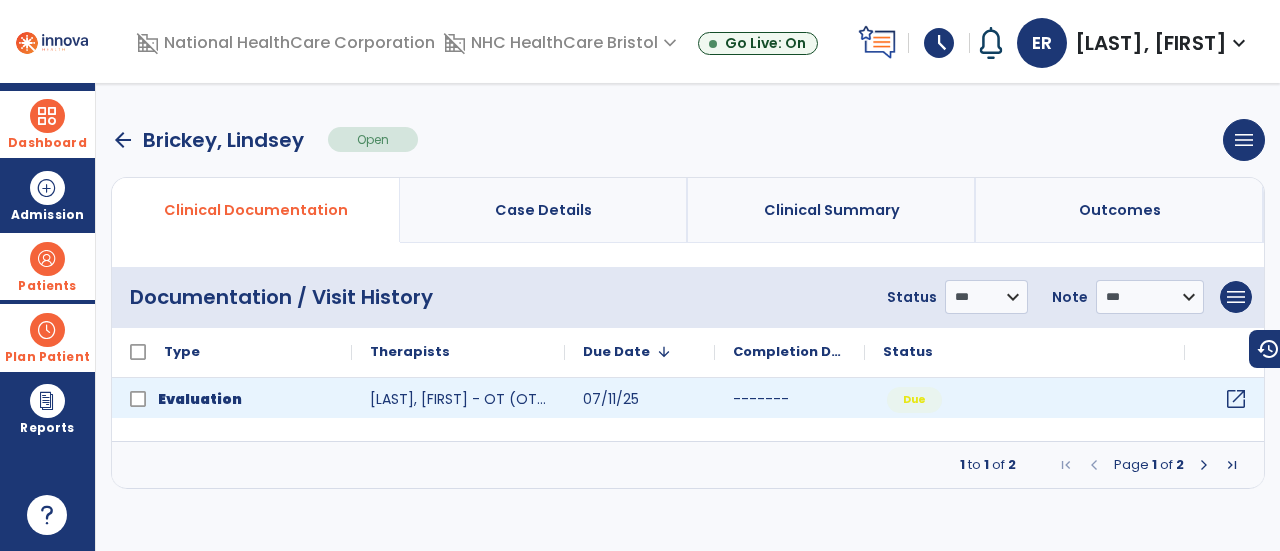 click on "open_in_new" 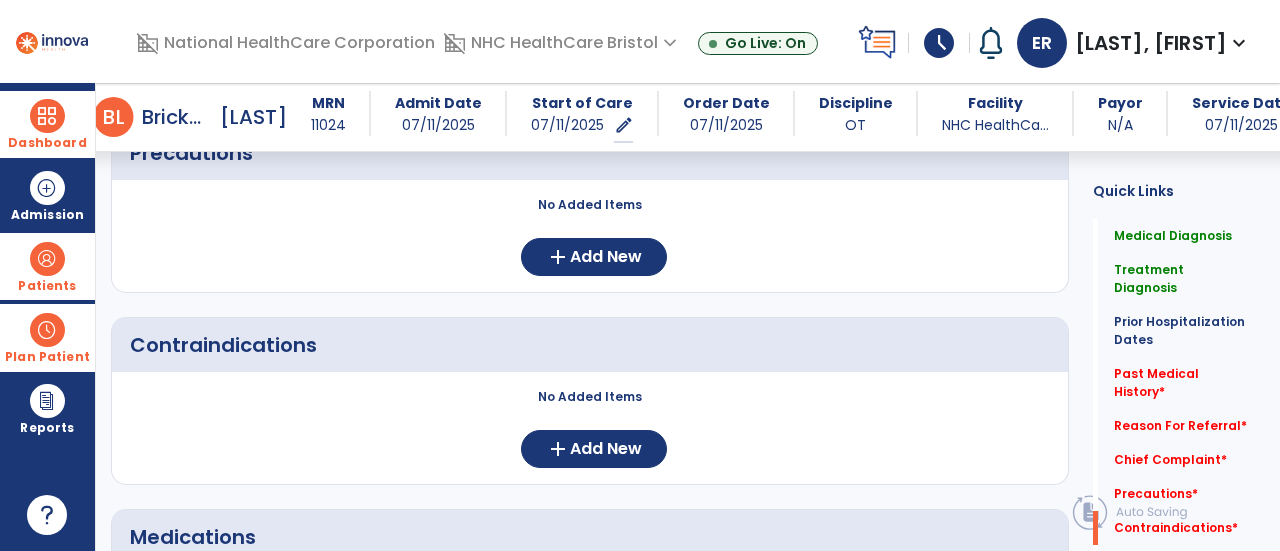scroll, scrollTop: 1711, scrollLeft: 0, axis: vertical 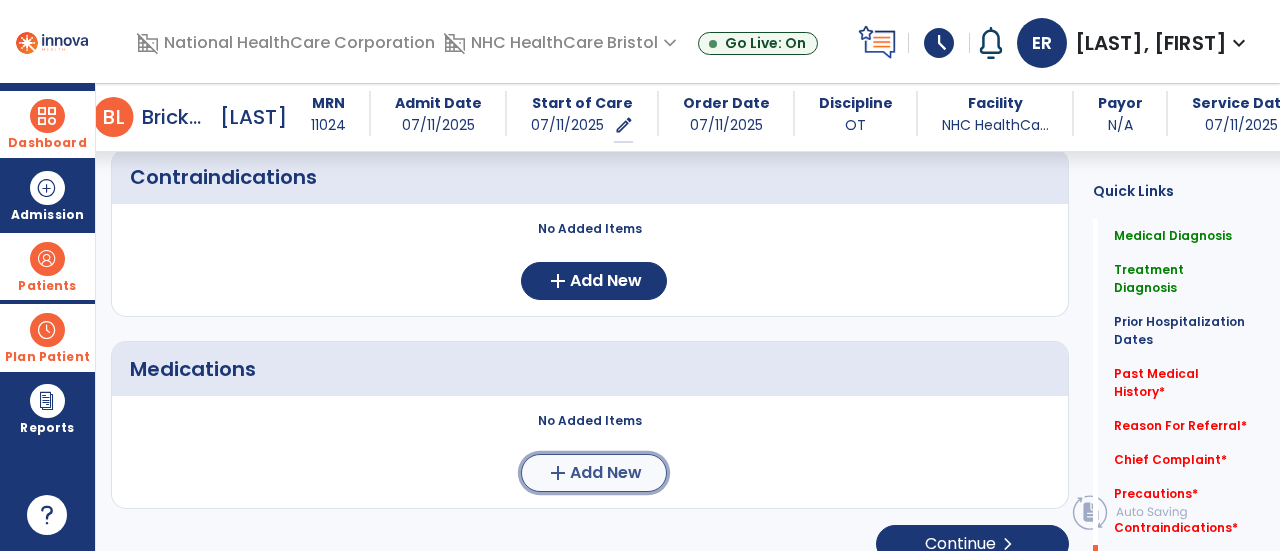 click on "add" 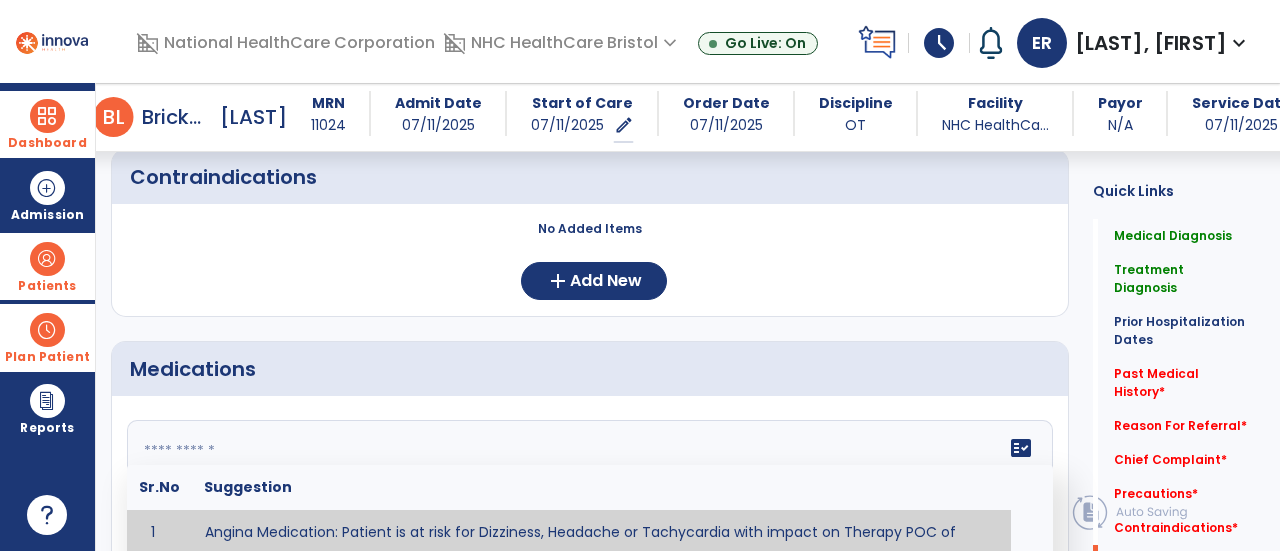 click on "fact_check  Sr.No Suggestion 1 Angina Medication: Patient is at risk for Dizziness, Headache or Tachycardia with impact on Therapy POC of _______________. 2 Anti-Anxiety Medication: at risk for Abnormal thinking, Anxiety, Arrhythmias, Clumsiness, Dizziness, Drowsiness, Dry mouth, GI disturbances, Headache, Increased appetite, Loss of appetite, Orthostatic hypotension, Sedation, Seizures, Tachycardia, Unsteadiness, Weakness or Weight gain with impact on Therapy POC of _____________. 3 Anti-Arrhythmic Agents: at risk for Arrhythmias, Confusion, EKG changes, Hallucinations, Hepatotoxicity, Increased blood pressure, Increased heart rate, Lethargy or Toxicity with impact on Therapy POC of 4 Anti-Coagulant medications: with potential risk for hemorrhage (including rectal bleeding and coughing up blood), and heparin-induced thrombocytopenia (HIT syndrome). Potential impact on therapy progress includes _________. 5 6 7 8 Aspirin for ______________. 9 10 11 12 13 14 15 16 17 18 19 20 21 22 23 24" 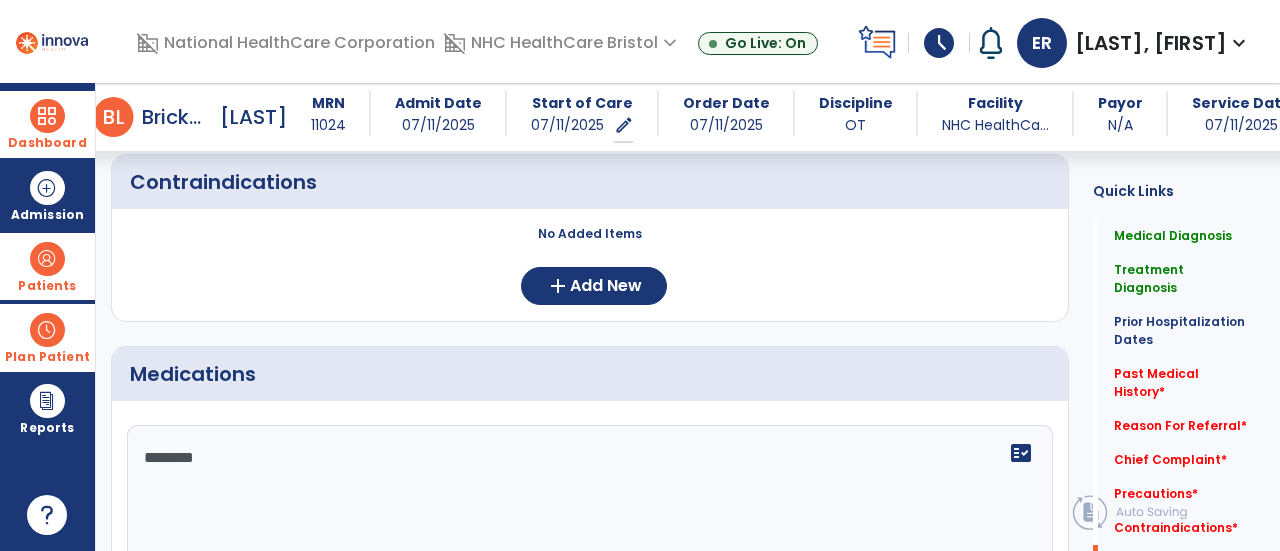 scroll, scrollTop: 1896, scrollLeft: 0, axis: vertical 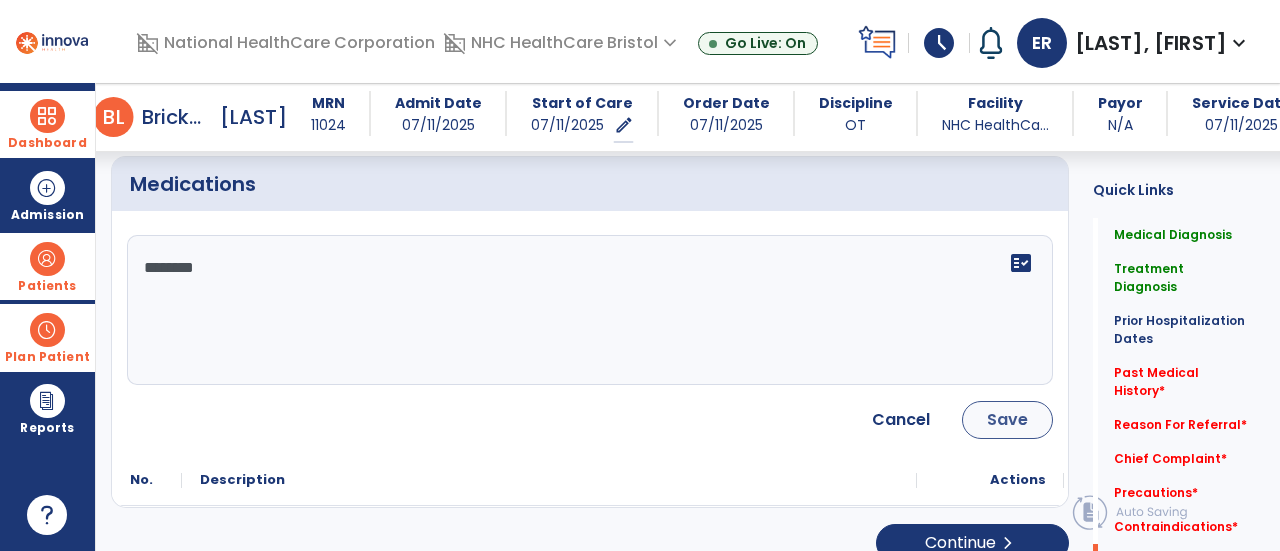 type on "********" 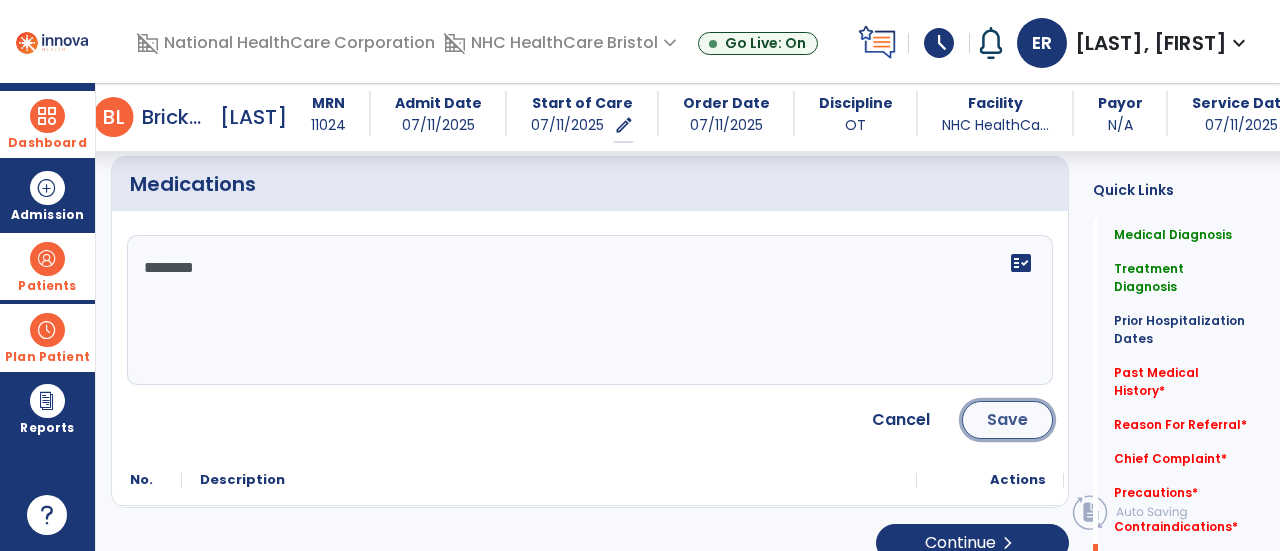 click on "Save" 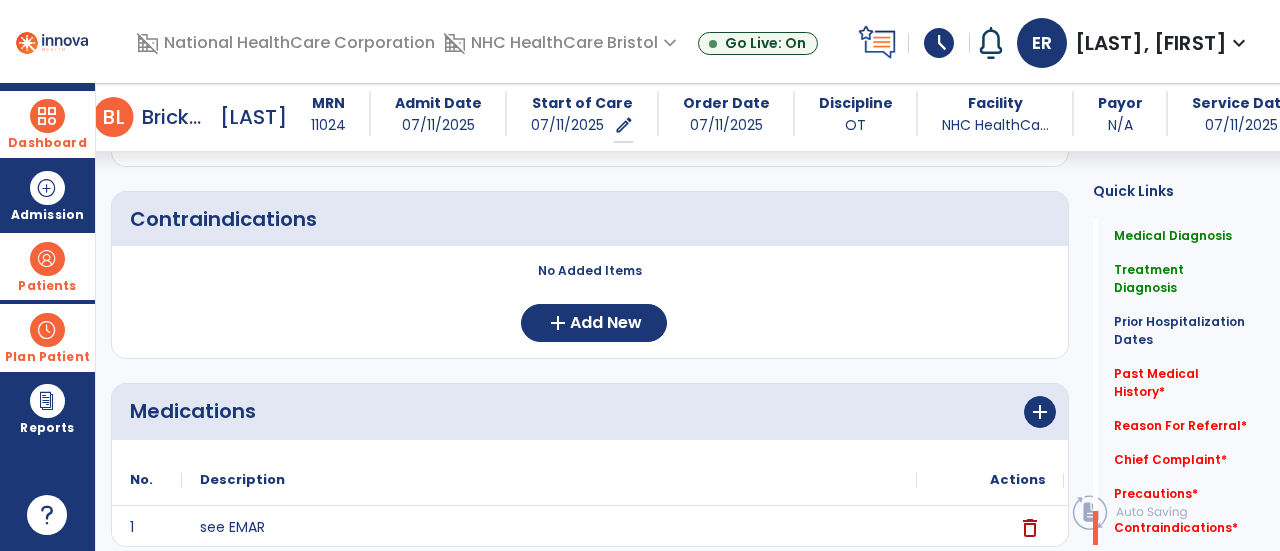 scroll, scrollTop: 1708, scrollLeft: 0, axis: vertical 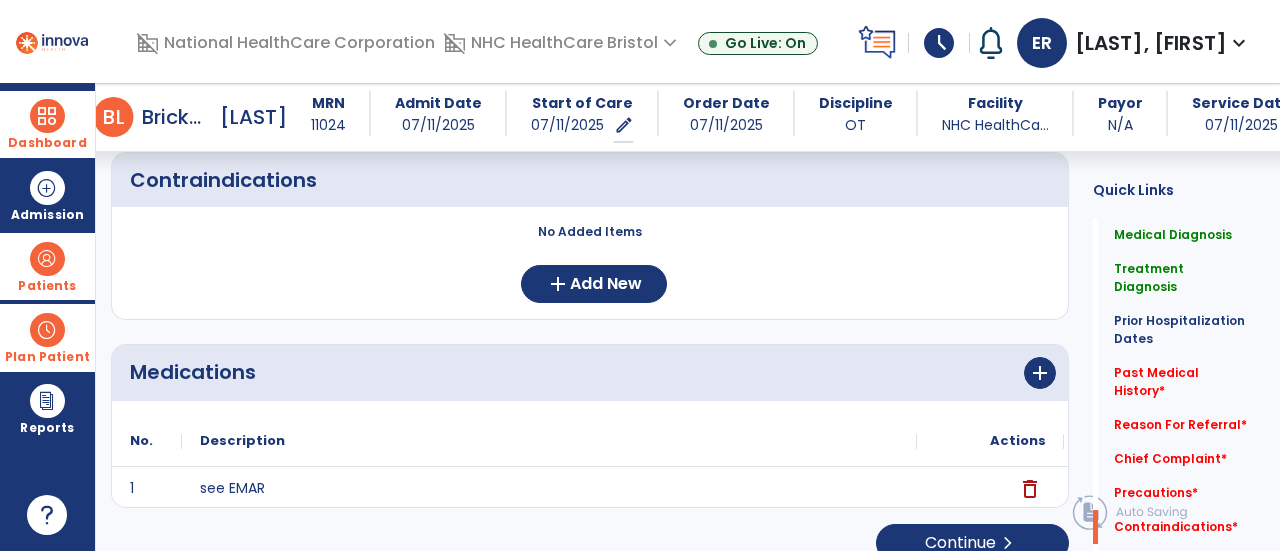 click on "No Added Items  add  Add New" 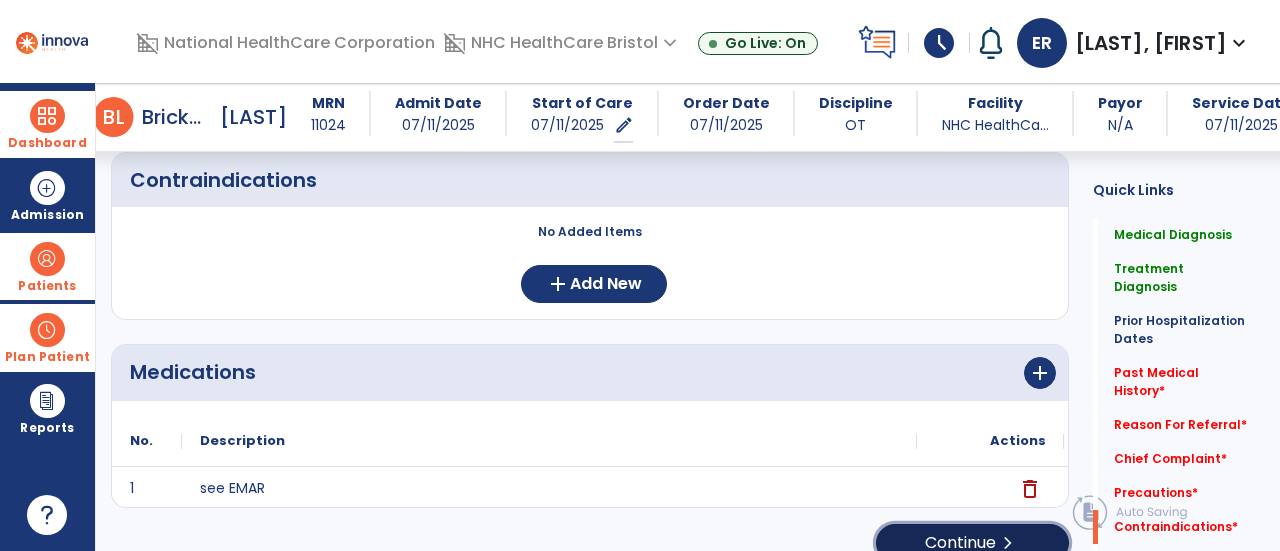 click on "Continue  chevron_right" 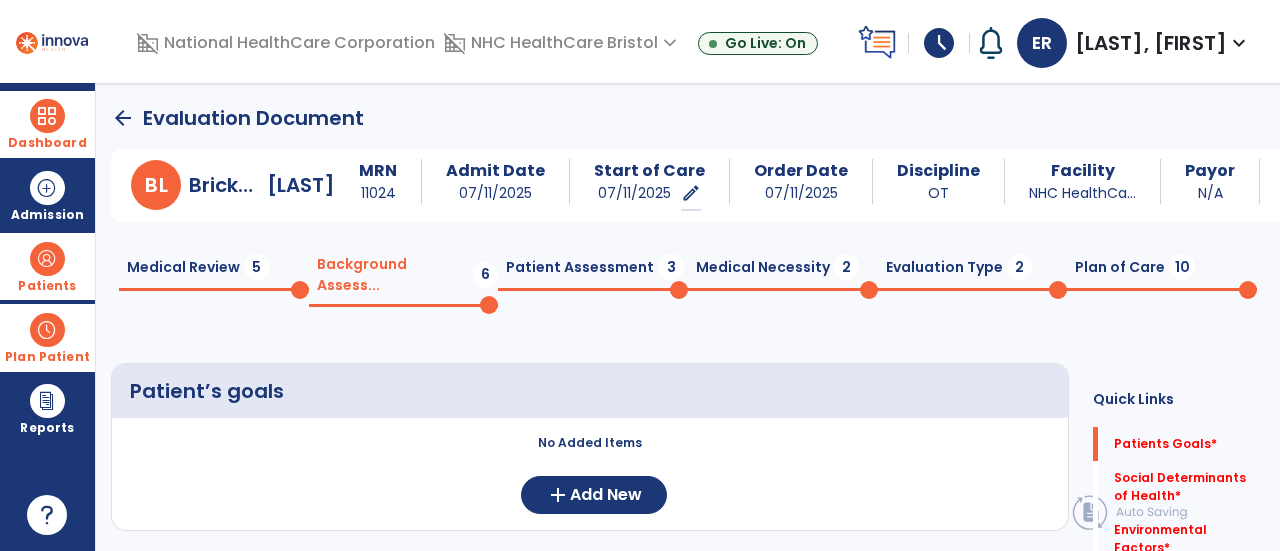 scroll, scrollTop: 71, scrollLeft: 0, axis: vertical 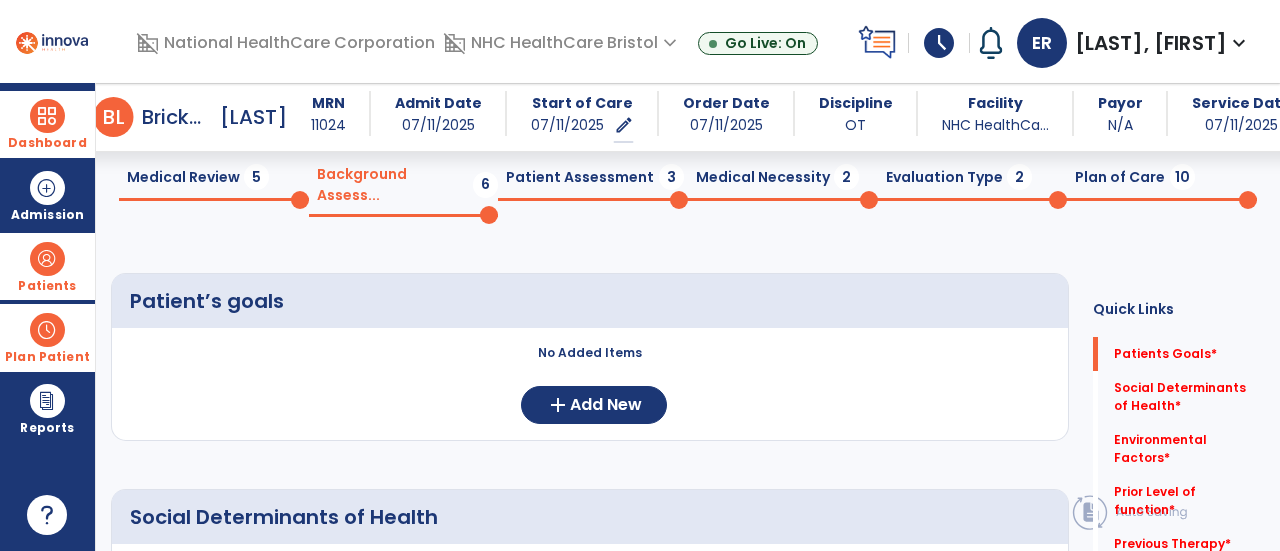 click on "No Added Items  add  Add New" 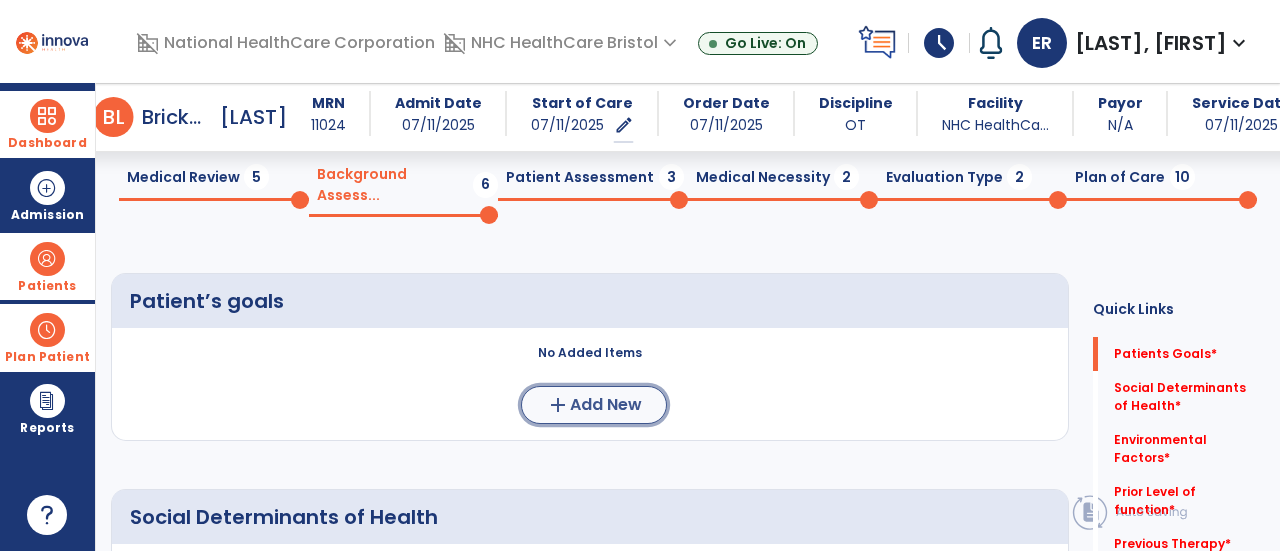 click on "add  Add New" 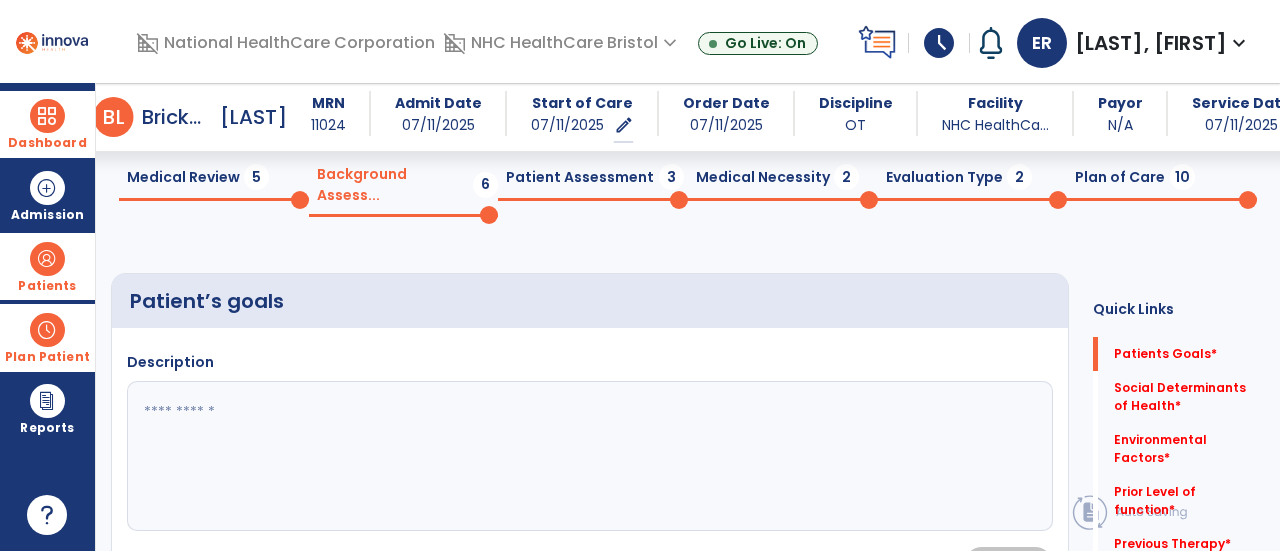 click 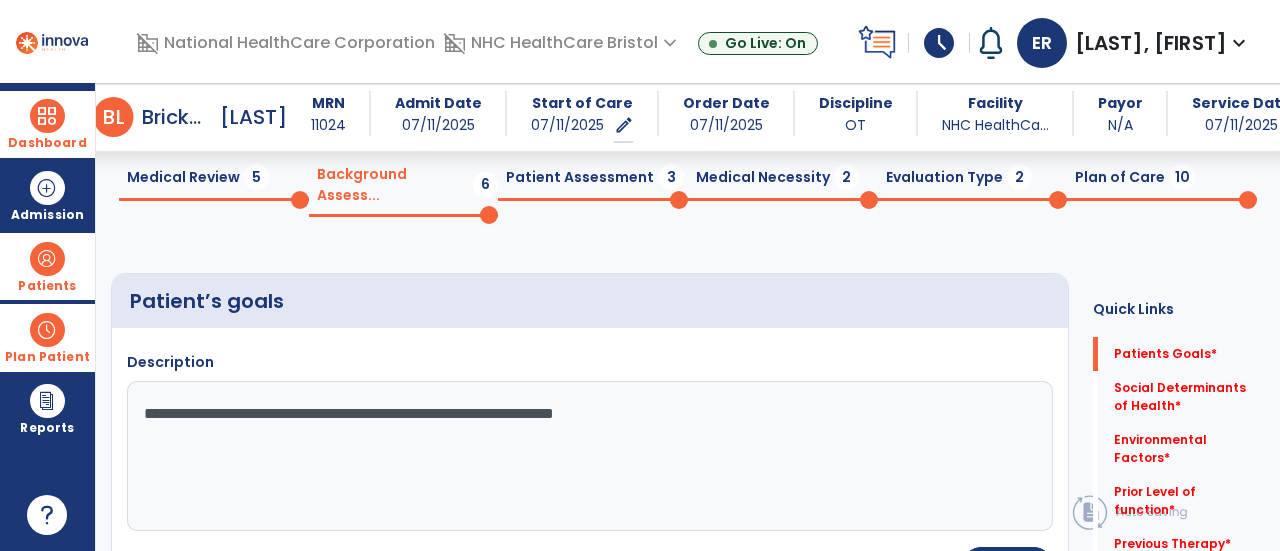 scroll, scrollTop: 282, scrollLeft: 0, axis: vertical 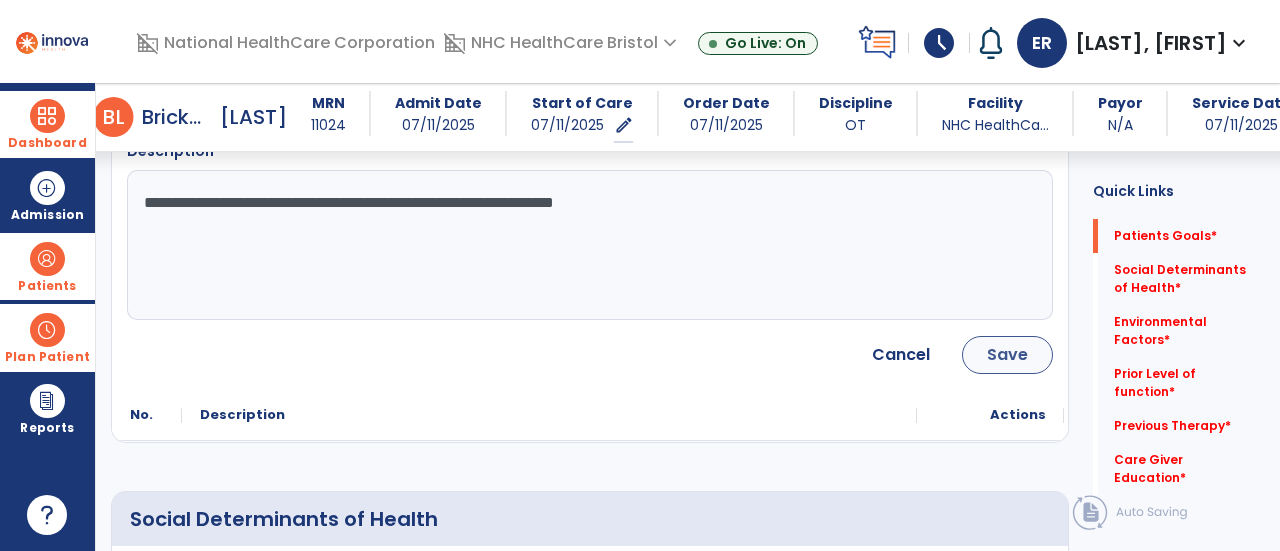 type on "**********" 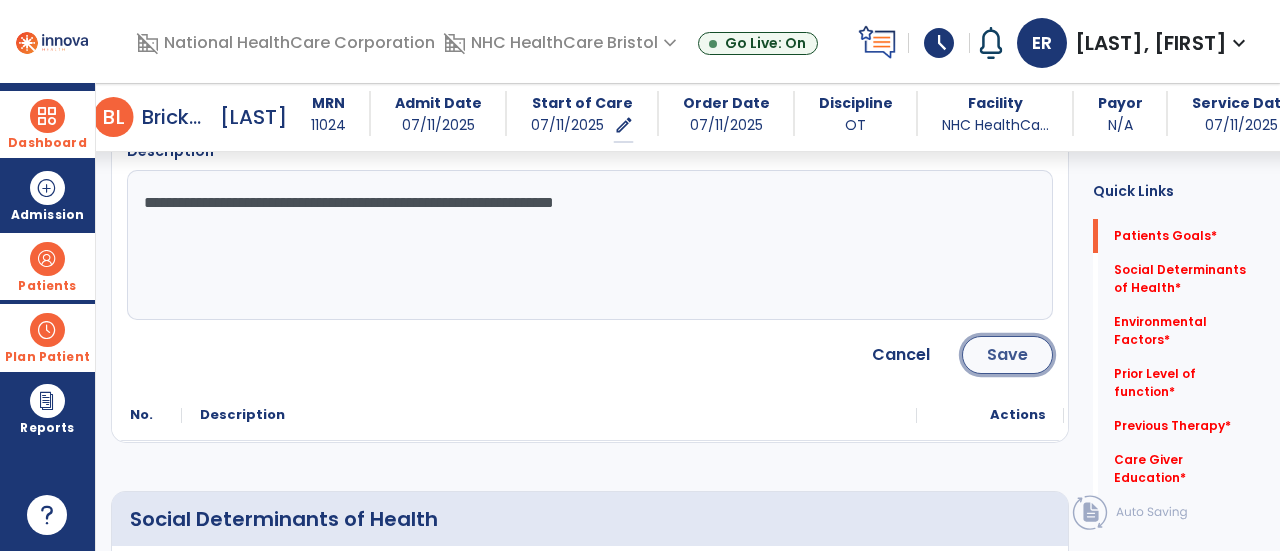 click on "Save" 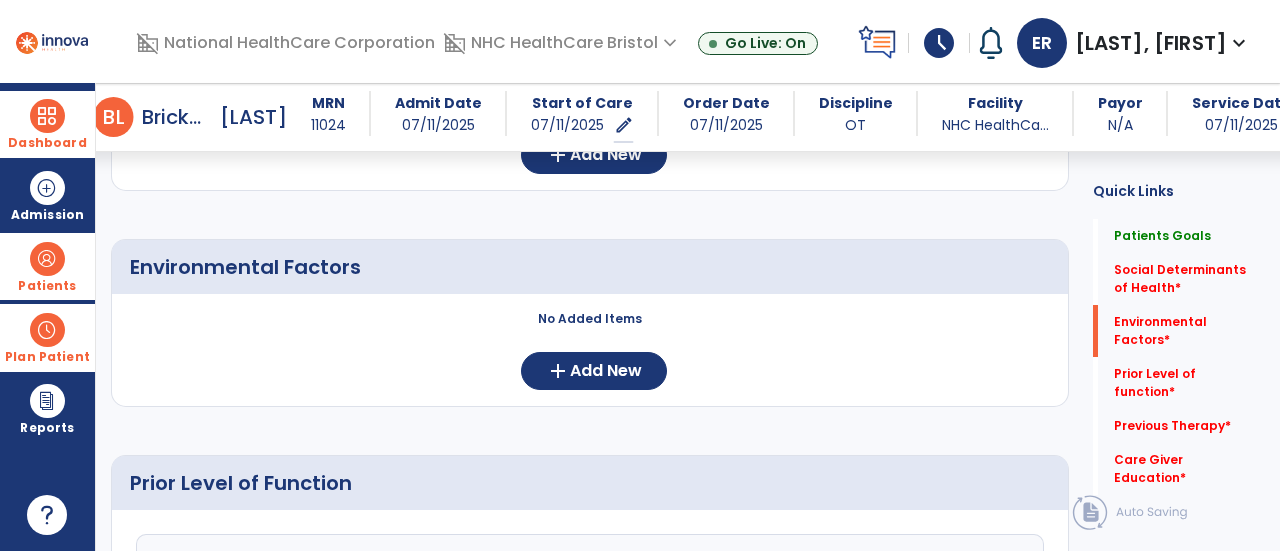 scroll, scrollTop: 393, scrollLeft: 0, axis: vertical 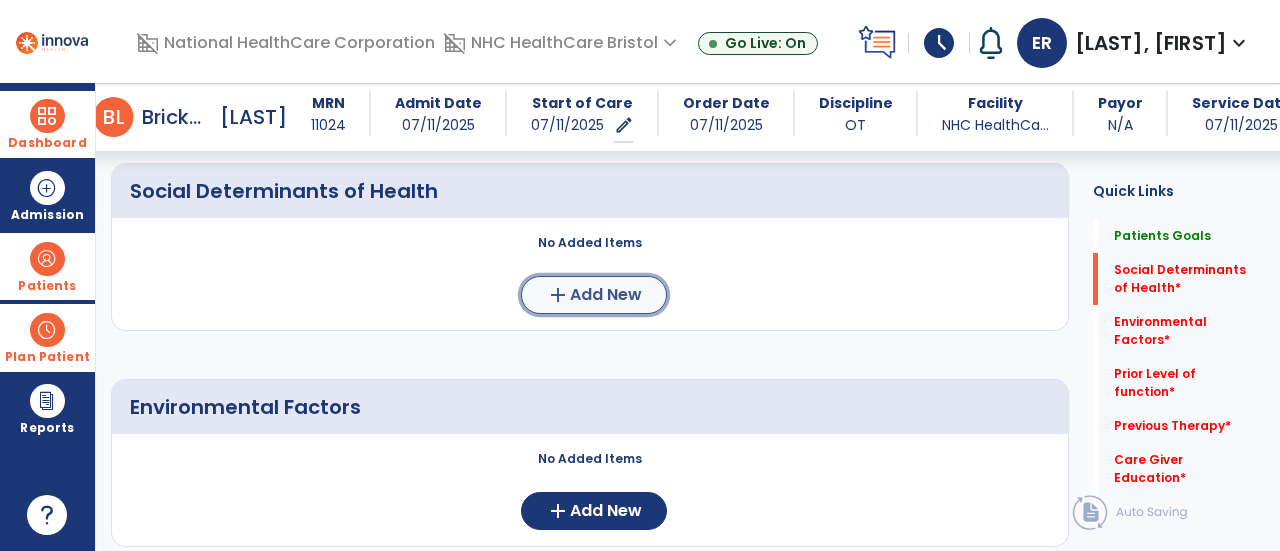 click on "add  Add New" 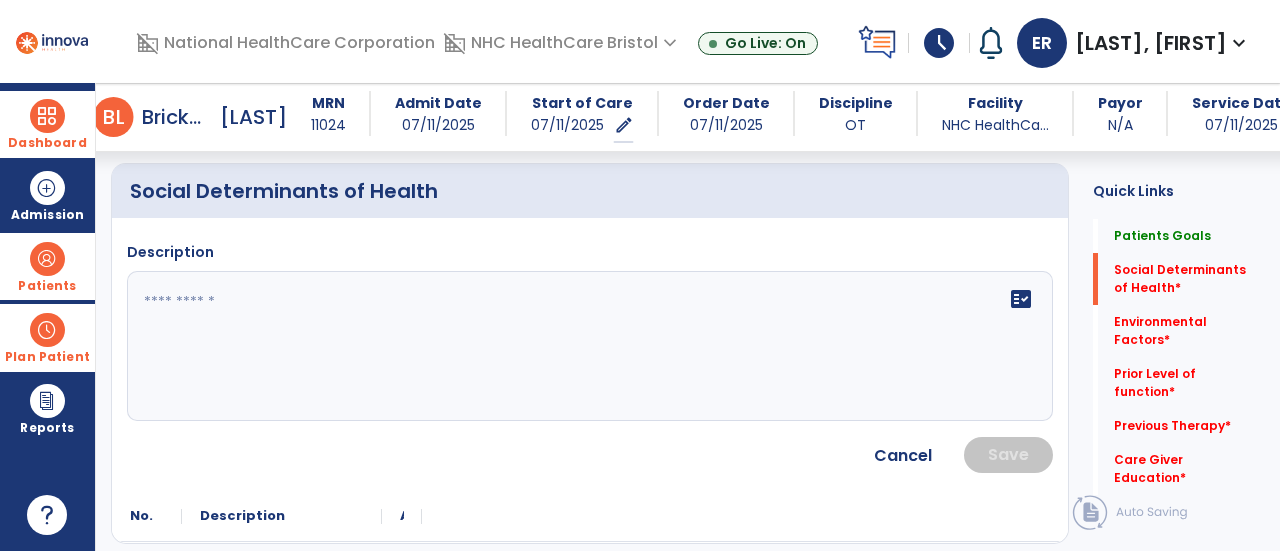 click 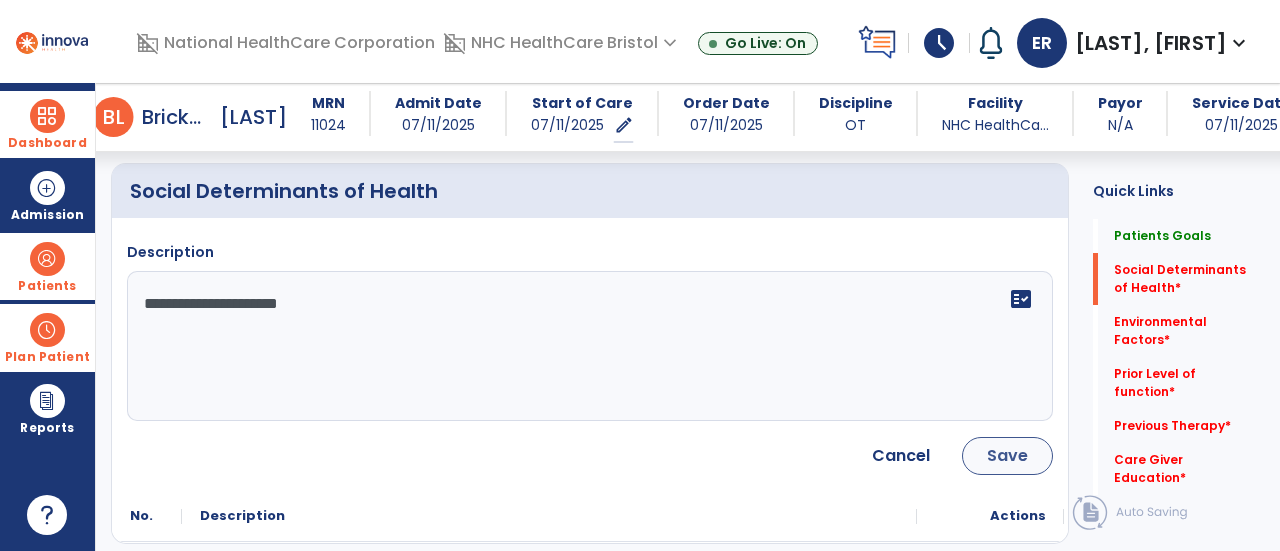 type on "**********" 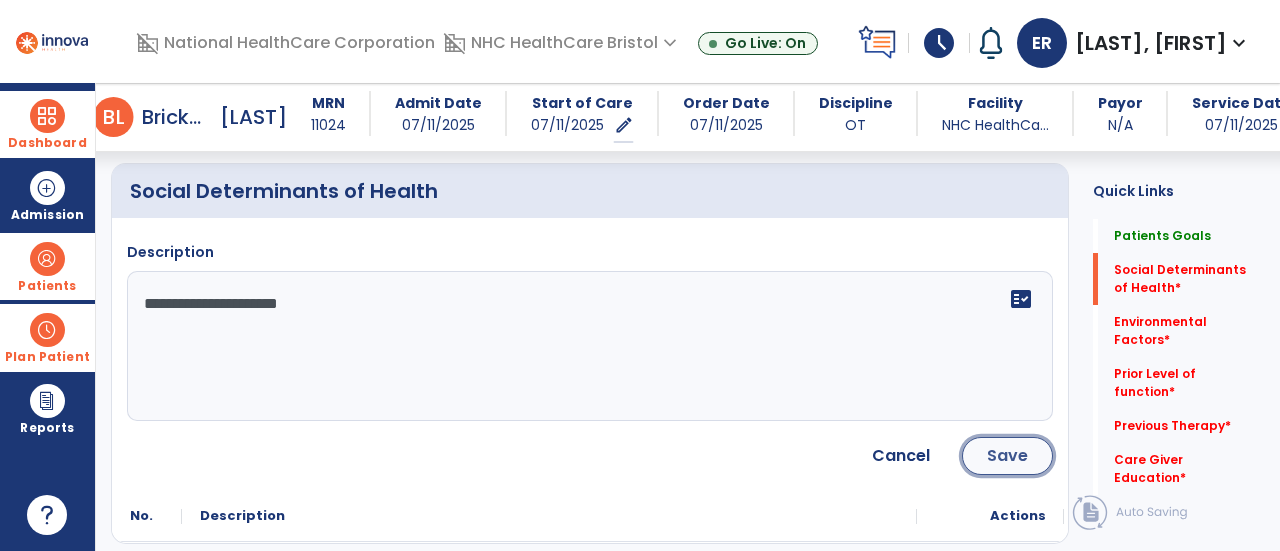 click on "Save" 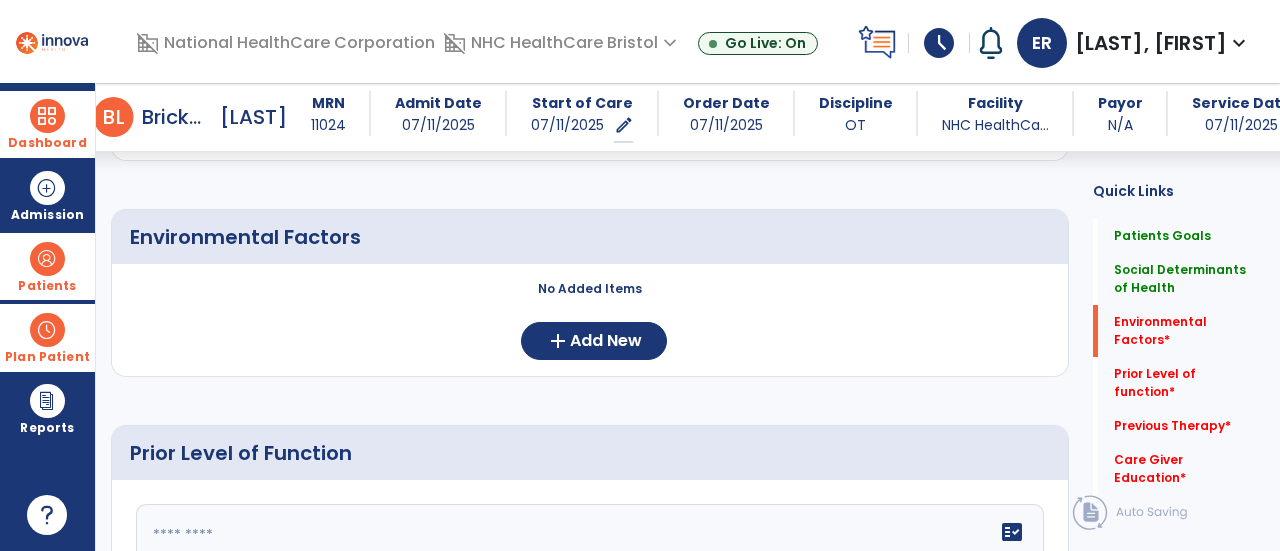 scroll, scrollTop: 664, scrollLeft: 0, axis: vertical 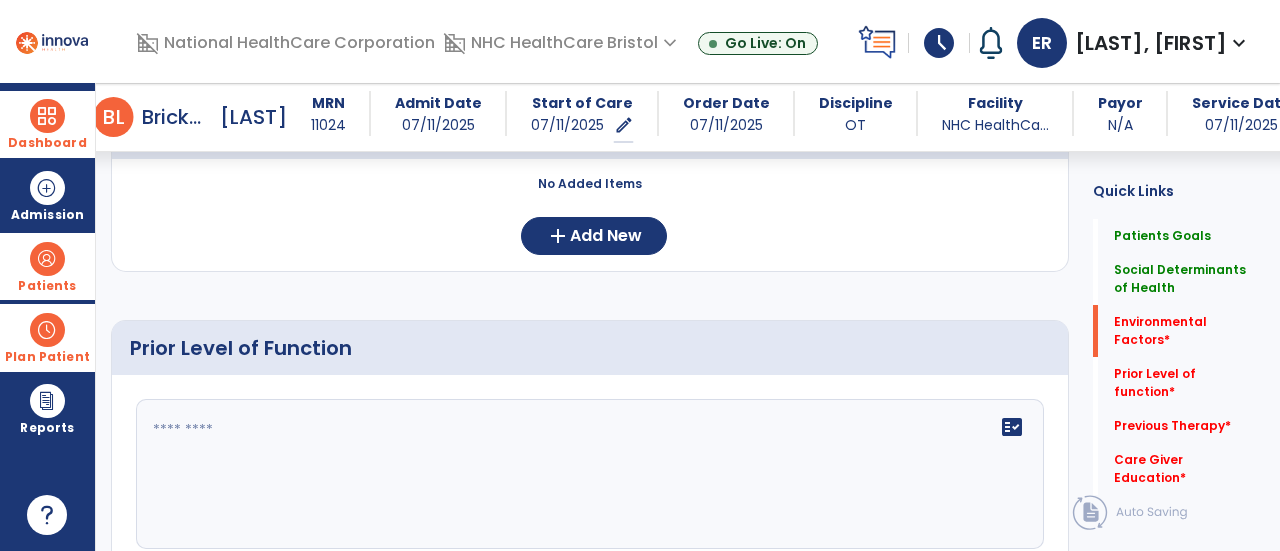 click on "fact_check" 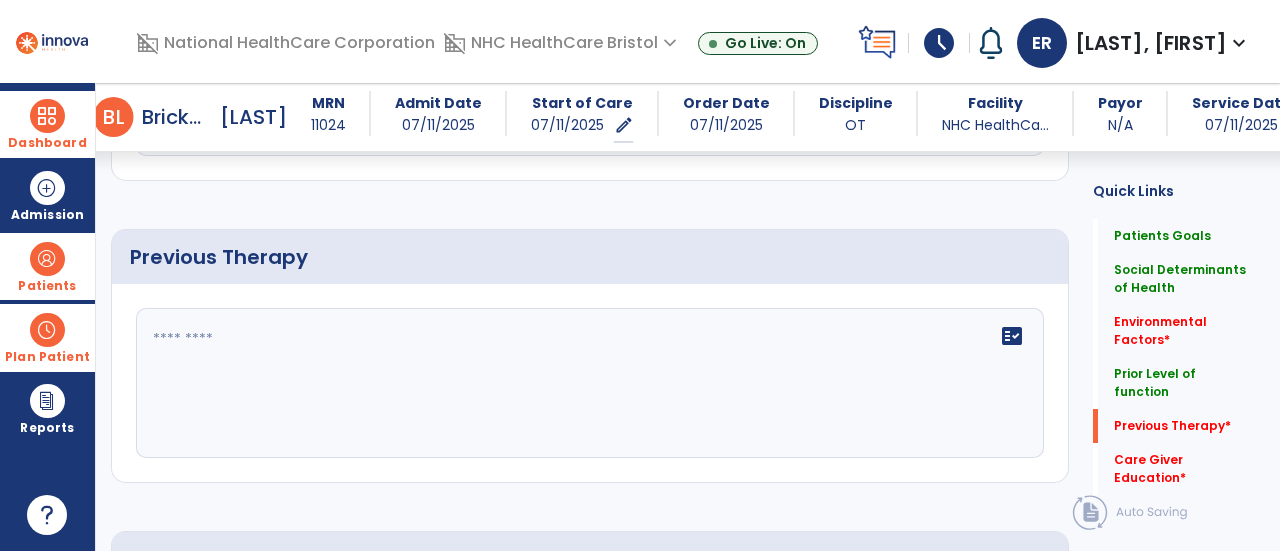 scroll, scrollTop: 1151, scrollLeft: 0, axis: vertical 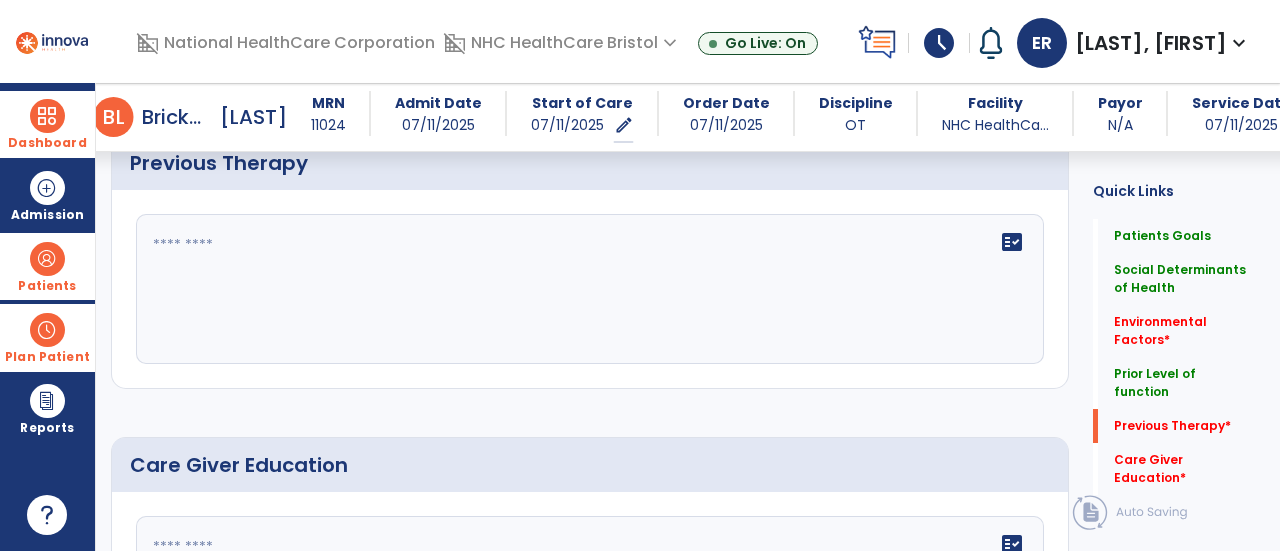 type on "**********" 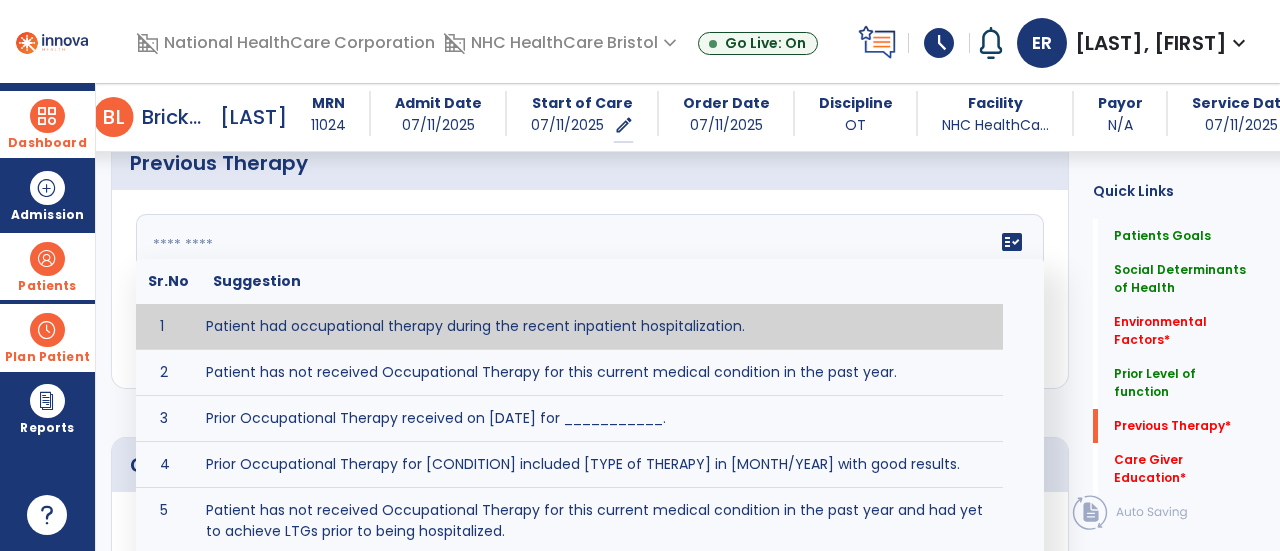 type on "**********" 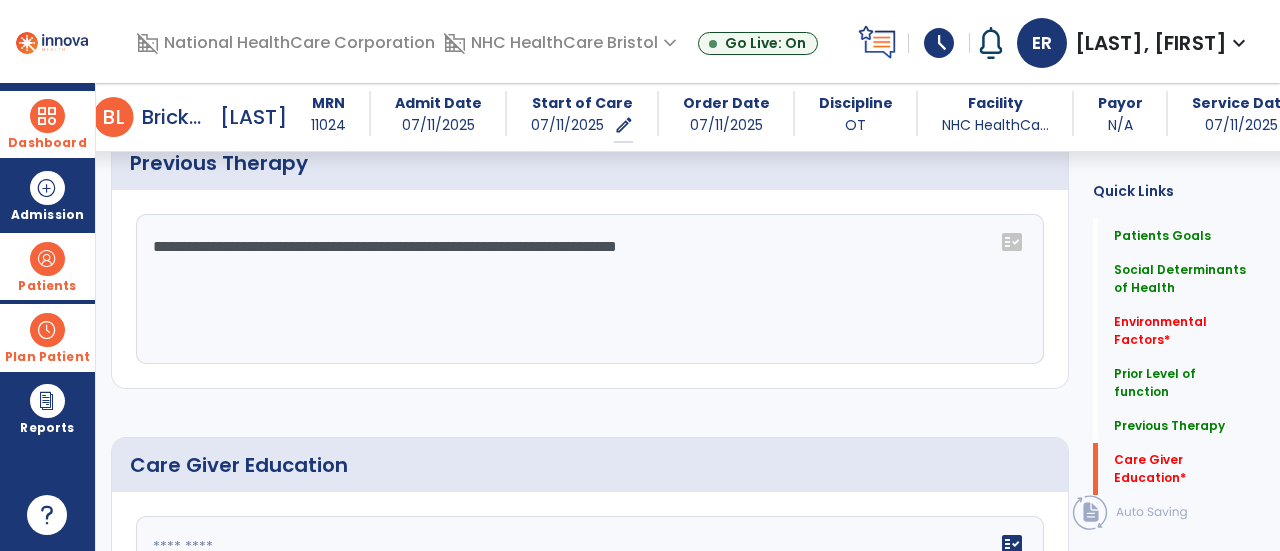 scroll, scrollTop: 1337, scrollLeft: 0, axis: vertical 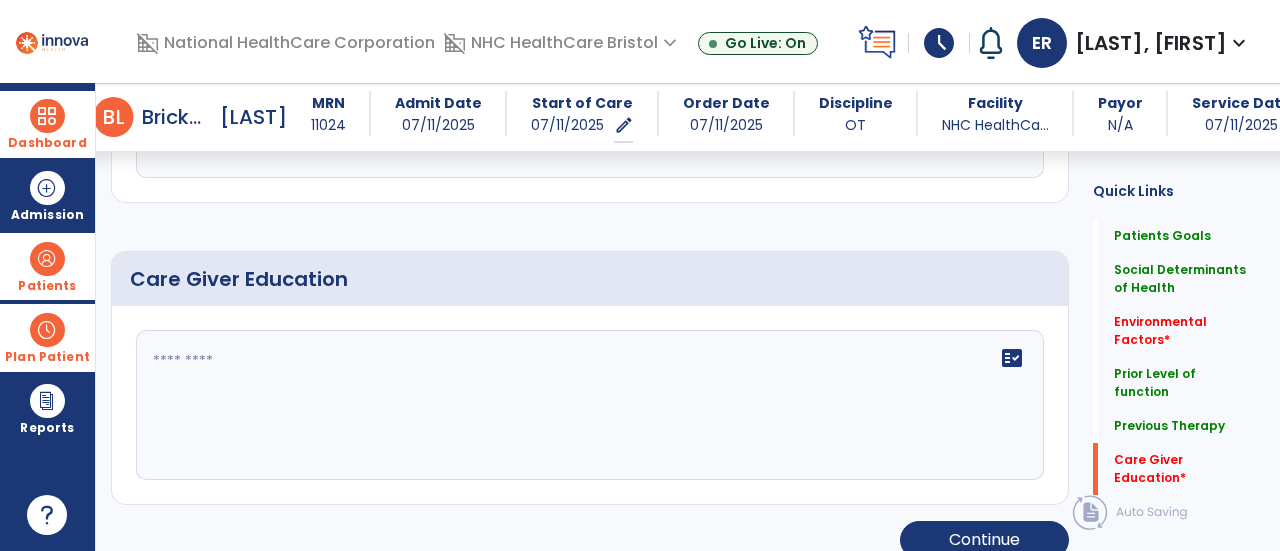 click on "fact_check" 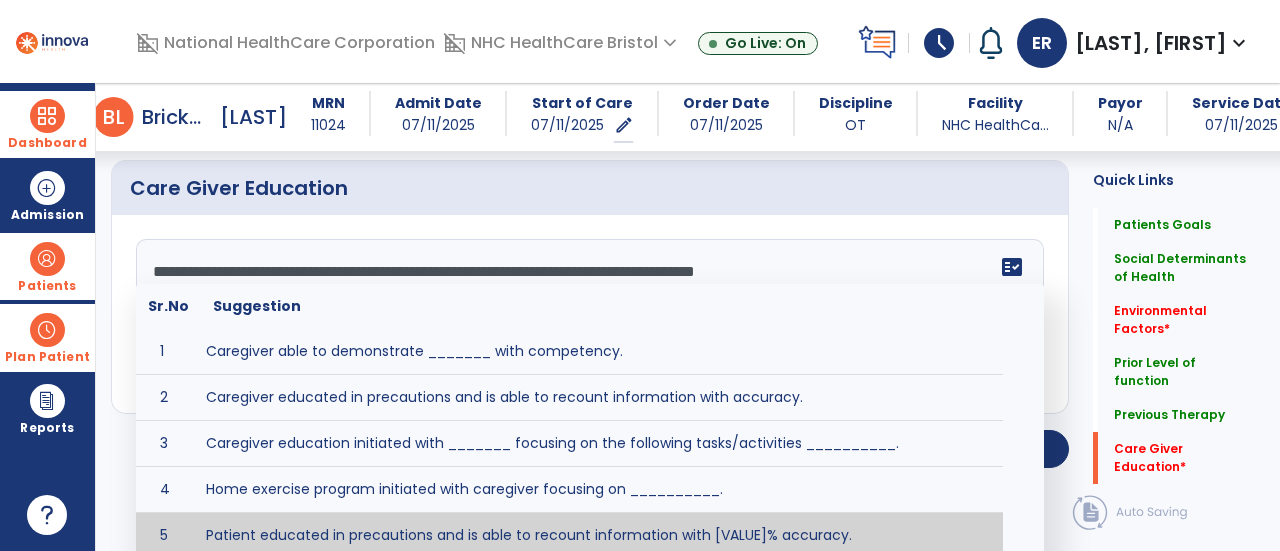 scroll, scrollTop: 1337, scrollLeft: 0, axis: vertical 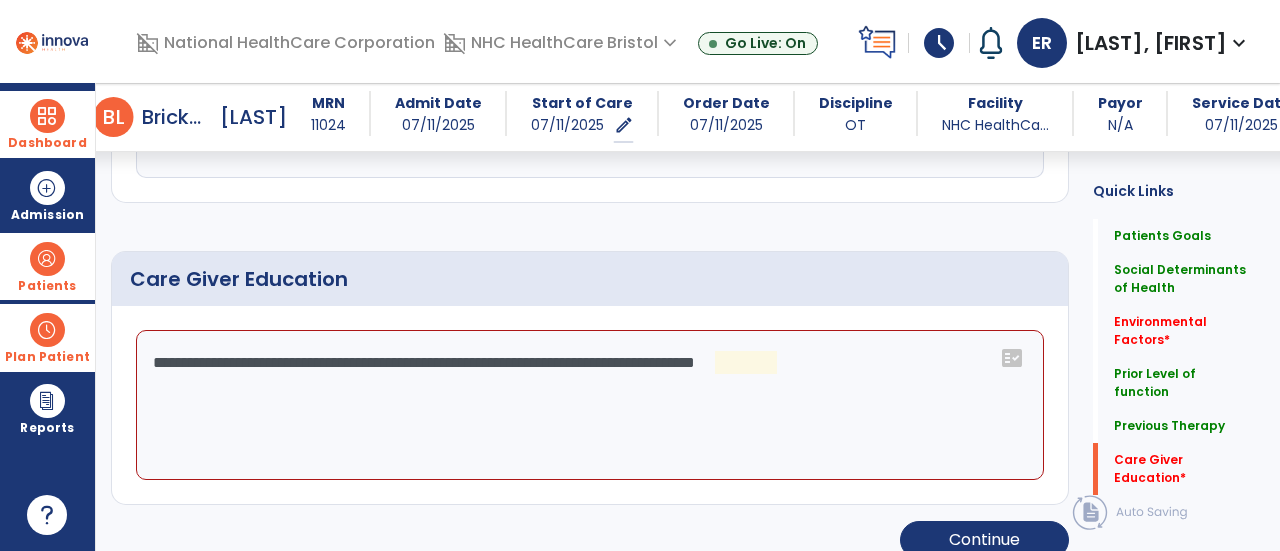 click on "**********" 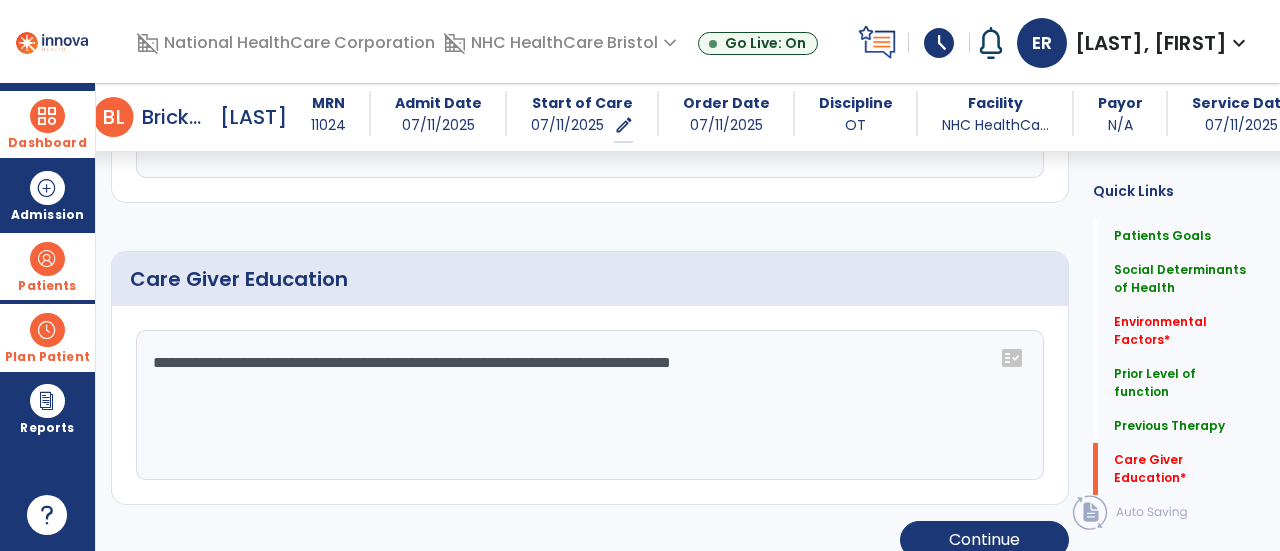click on "**********" 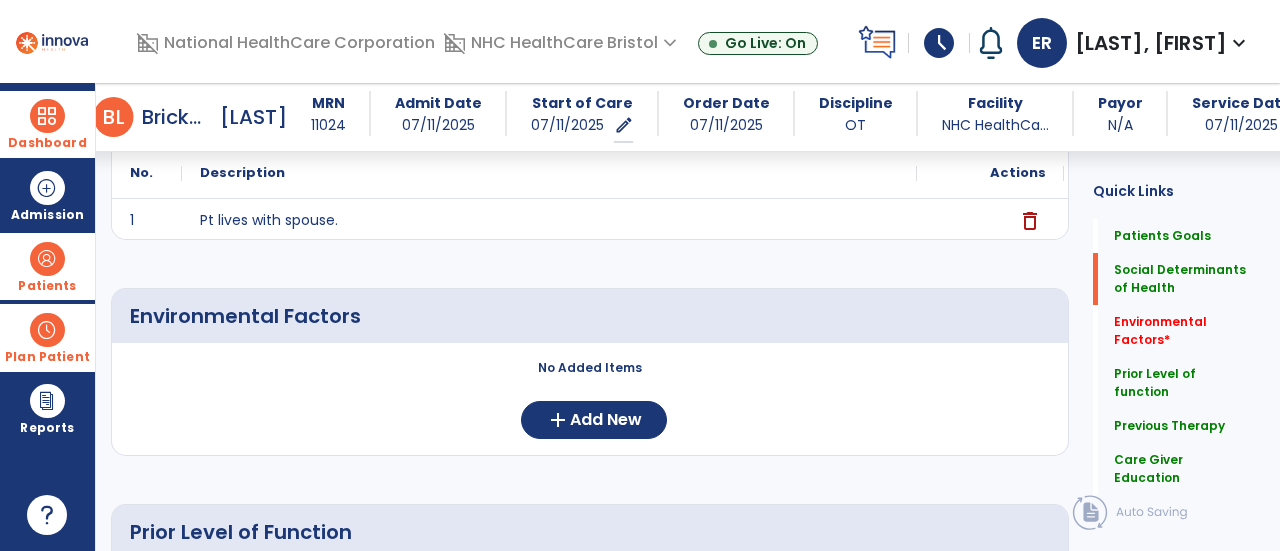 scroll, scrollTop: 482, scrollLeft: 0, axis: vertical 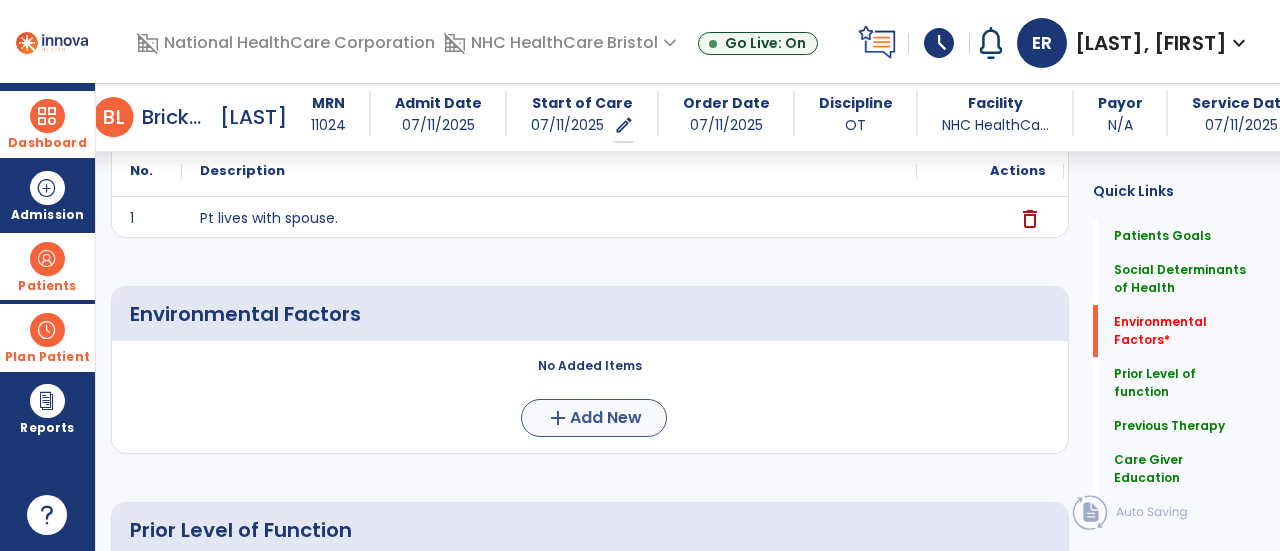 type on "**********" 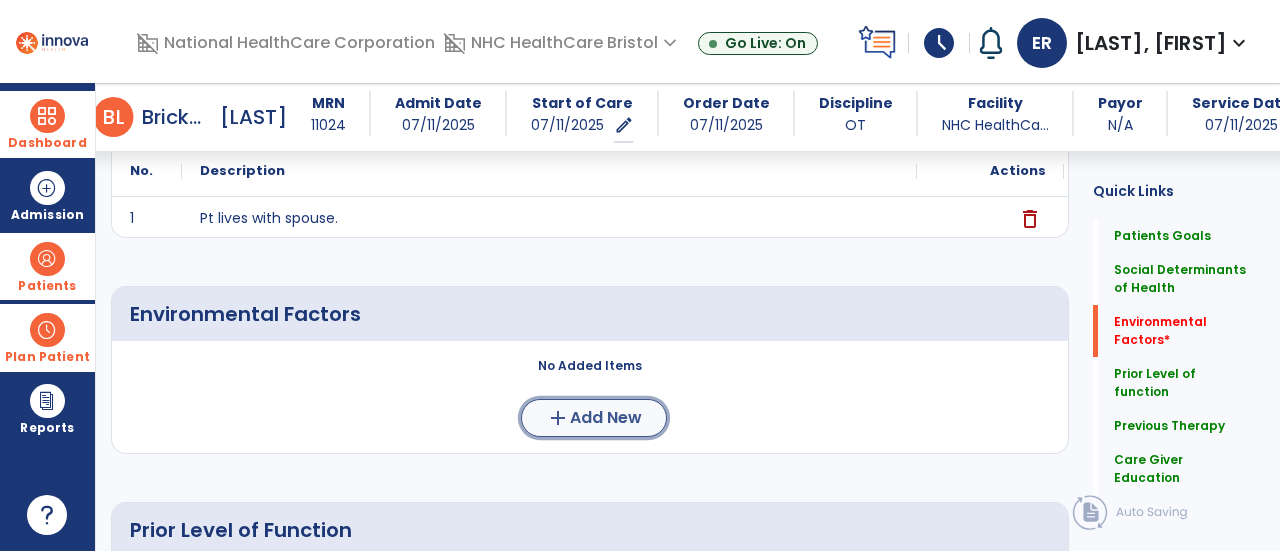 click on "add  Add New" 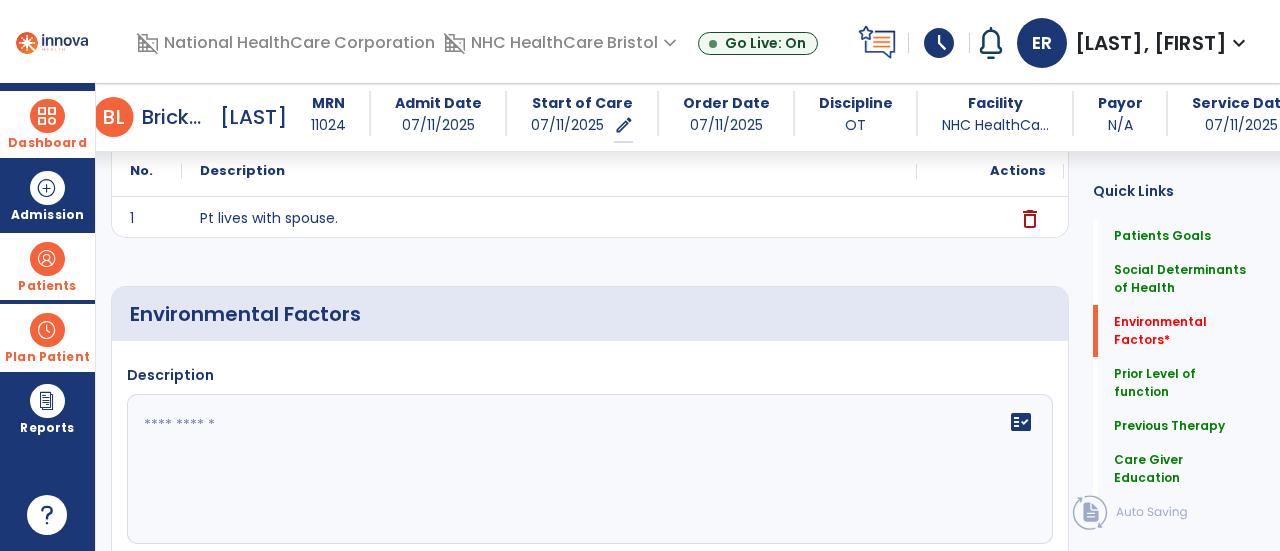 click on "fact_check" 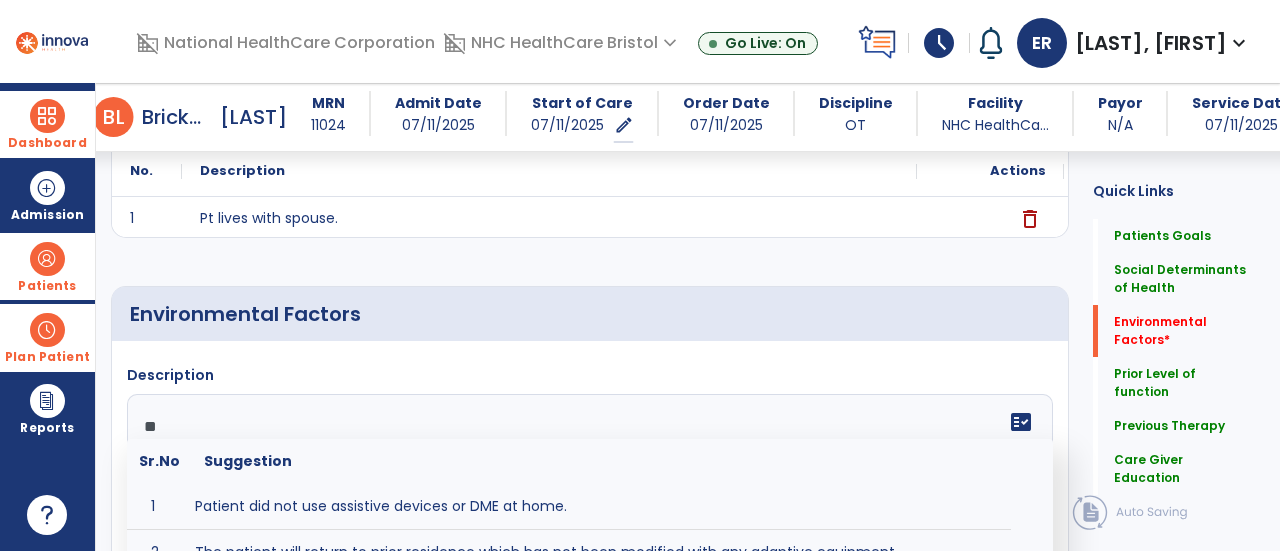type on "*" 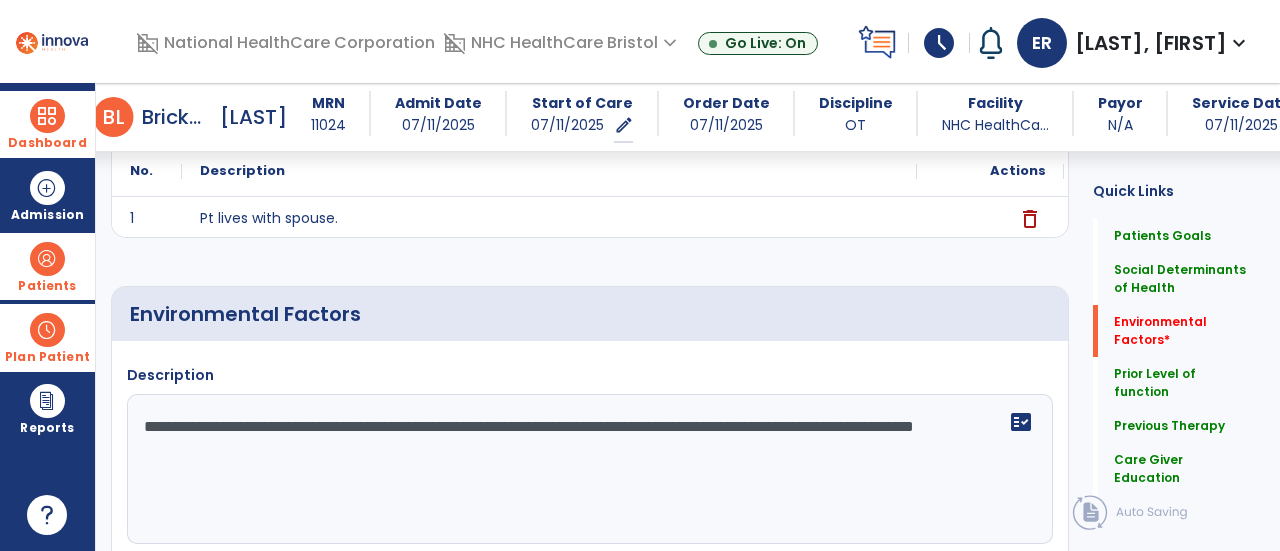 click on "**********" 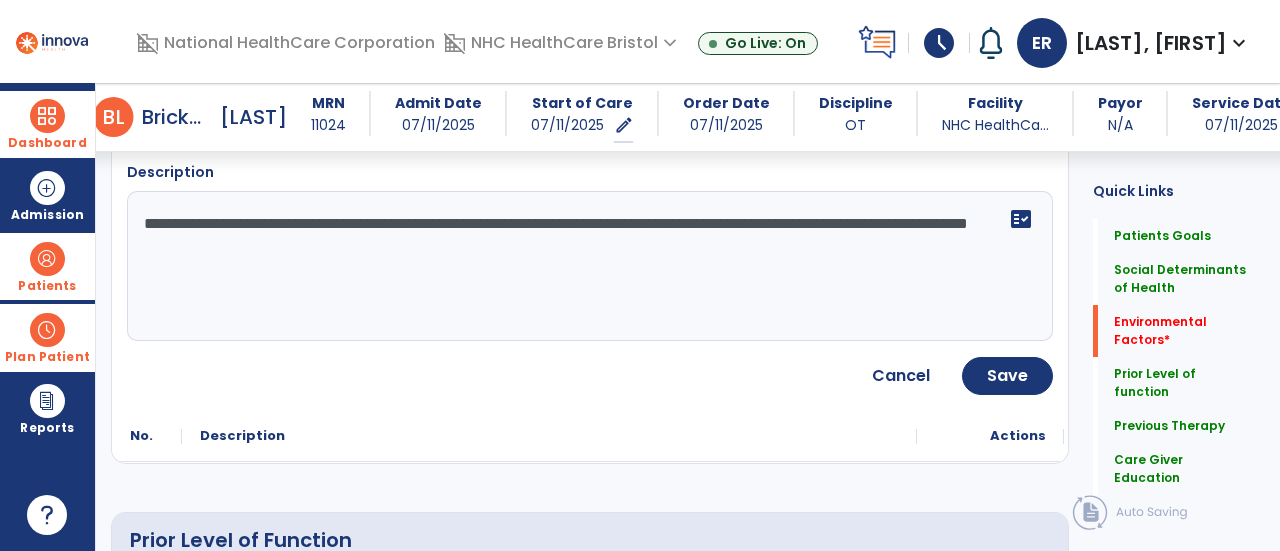 scroll, scrollTop: 693, scrollLeft: 0, axis: vertical 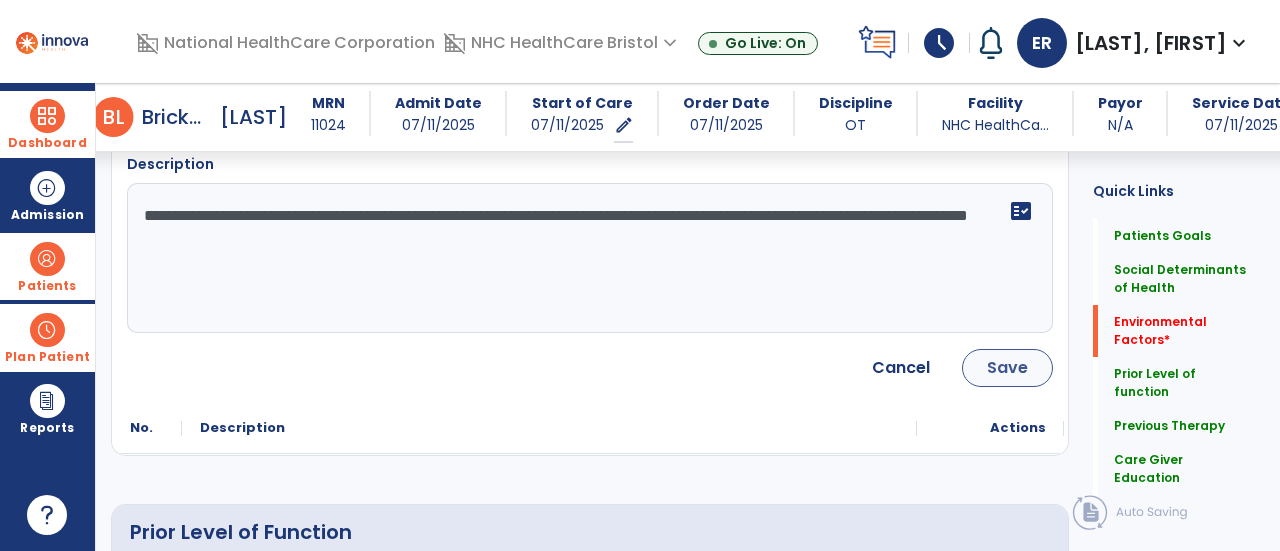 type on "**********" 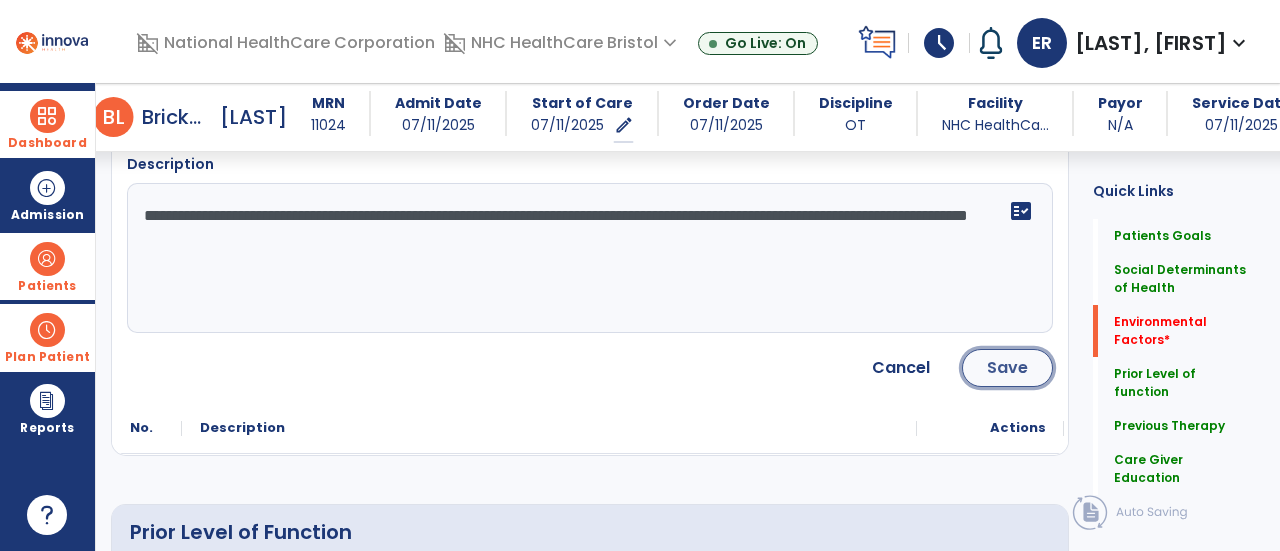 click on "Save" 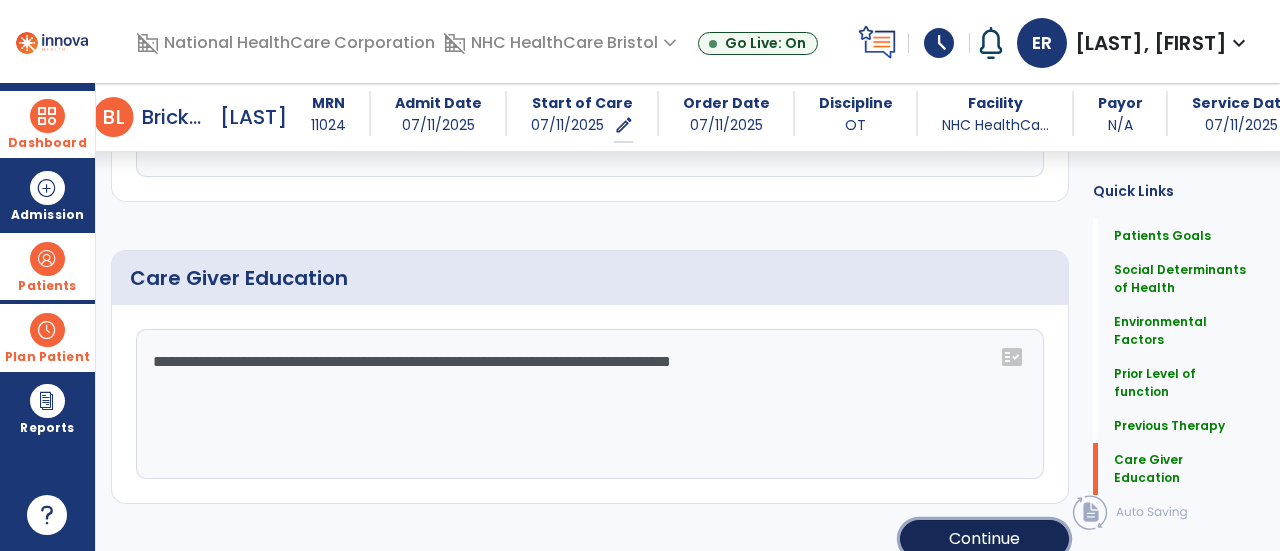 click on "Continue" 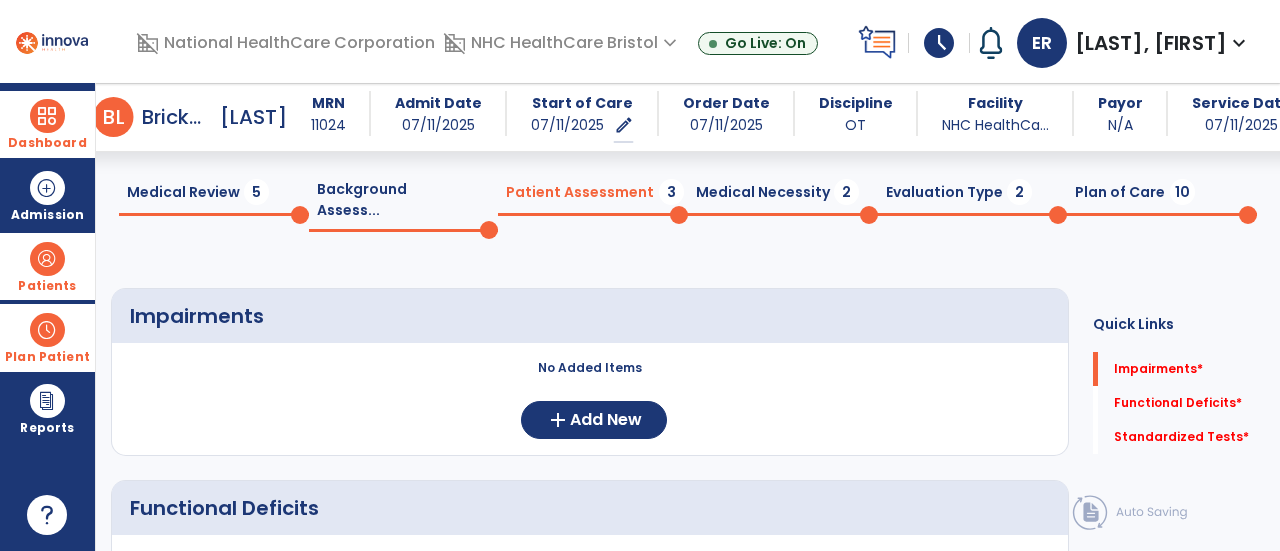 scroll, scrollTop: 0, scrollLeft: 0, axis: both 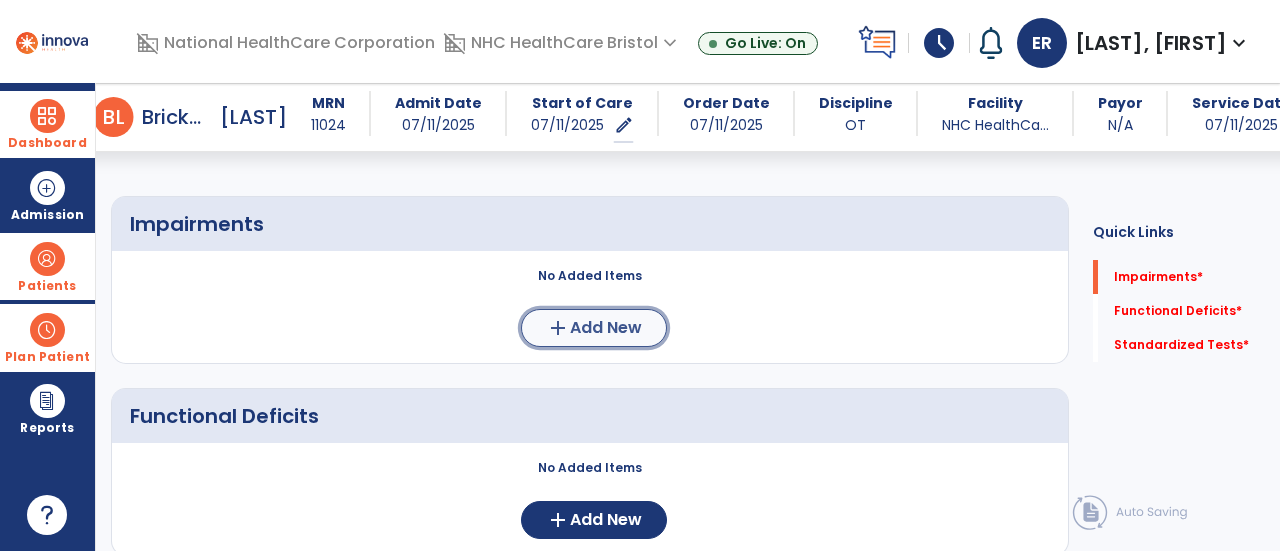 click on "Add New" 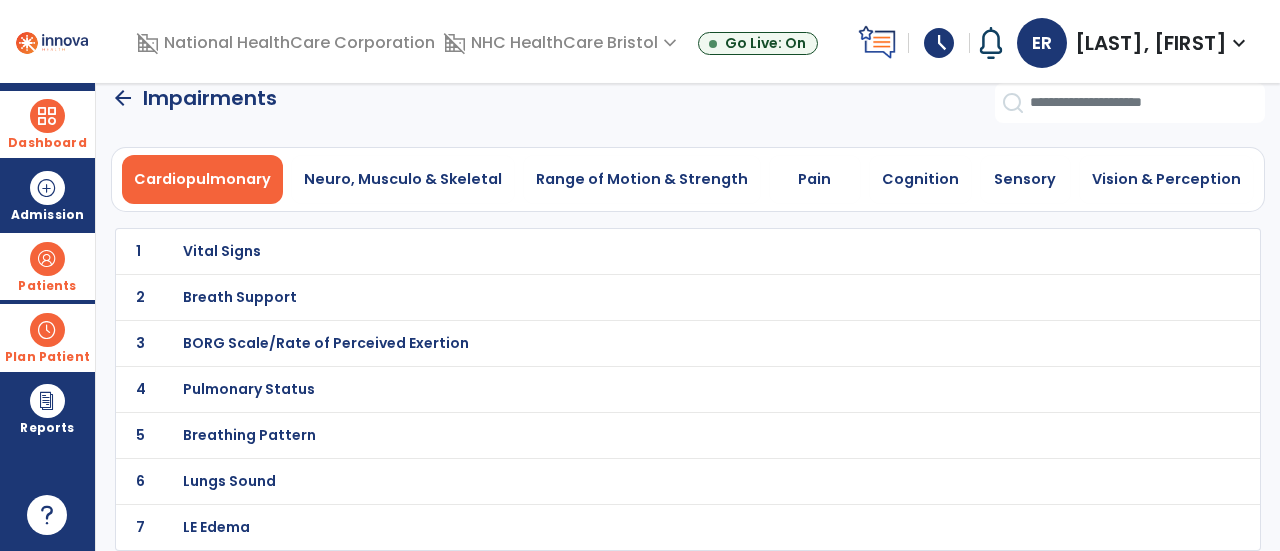 scroll, scrollTop: 16, scrollLeft: 0, axis: vertical 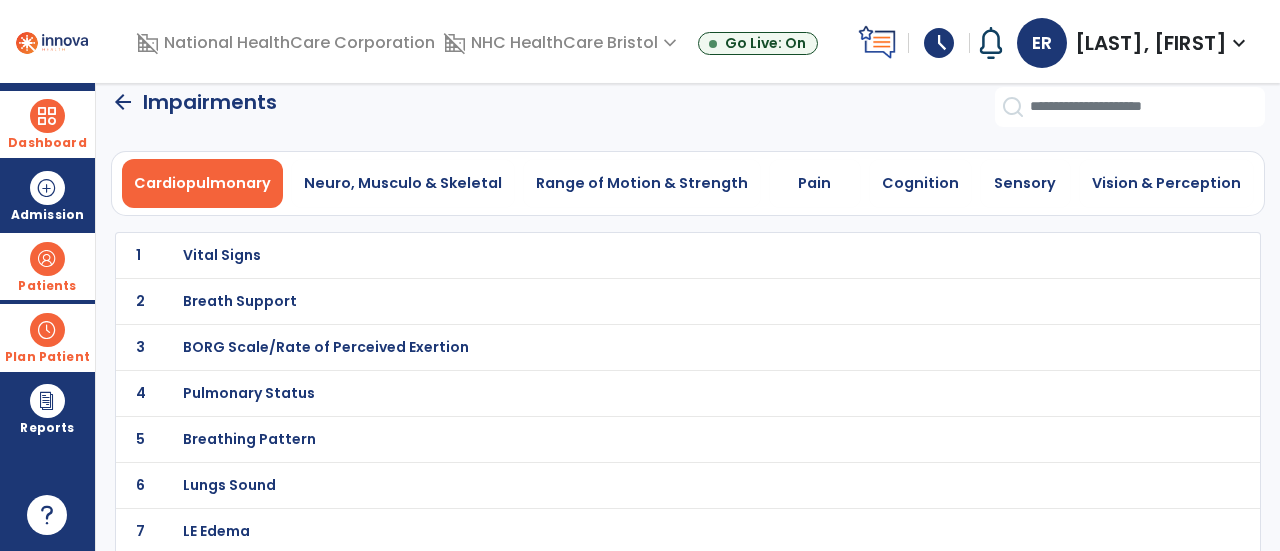 click on "2 Breath Support" 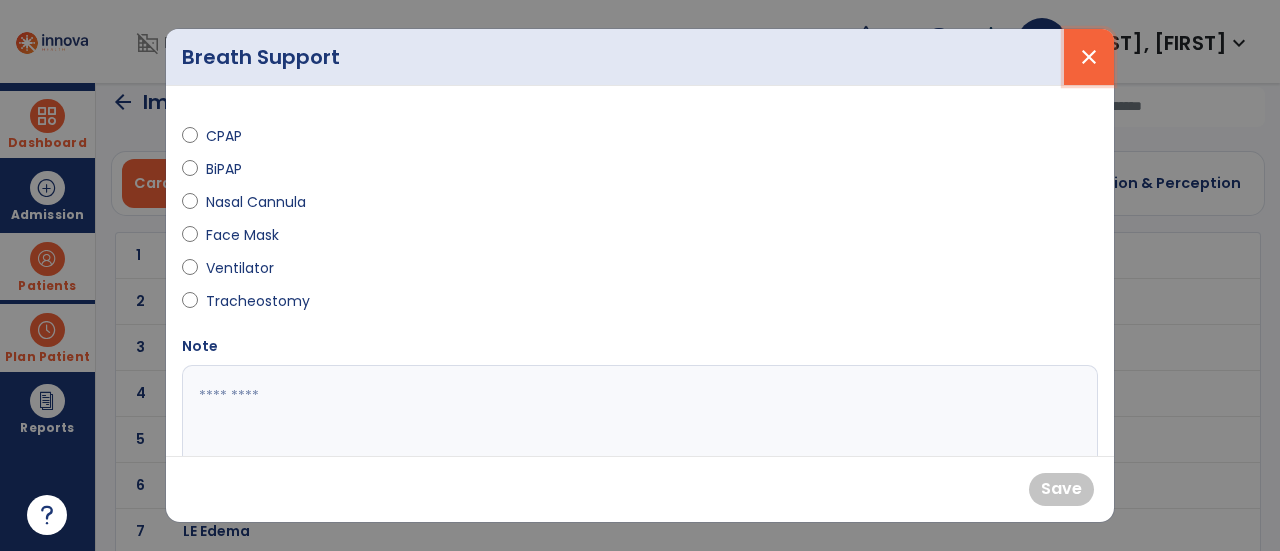 click on "close" at bounding box center [1089, 57] 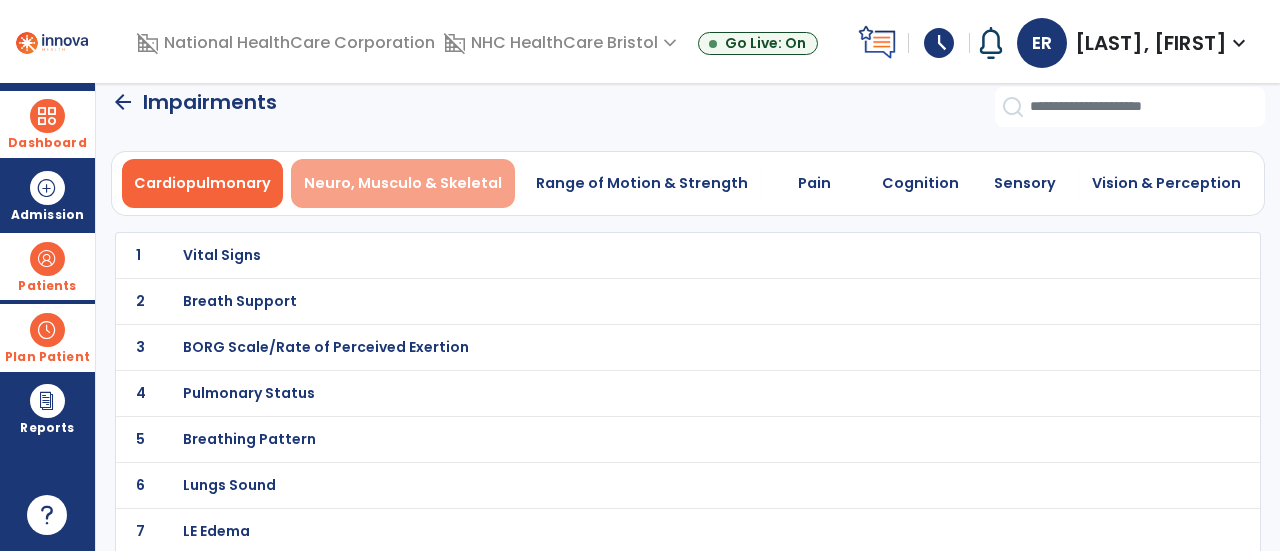 click on "Neuro, Musculo & Skeletal" at bounding box center (403, 183) 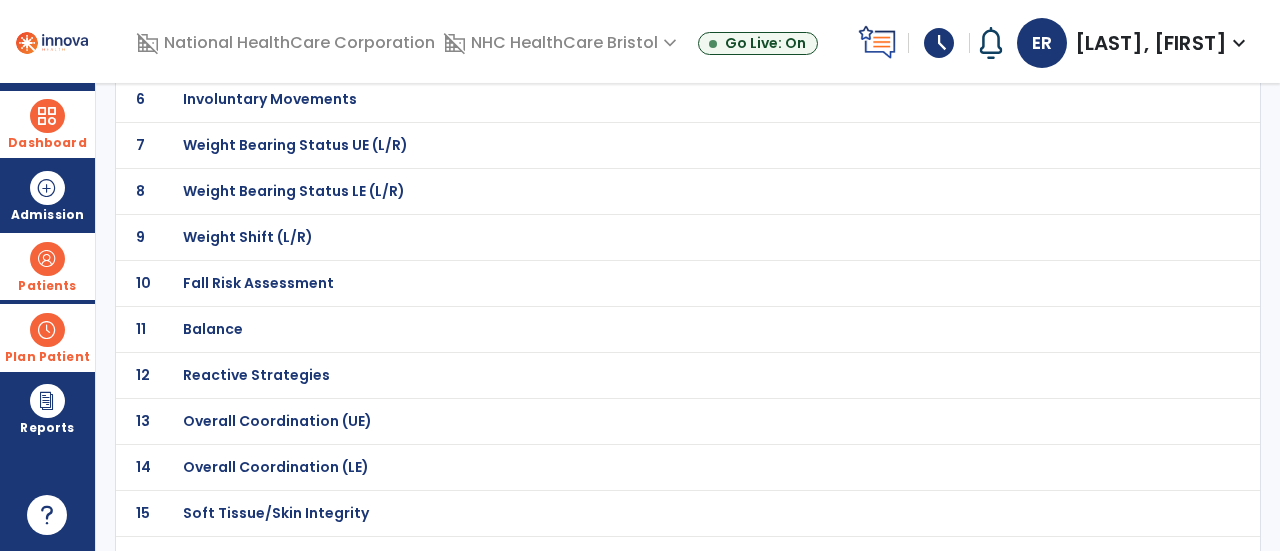 scroll, scrollTop: 0, scrollLeft: 0, axis: both 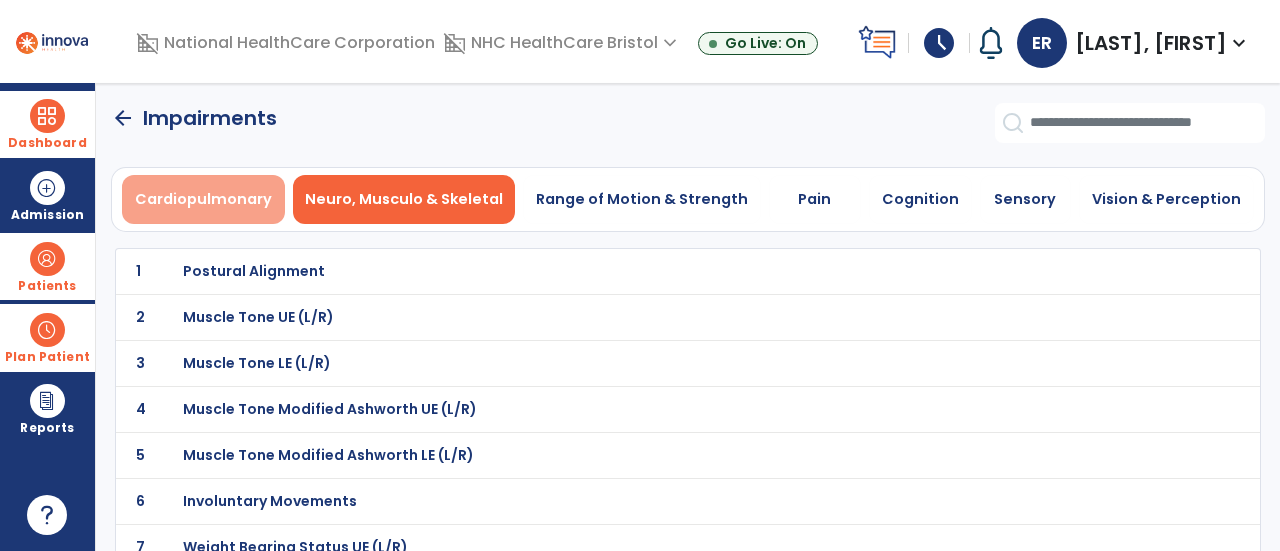 click on "Cardiopulmonary" at bounding box center (203, 199) 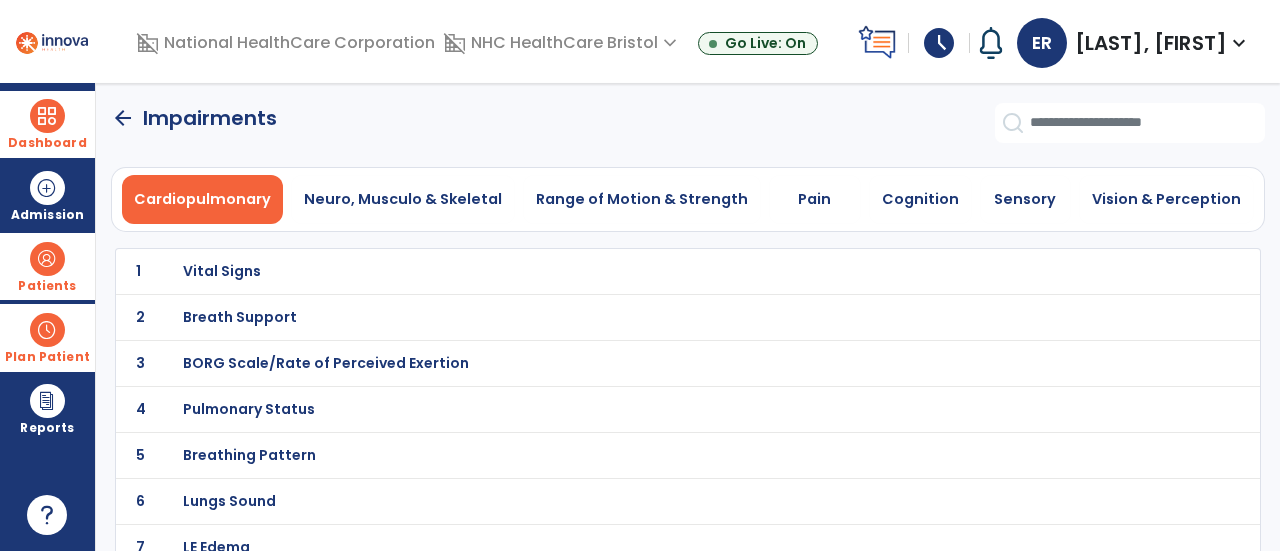 scroll, scrollTop: 16, scrollLeft: 0, axis: vertical 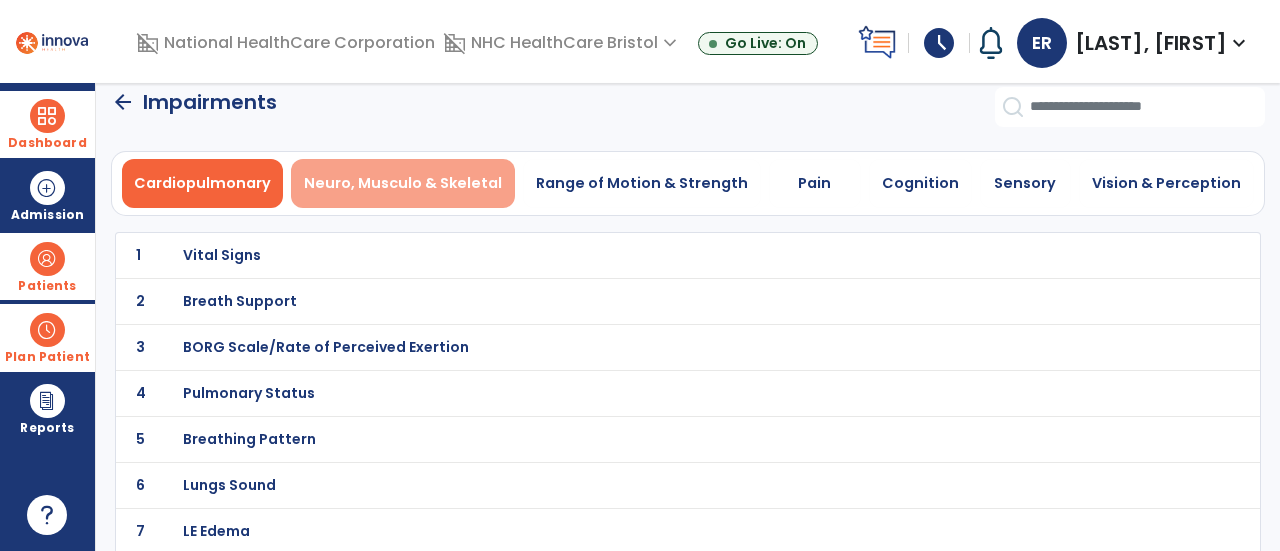 click on "Neuro, Musculo & Skeletal" at bounding box center [403, 183] 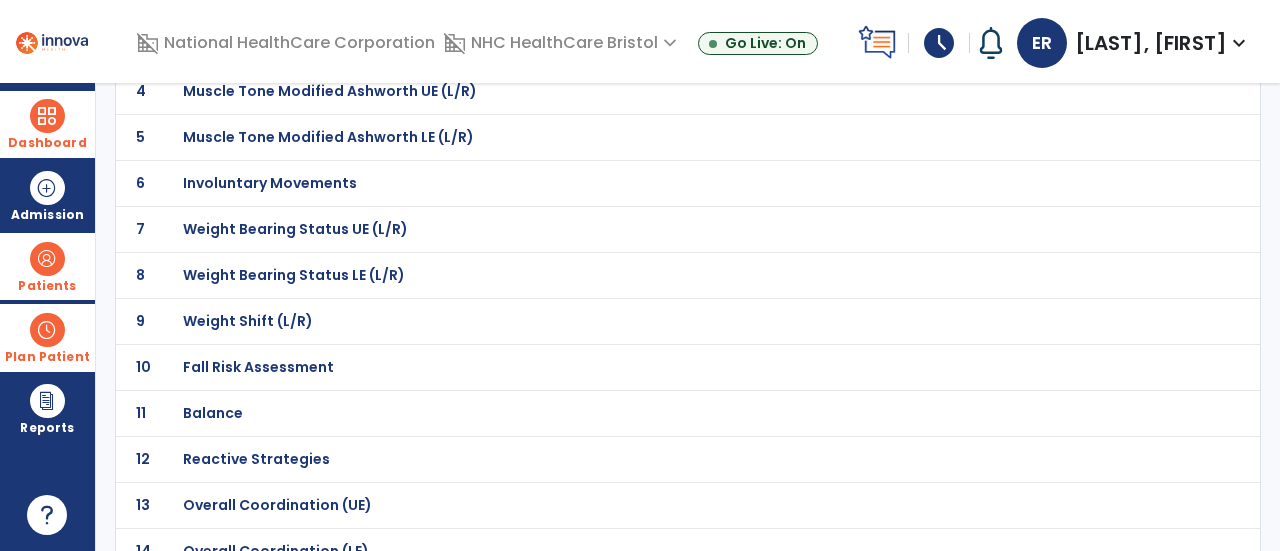 scroll, scrollTop: 406, scrollLeft: 0, axis: vertical 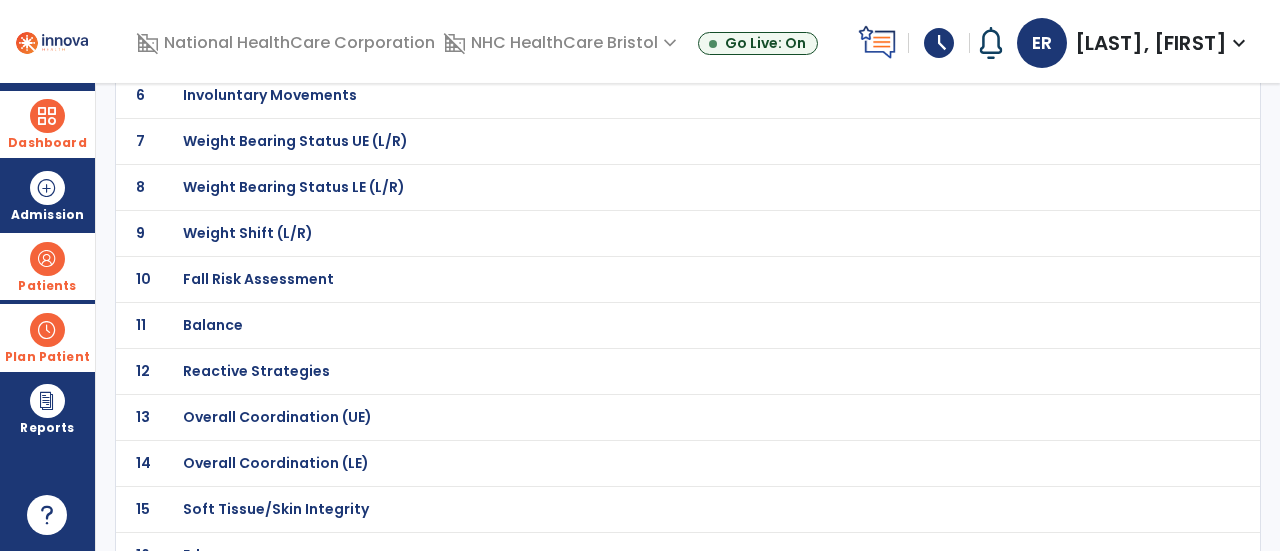 click on "Balance" at bounding box center [254, -135] 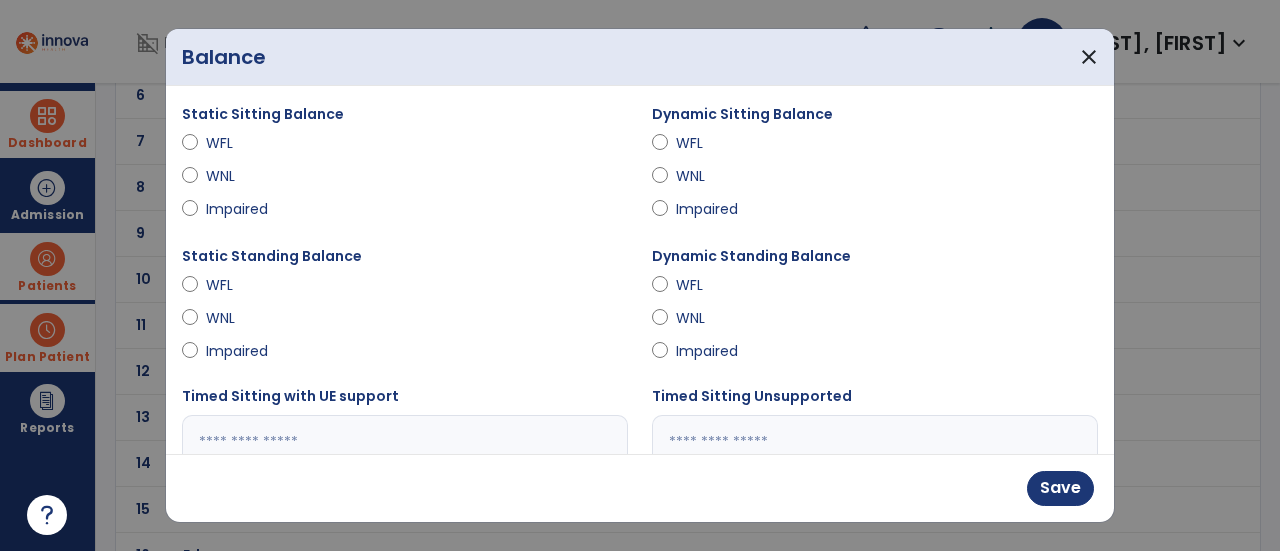 click on "Impaired" at bounding box center [711, 351] 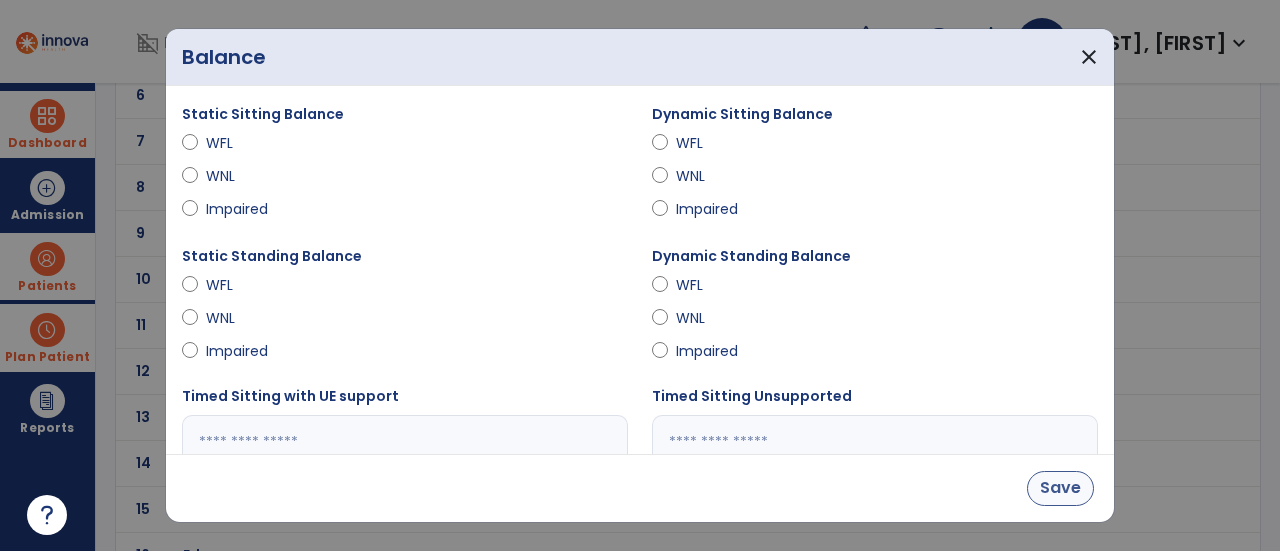 click on "Save" at bounding box center [1060, 488] 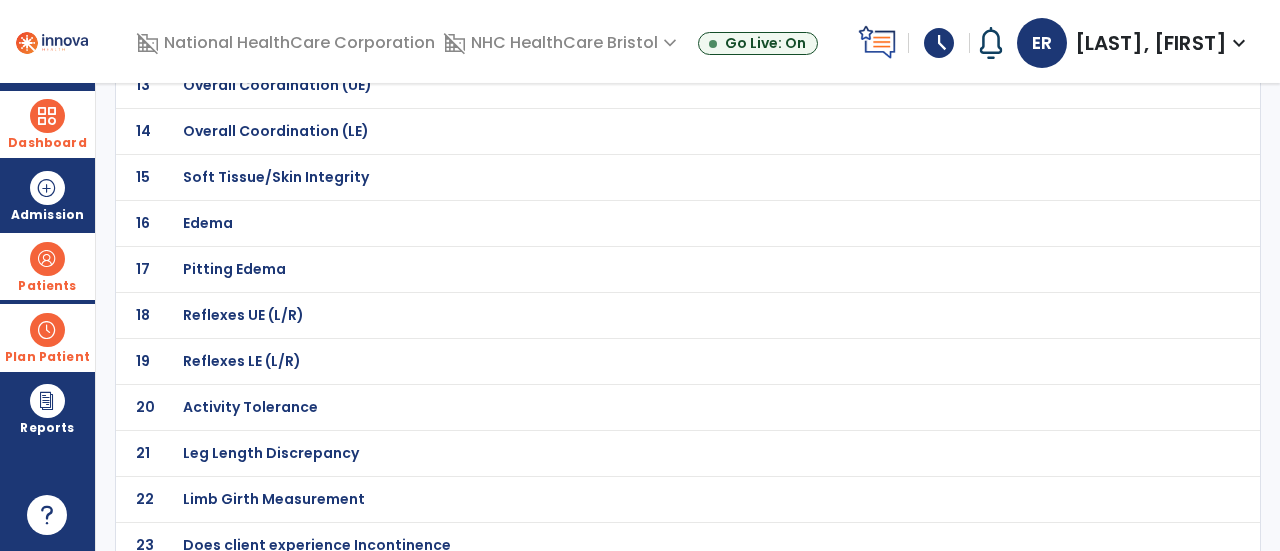 scroll, scrollTop: 744, scrollLeft: 0, axis: vertical 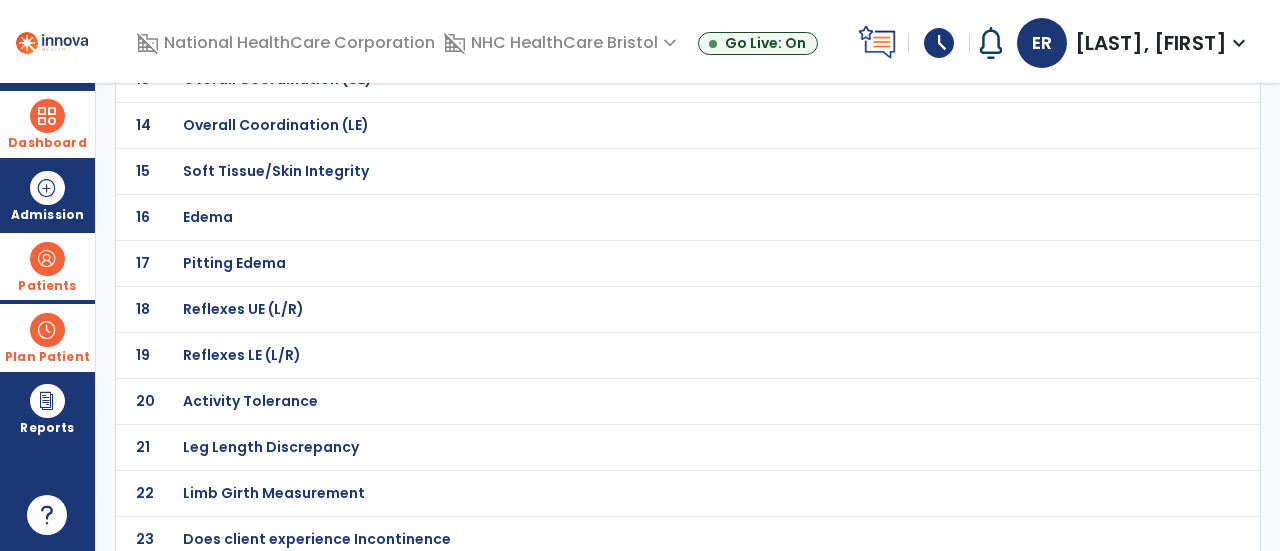 click on "Activity Tolerance" at bounding box center (254, -473) 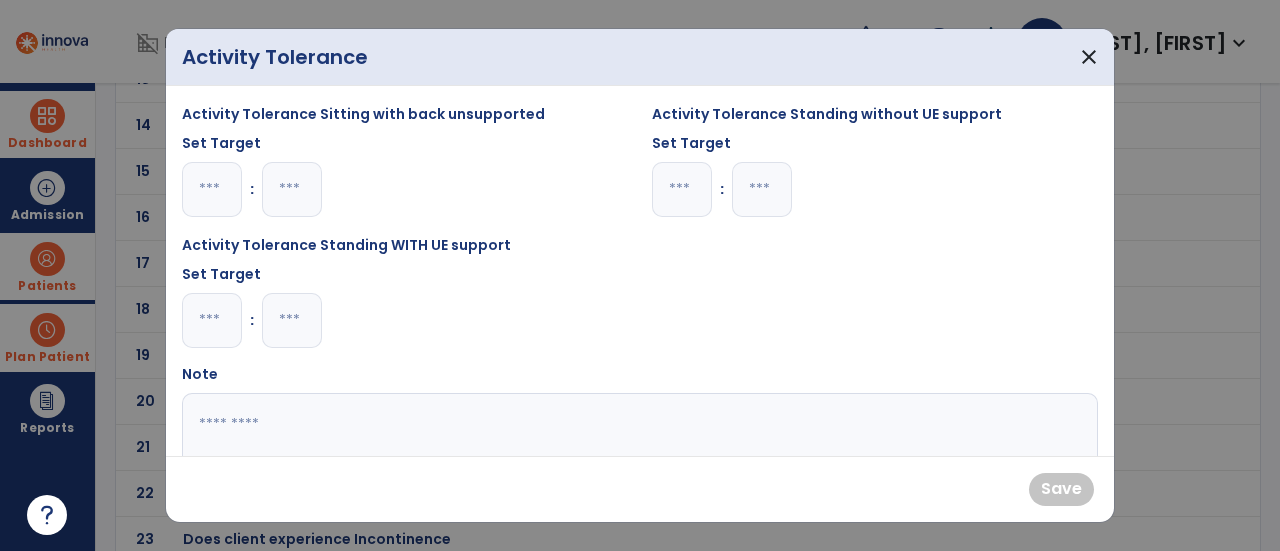 click at bounding box center [212, 320] 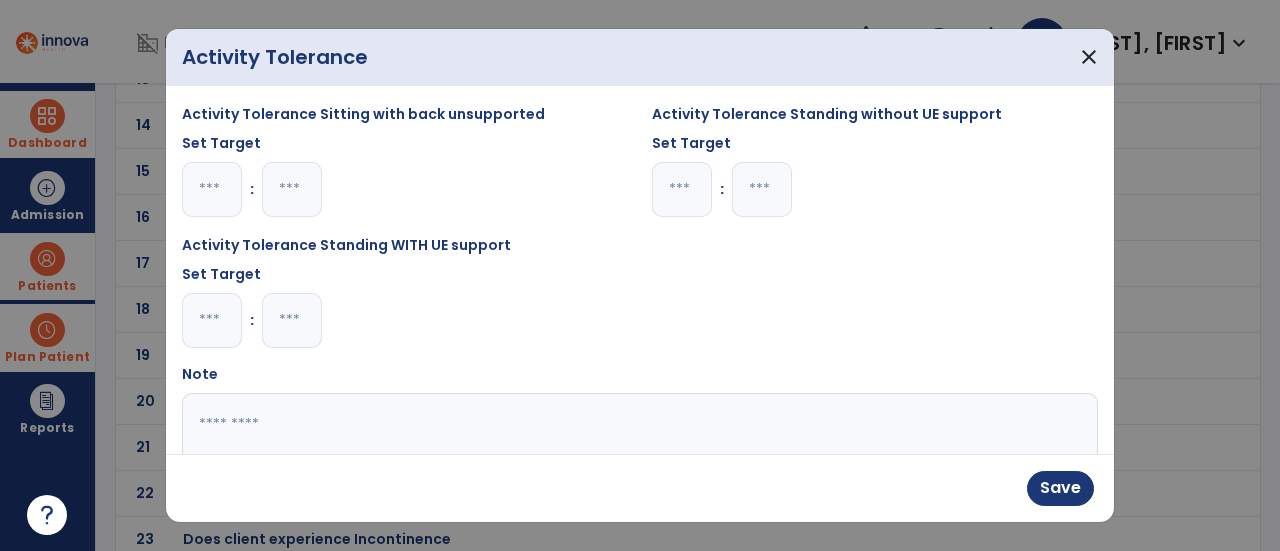 type on "*" 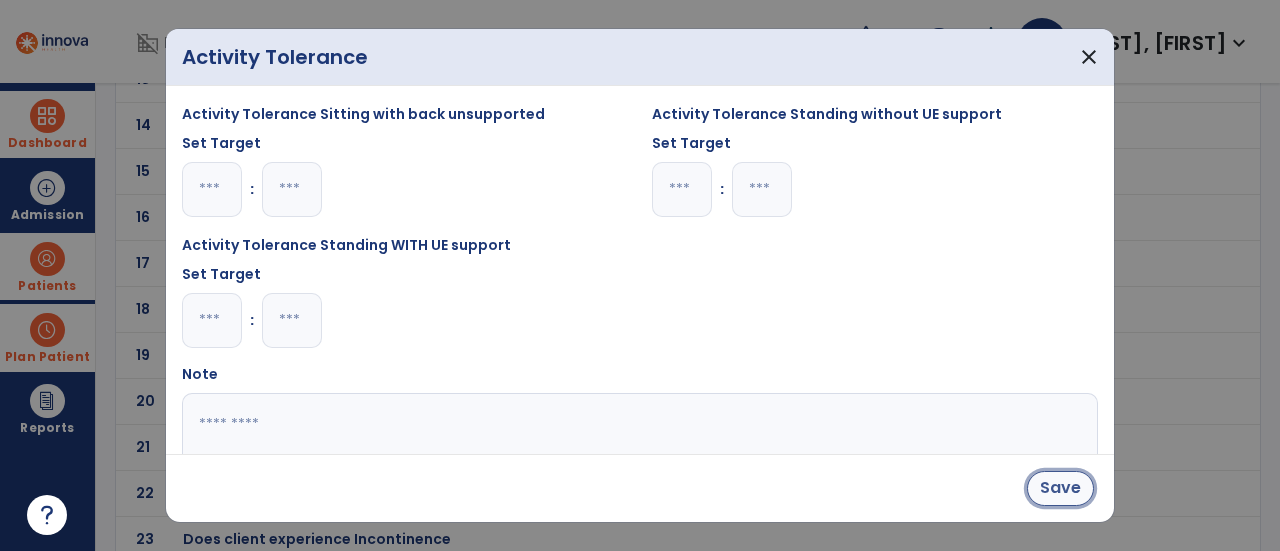 click on "Save" at bounding box center (1060, 488) 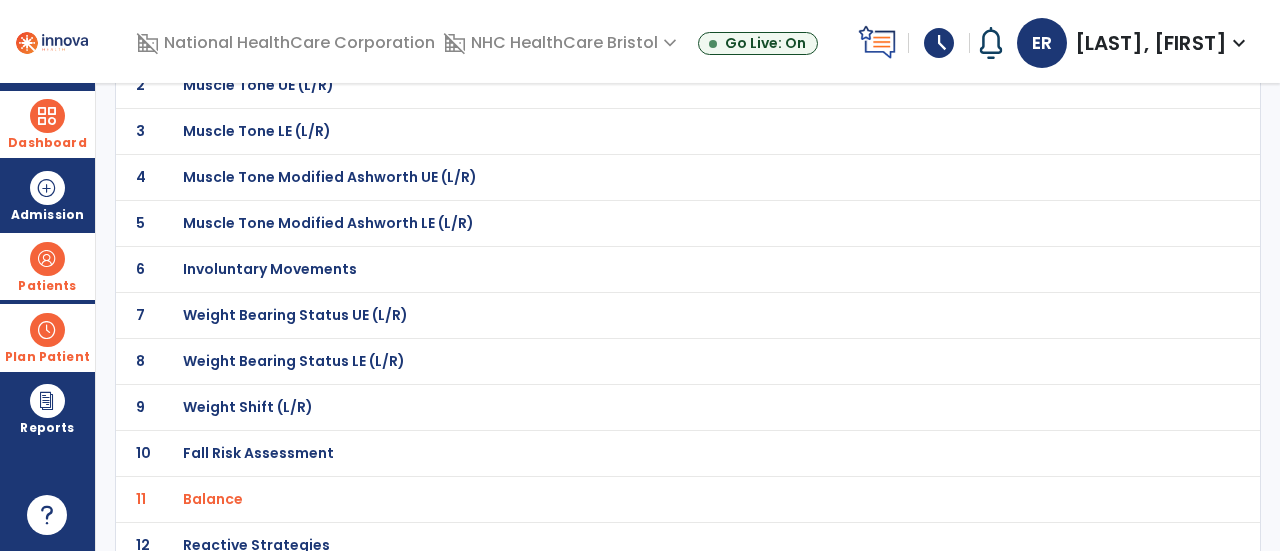 scroll, scrollTop: 218, scrollLeft: 0, axis: vertical 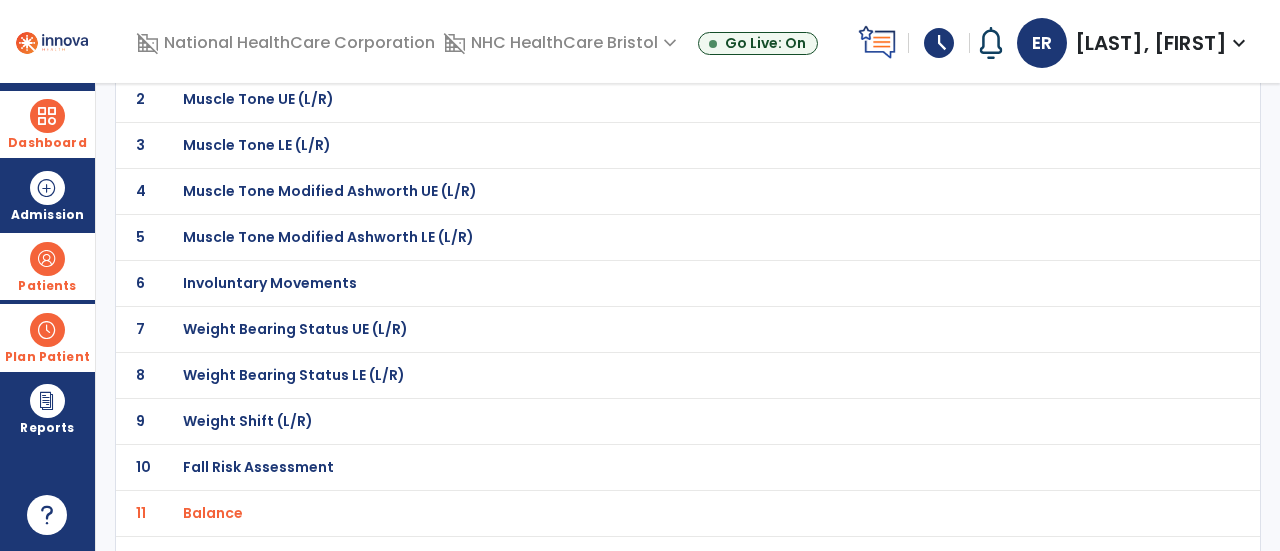 click on "schedule" at bounding box center [939, 43] 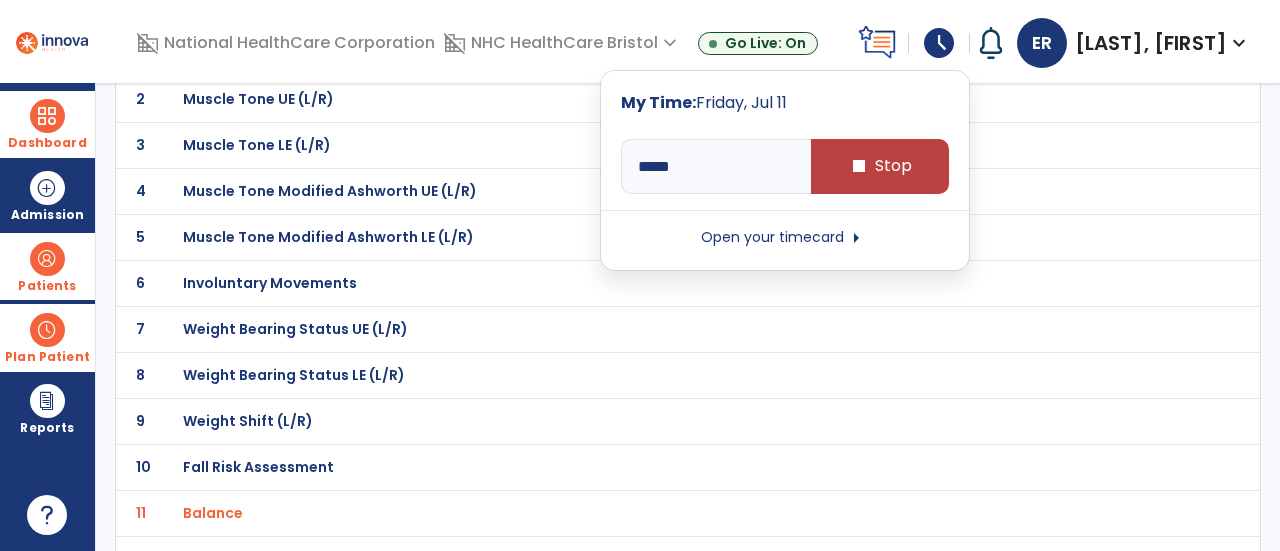 scroll, scrollTop: 0, scrollLeft: 0, axis: both 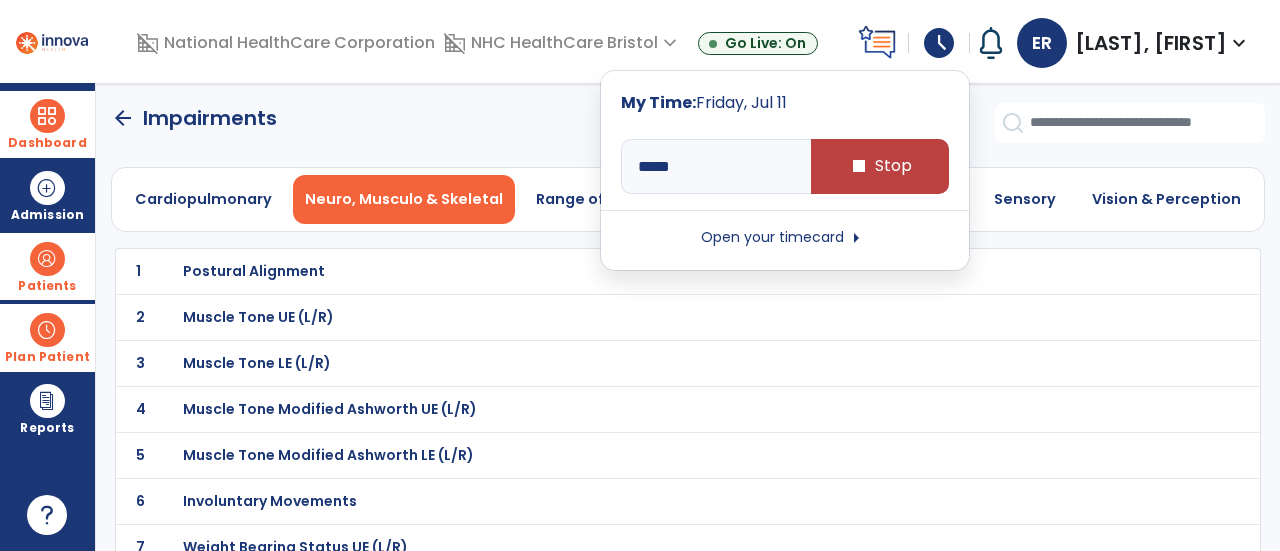 click on "arrow_back" 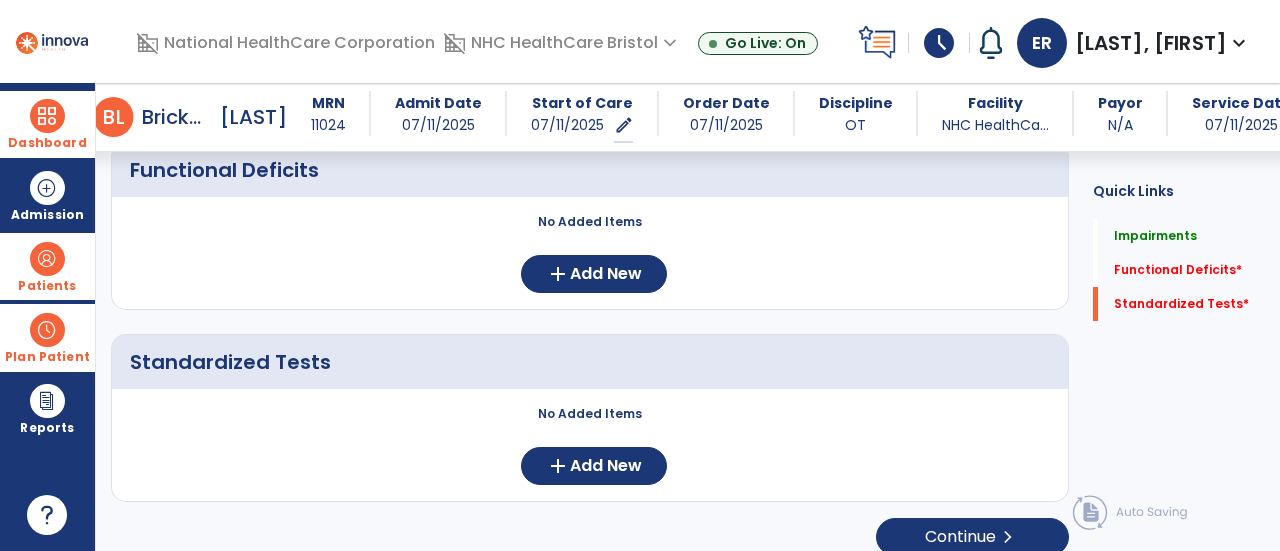 click on "Standardized Tests     No Added Items  add  Add New" 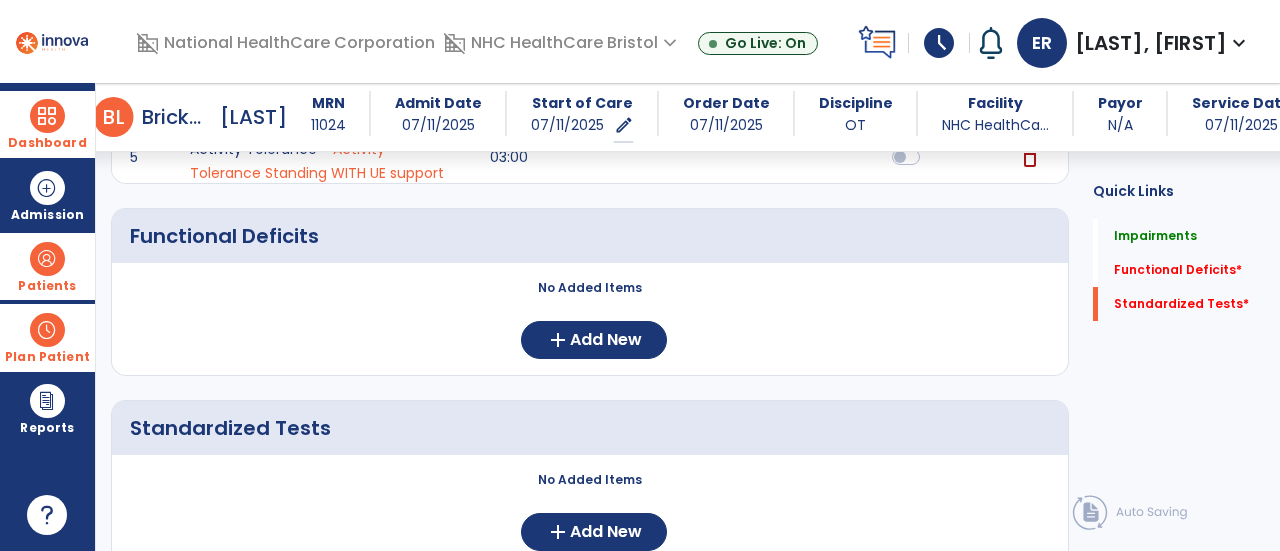 scroll, scrollTop: 485, scrollLeft: 0, axis: vertical 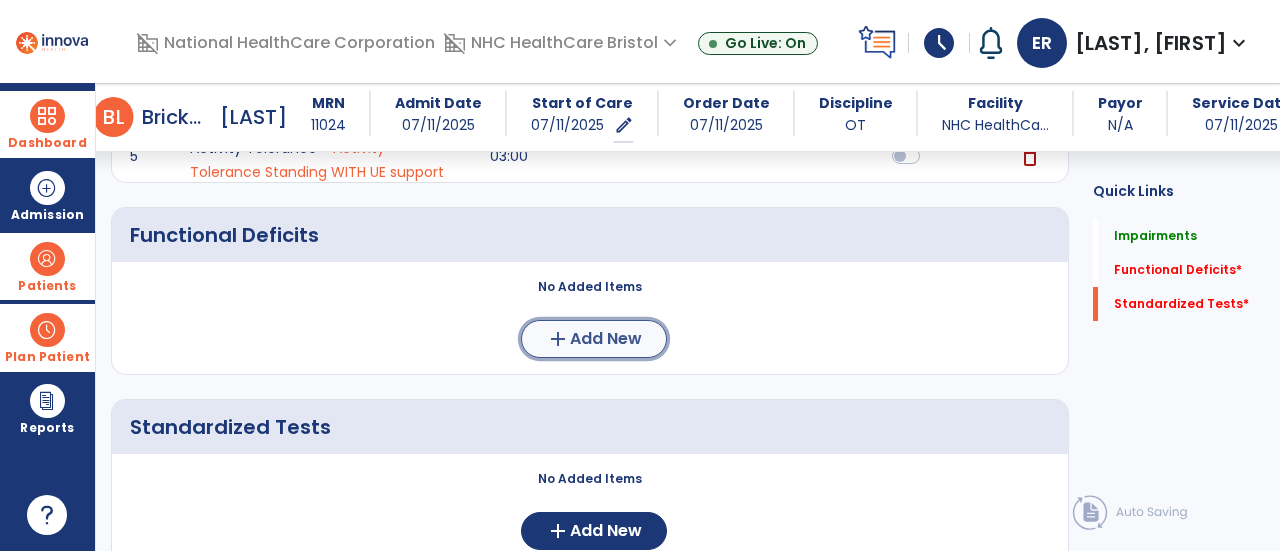 click on "Add New" 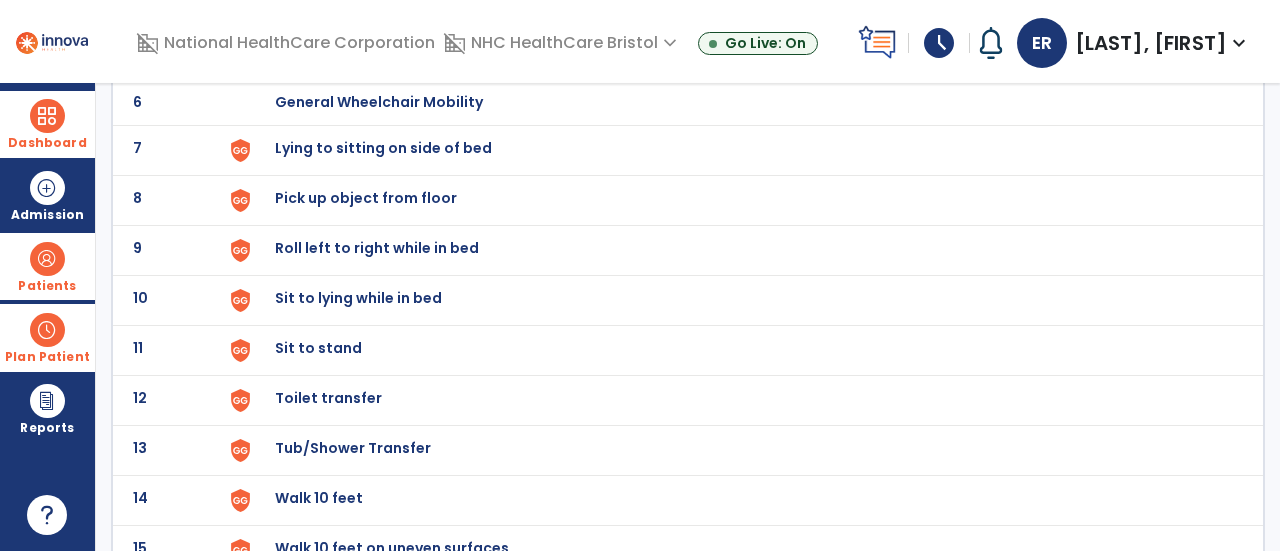 scroll, scrollTop: 415, scrollLeft: 0, axis: vertical 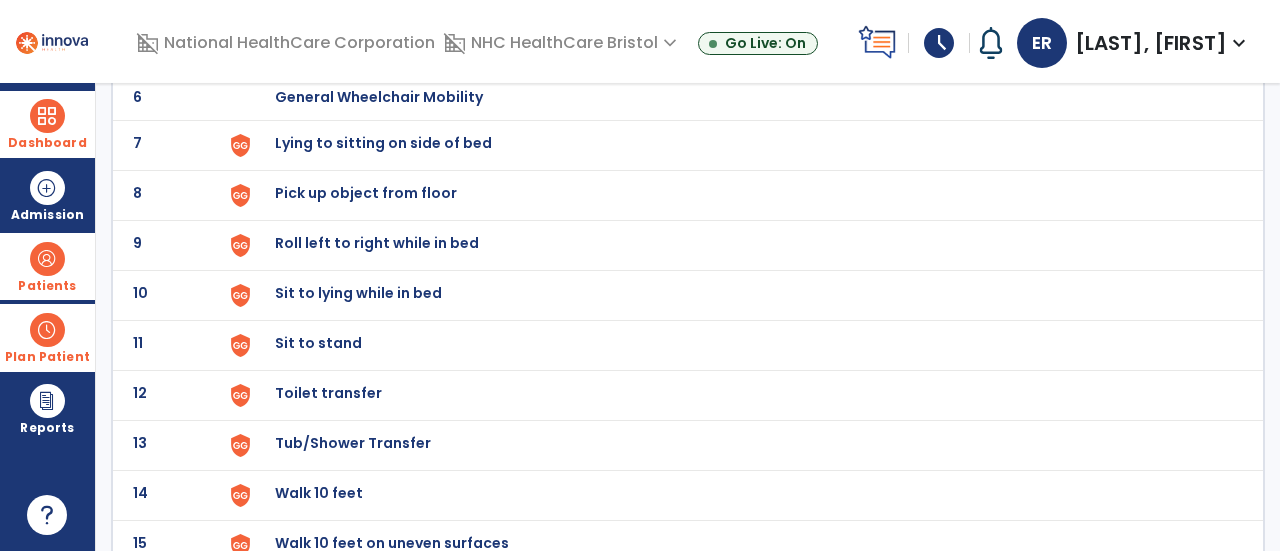 click on "Toilet transfer" at bounding box center (321, -153) 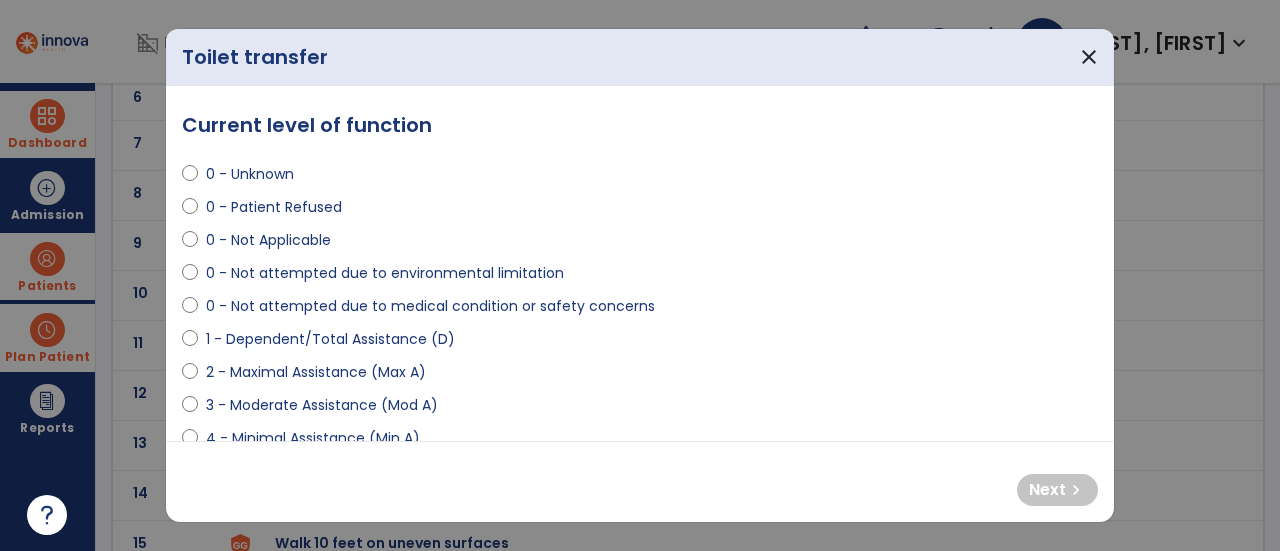 click on "2 - Maximal Assistance (Max A)" at bounding box center [316, 372] 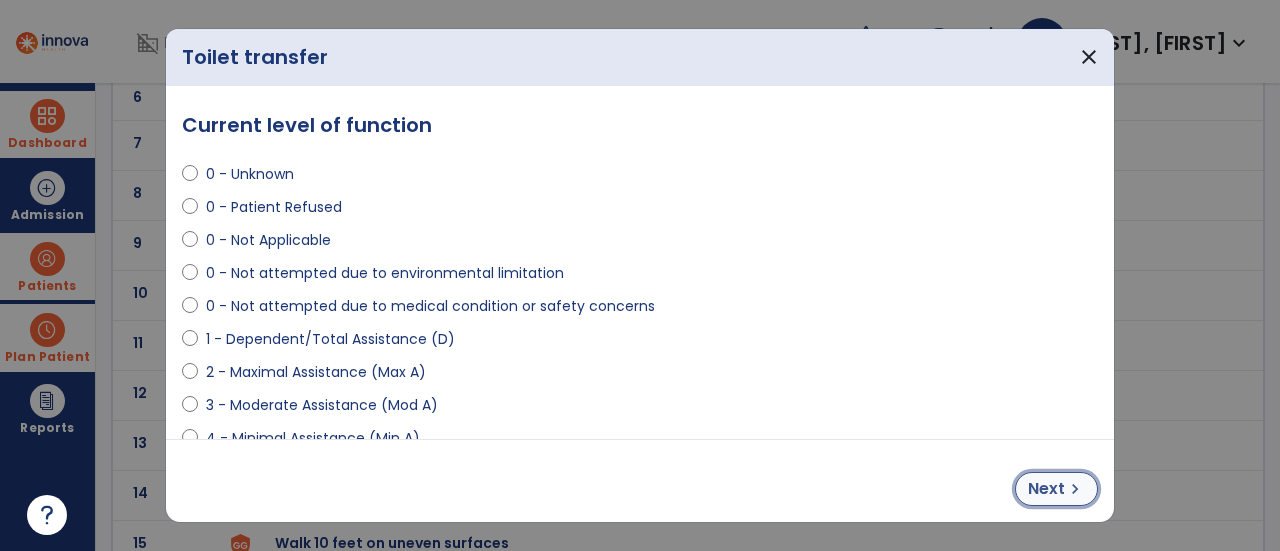 click on "chevron_right" at bounding box center [1075, 489] 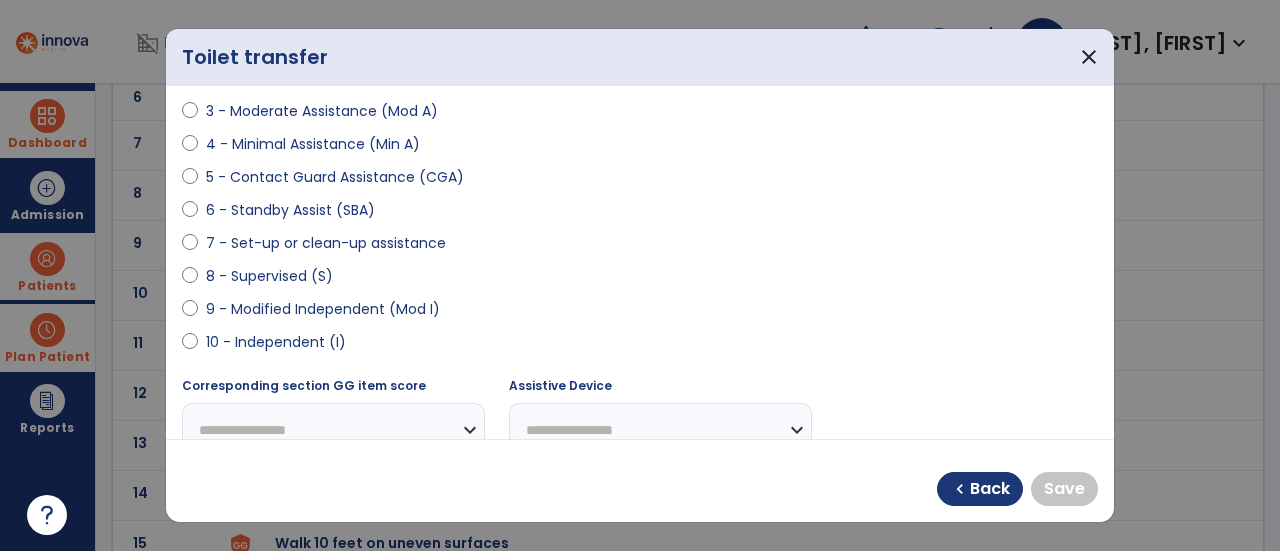 scroll, scrollTop: 295, scrollLeft: 0, axis: vertical 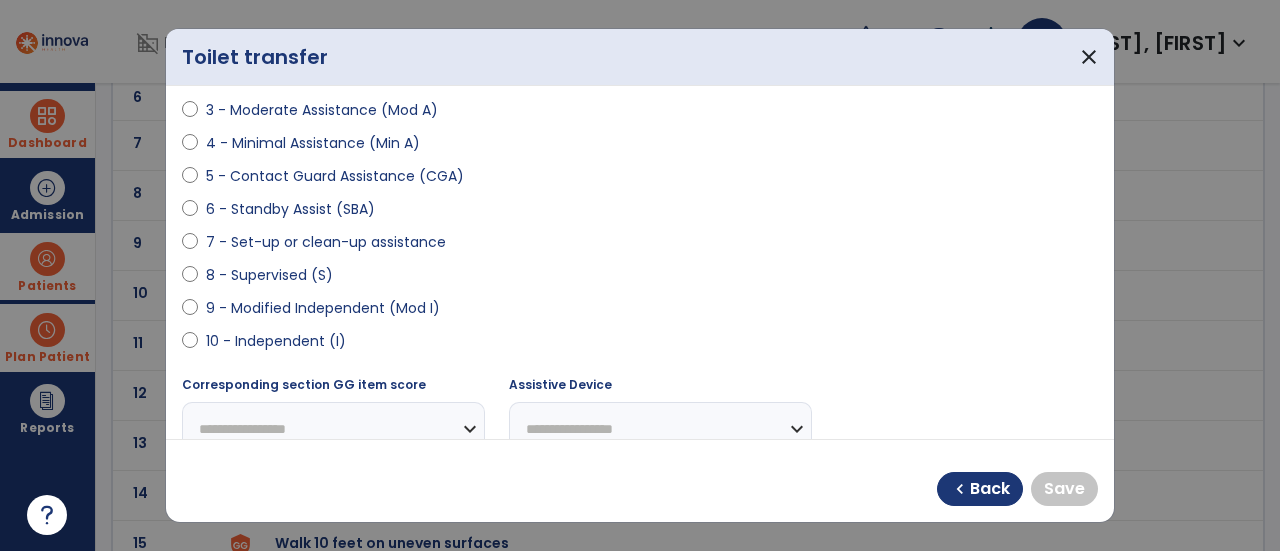 click on "10 - Independent (I)" at bounding box center [276, 341] 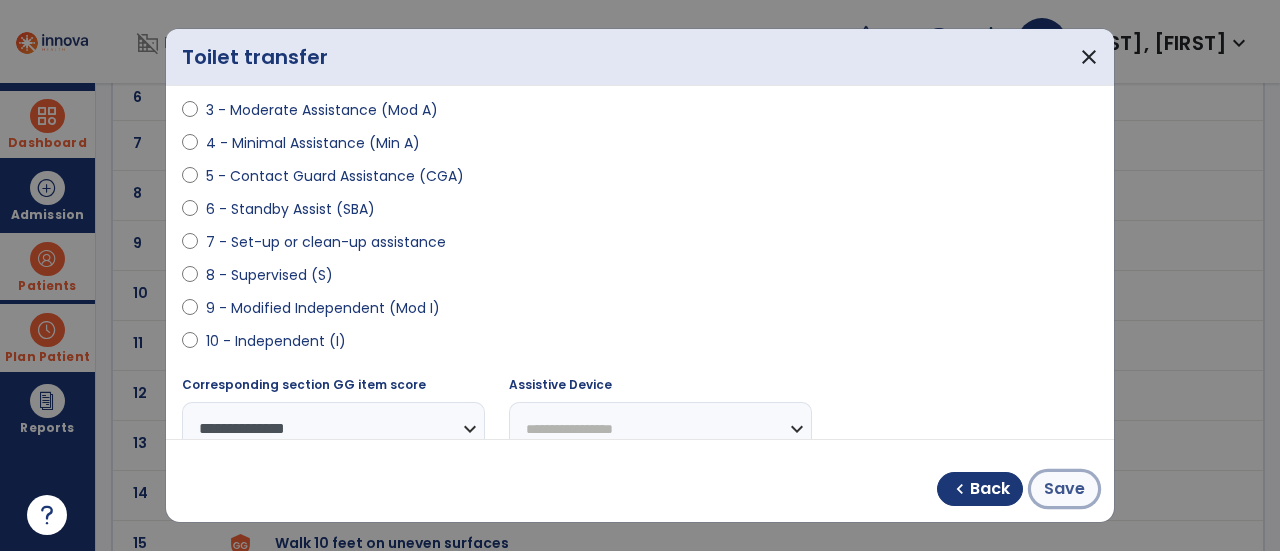 click on "Save" at bounding box center (1064, 489) 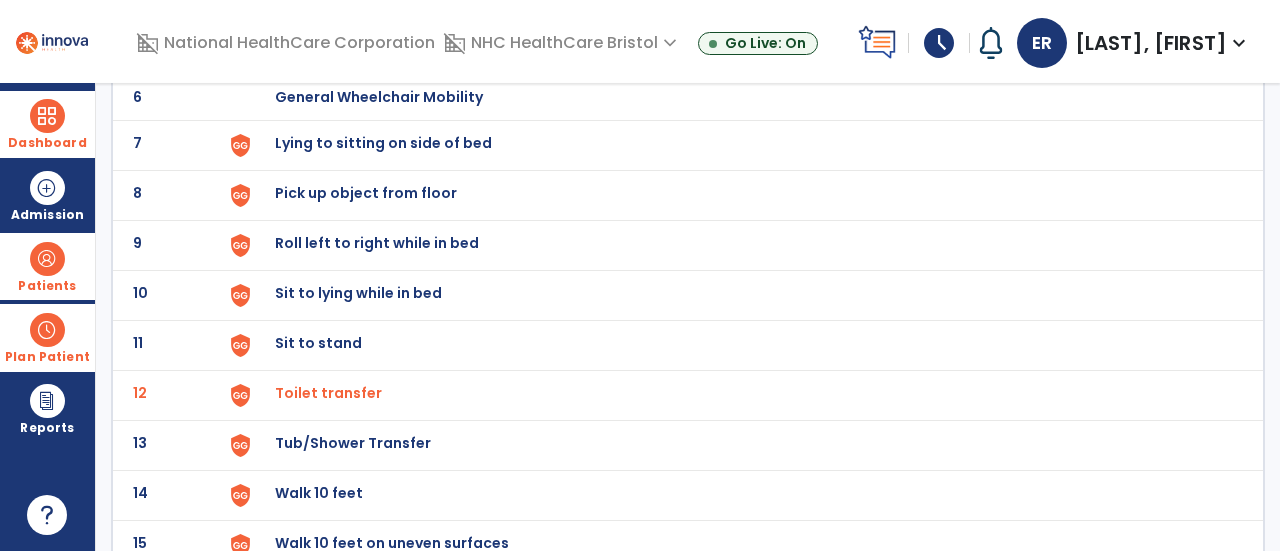 scroll, scrollTop: 0, scrollLeft: 0, axis: both 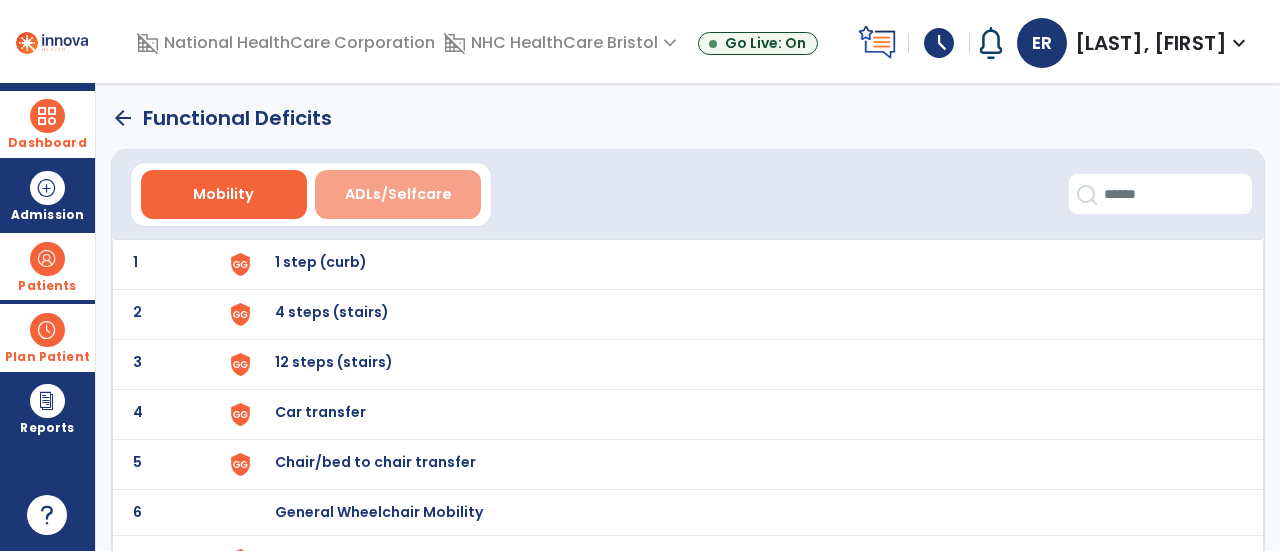 click on "ADLs/Selfcare" at bounding box center [398, 194] 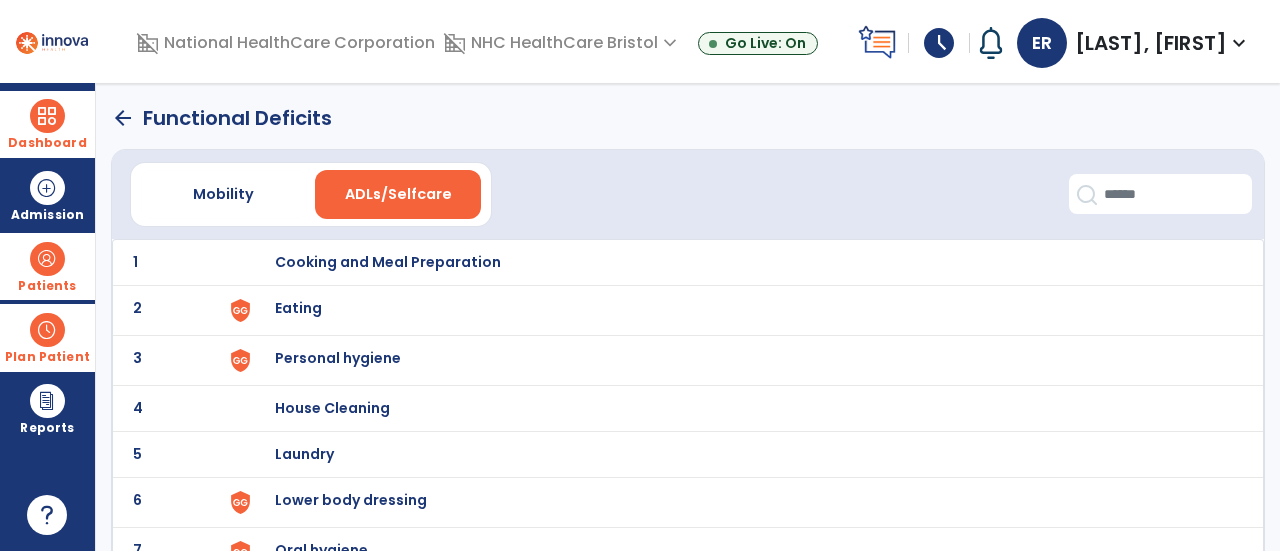 scroll, scrollTop: 130, scrollLeft: 0, axis: vertical 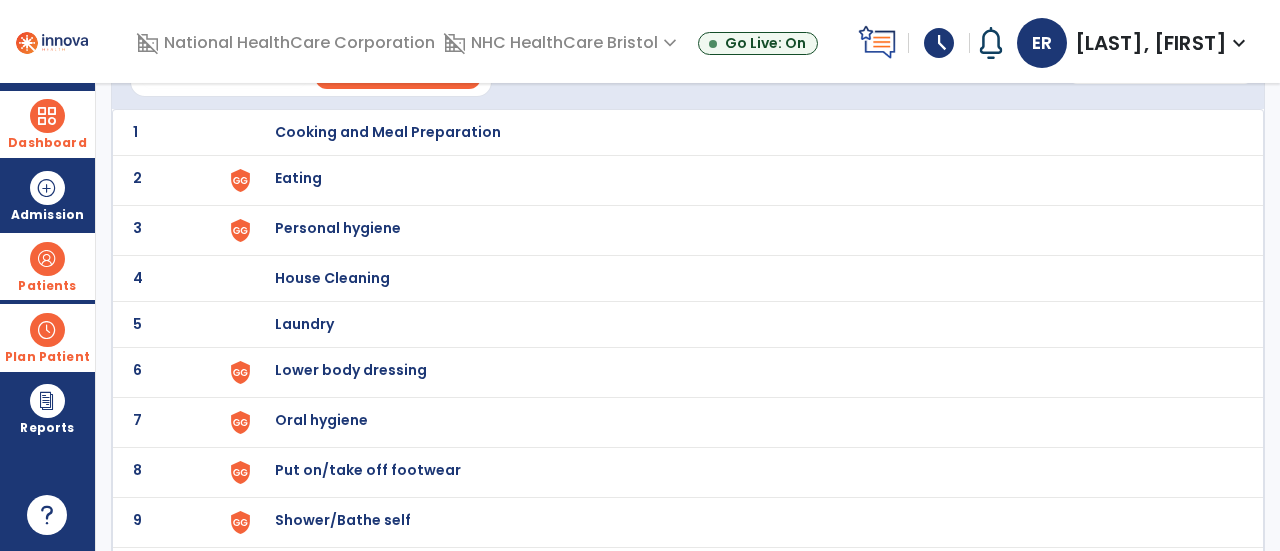 click on "Lower body dressing" at bounding box center [388, 132] 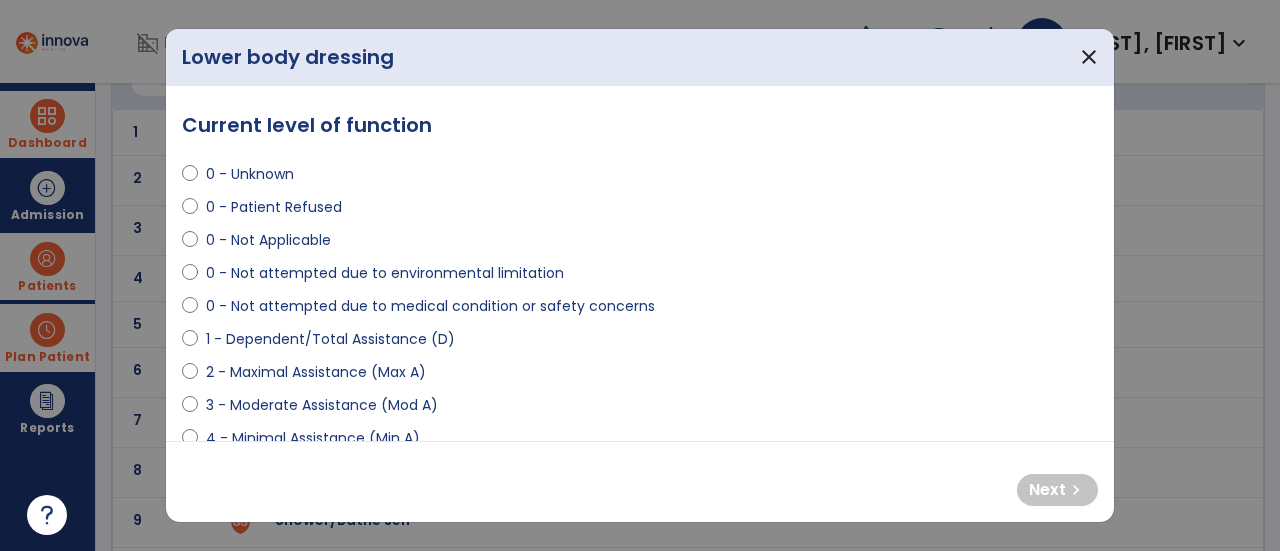 scroll, scrollTop: 60, scrollLeft: 0, axis: vertical 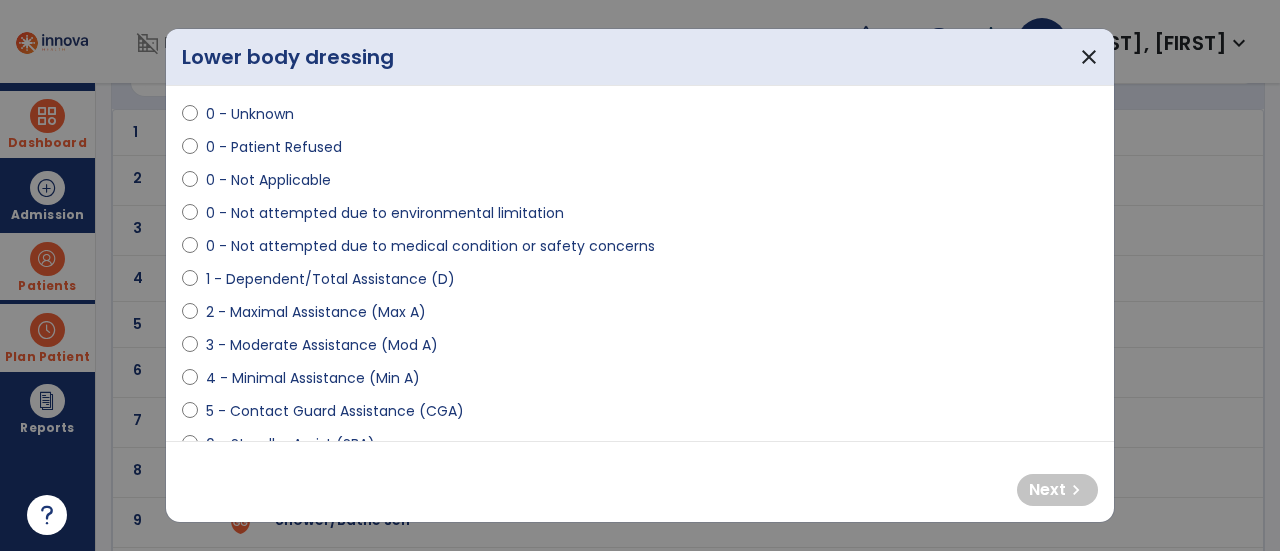 click on "3 - Moderate Assistance (Mod A)" at bounding box center [322, 345] 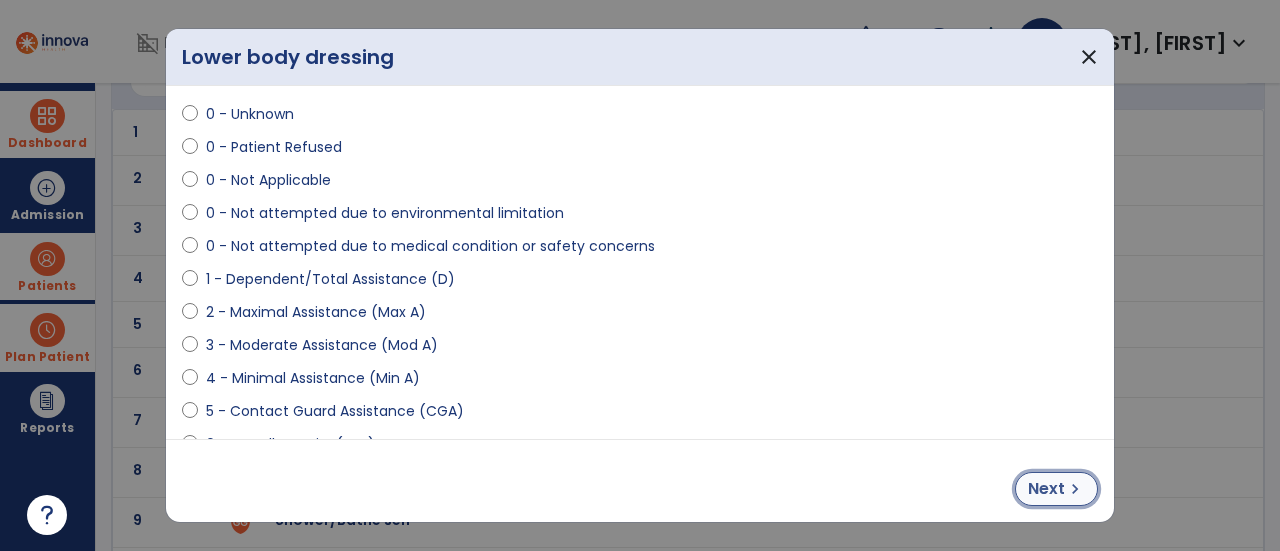 click on "Next" at bounding box center (1046, 489) 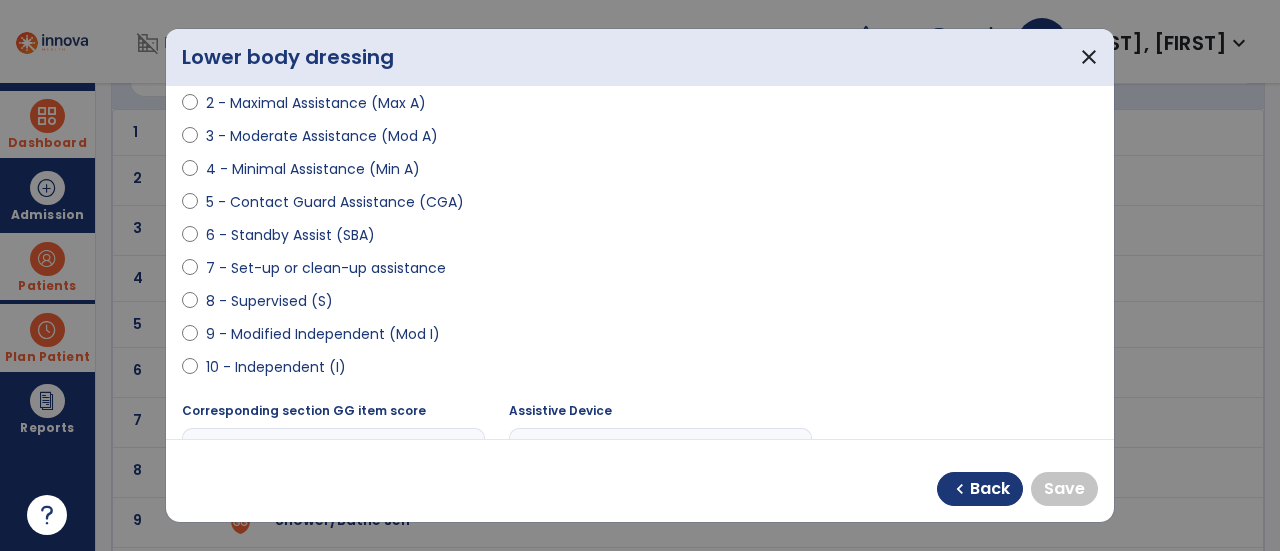scroll, scrollTop: 270, scrollLeft: 0, axis: vertical 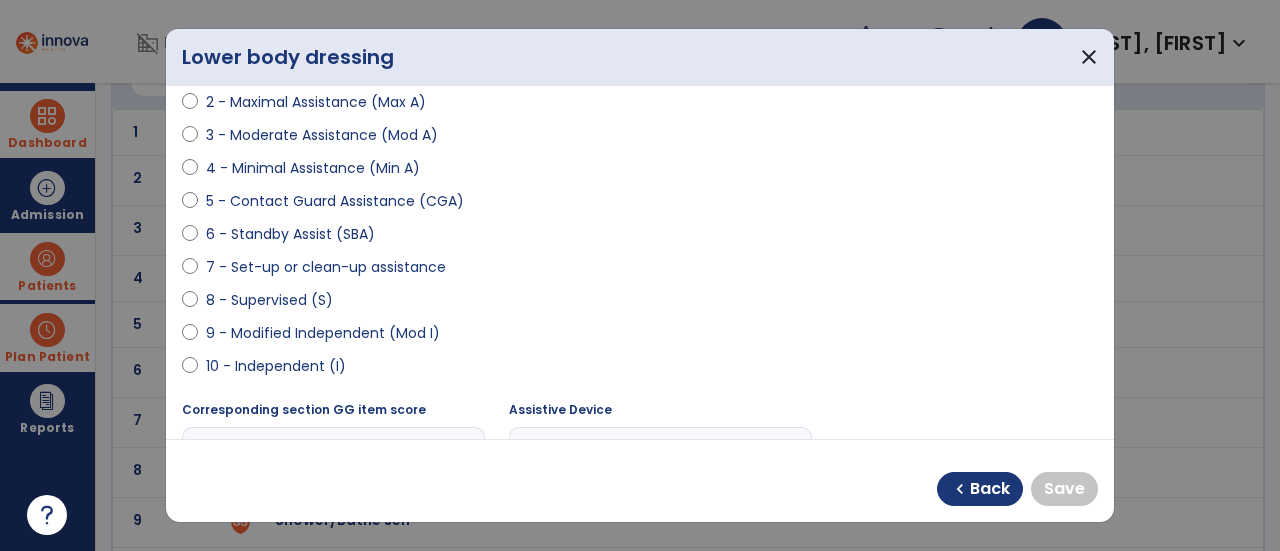 click on "10 - Independent (I)" at bounding box center (276, 366) 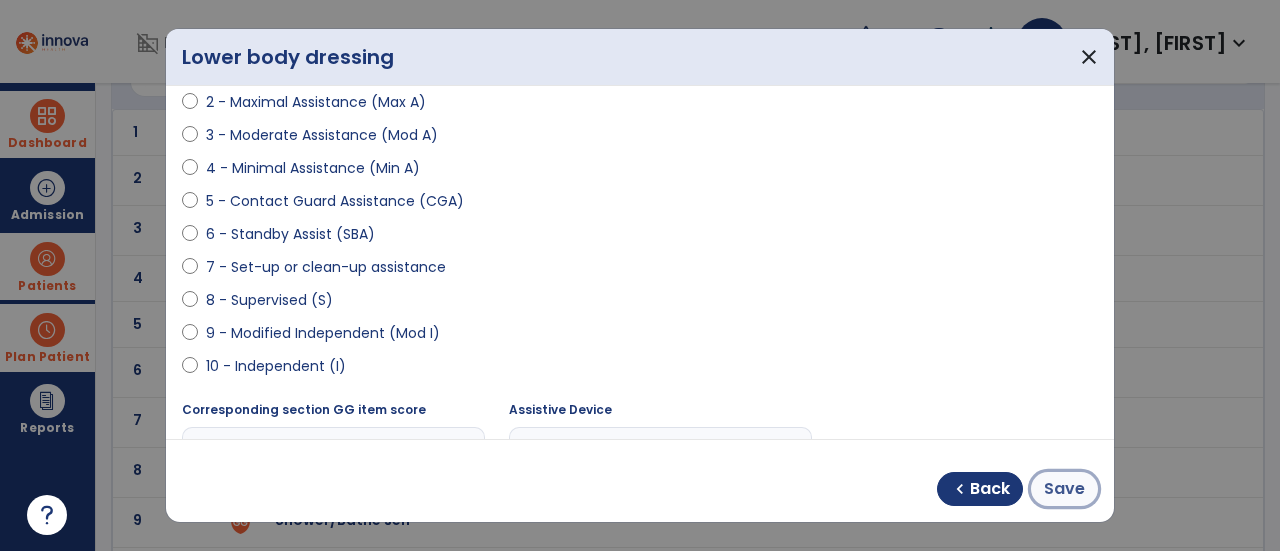 click on "Save" at bounding box center [1064, 489] 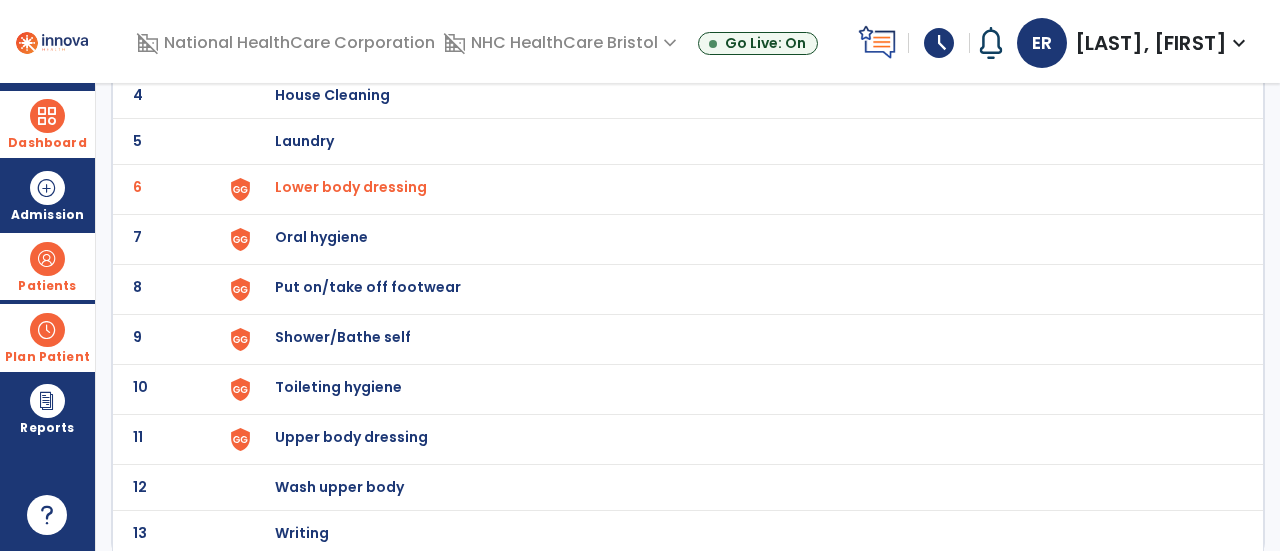 scroll, scrollTop: 314, scrollLeft: 0, axis: vertical 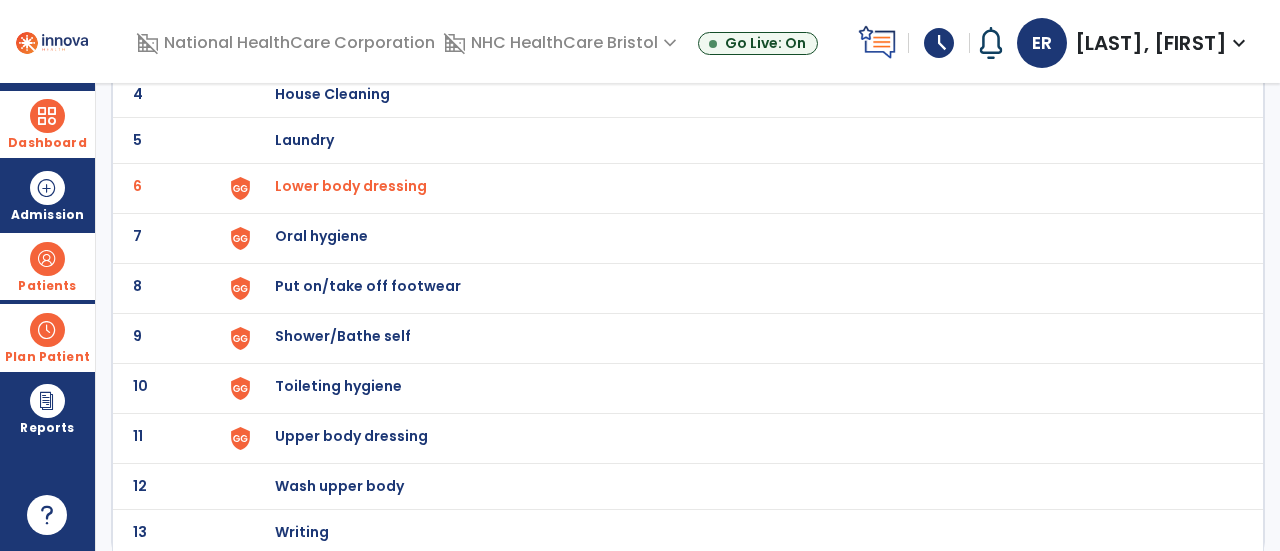 click on "Put on/take off footwear" at bounding box center (388, -52) 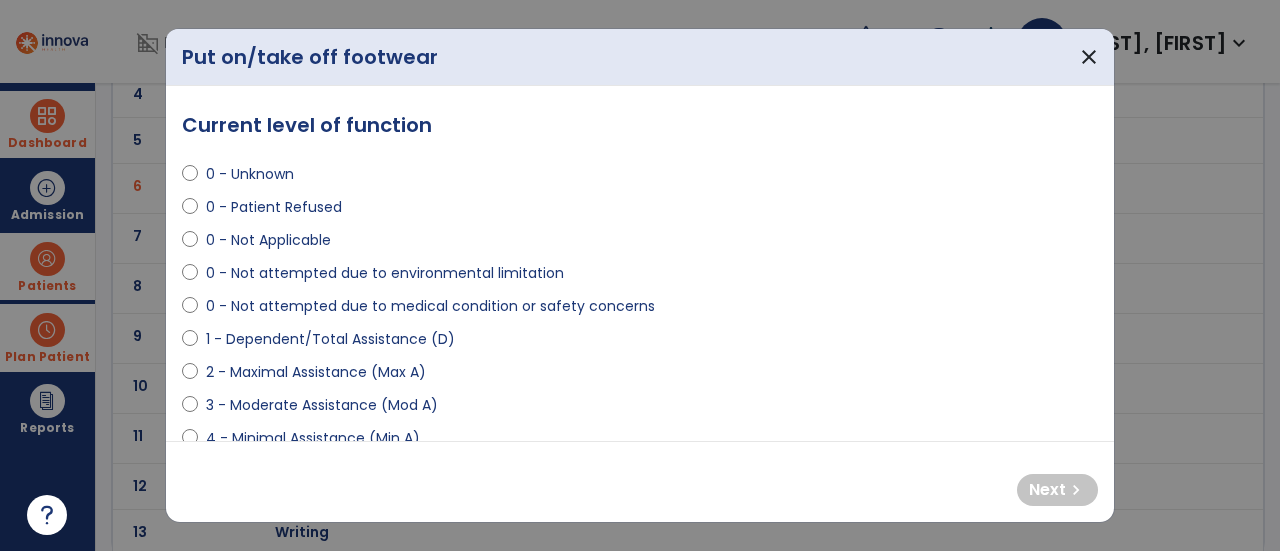 click on "3 - Moderate Assistance (Mod A)" at bounding box center (322, 405) 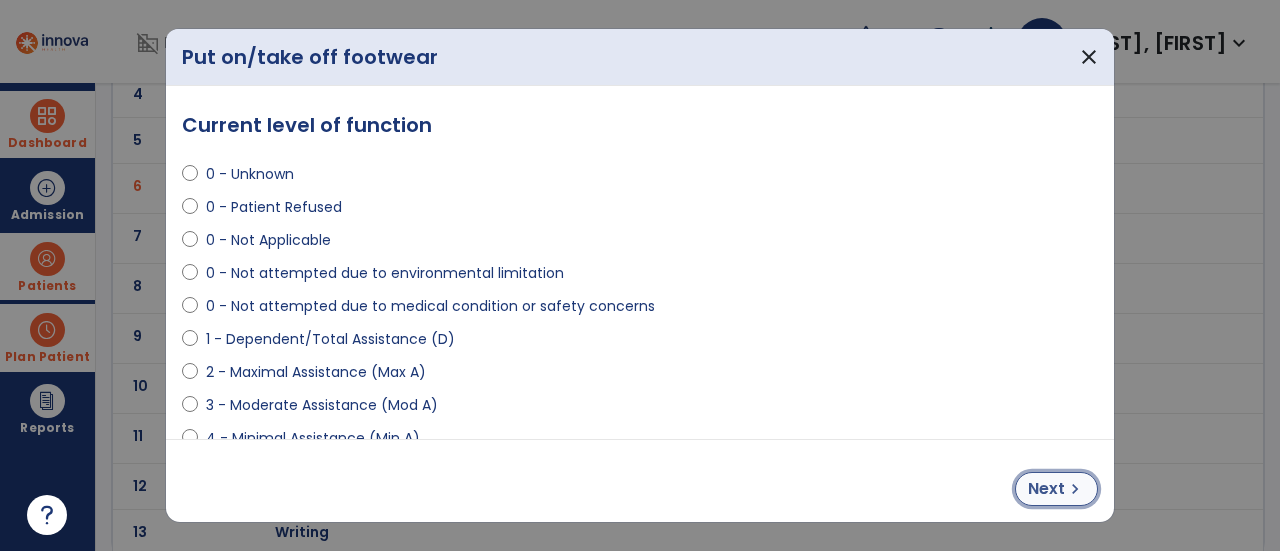 click on "chevron_right" at bounding box center [1075, 489] 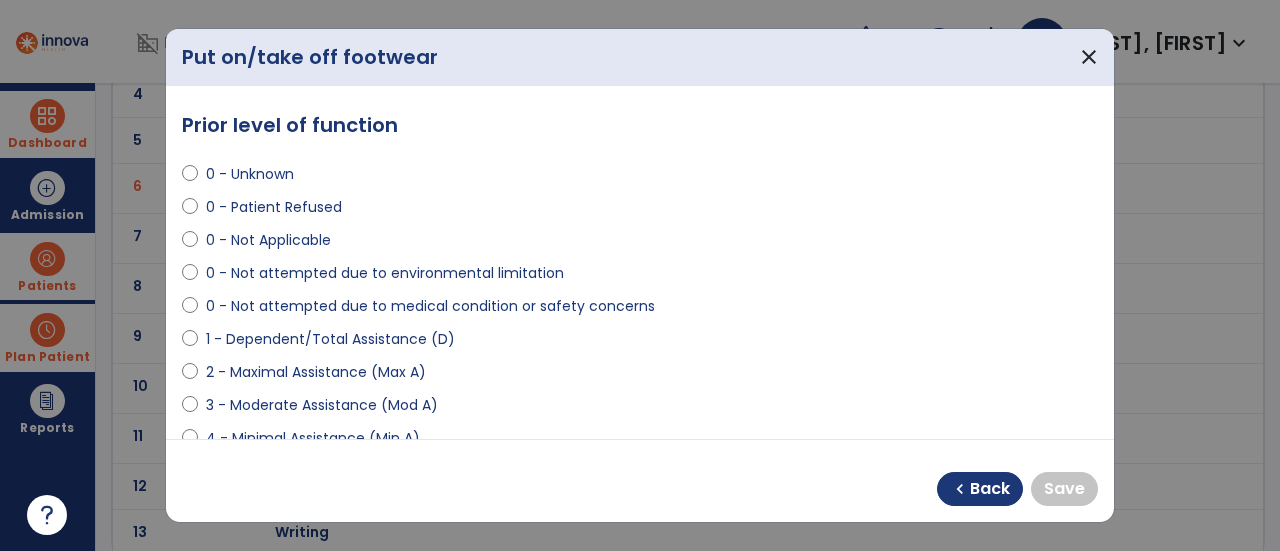 scroll, scrollTop: 272, scrollLeft: 0, axis: vertical 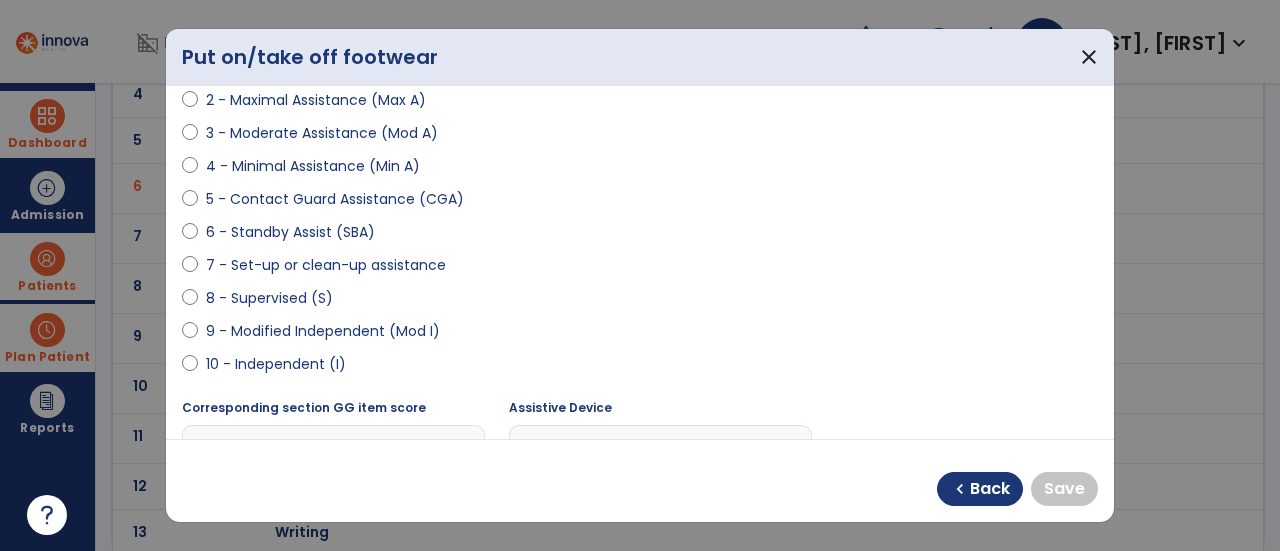 click on "10 - Independent (I)" at bounding box center [640, 368] 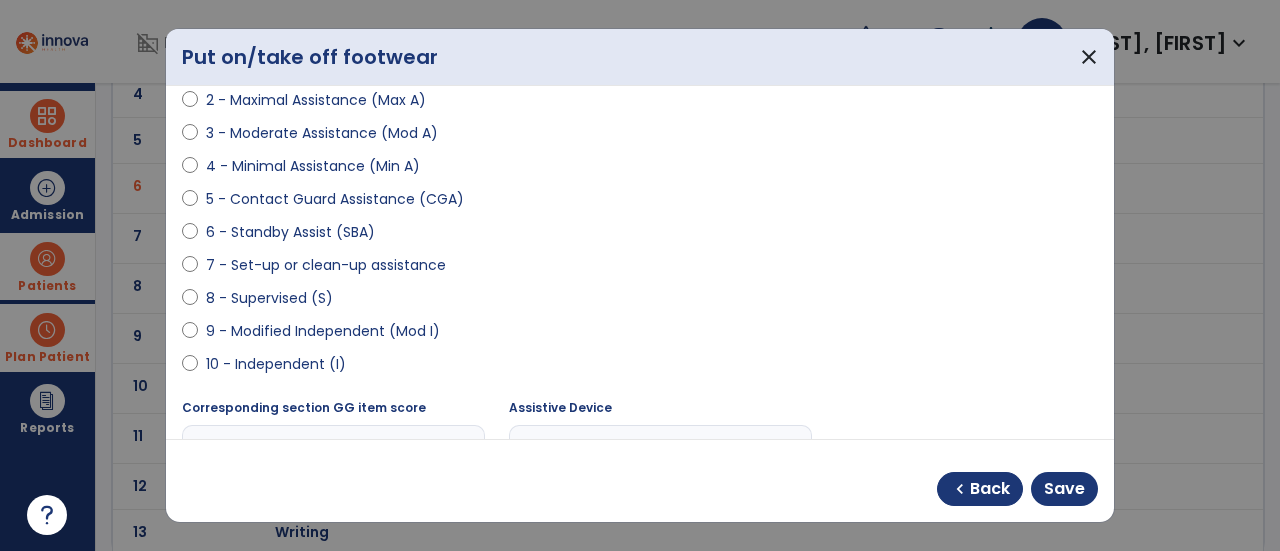 click on "chevron_left  Back Save" at bounding box center [640, 481] 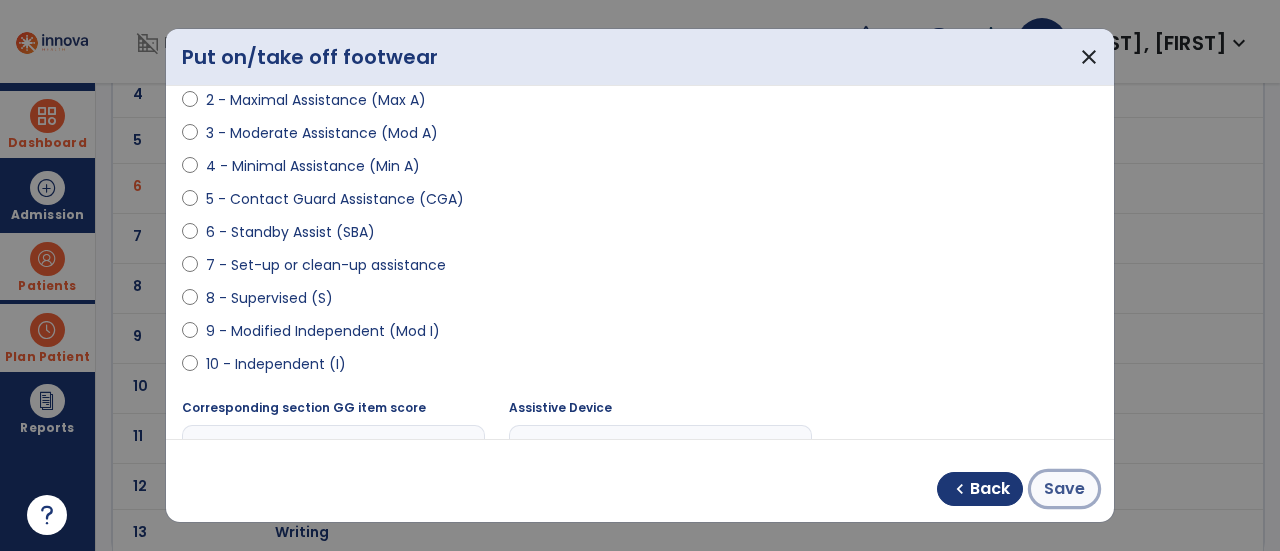 click on "Save" at bounding box center (1064, 489) 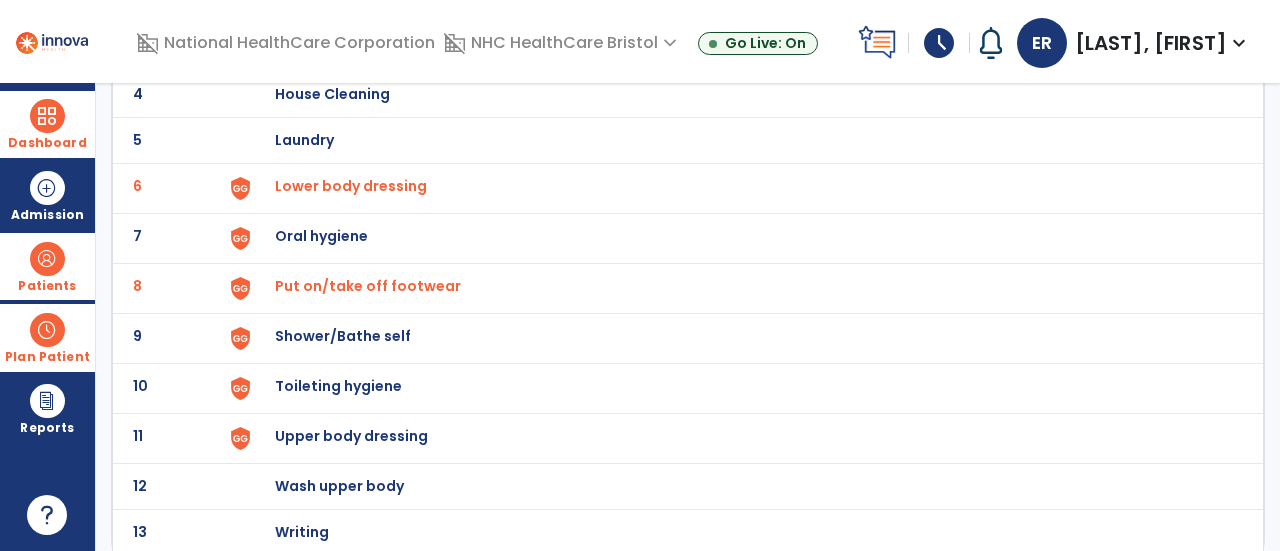 click on "Toileting hygiene" at bounding box center [739, -52] 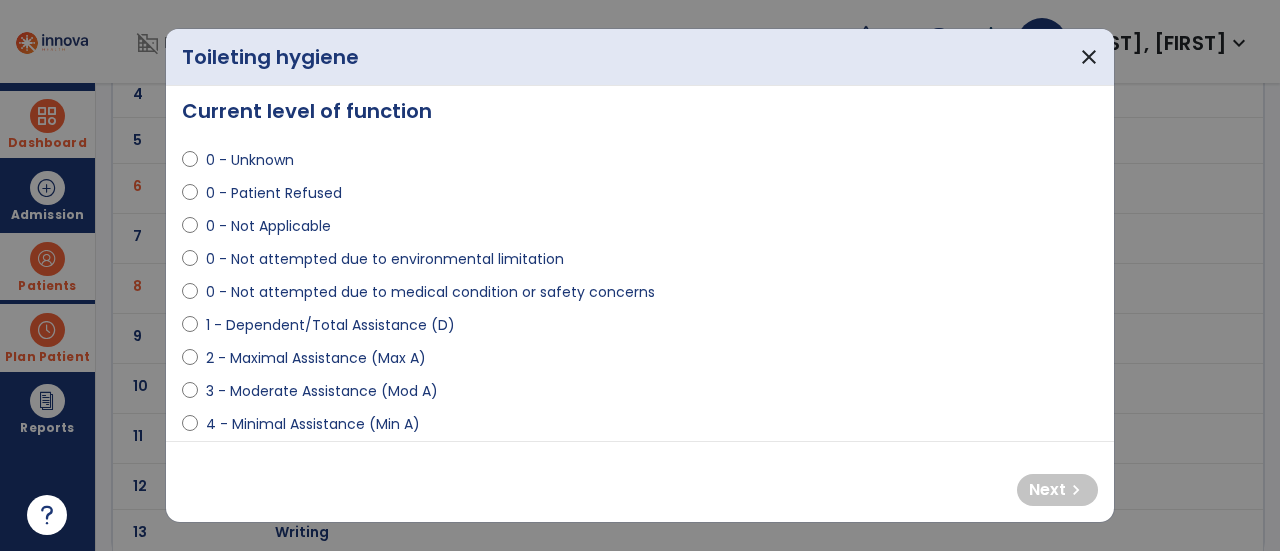 scroll, scrollTop: 15, scrollLeft: 0, axis: vertical 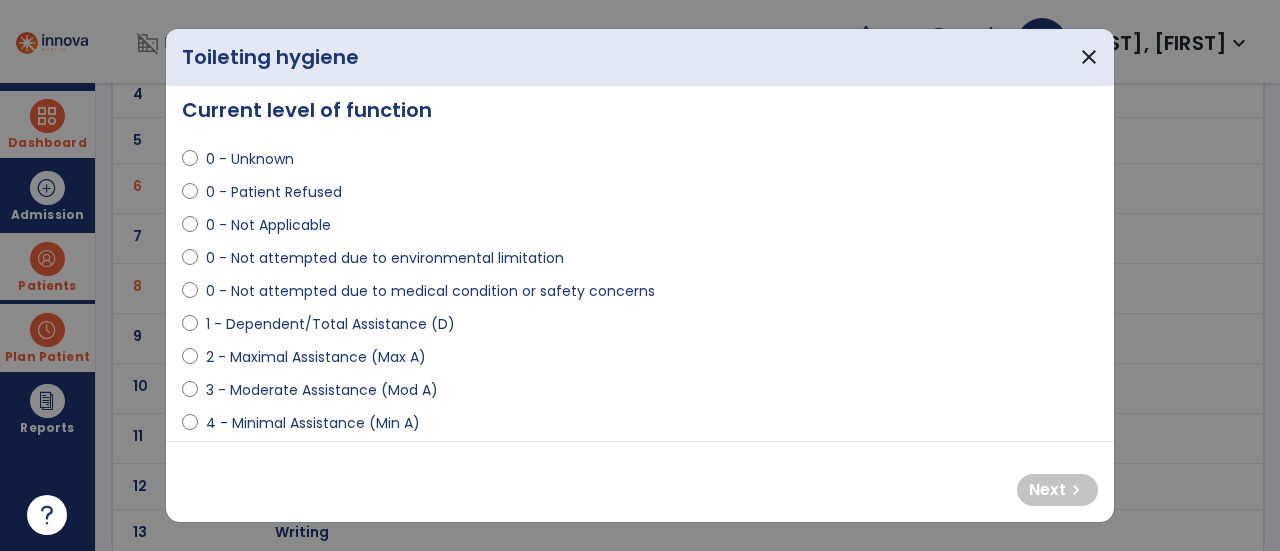 click on "2 - Maximal Assistance (Max A)" at bounding box center (316, 357) 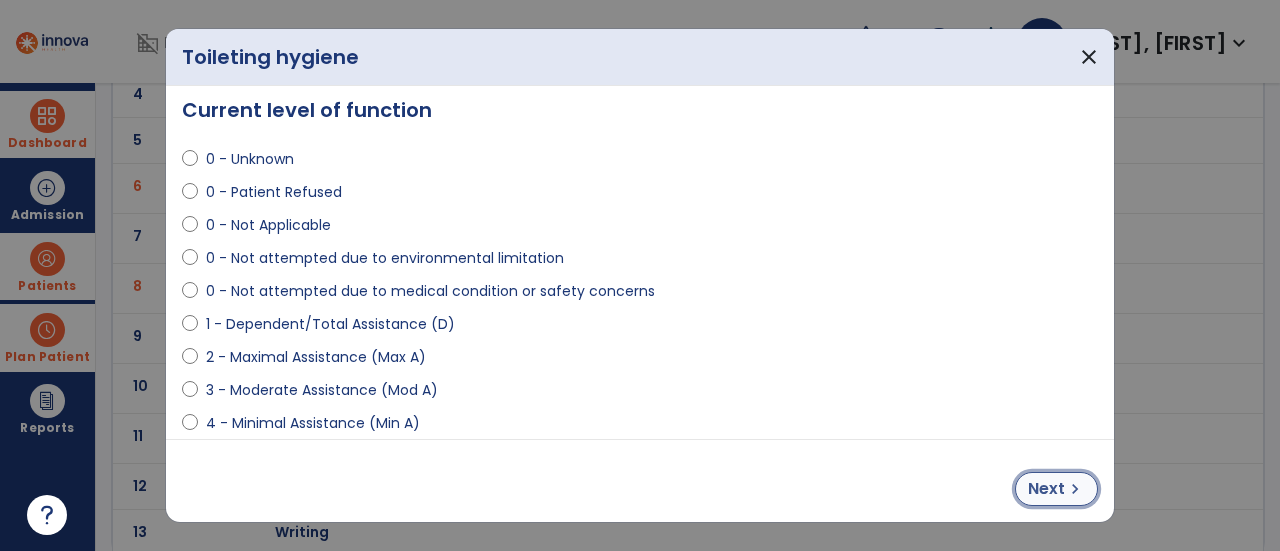 click on "Next" at bounding box center (1046, 489) 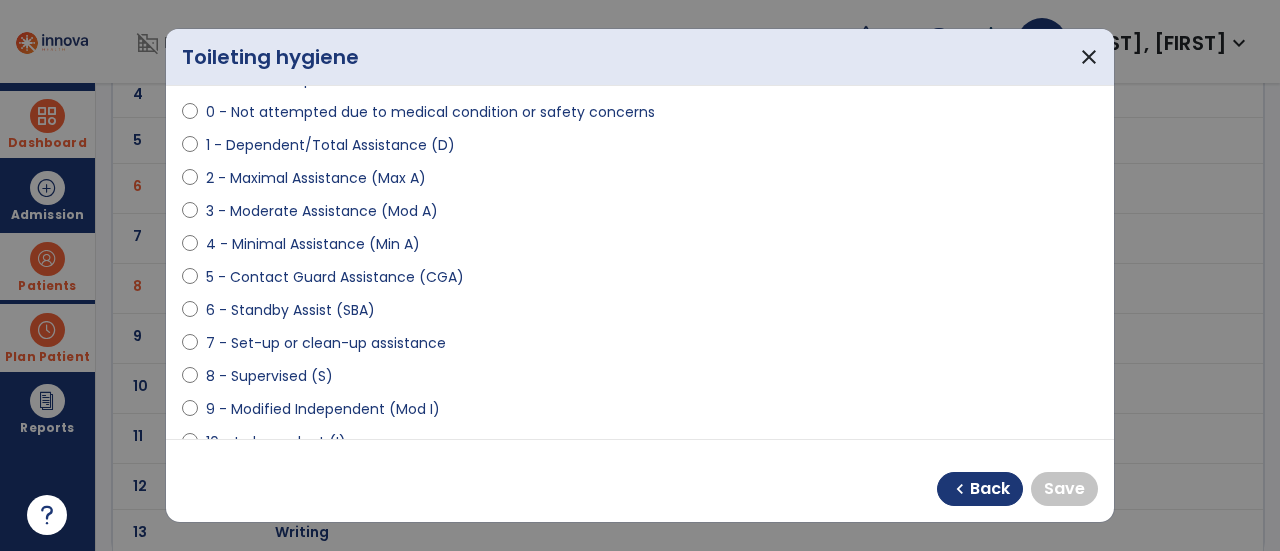 scroll, scrollTop: 322, scrollLeft: 0, axis: vertical 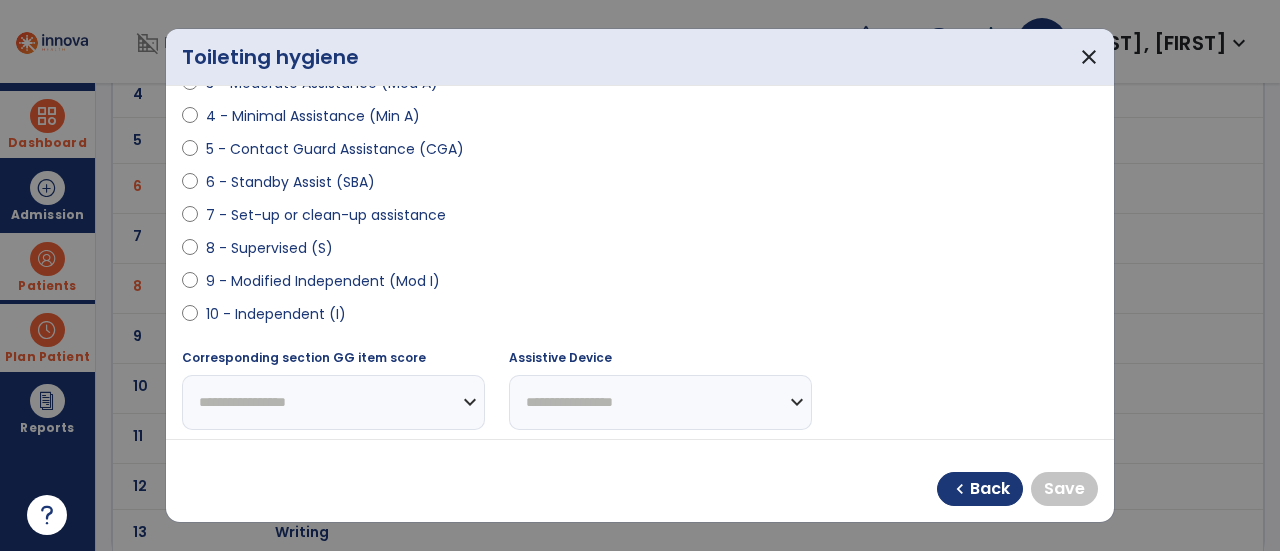 click on "10 - Independent (I)" at bounding box center [276, 314] 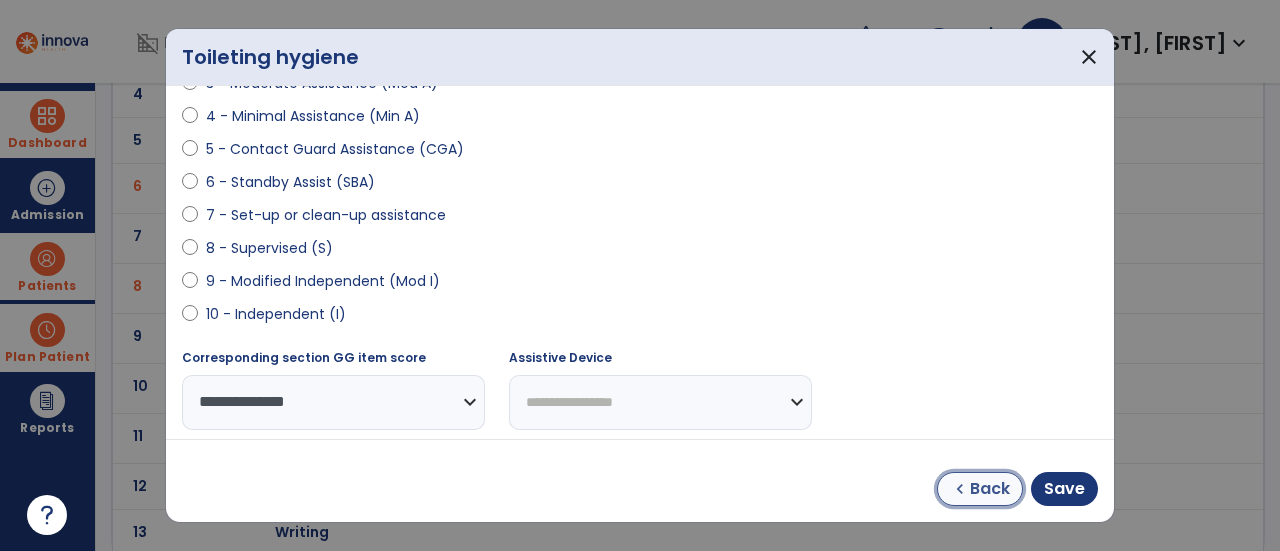click on "chevron_left  Back" at bounding box center [980, 489] 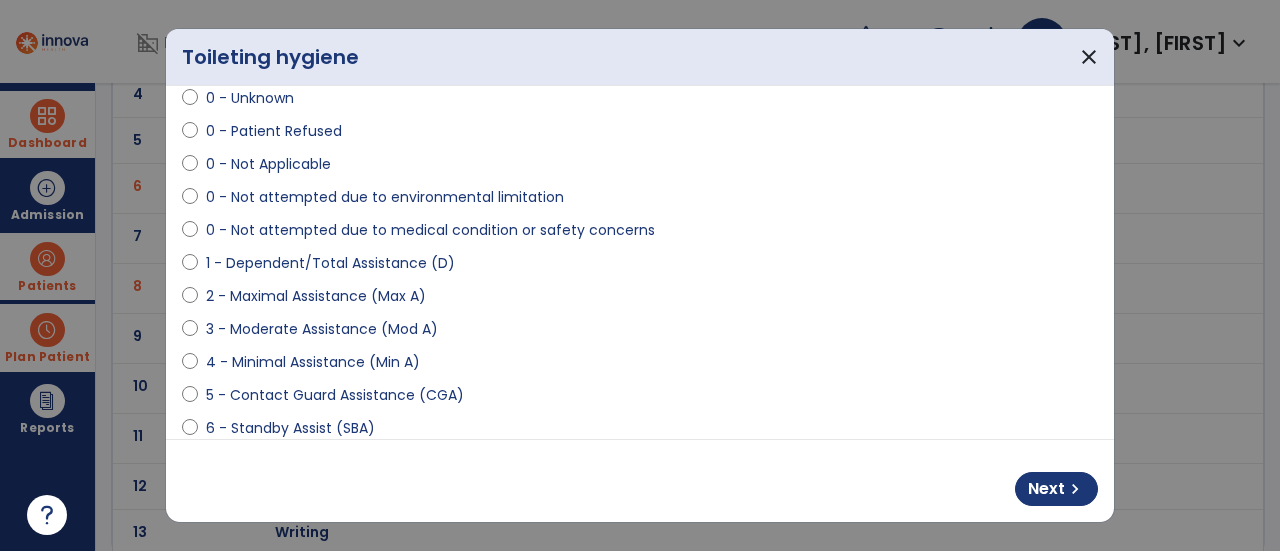 scroll, scrollTop: 75, scrollLeft: 0, axis: vertical 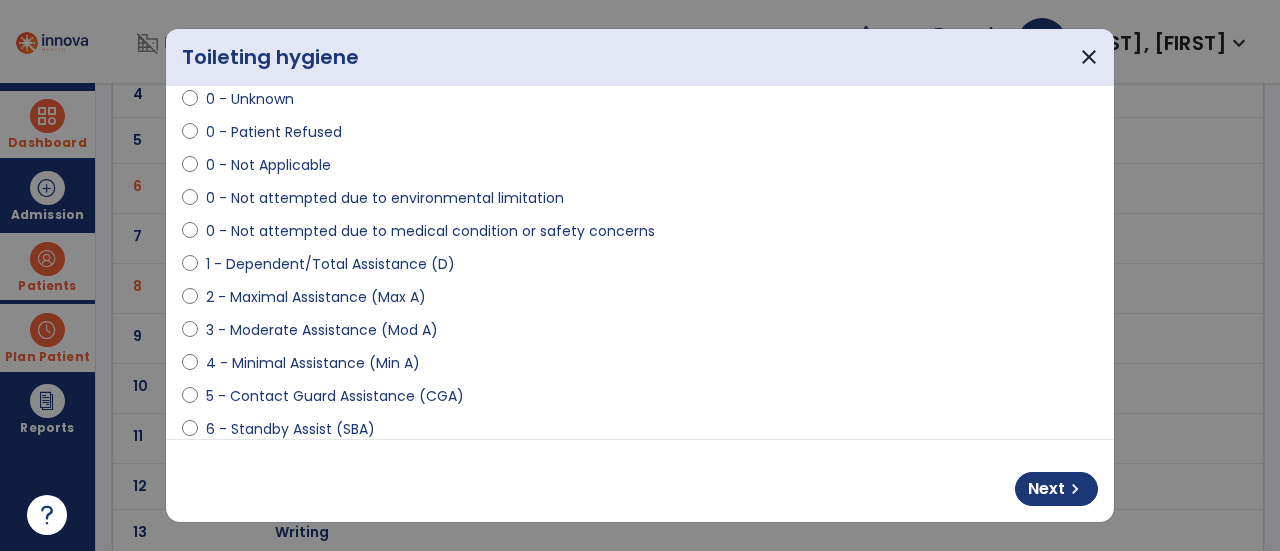 click on "3 - Moderate Assistance (Mod A)" at bounding box center (322, 330) 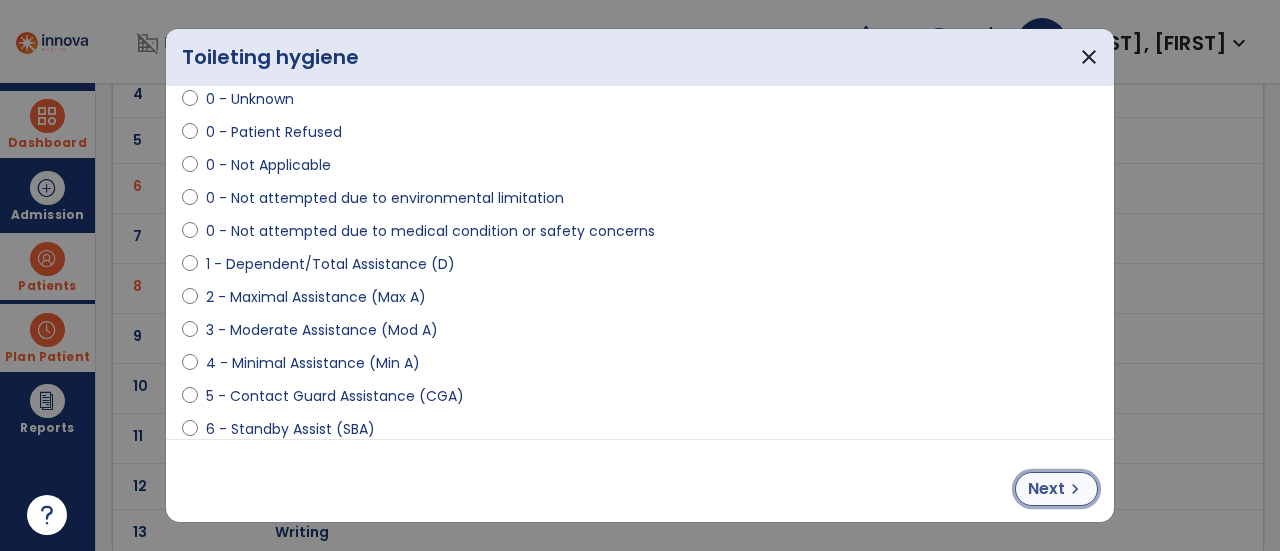 click on "chevron_right" at bounding box center [1075, 489] 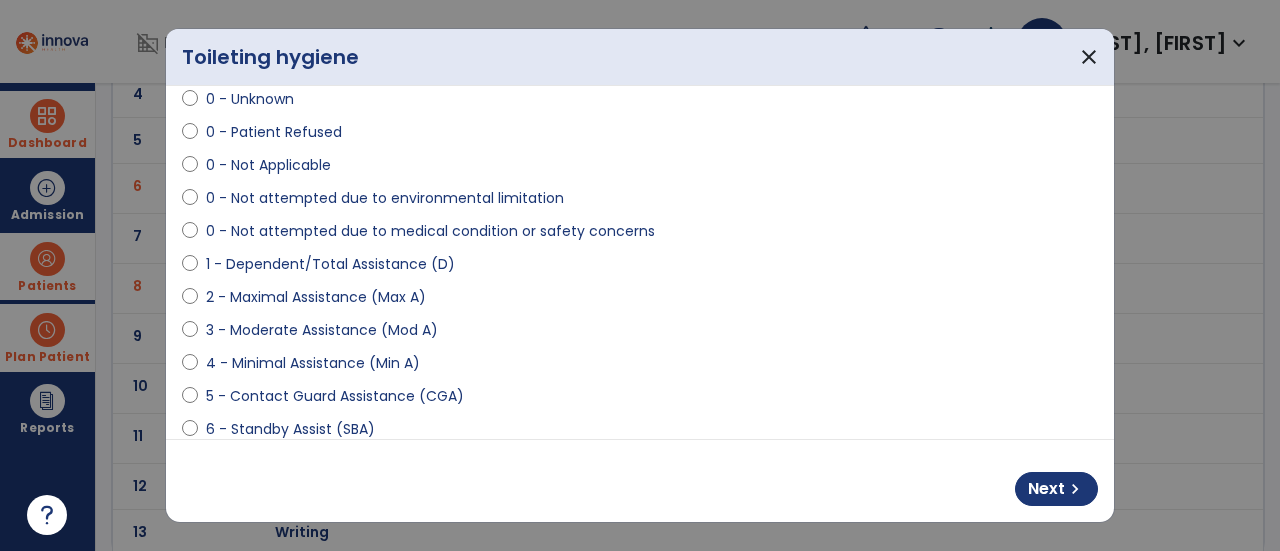 select on "**********" 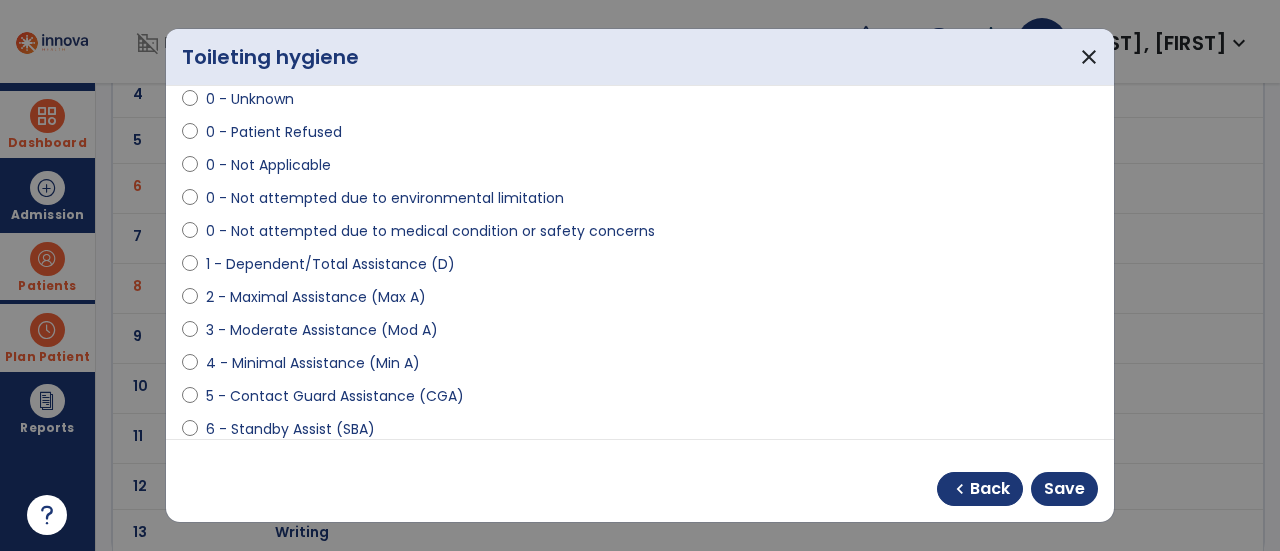 scroll, scrollTop: 348, scrollLeft: 0, axis: vertical 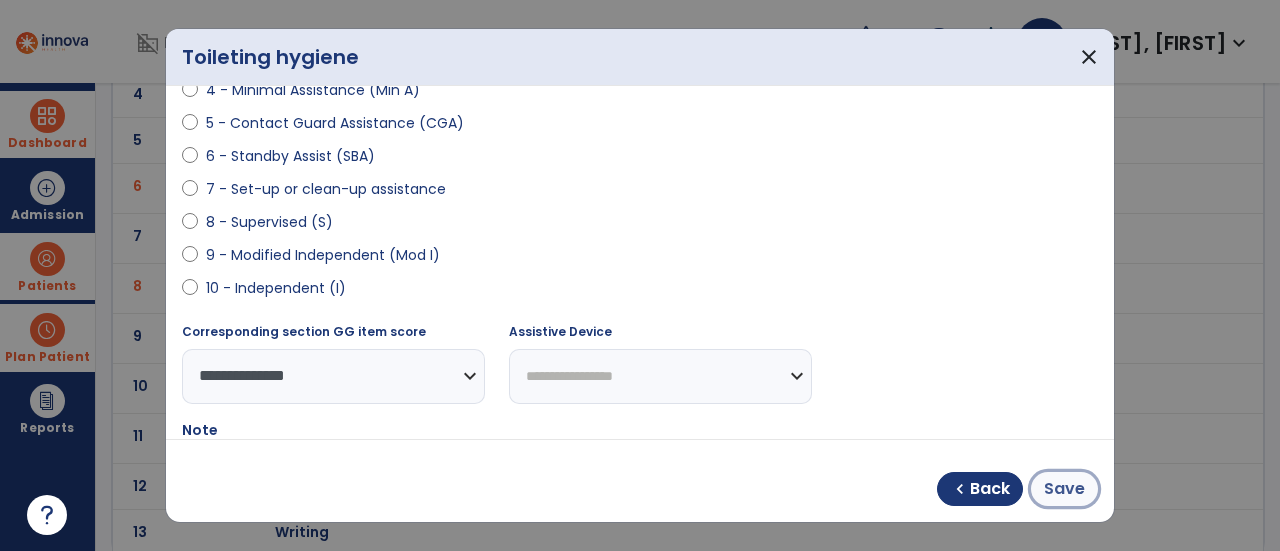 click on "Save" at bounding box center [1064, 489] 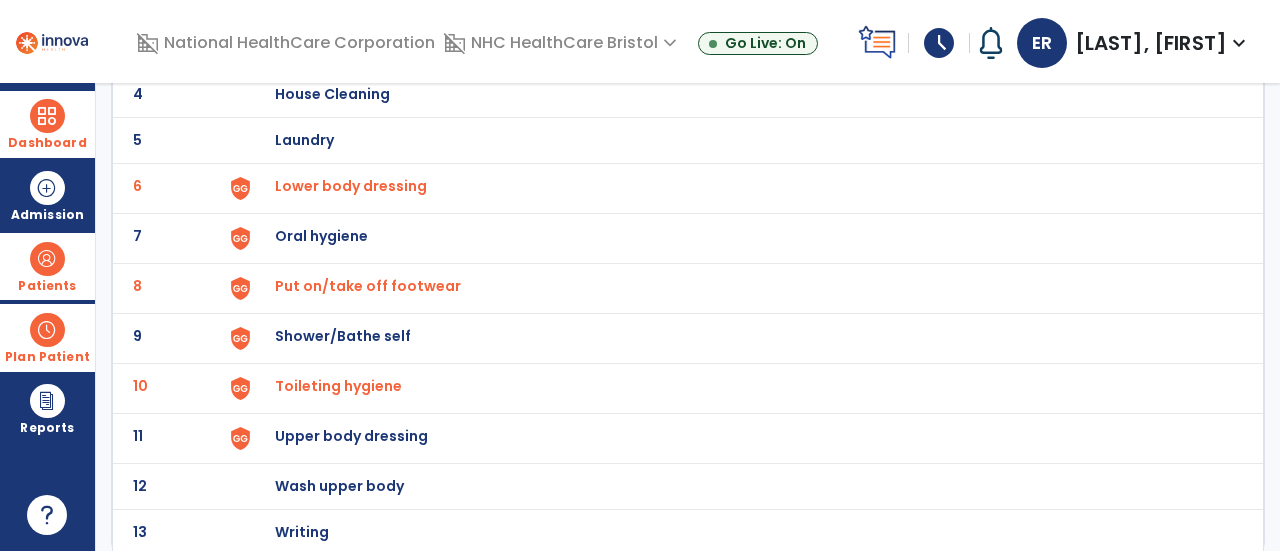 scroll, scrollTop: 0, scrollLeft: 0, axis: both 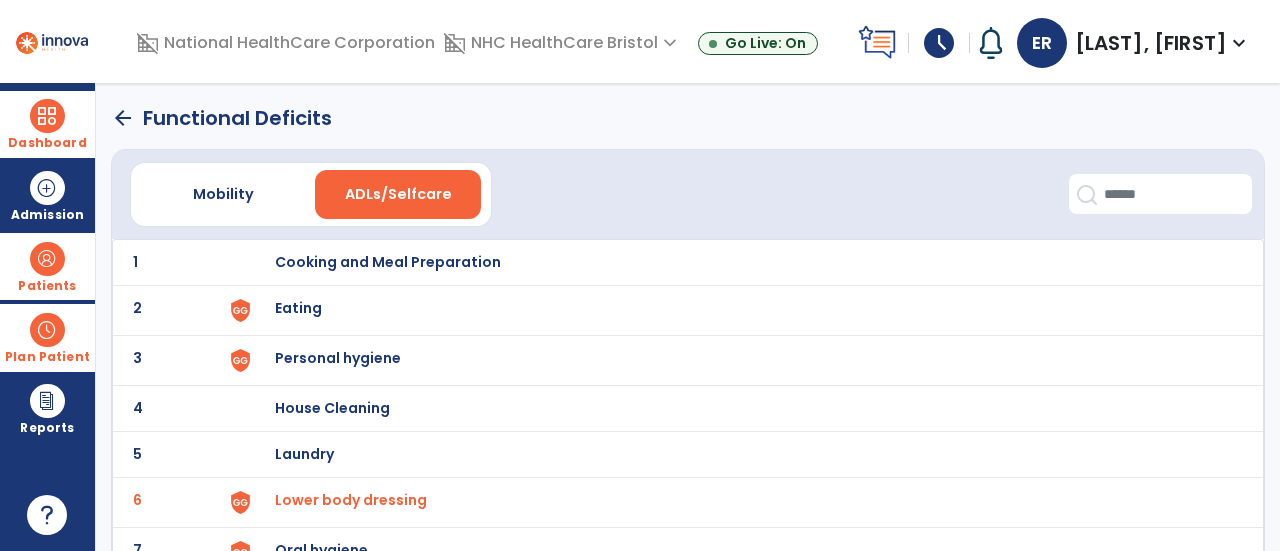 click on "arrow_back" 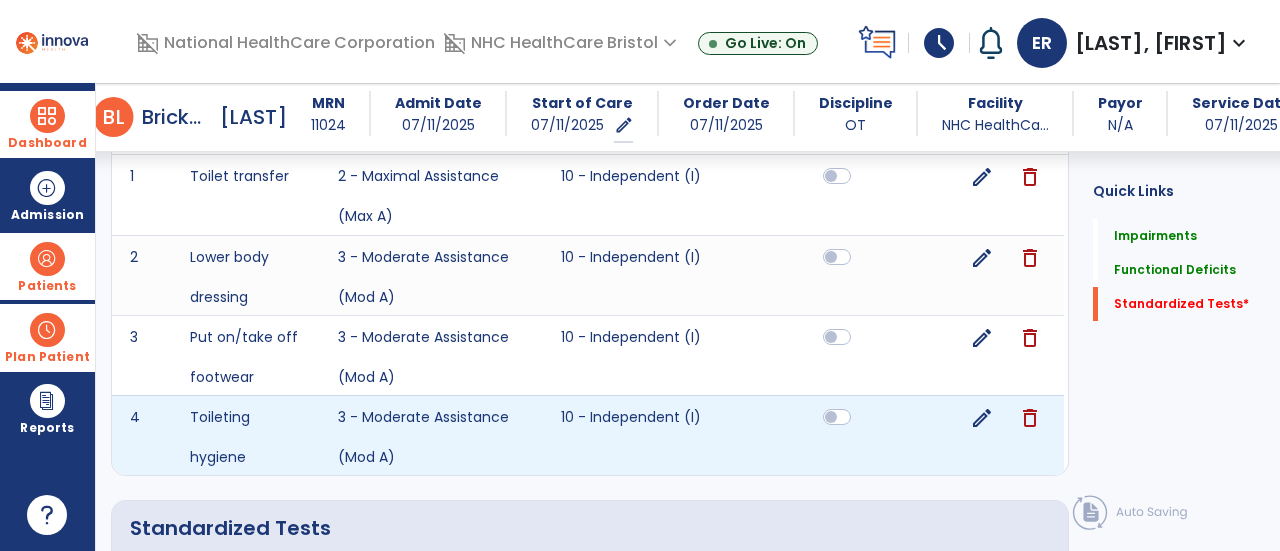 scroll, scrollTop: 819, scrollLeft: 0, axis: vertical 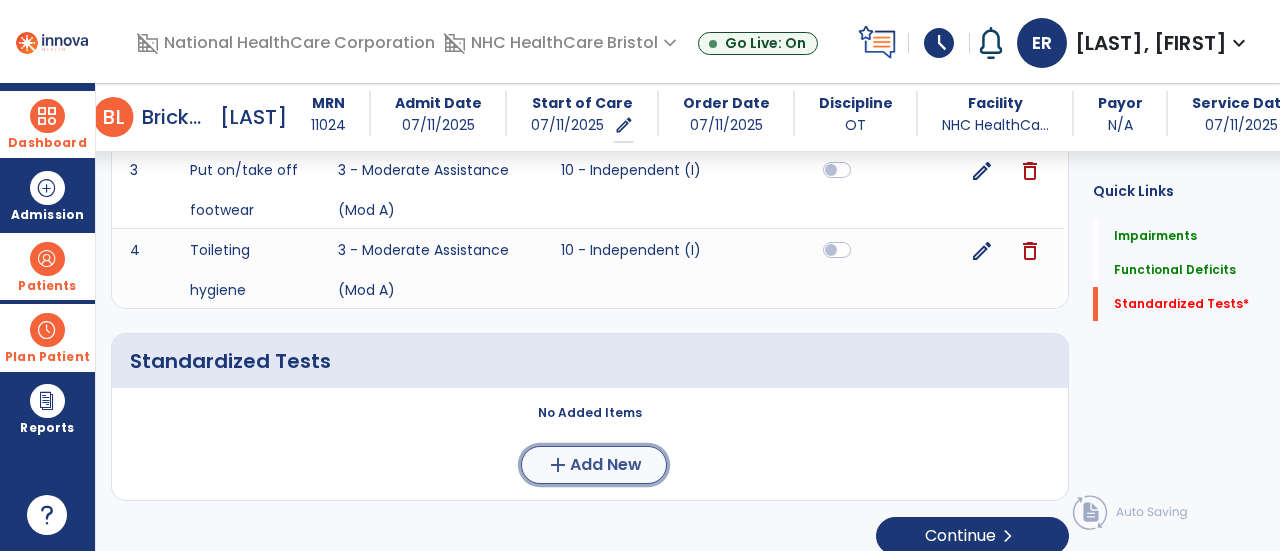click on "Add New" 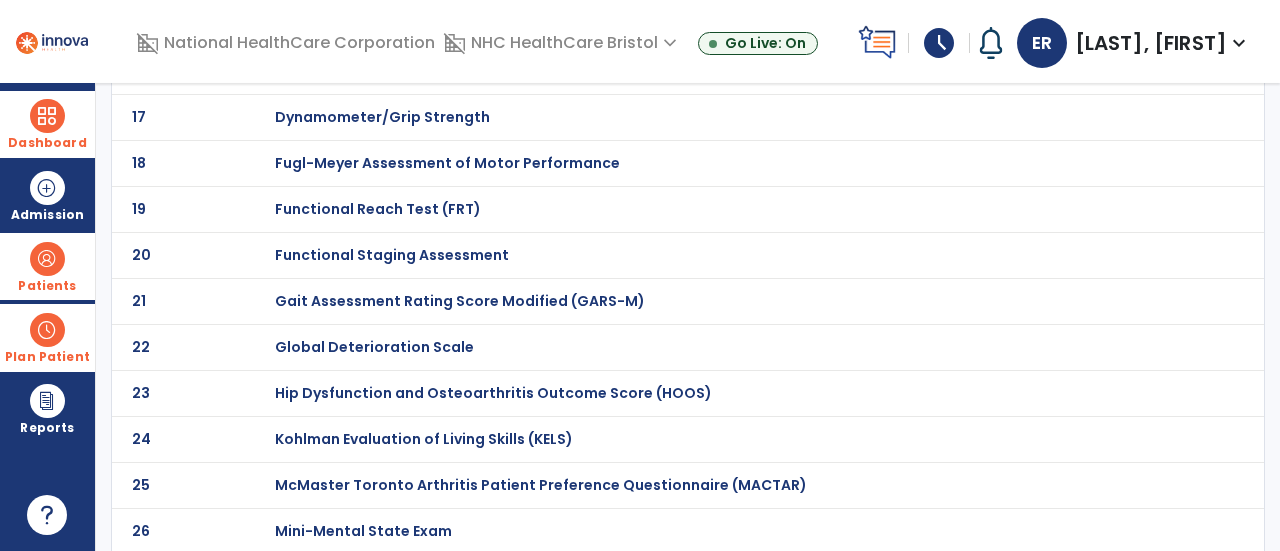 scroll, scrollTop: 0, scrollLeft: 0, axis: both 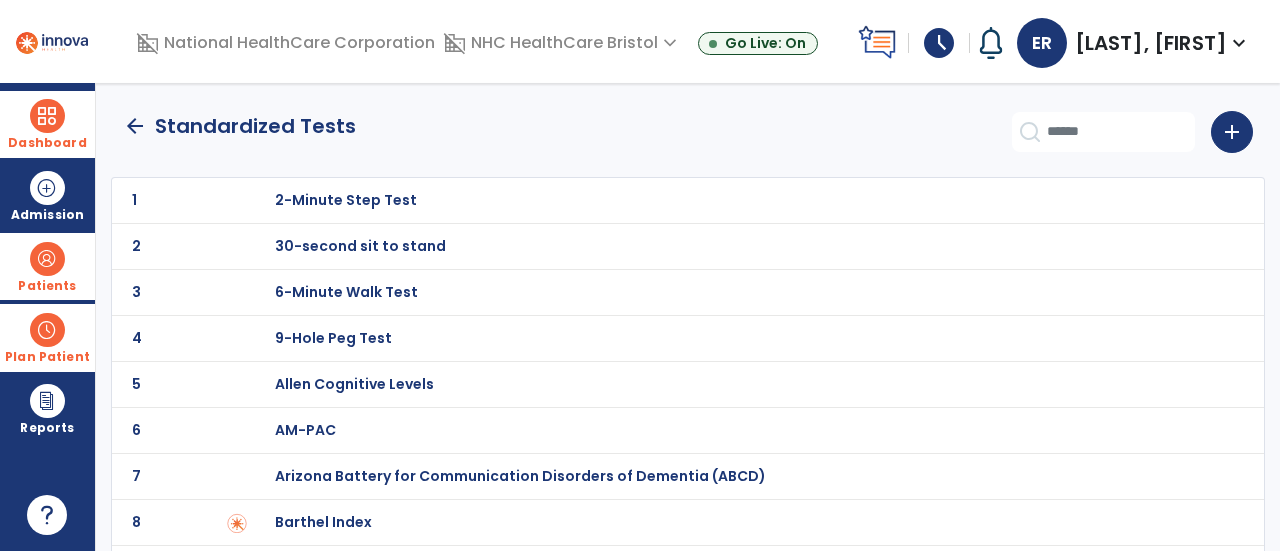 click on "Barthel Index" at bounding box center [346, 200] 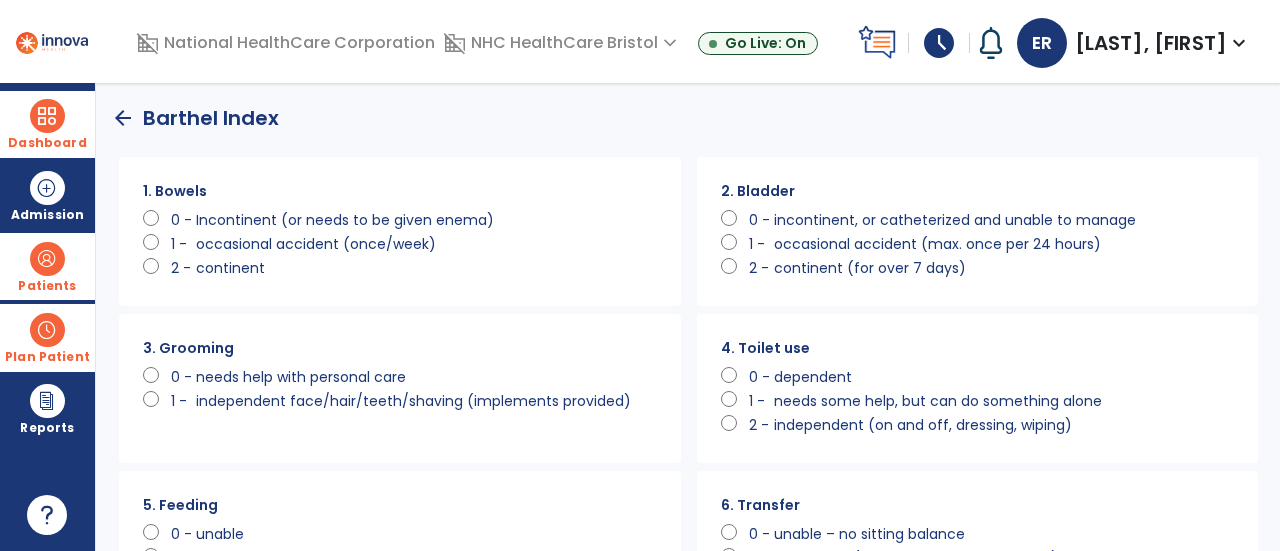 scroll, scrollTop: 0, scrollLeft: 0, axis: both 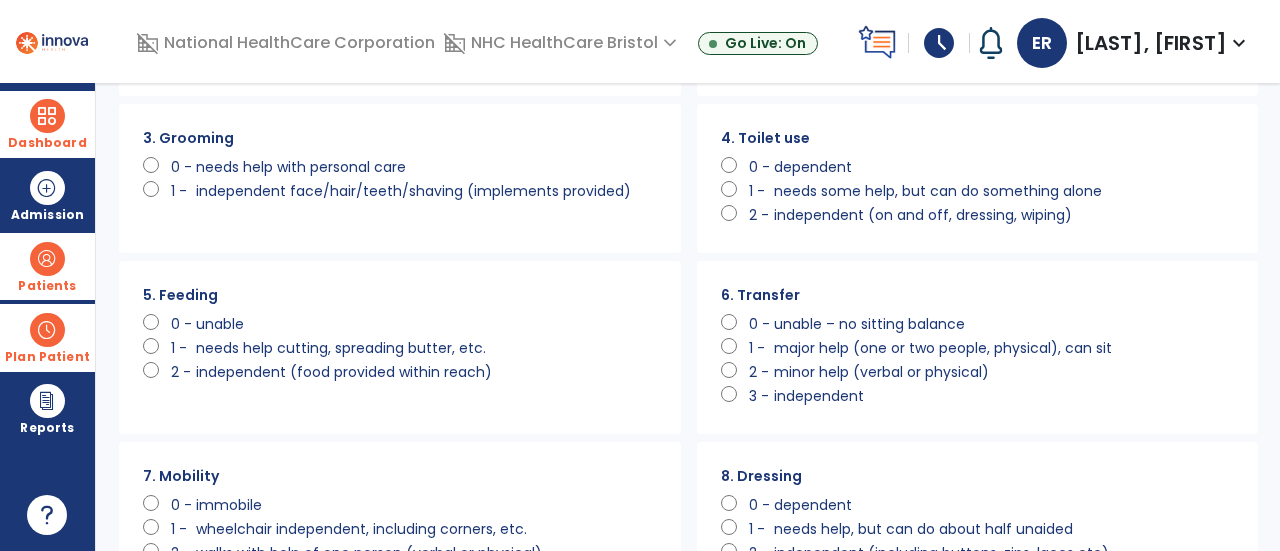 click on "independent (food provided within reach)" 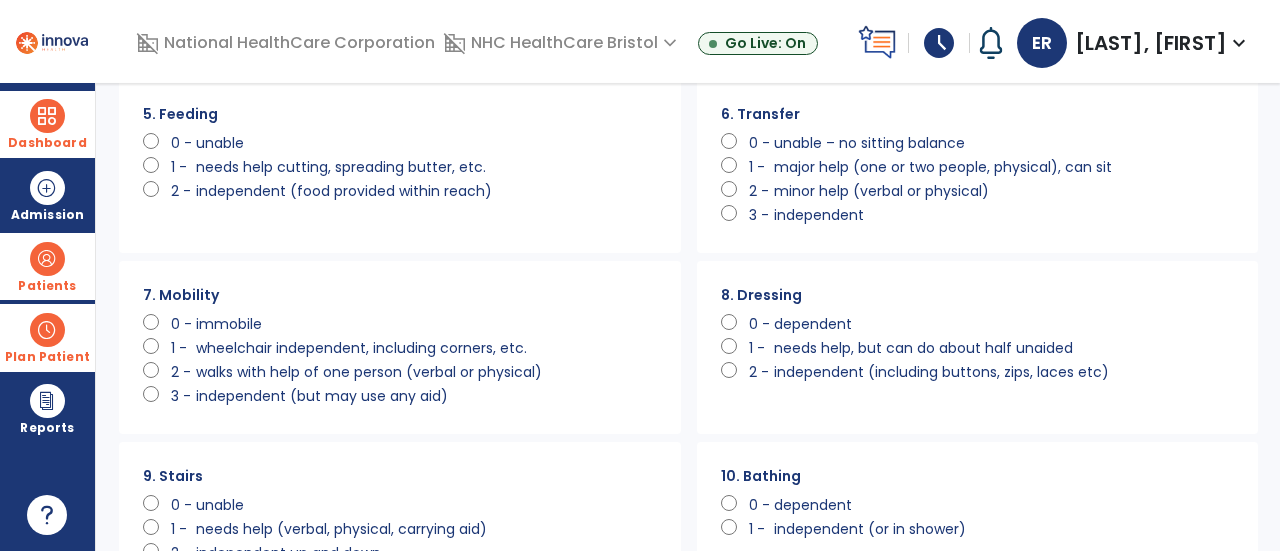 scroll, scrollTop: 393, scrollLeft: 0, axis: vertical 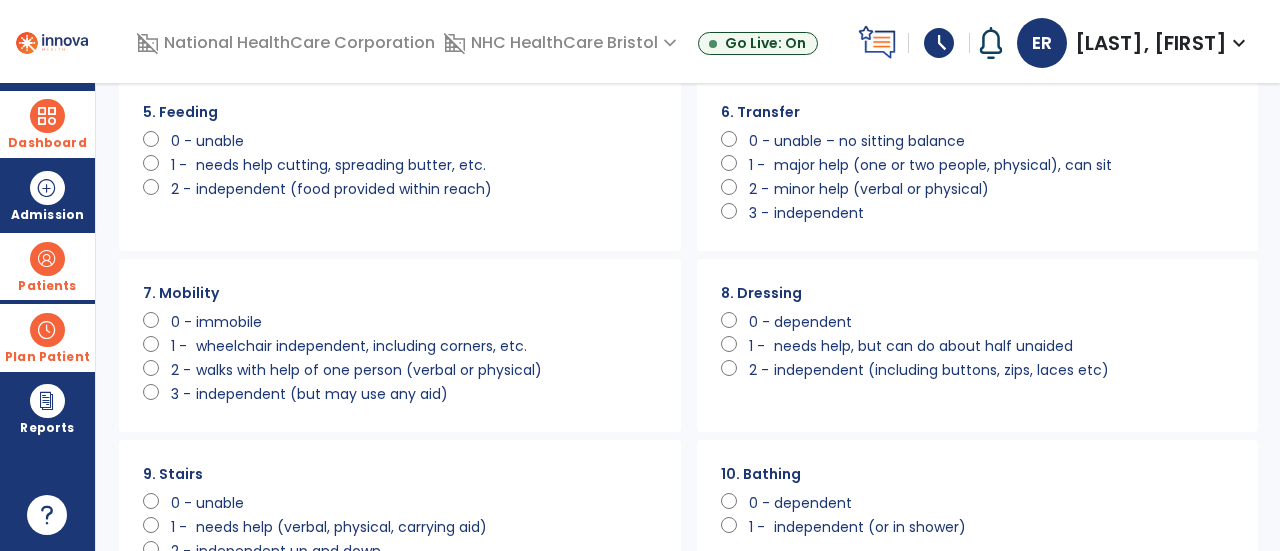 click on "wheelchair independent, including corners, etc." 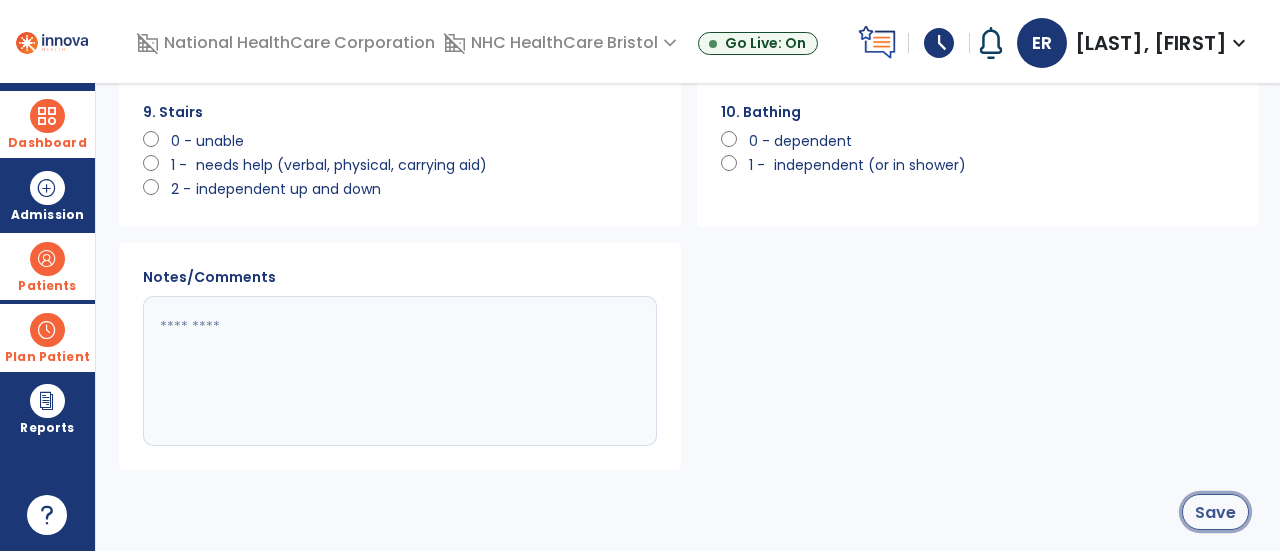 click on "Save" 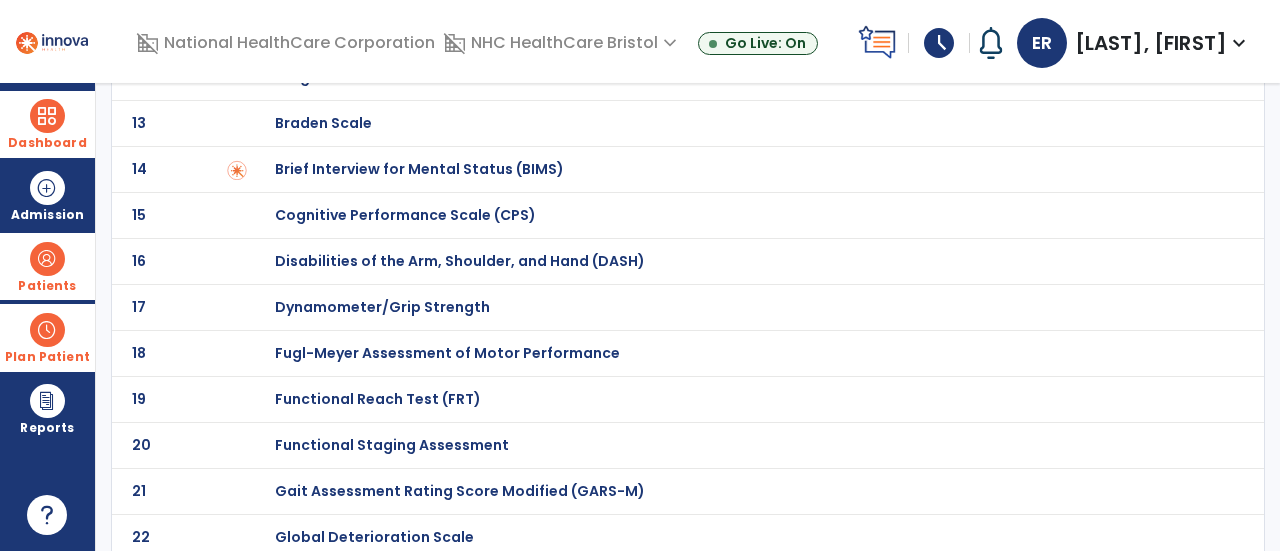 scroll, scrollTop: 0, scrollLeft: 0, axis: both 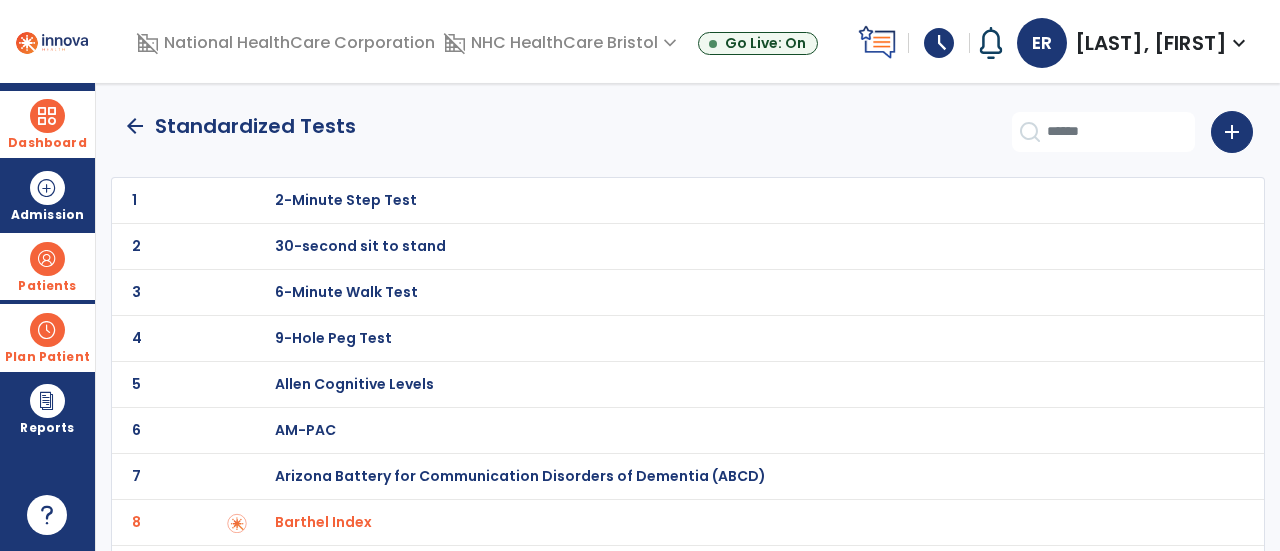 click on "arrow_back   Standardized Tests" 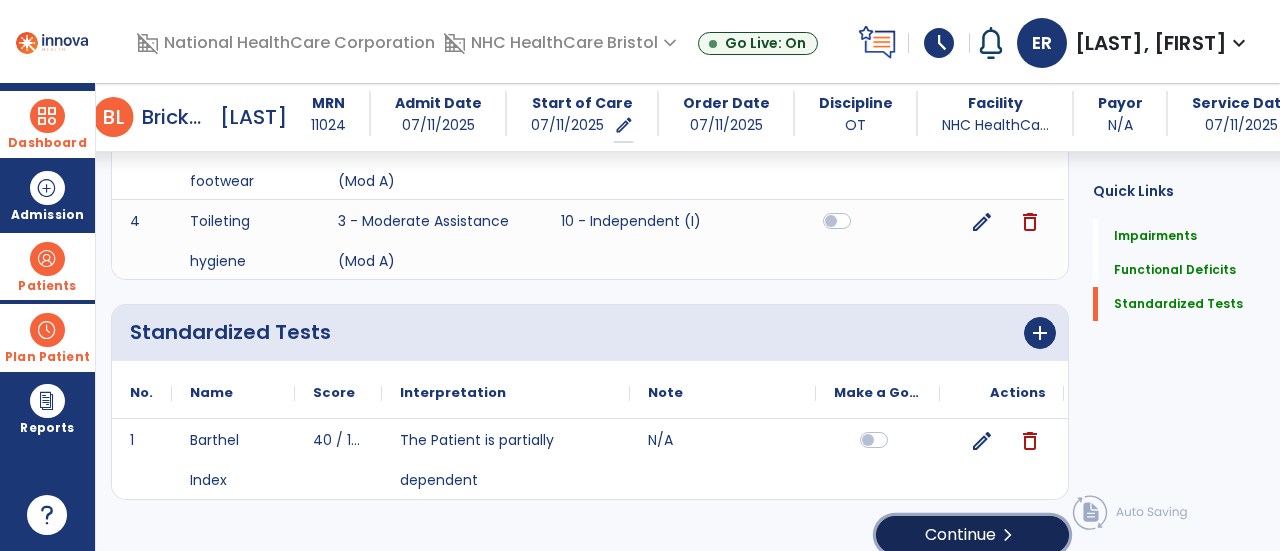 click on "Continue  chevron_right" 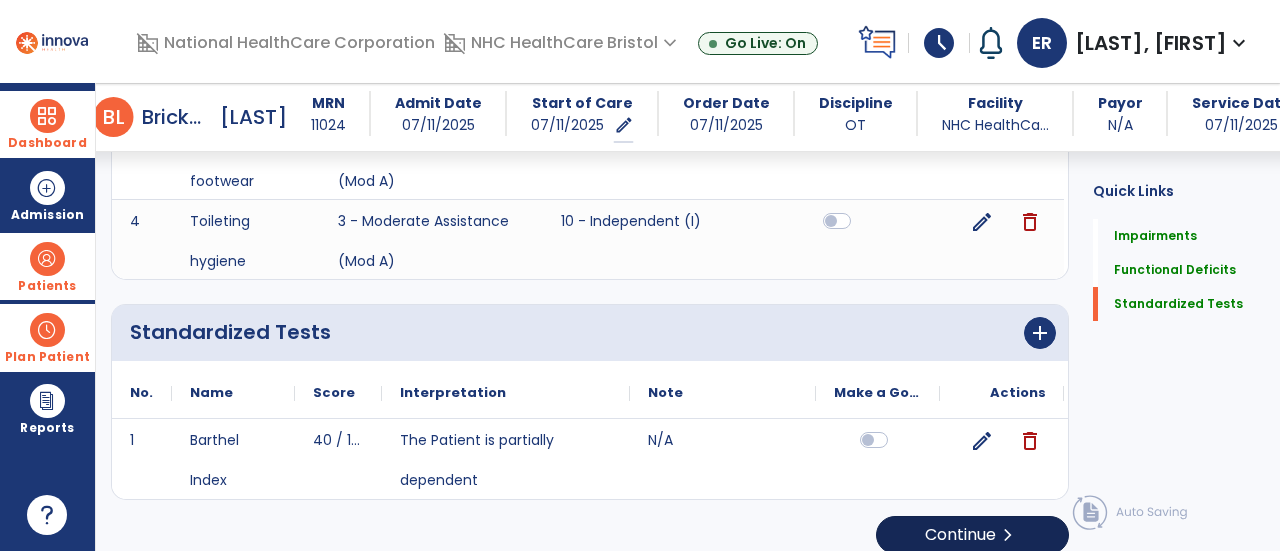 scroll, scrollTop: 74, scrollLeft: 0, axis: vertical 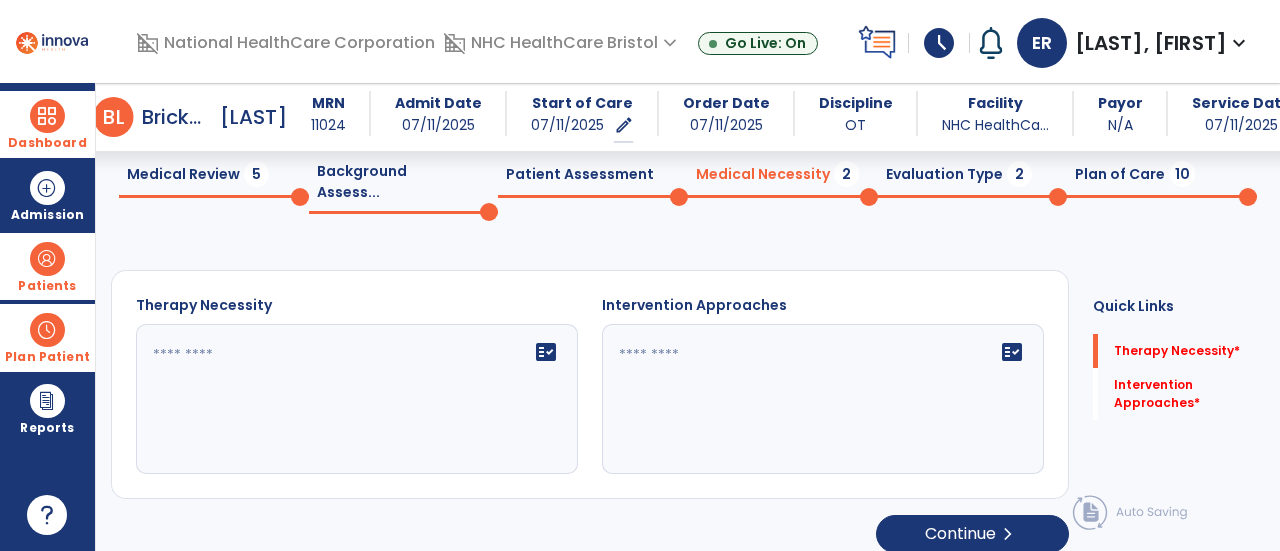 click on "fact_check" 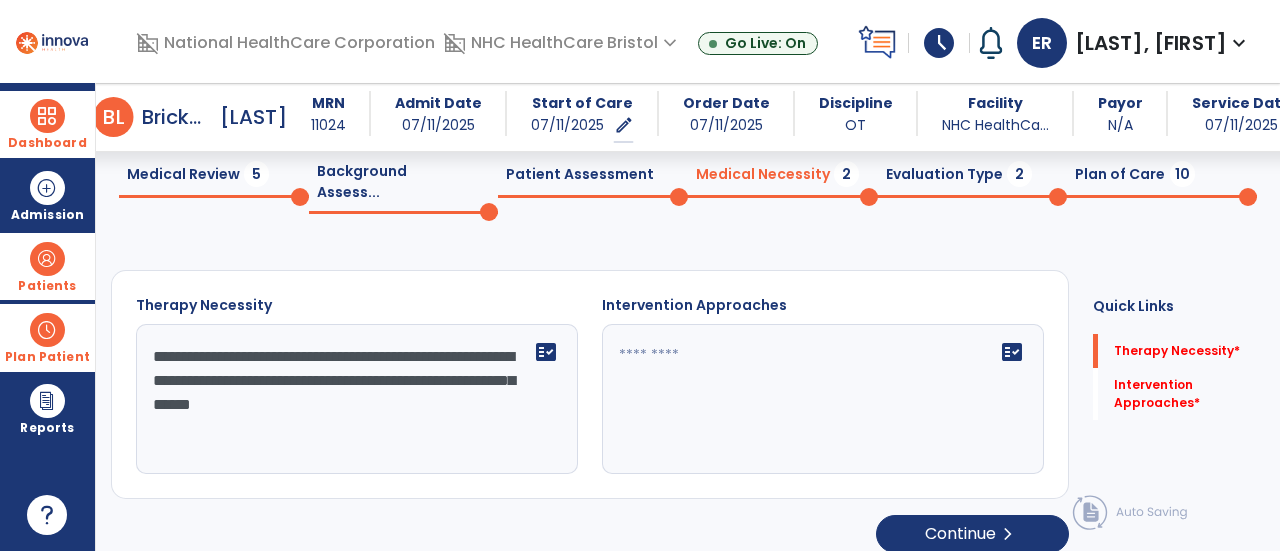 type on "**********" 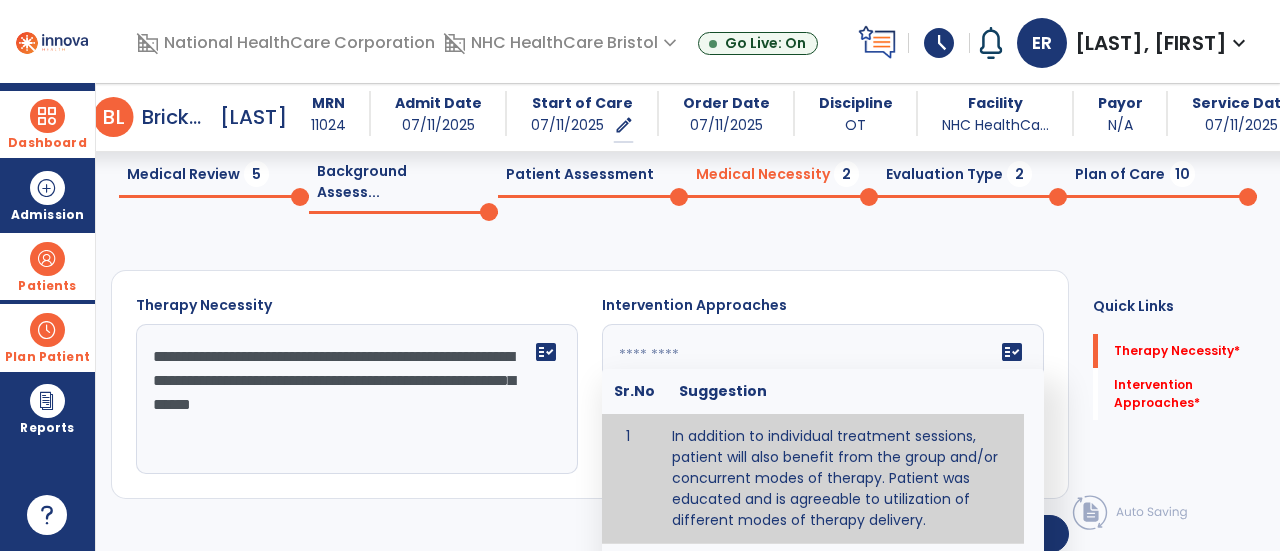 type on "**********" 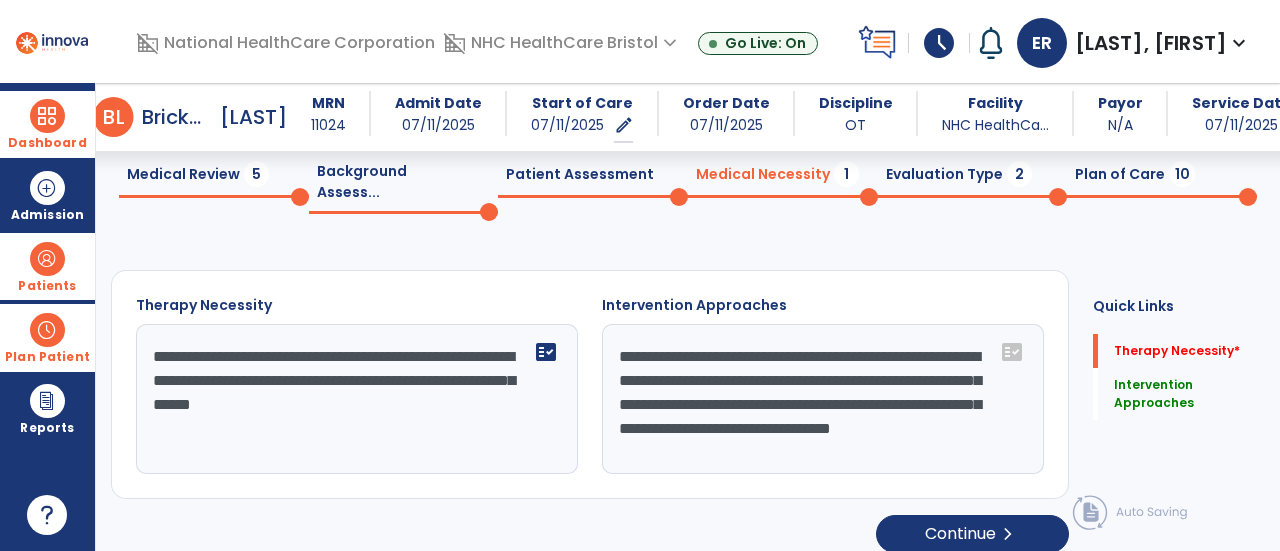 scroll, scrollTop: 74, scrollLeft: 0, axis: vertical 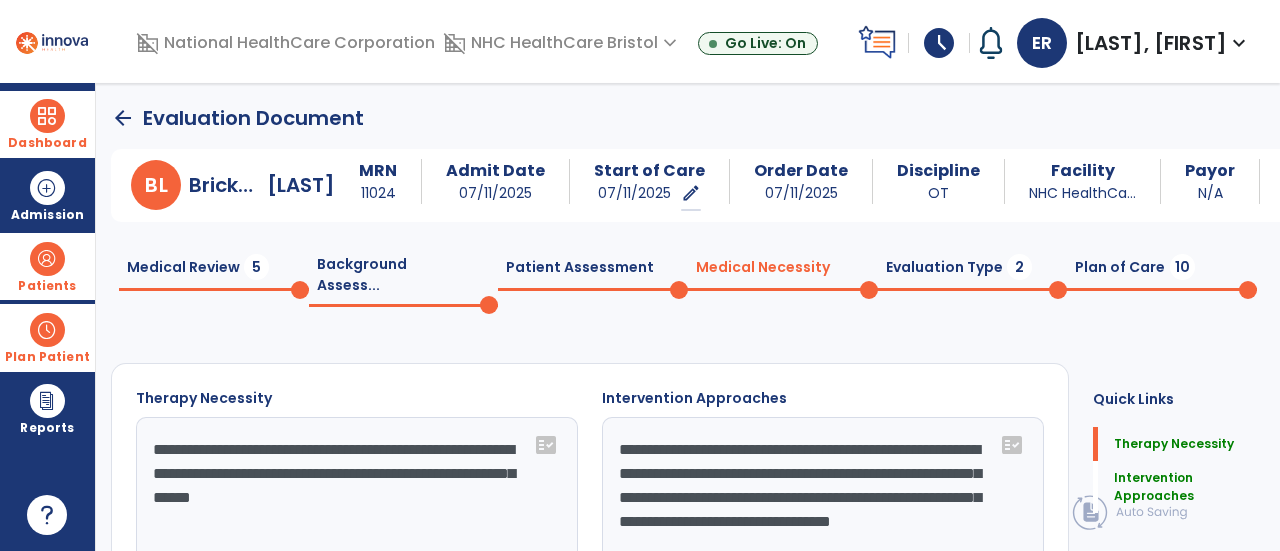 click on "Medical Review  5  Background Assess...  0  Patient Assessment  0  Medical Necessity  0  Evaluation Type  2  Plan of Care  10" 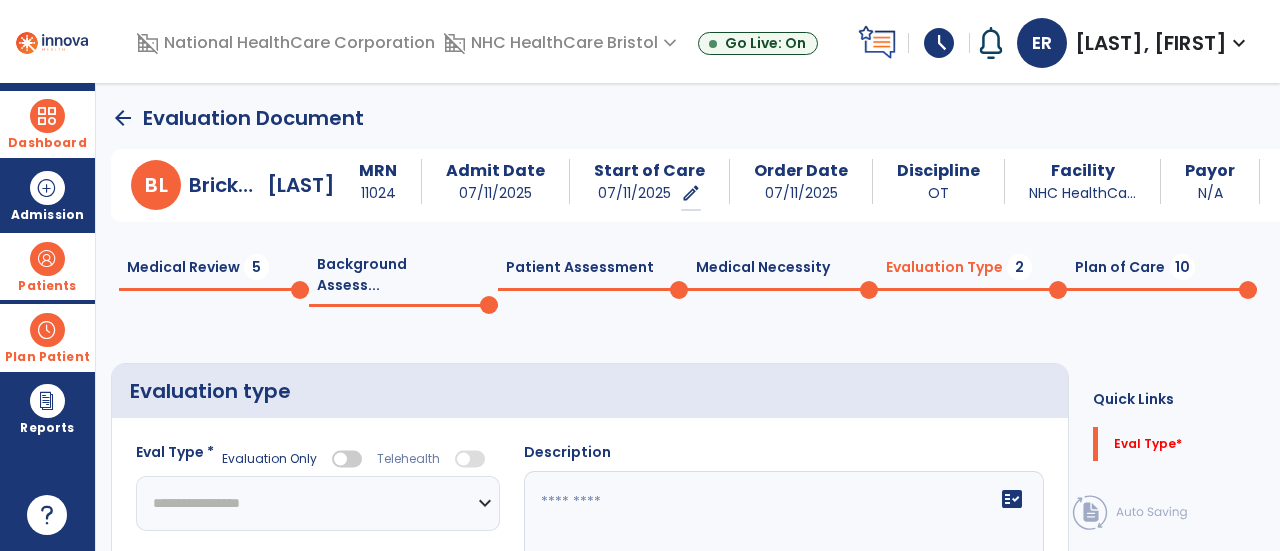 select 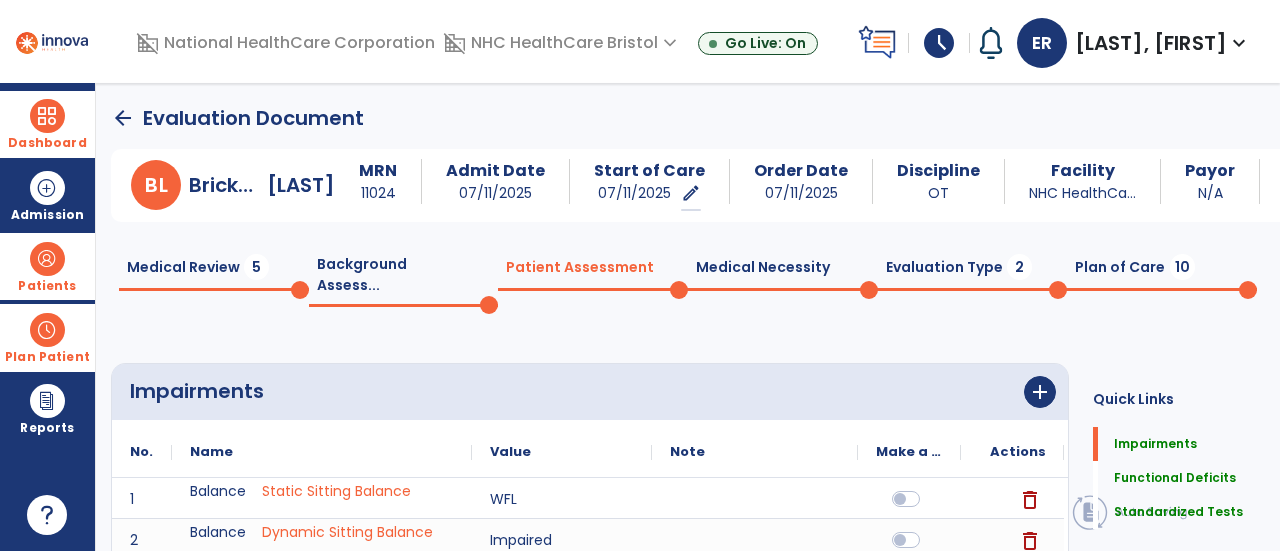 scroll, scrollTop: 848, scrollLeft: 0, axis: vertical 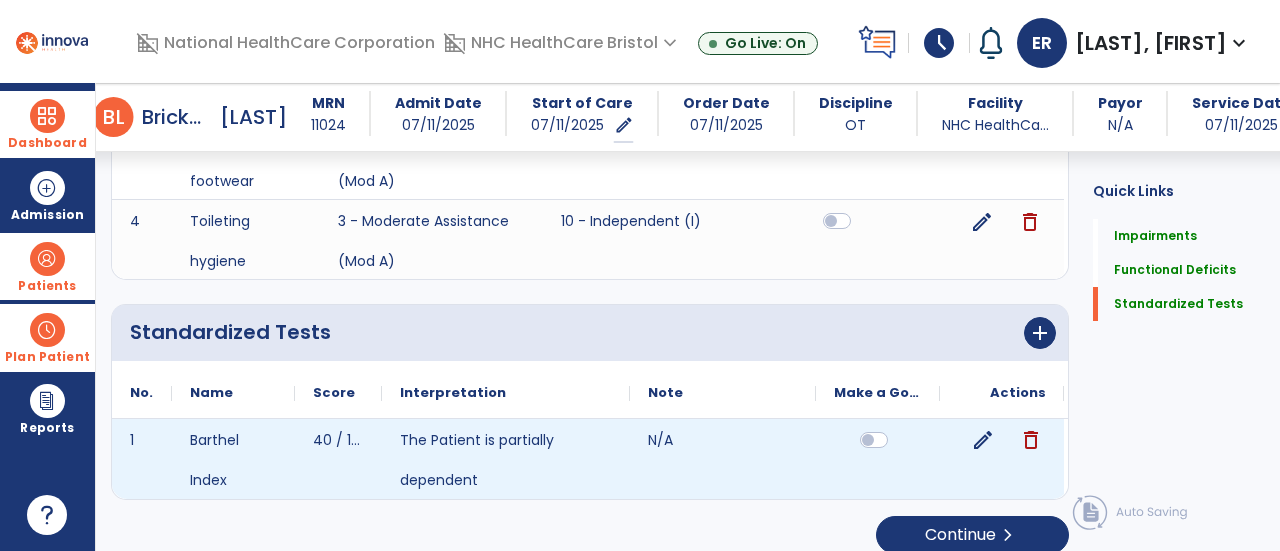 click on "edit" 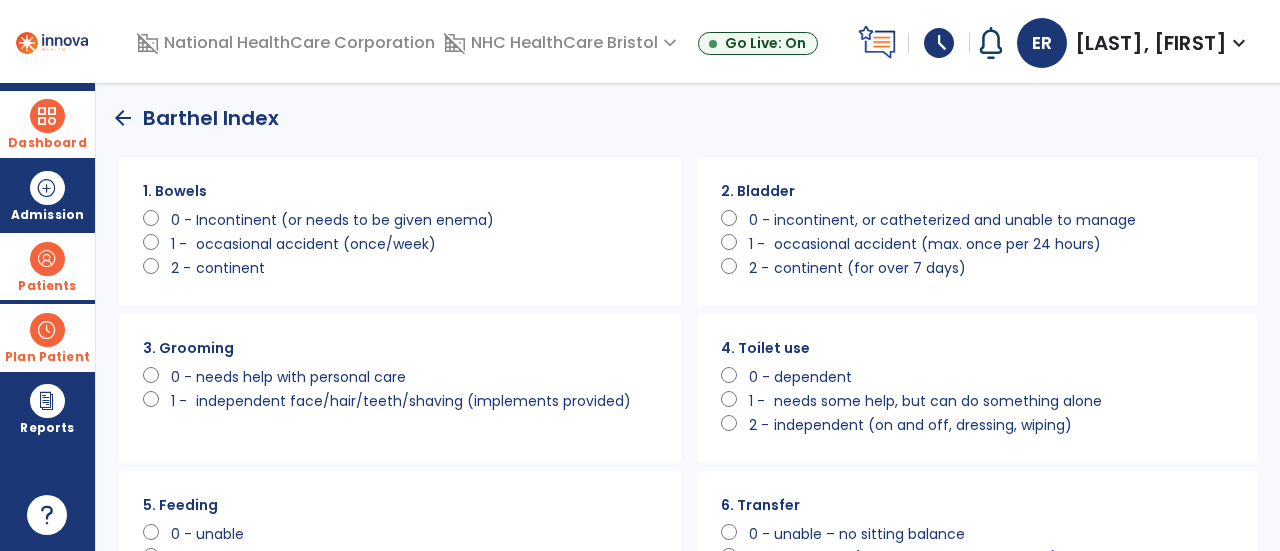scroll, scrollTop: 755, scrollLeft: 0, axis: vertical 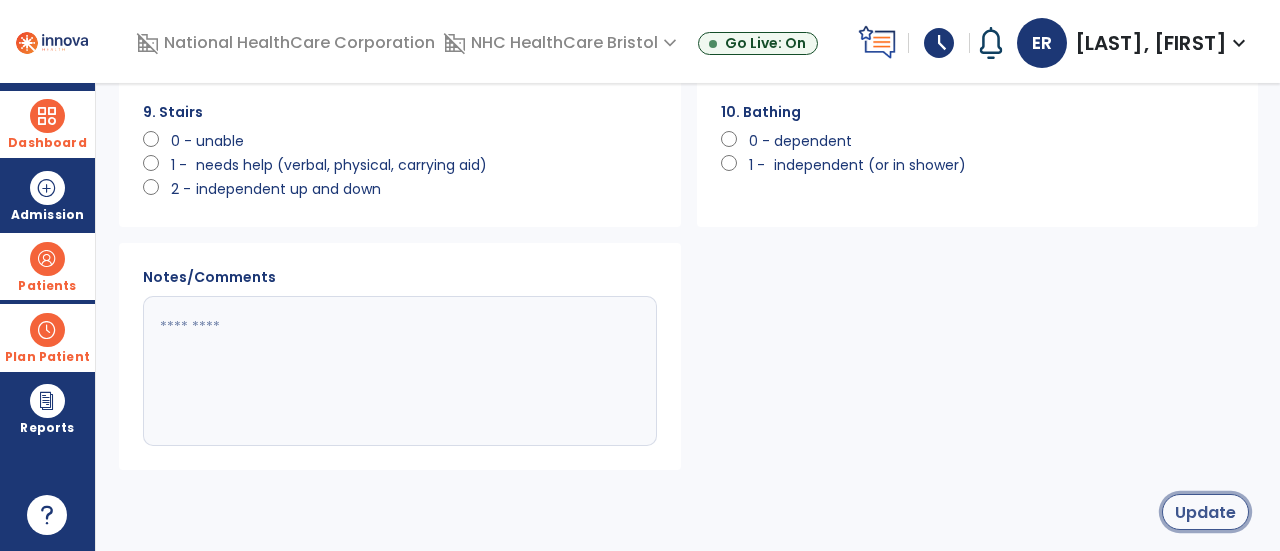 click on "Update" 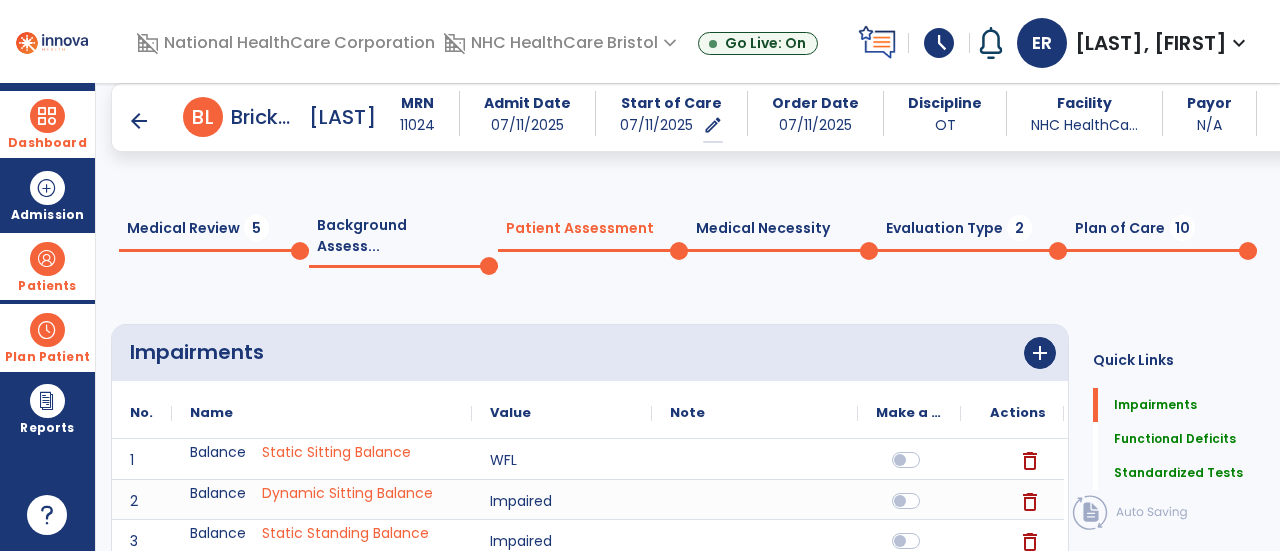 scroll, scrollTop: 848, scrollLeft: 0, axis: vertical 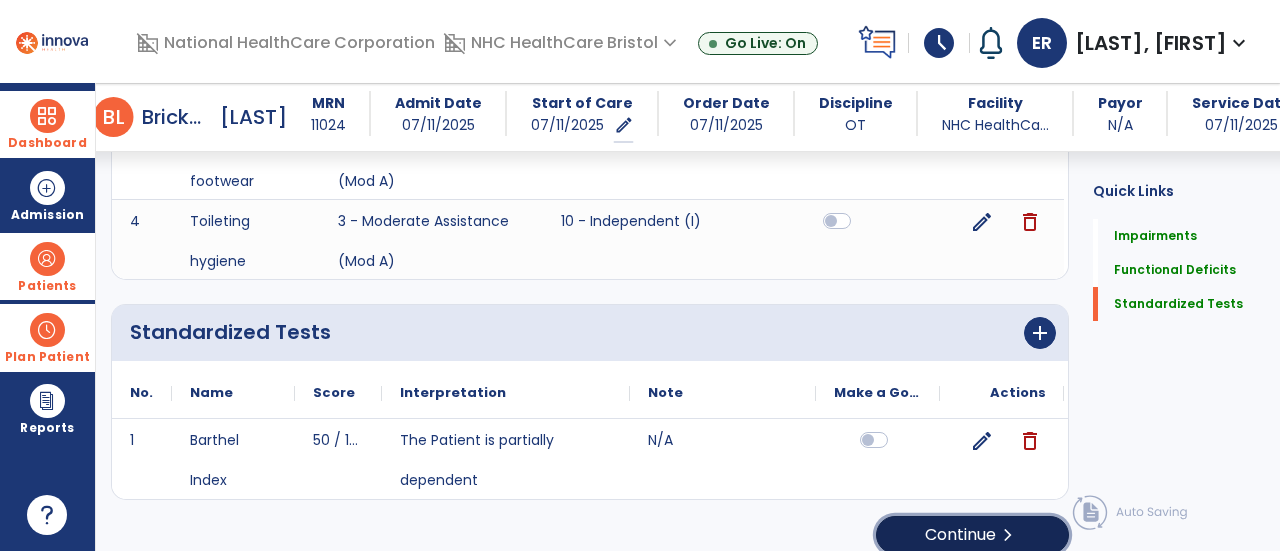 click on "Continue  chevron_right" 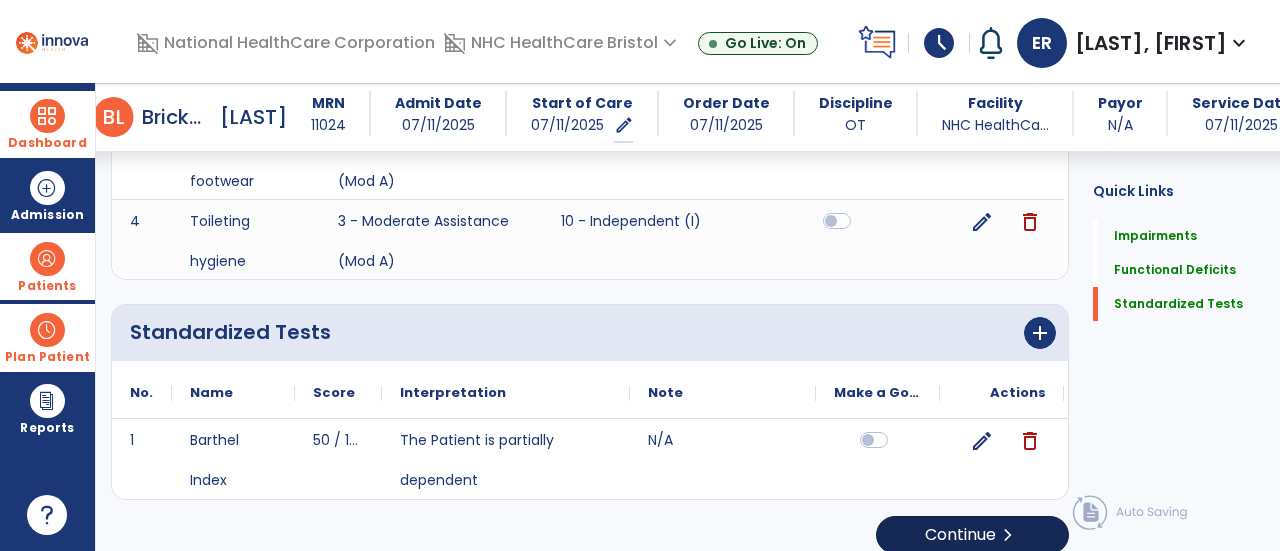 scroll, scrollTop: 74, scrollLeft: 0, axis: vertical 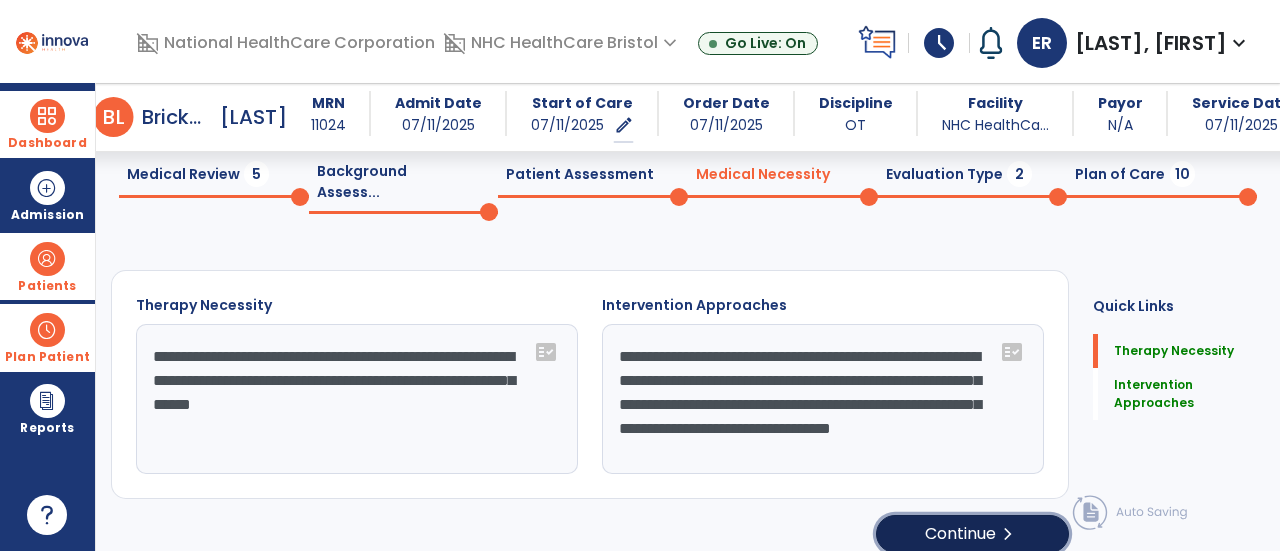 click on "Continue  chevron_right" 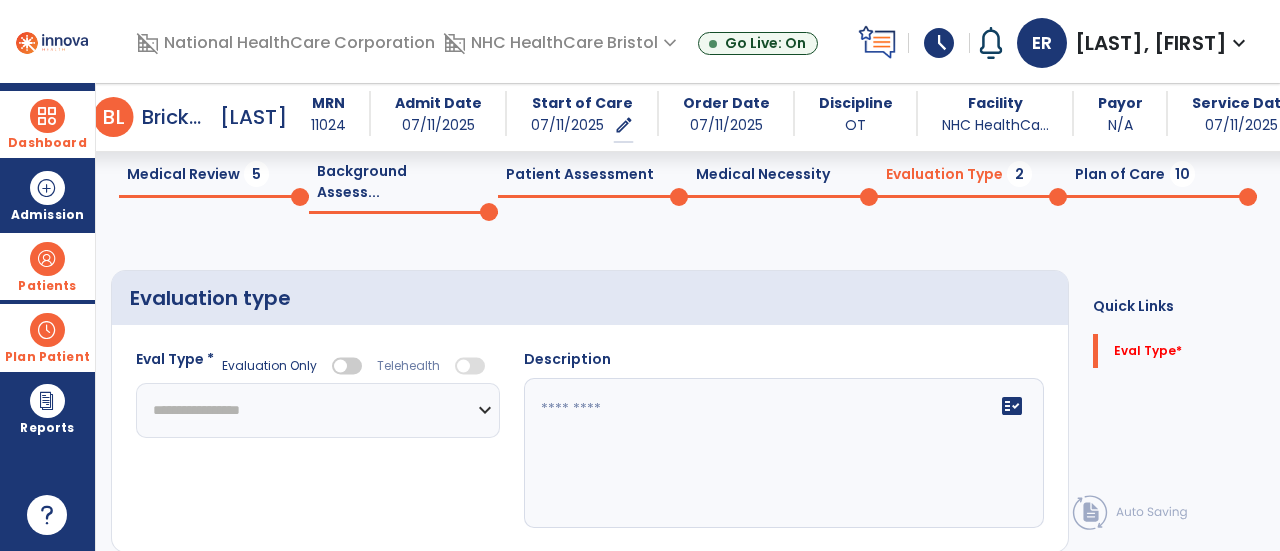 click on "**********" 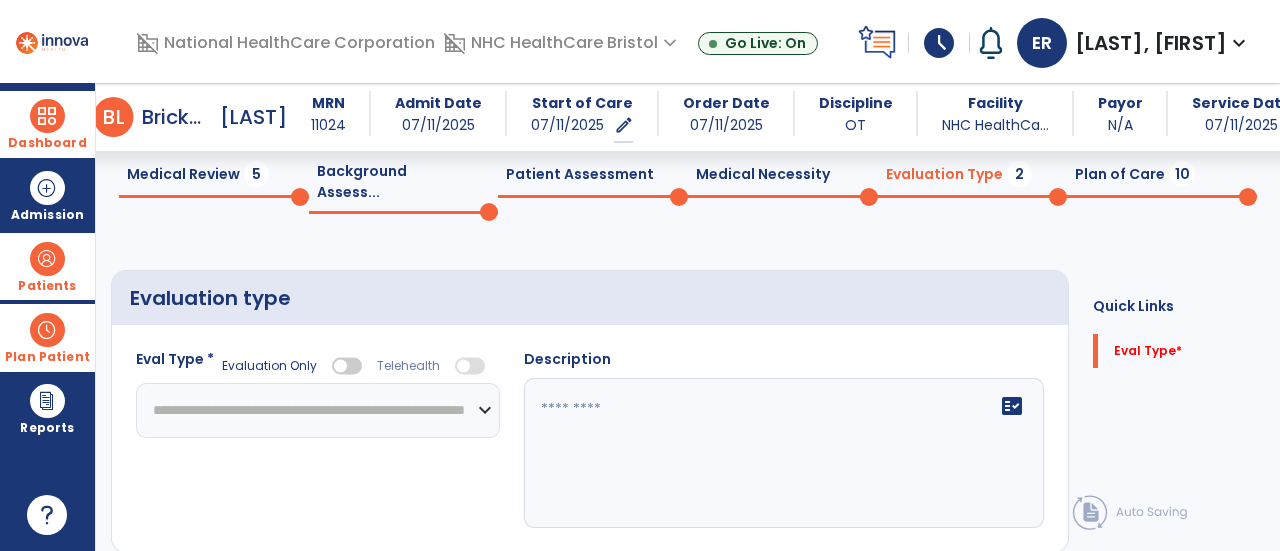 click on "**********" 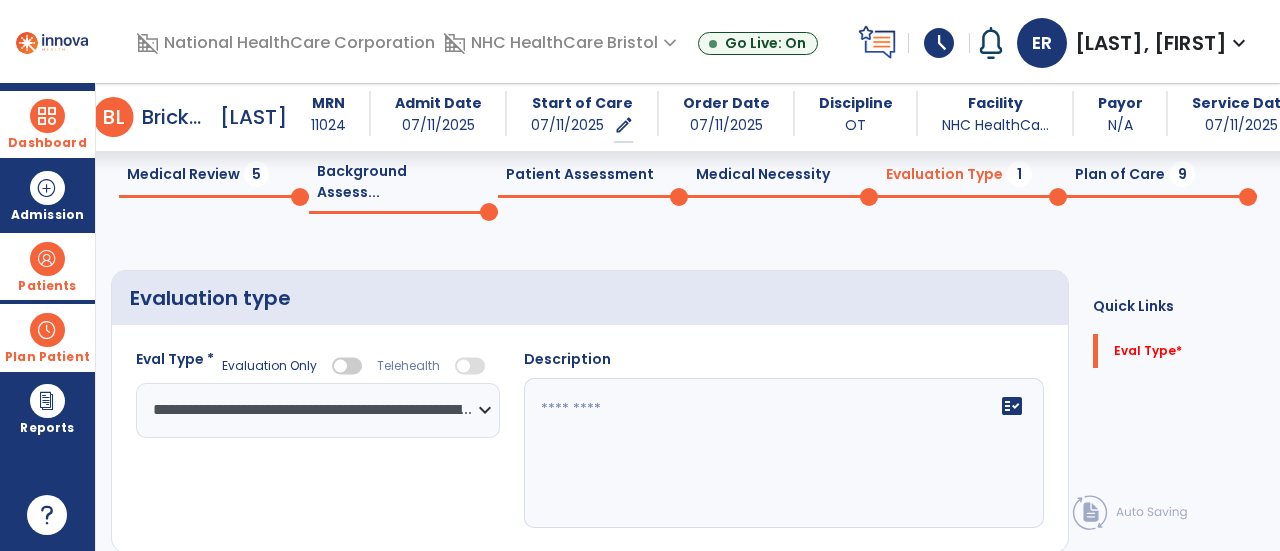 click on "fact_check" 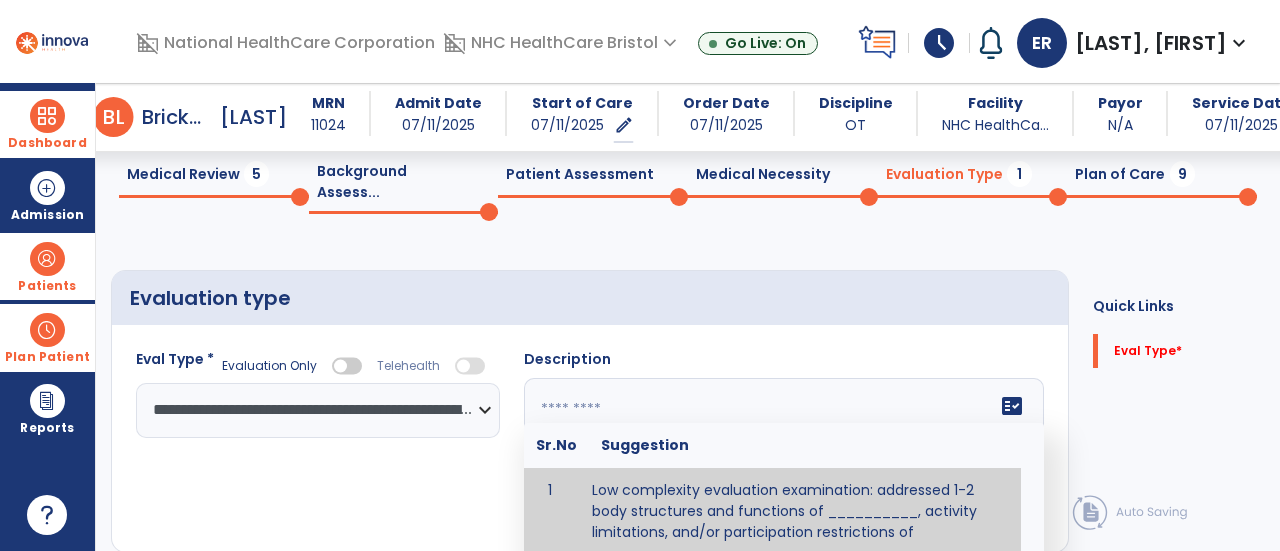 scroll, scrollTop: 76, scrollLeft: 0, axis: vertical 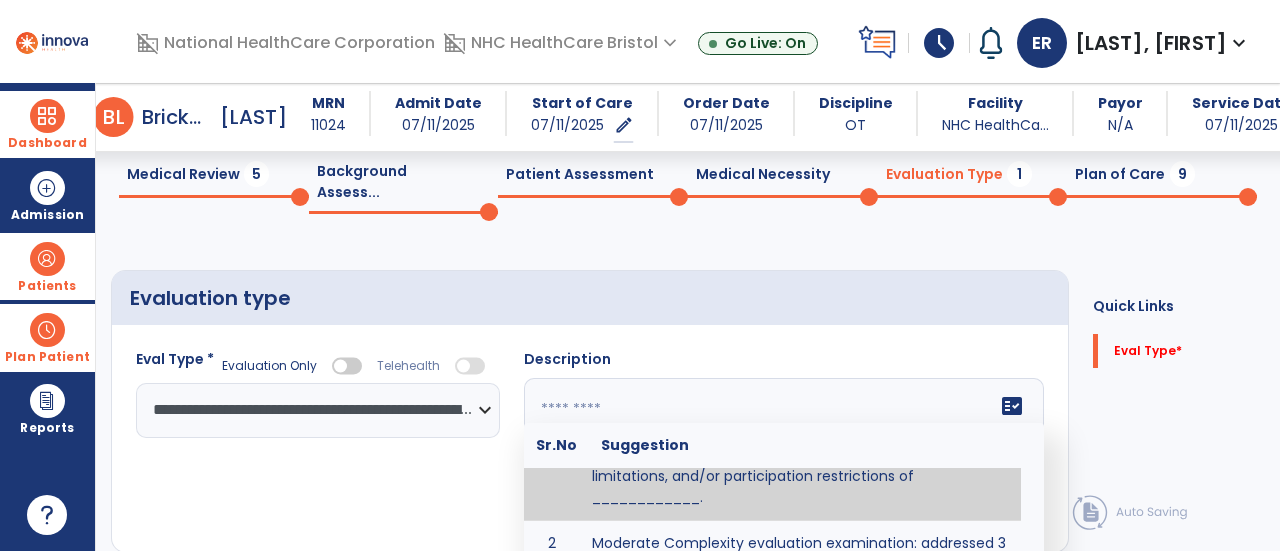 type on "**********" 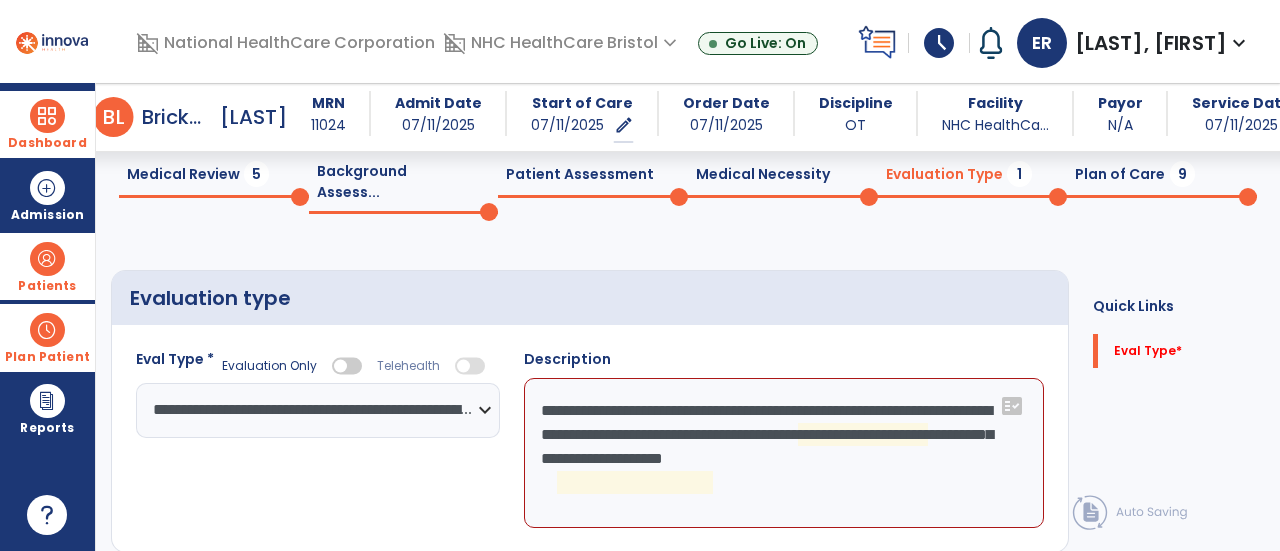 click on "**********" 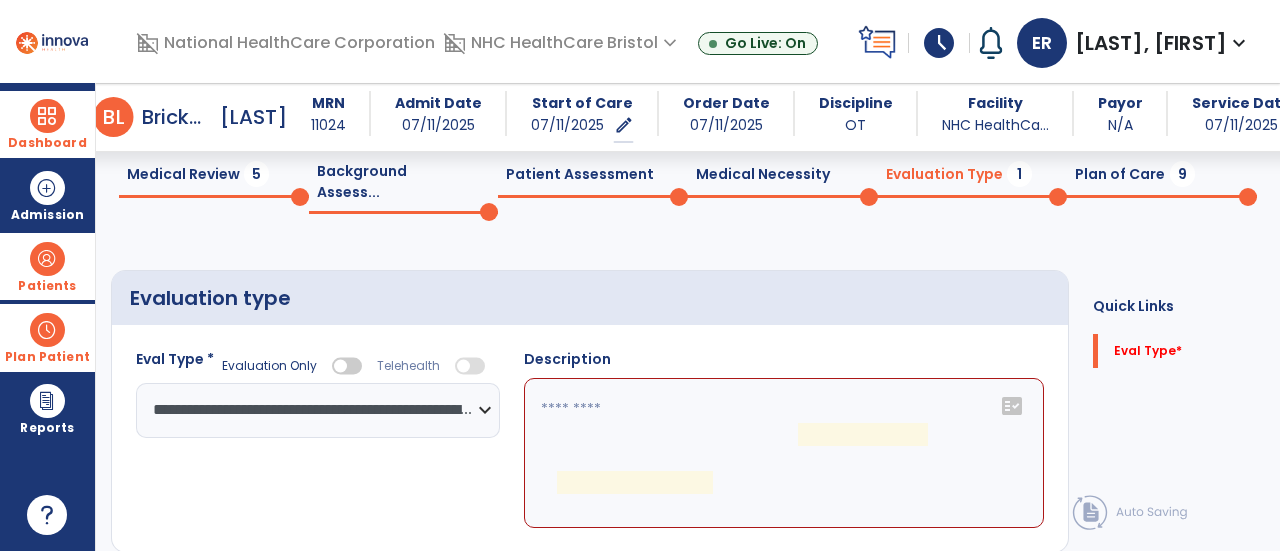 click on "**********" 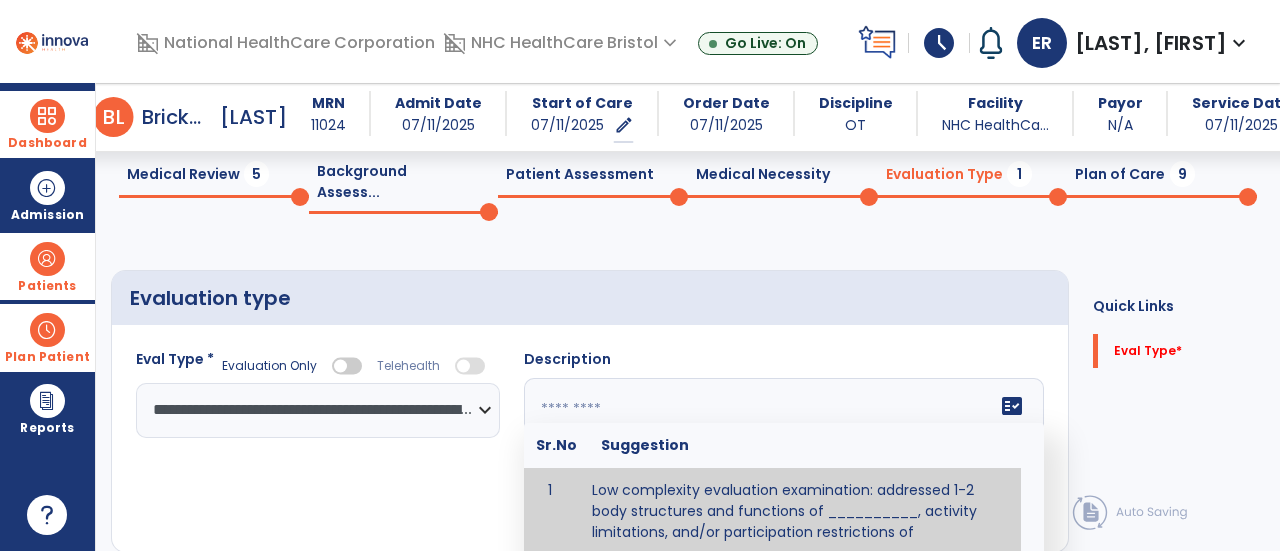 scroll, scrollTop: 76, scrollLeft: 0, axis: vertical 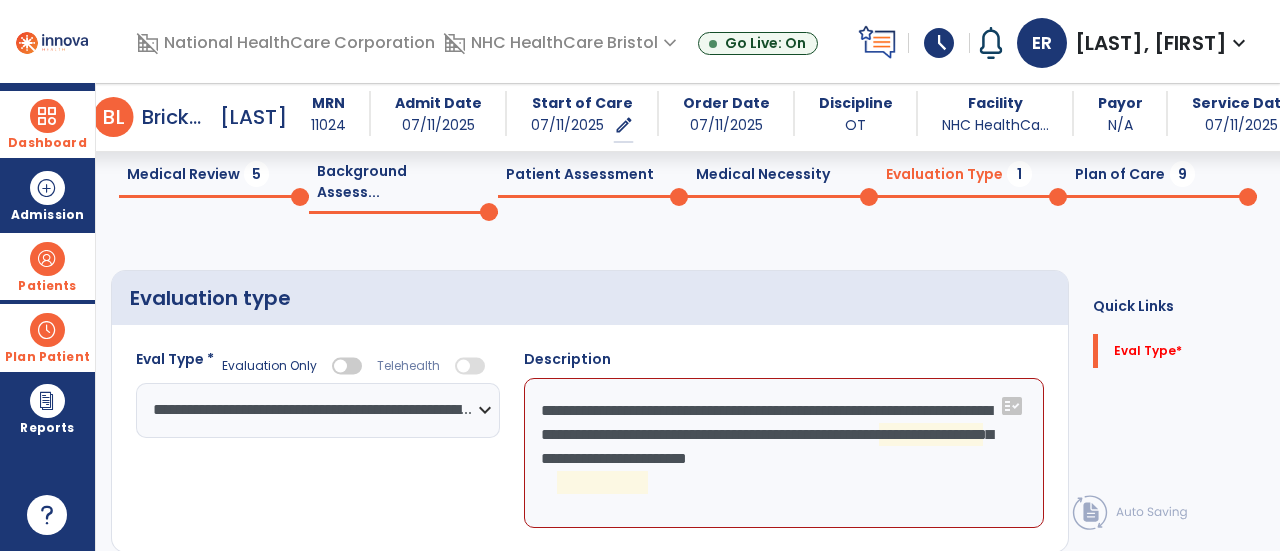 click on "**********" 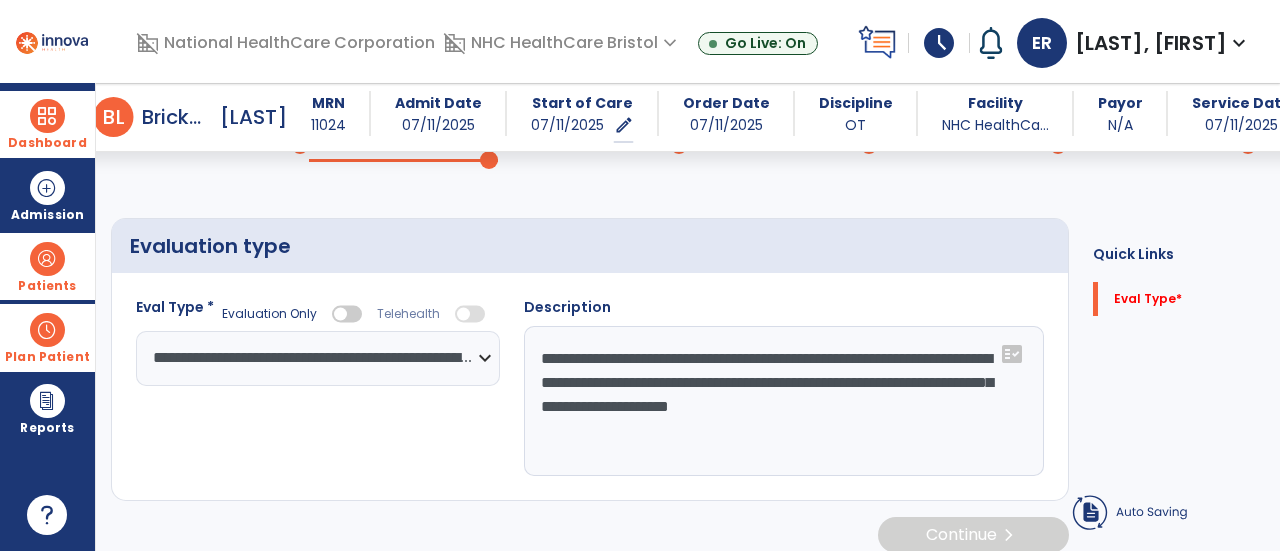 scroll, scrollTop: 128, scrollLeft: 0, axis: vertical 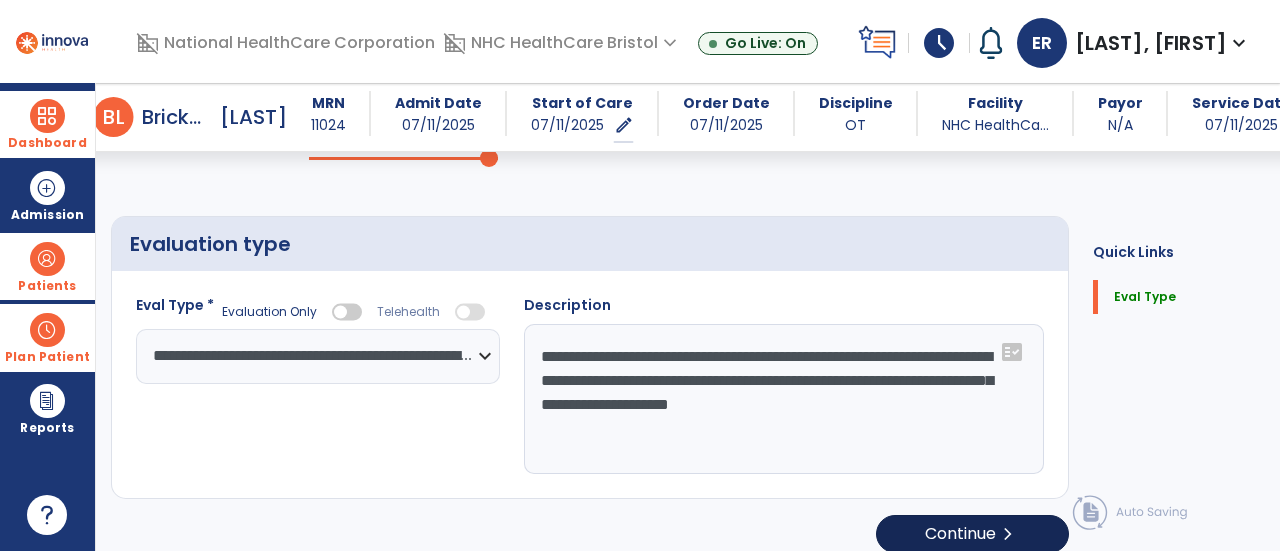 type on "**********" 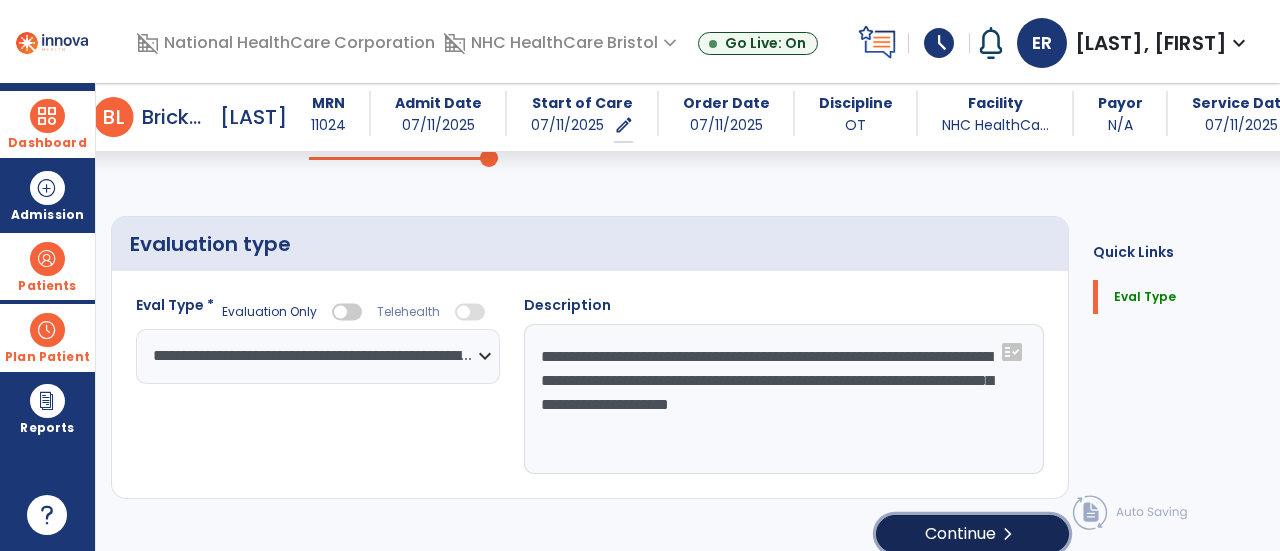 click on "Continue  chevron_right" 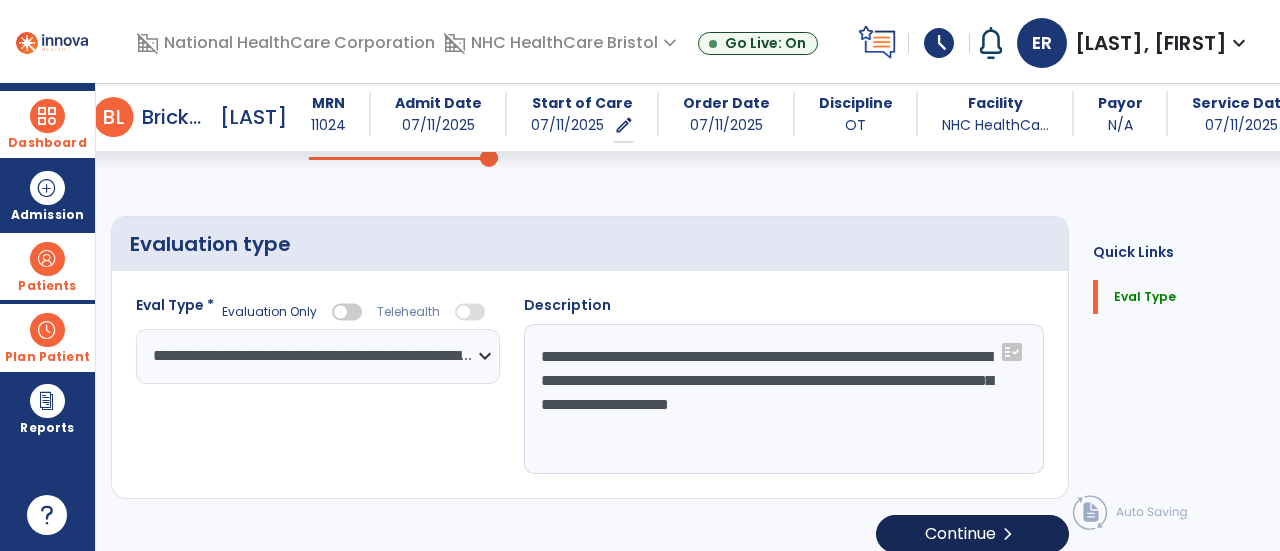select on "*****" 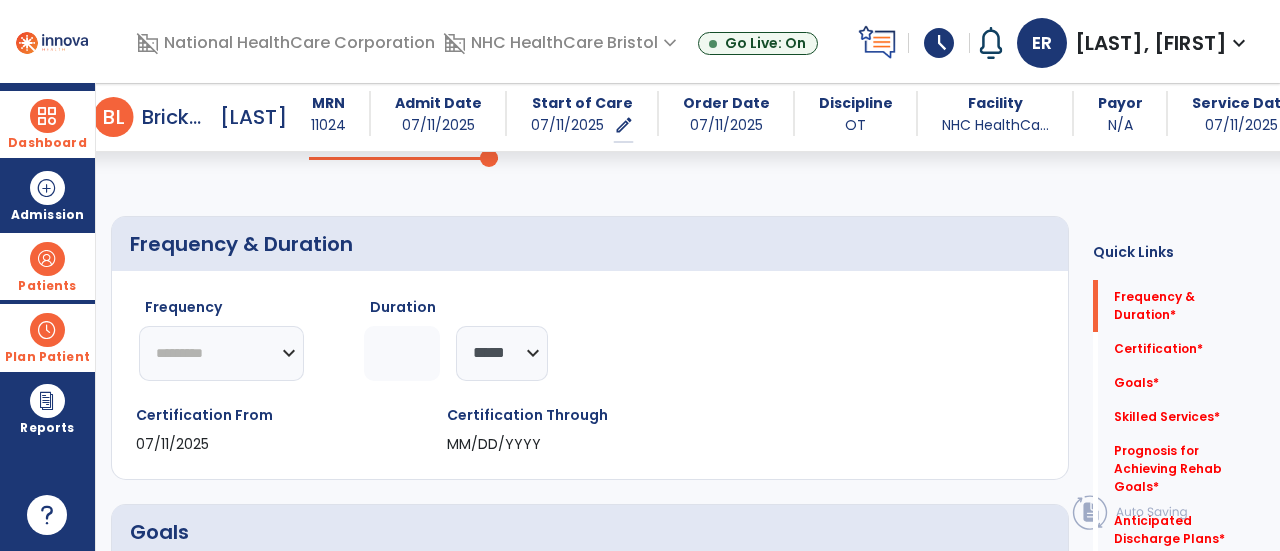 click on "********* ** ** ** ** ** ** **" 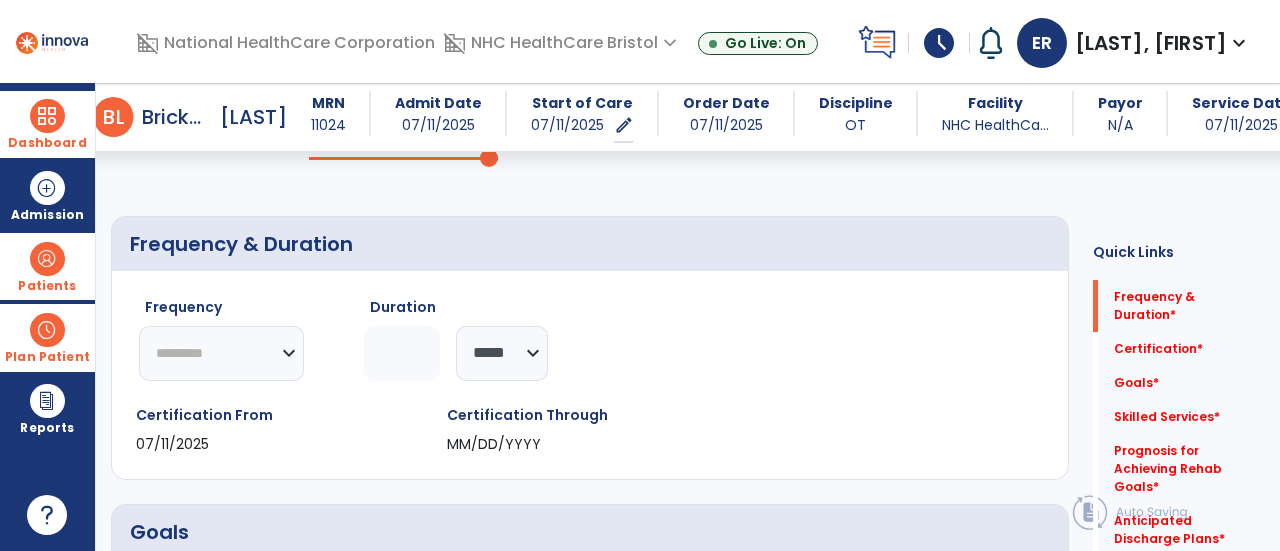 select on "**" 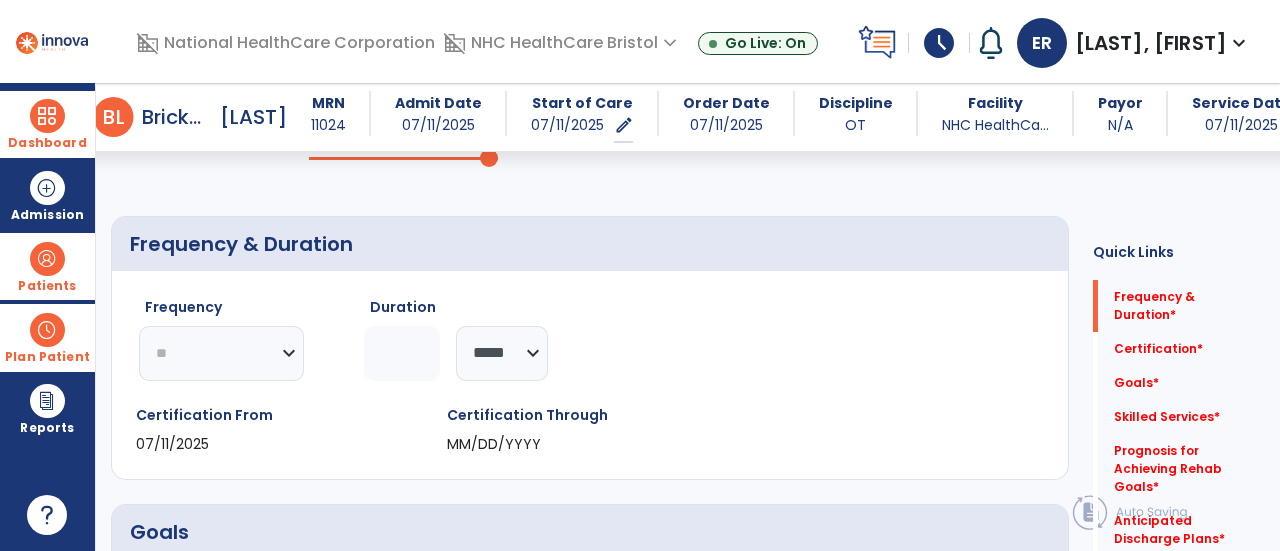 click on "********* ** ** ** ** ** ** **" 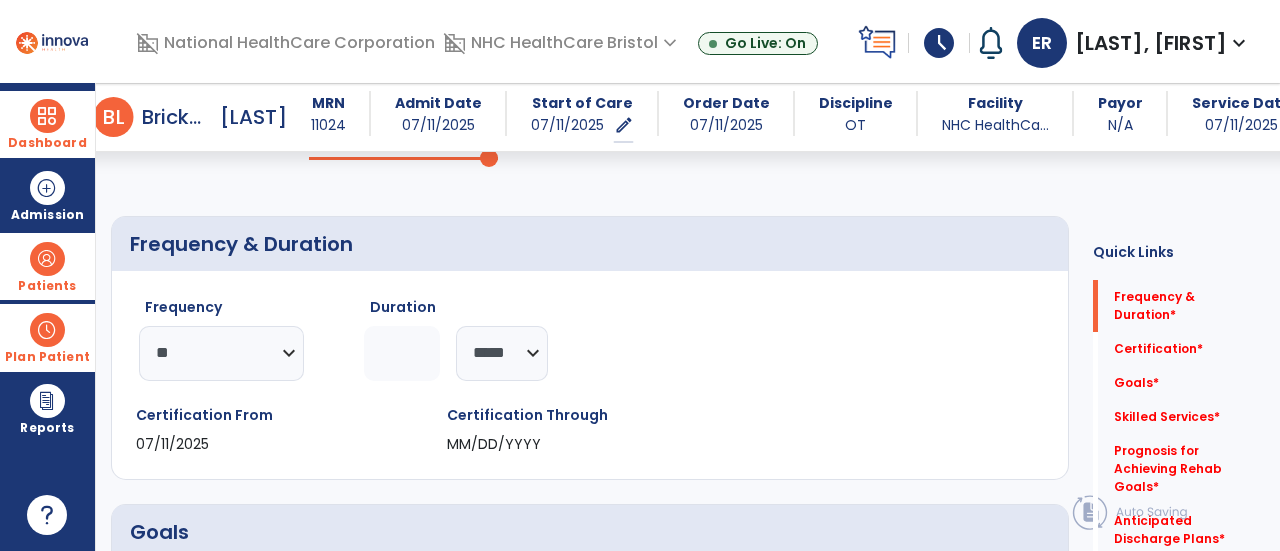click 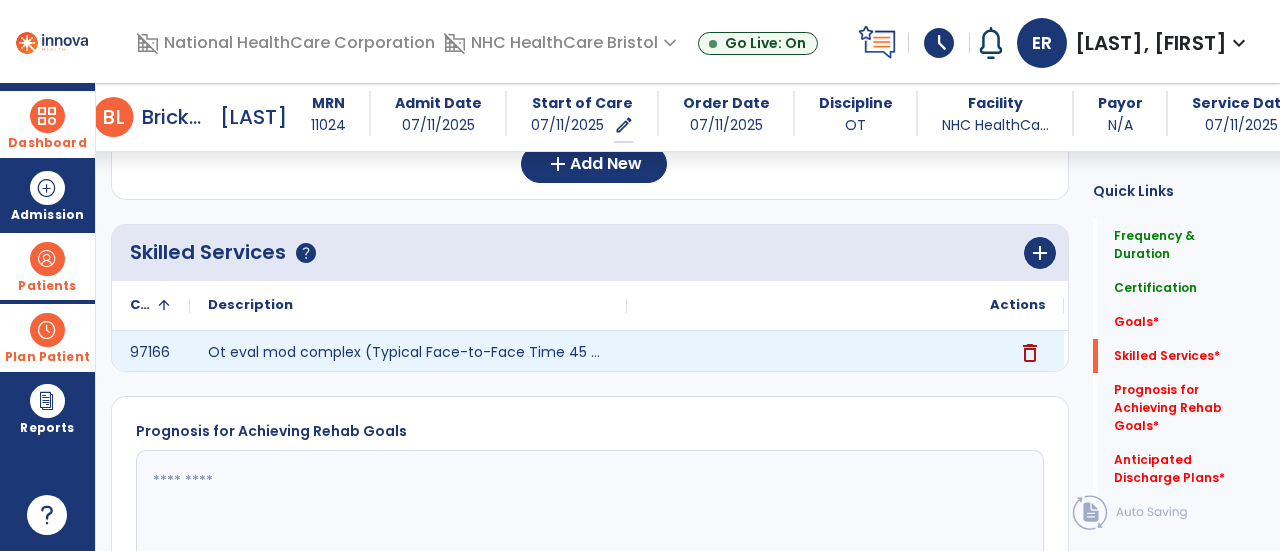 scroll, scrollTop: 438, scrollLeft: 0, axis: vertical 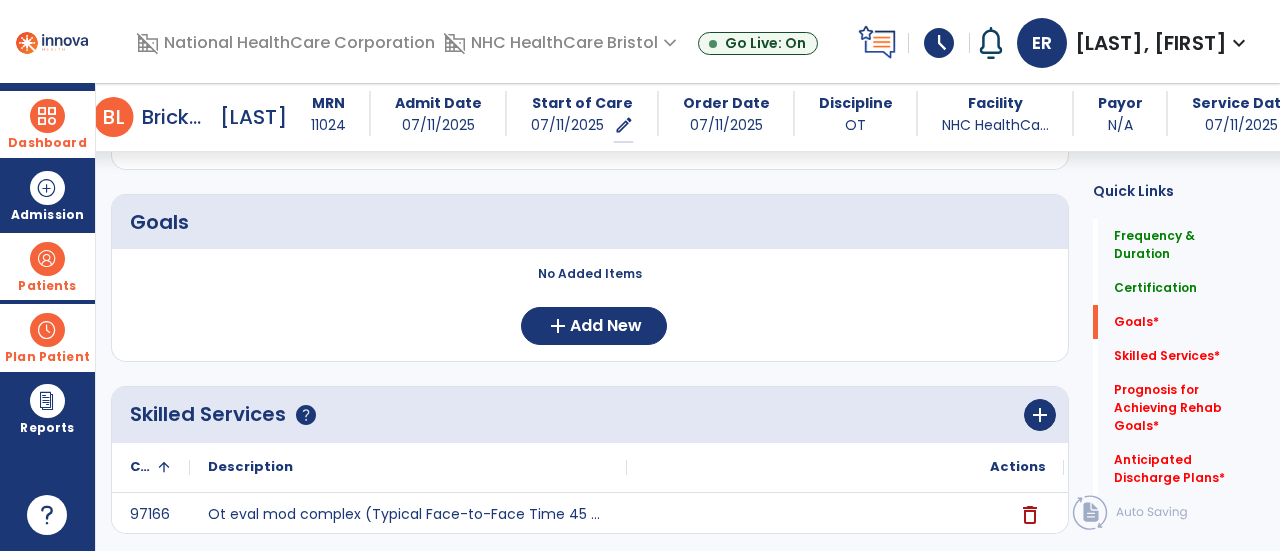 click on "No Added Items  add  Add New" at bounding box center [590, 305] 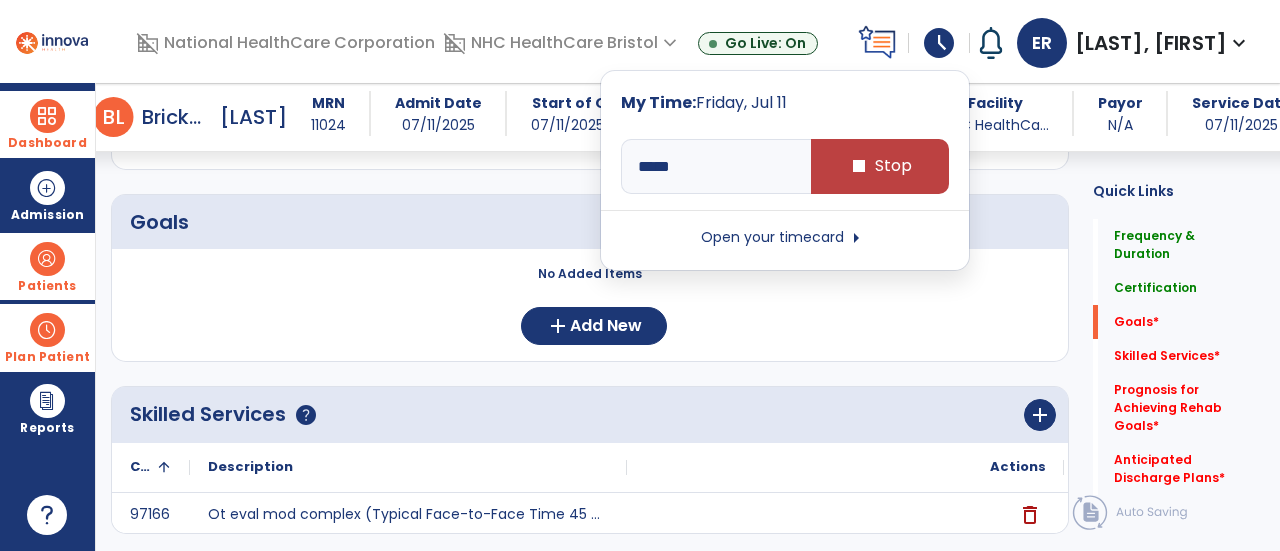 click on "stop  Stop" at bounding box center (880, 166) 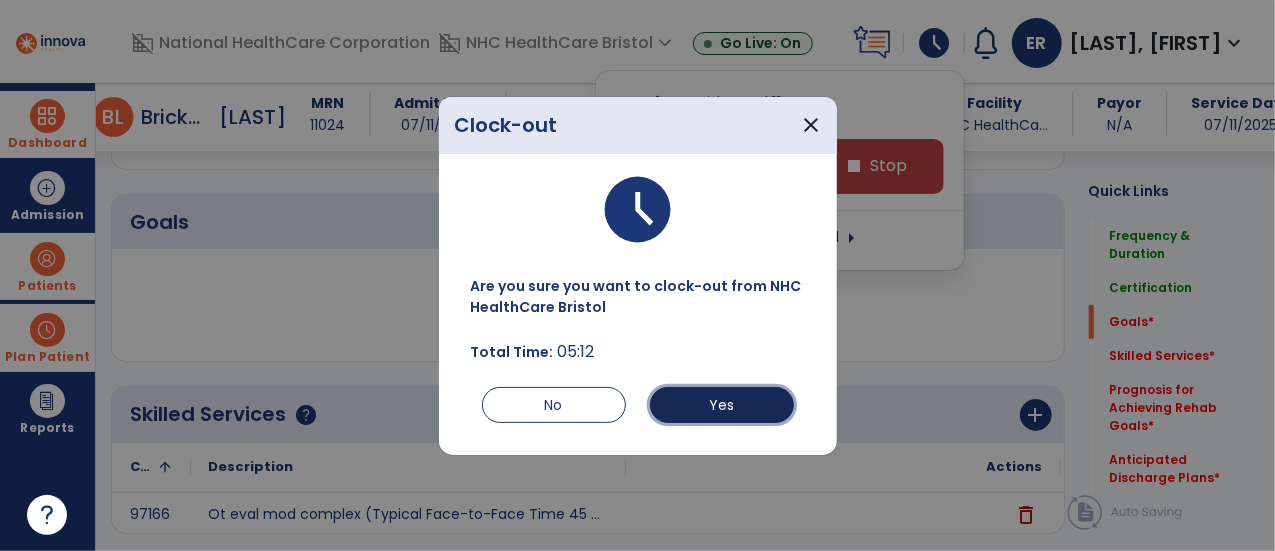 click on "Yes" at bounding box center (722, 405) 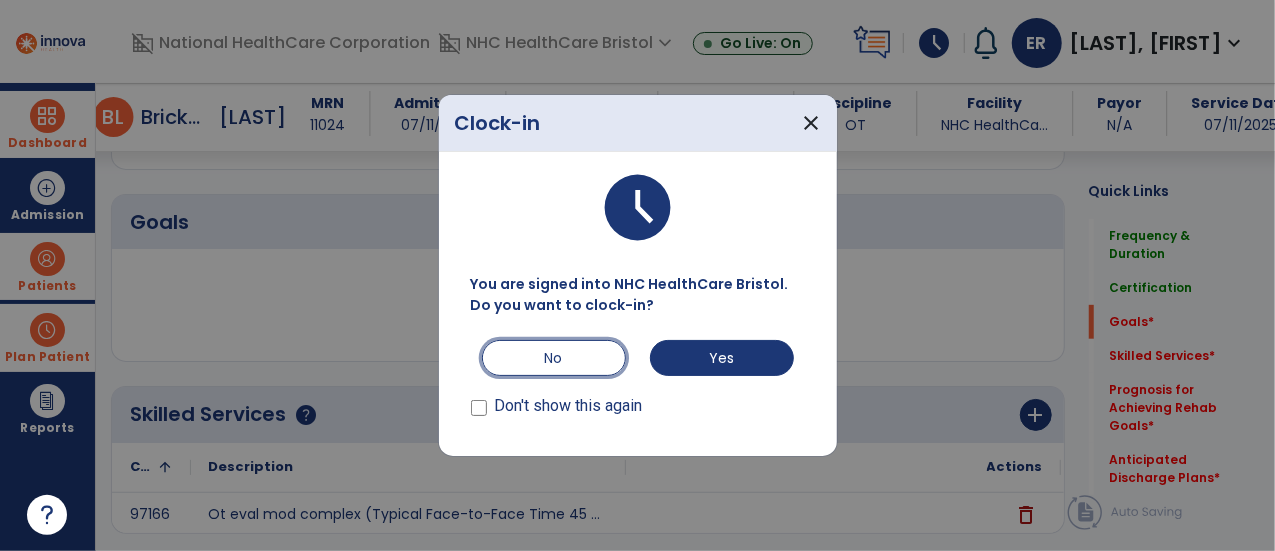 click on "No" at bounding box center (554, 358) 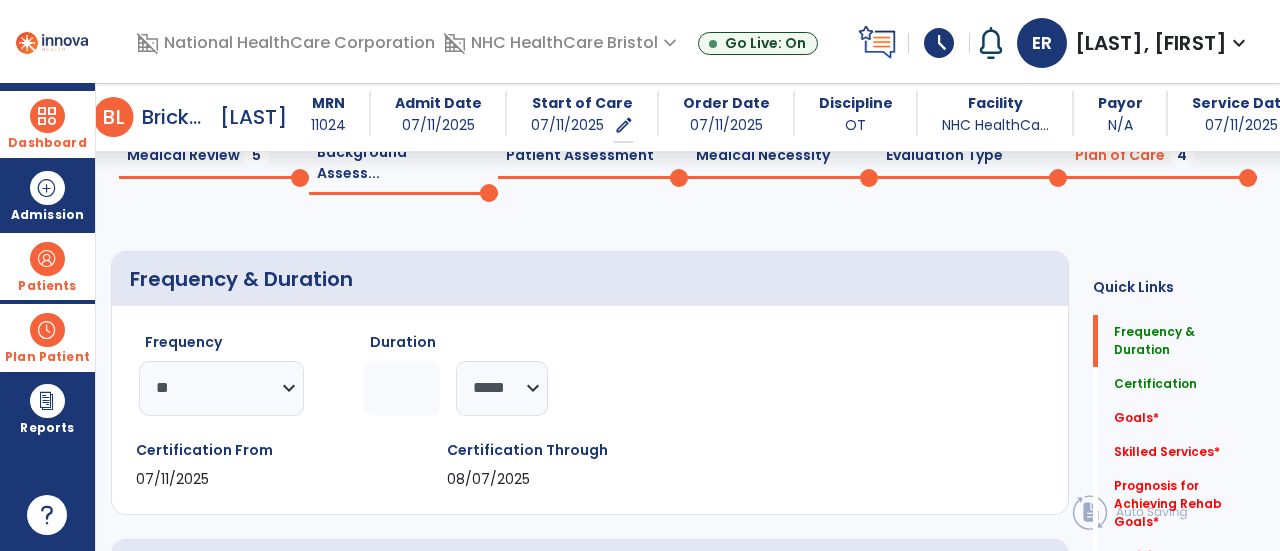 scroll, scrollTop: 443, scrollLeft: 0, axis: vertical 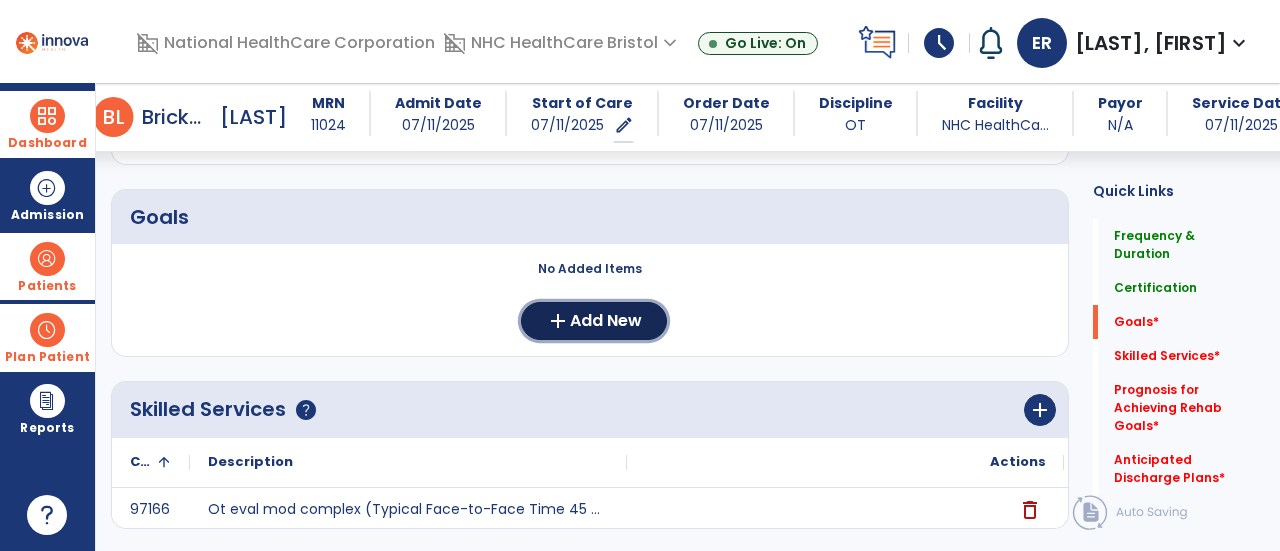 click on "add  Add New" at bounding box center [594, 321] 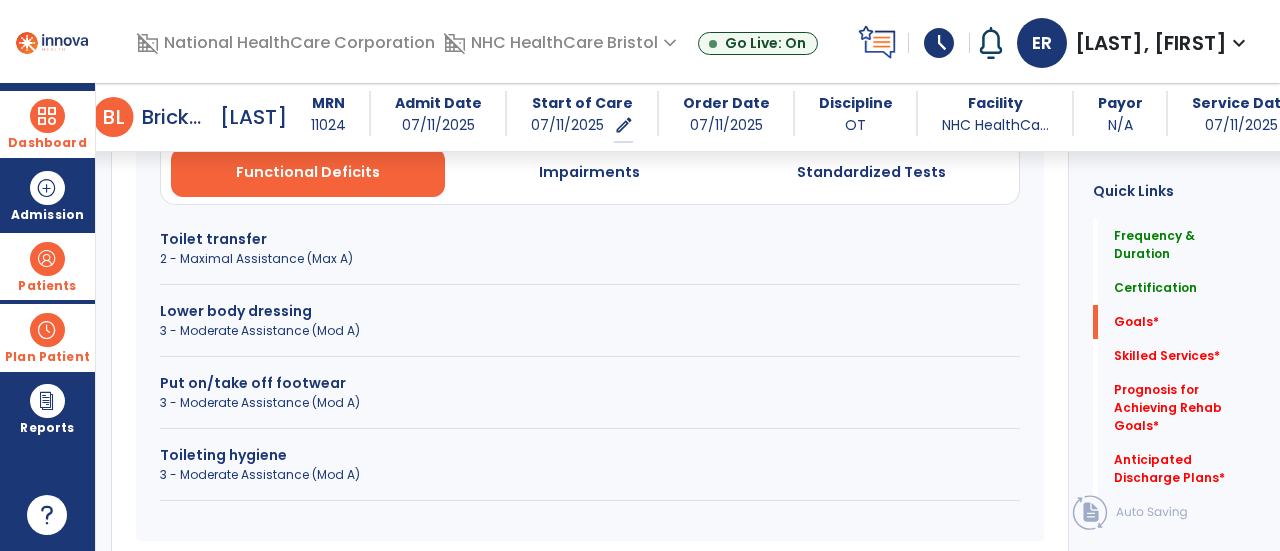 scroll, scrollTop: 641, scrollLeft: 0, axis: vertical 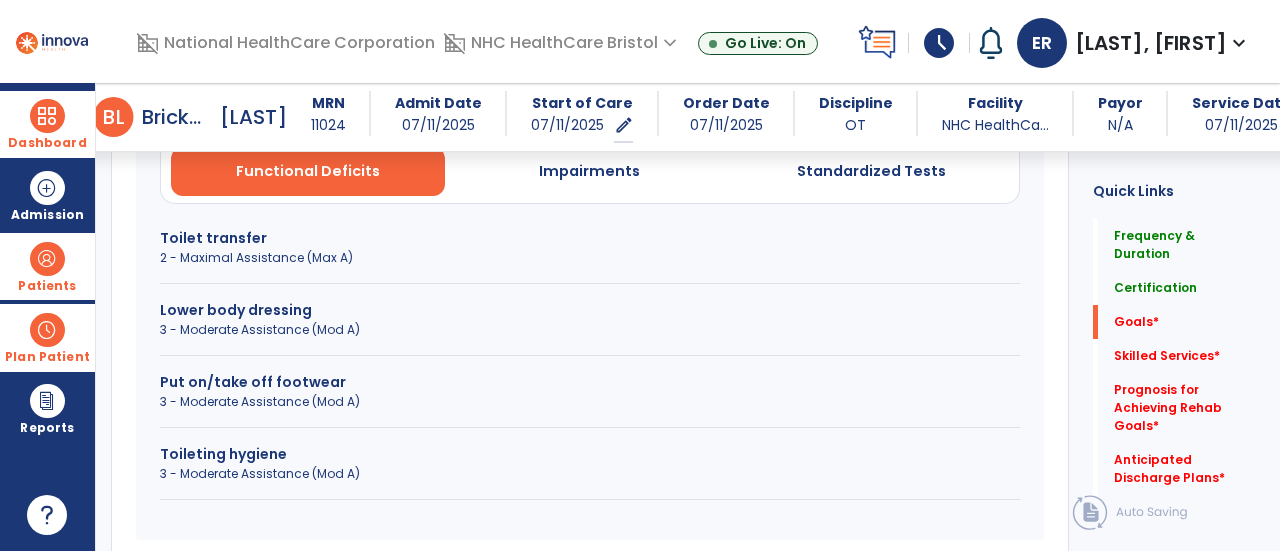 click on "2 - Maximal Assistance (Max A)" at bounding box center [590, 258] 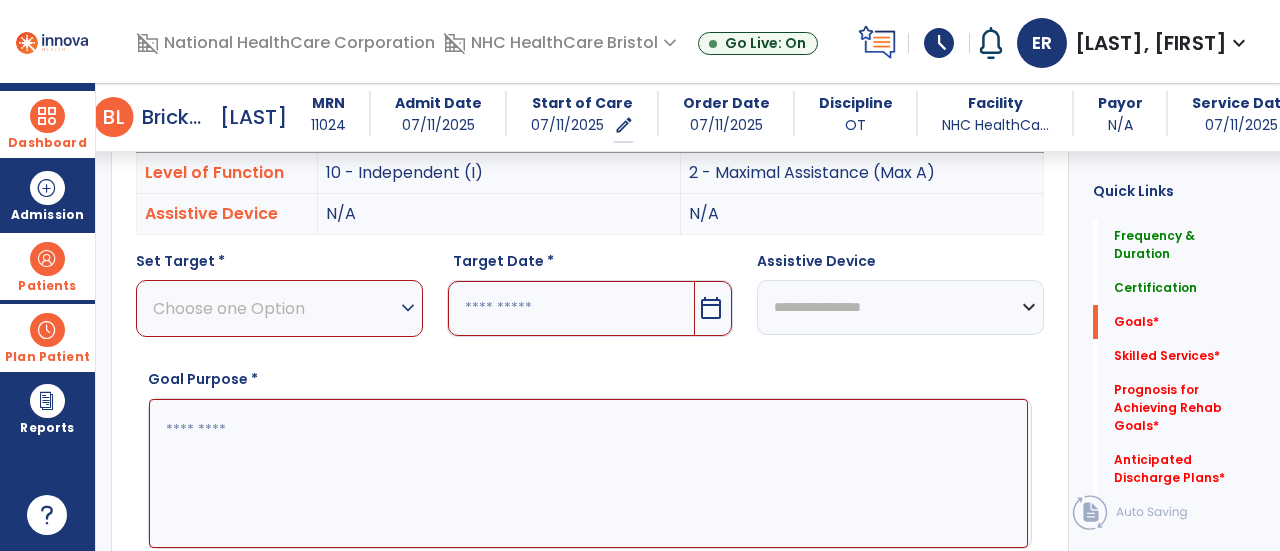 click on "Choose one Option" at bounding box center (274, 308) 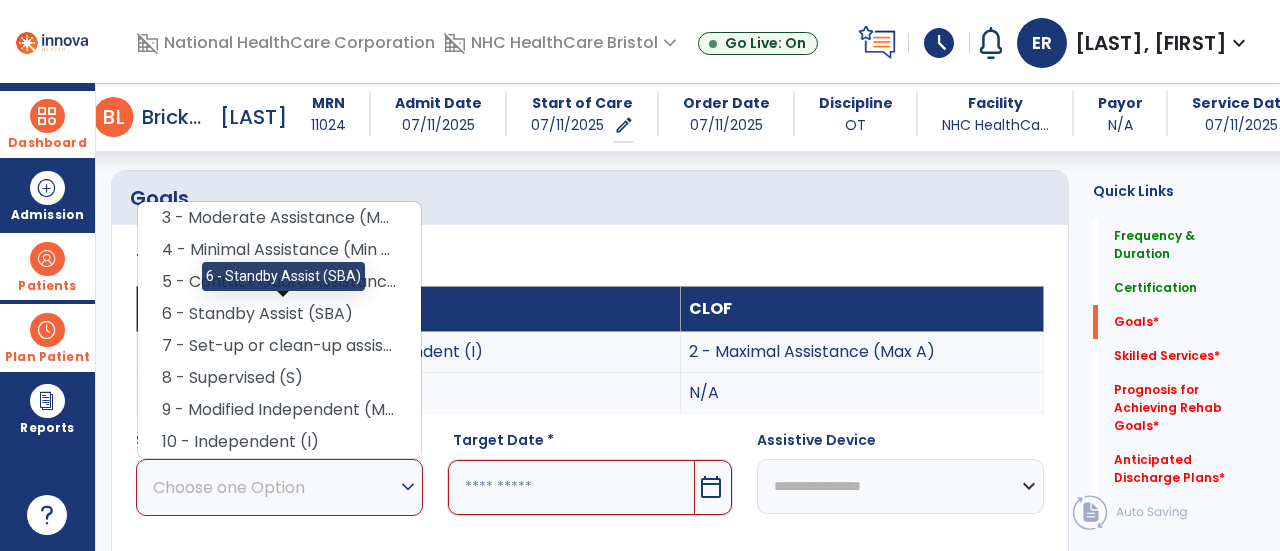 scroll, scrollTop: 461, scrollLeft: 0, axis: vertical 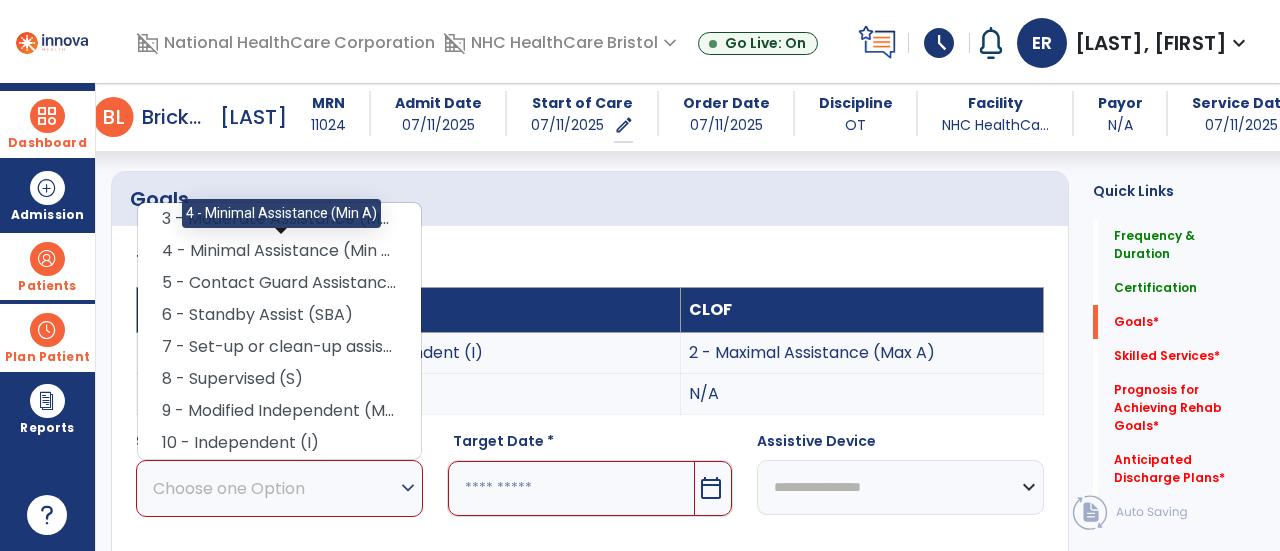 click on "4 - Minimal Assistance (Min A)" at bounding box center (279, 251) 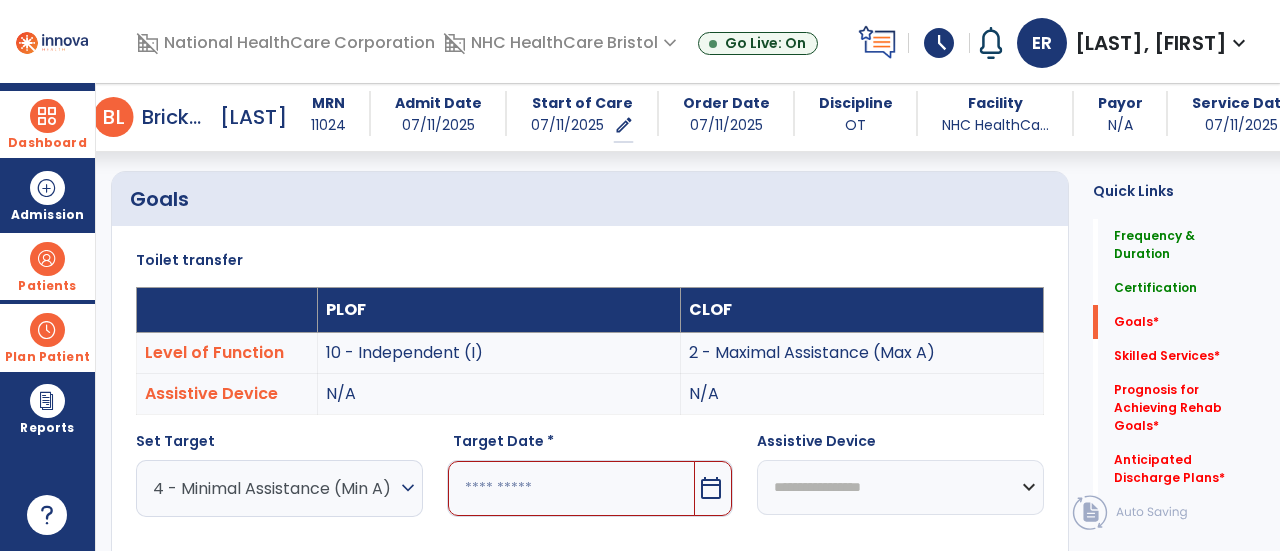 click at bounding box center (572, 488) 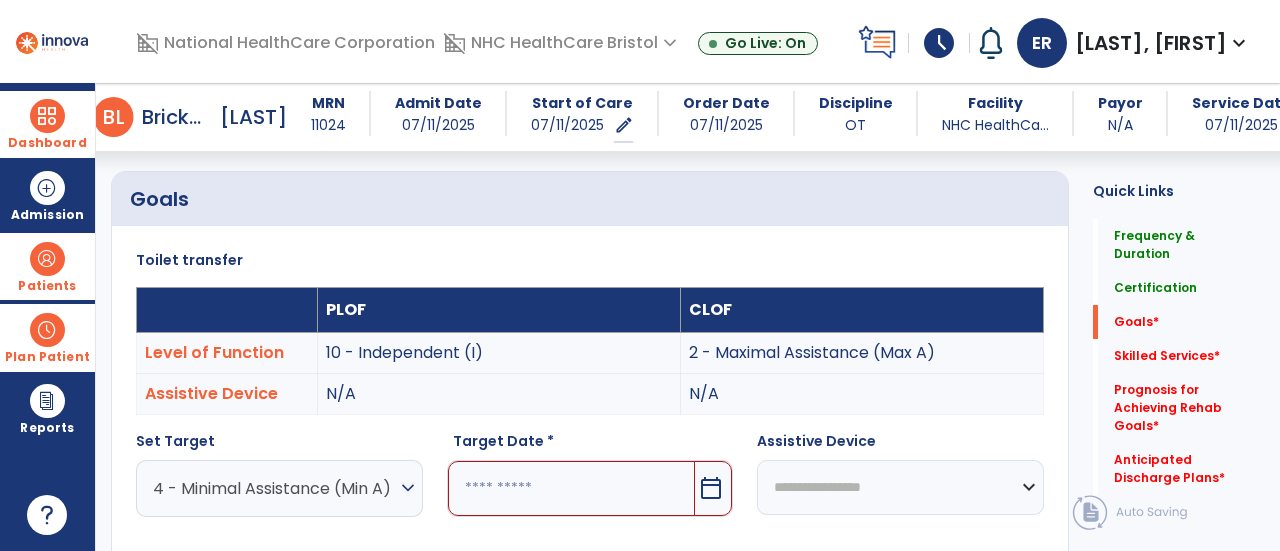 scroll, scrollTop: 781, scrollLeft: 0, axis: vertical 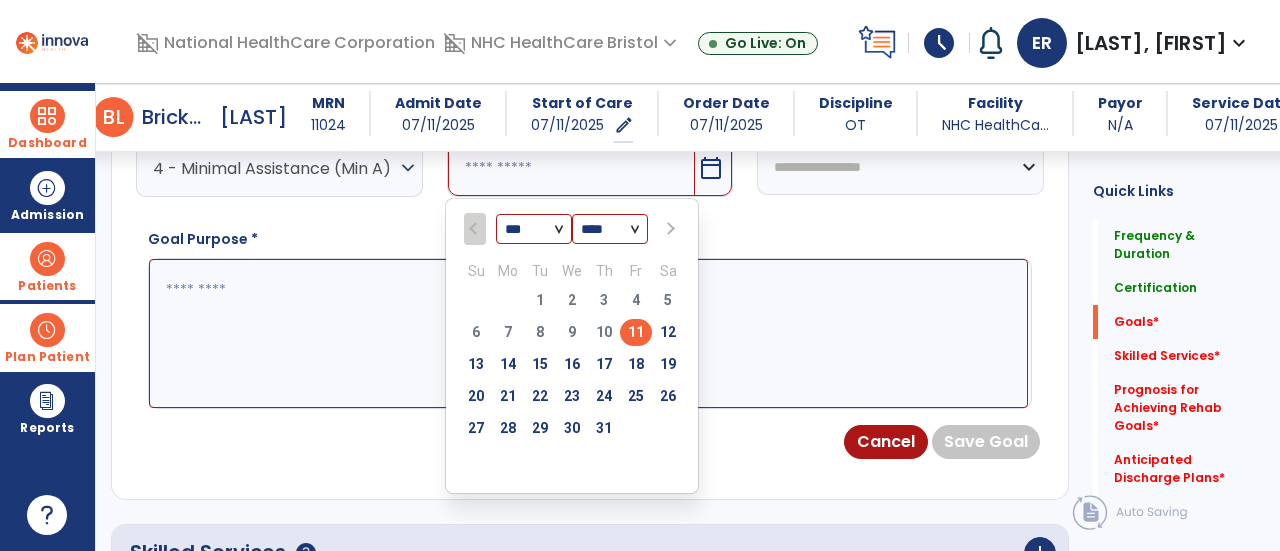click at bounding box center [669, 229] 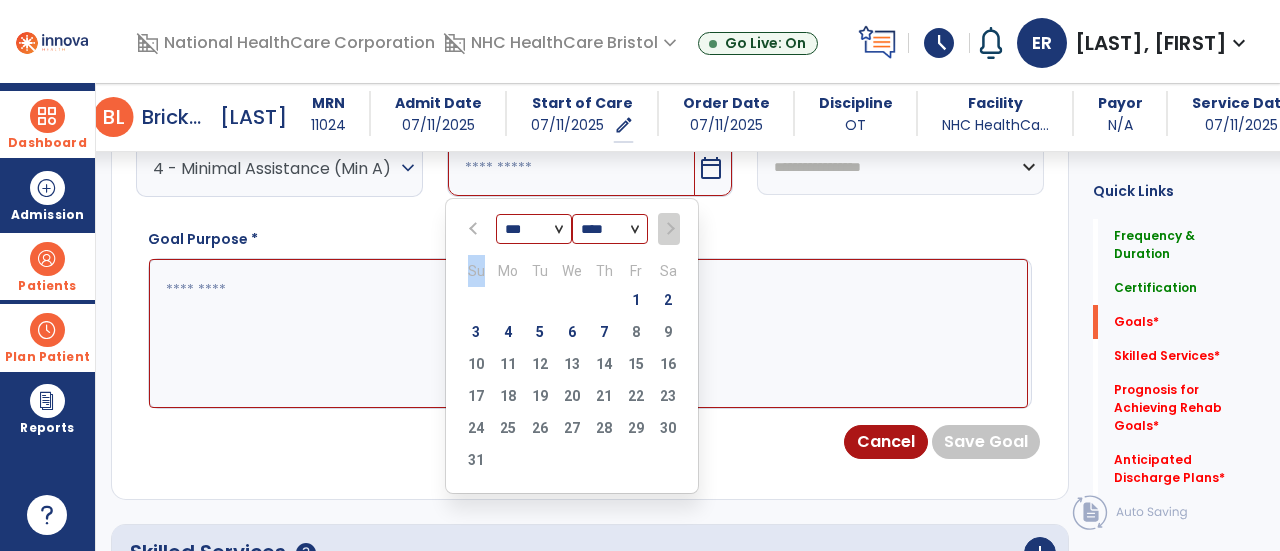 click at bounding box center (668, 229) 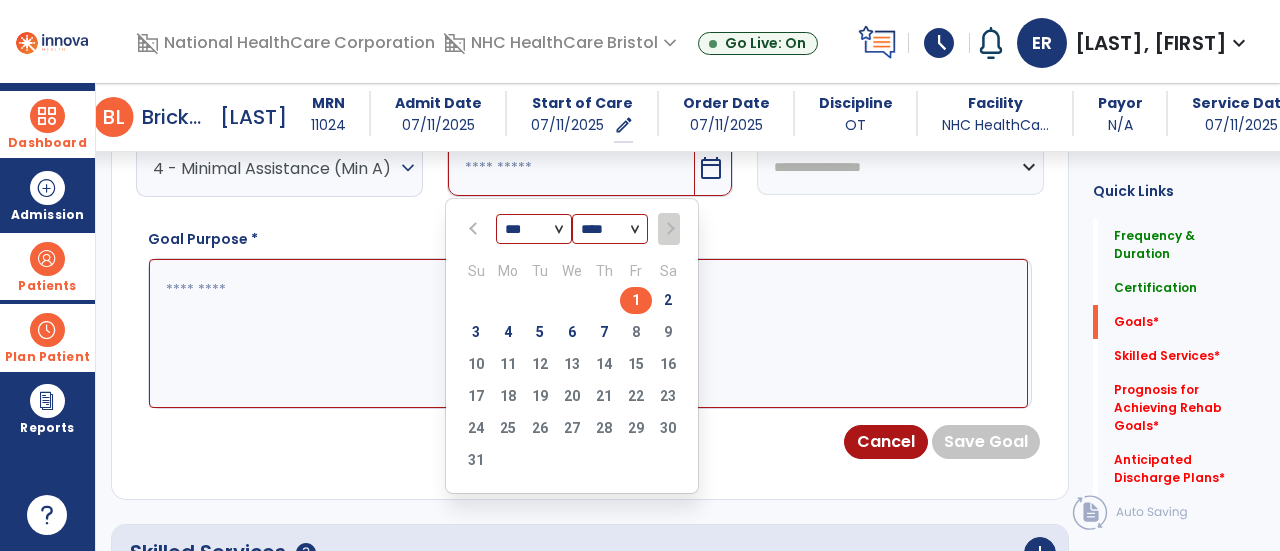 click on "7" at bounding box center [604, 332] 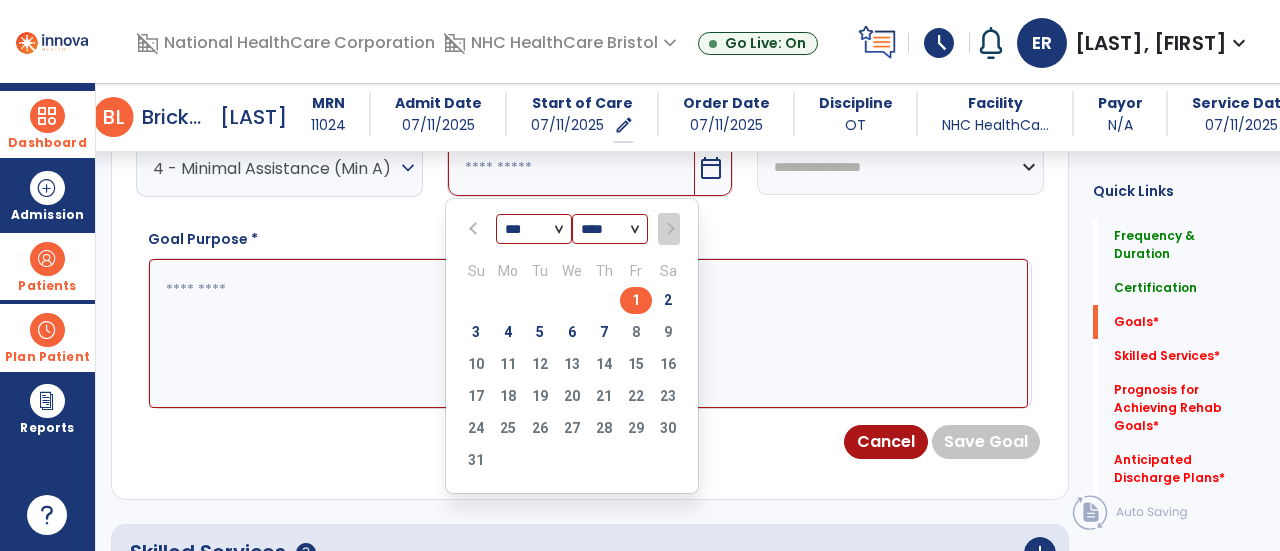 type on "********" 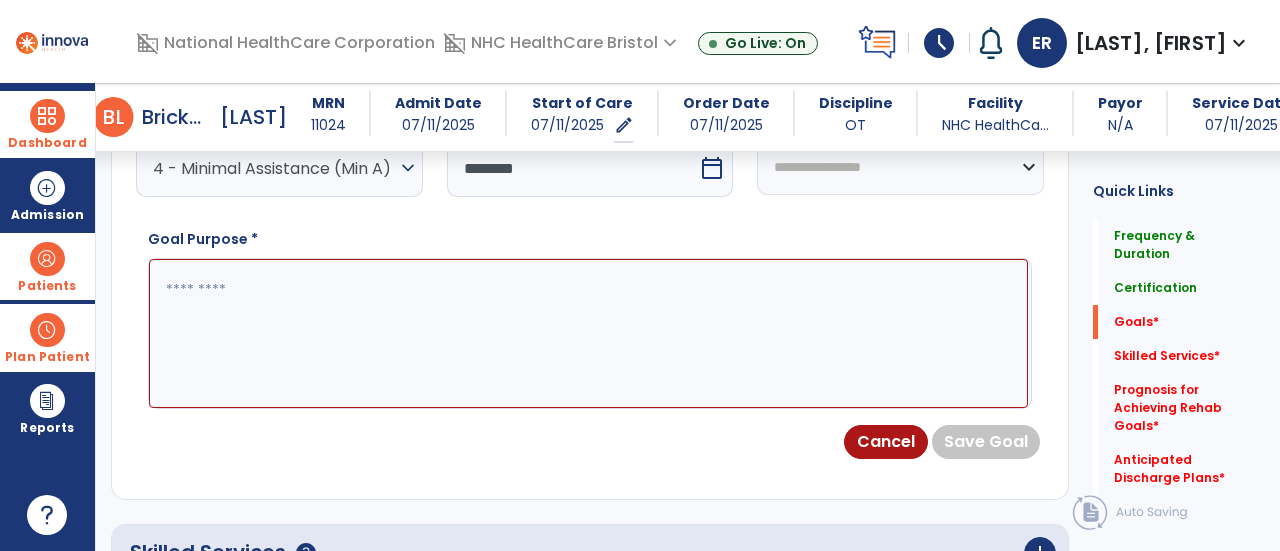 click at bounding box center [588, 333] 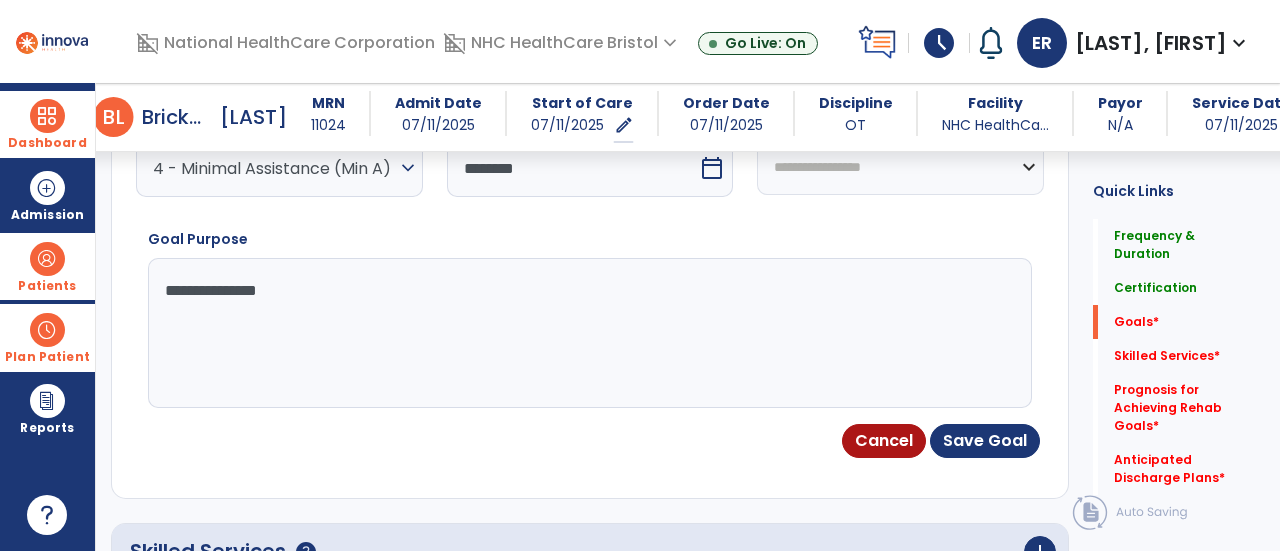 type on "**********" 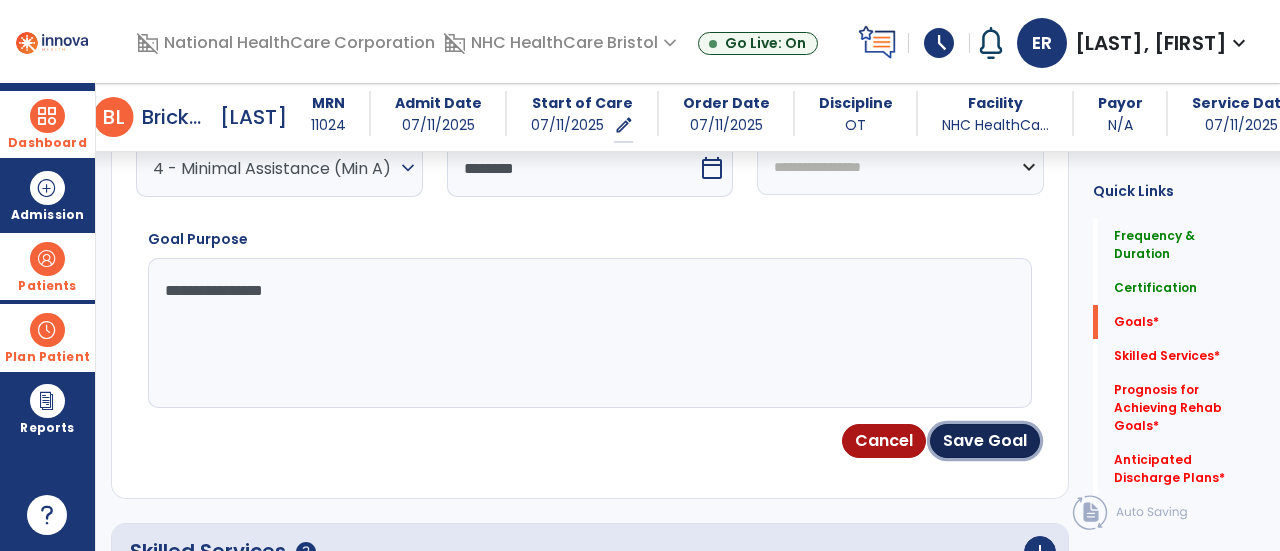 click on "Save Goal" at bounding box center (985, 441) 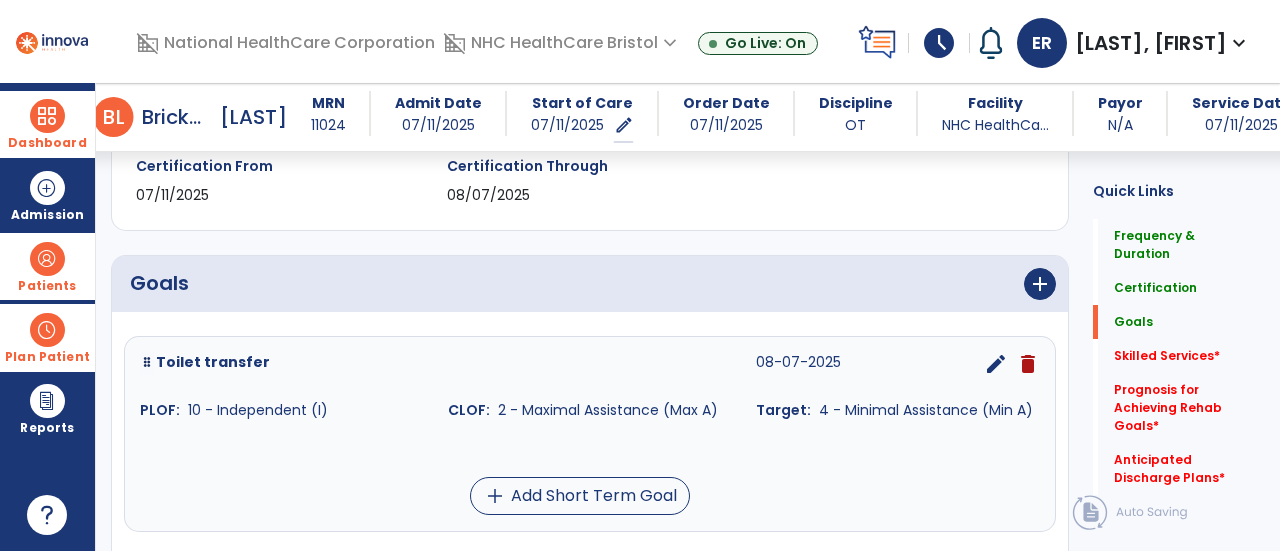 scroll, scrollTop: 427, scrollLeft: 0, axis: vertical 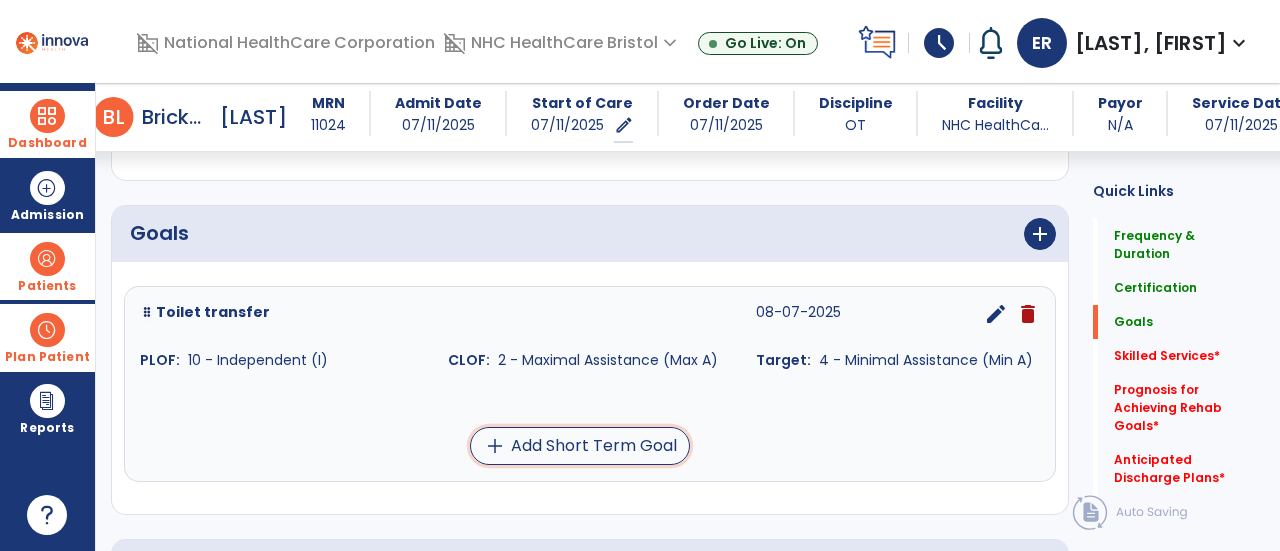 click on "add  Add Short Term Goal" at bounding box center [580, 446] 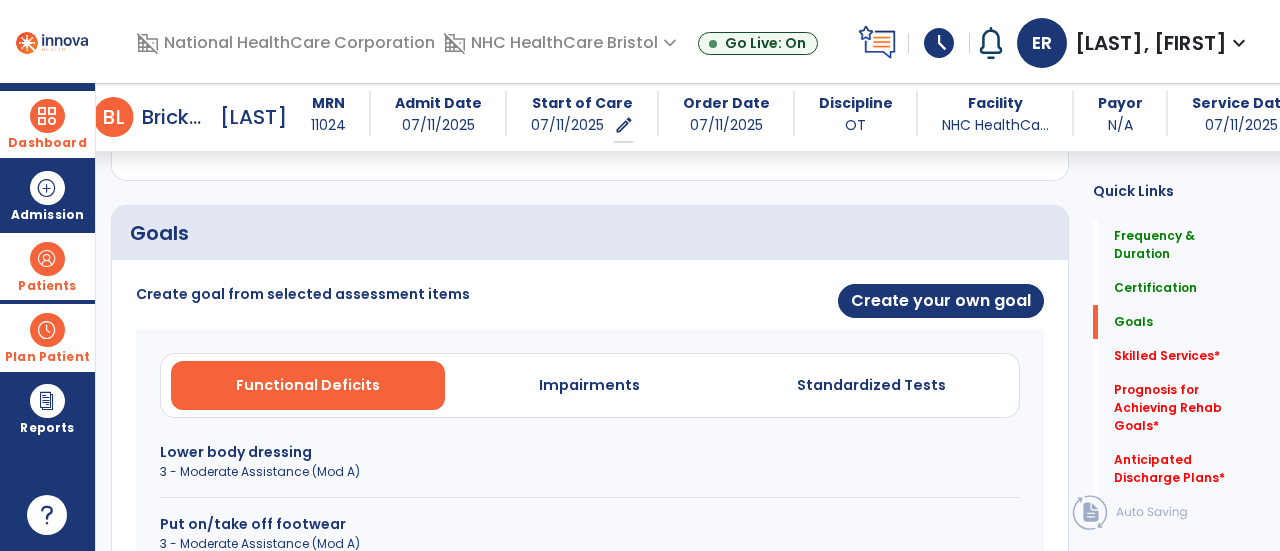 scroll, scrollTop: 587, scrollLeft: 0, axis: vertical 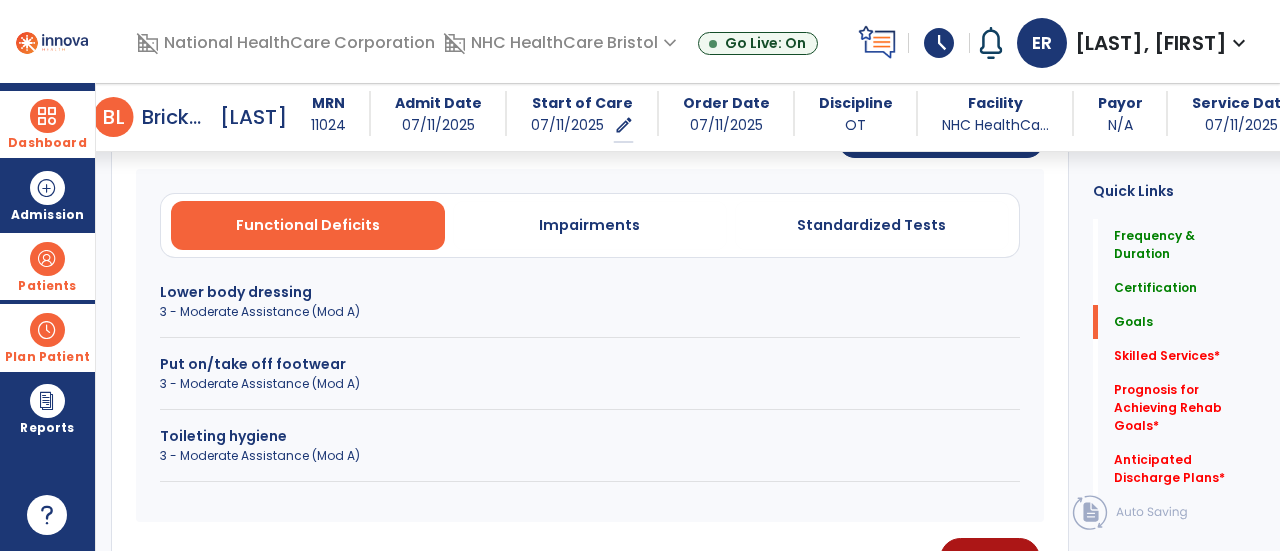 click on "3 - Moderate Assistance (Mod A)" at bounding box center [590, 456] 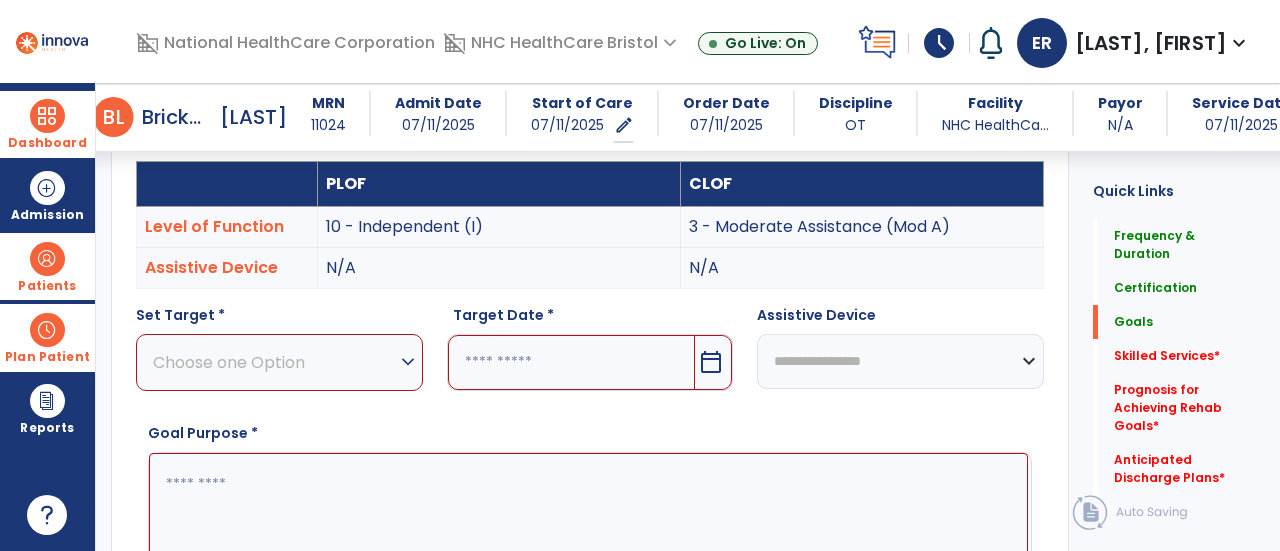 click on "Choose one Option" at bounding box center (274, 362) 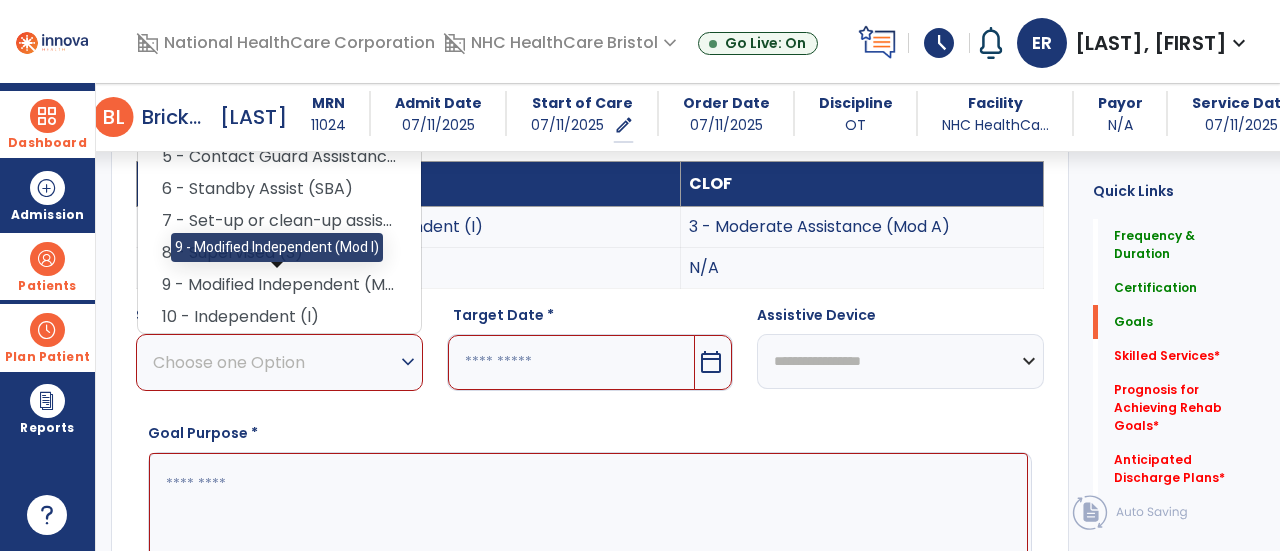 scroll, scrollTop: 458, scrollLeft: 0, axis: vertical 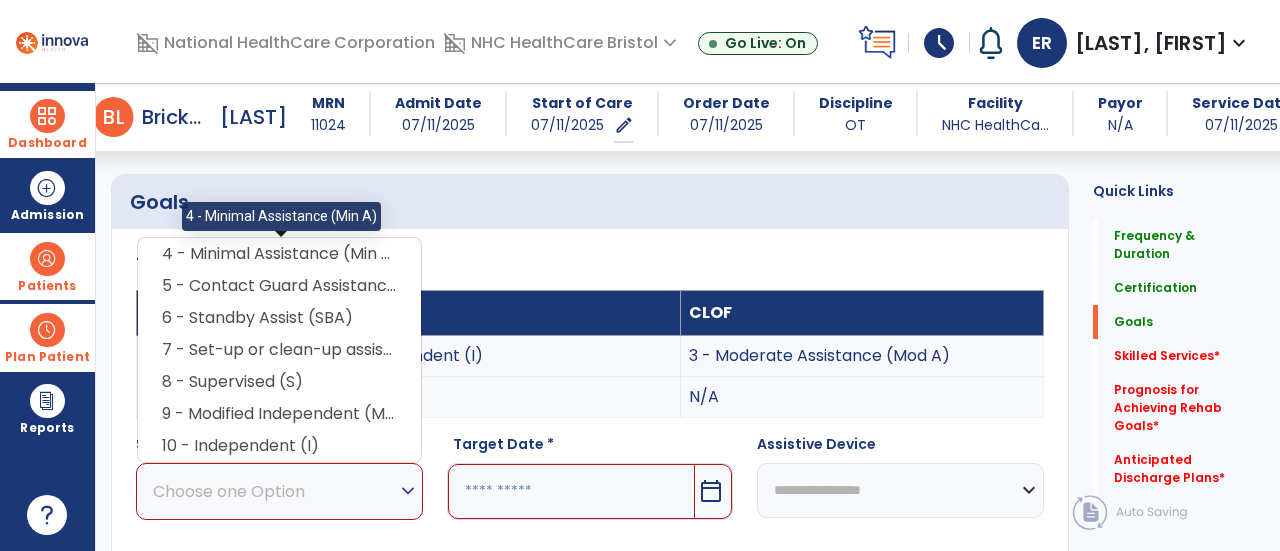 click on "4 - Minimal Assistance (Min A)" at bounding box center (279, 254) 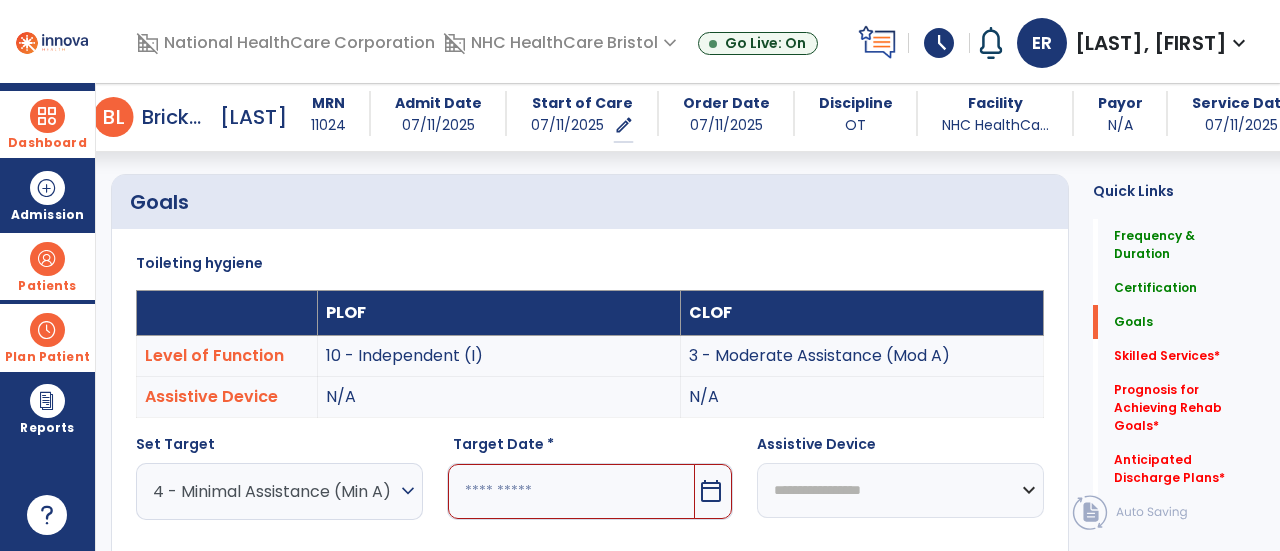 click at bounding box center (572, 491) 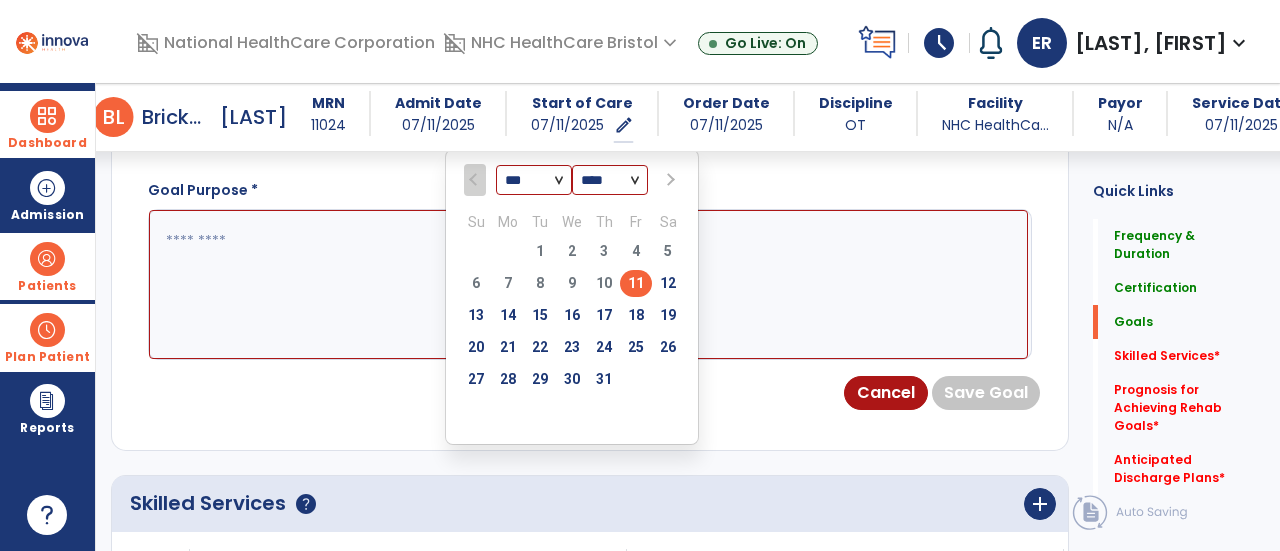 click on "25" at bounding box center (636, 347) 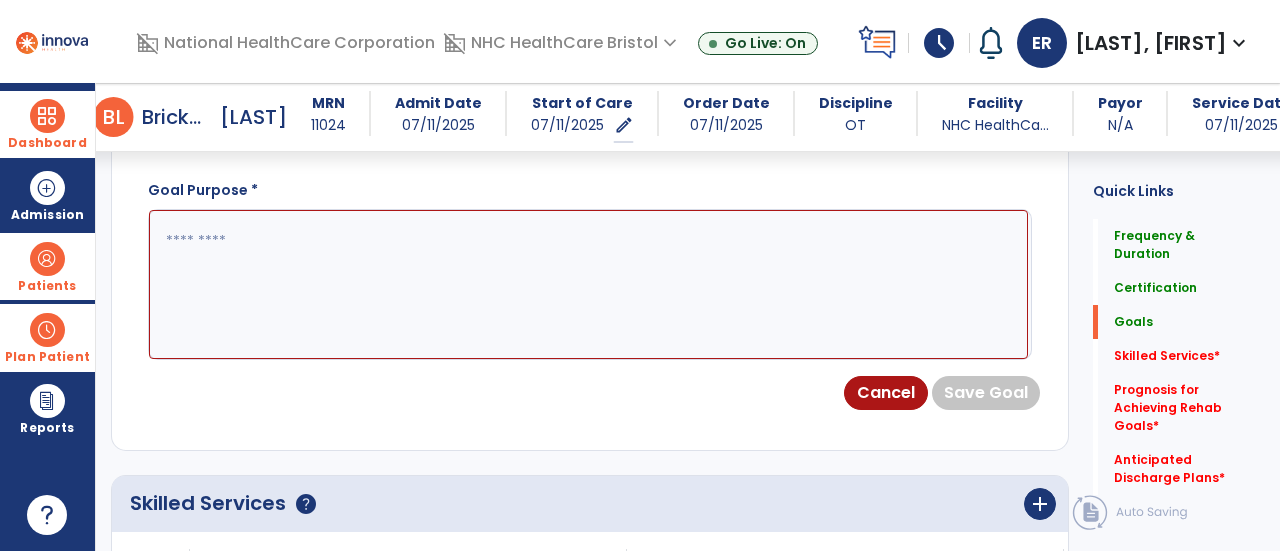 scroll, scrollTop: 822, scrollLeft: 0, axis: vertical 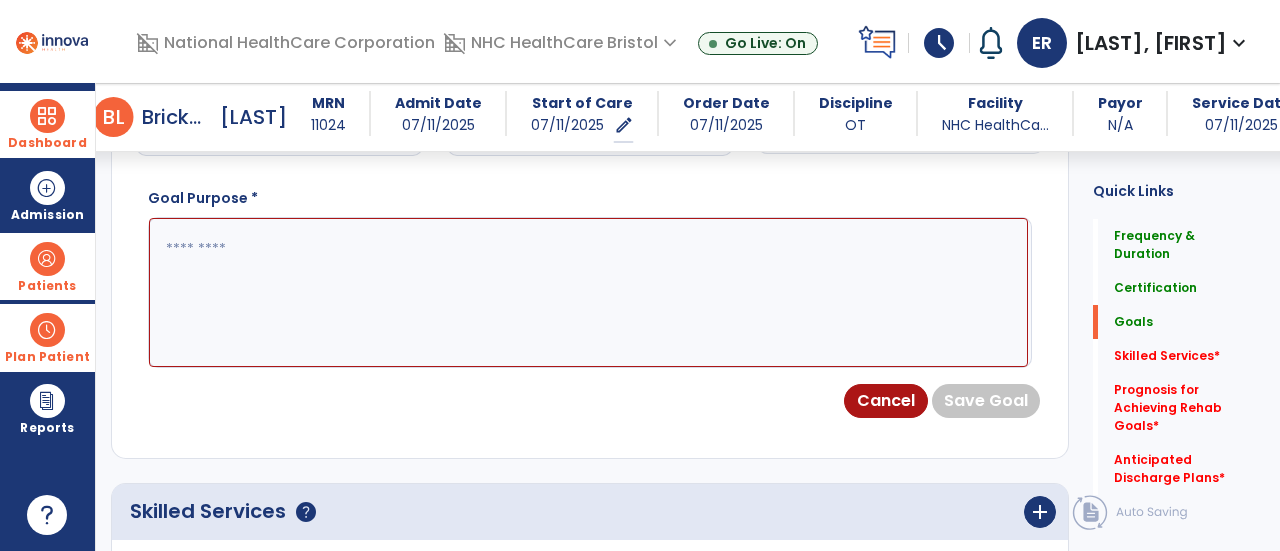 click at bounding box center [588, 292] 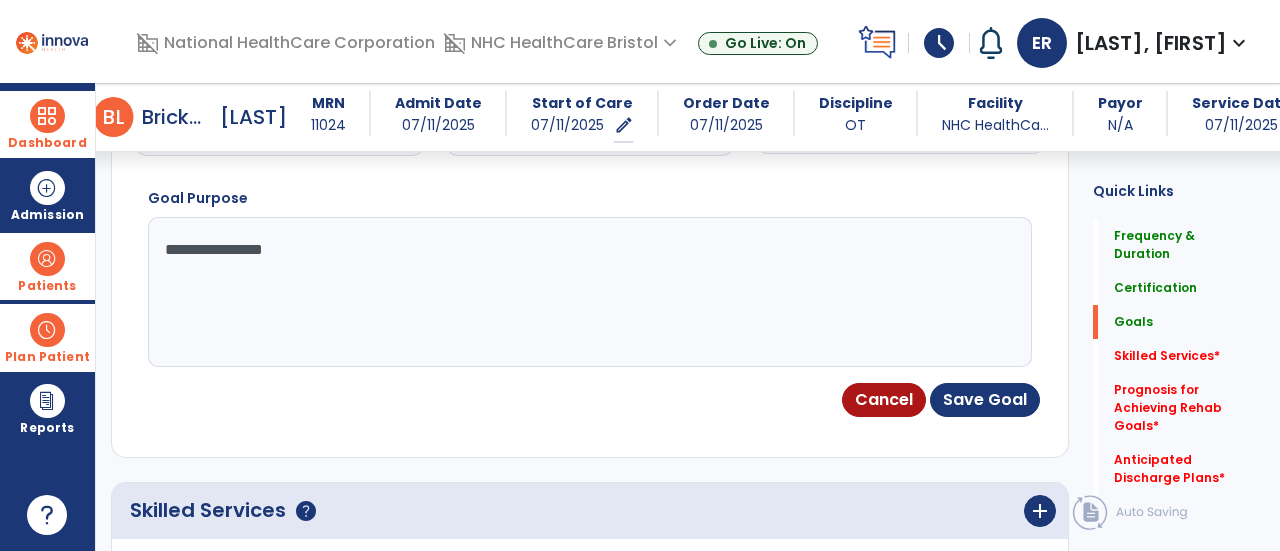 type on "**********" 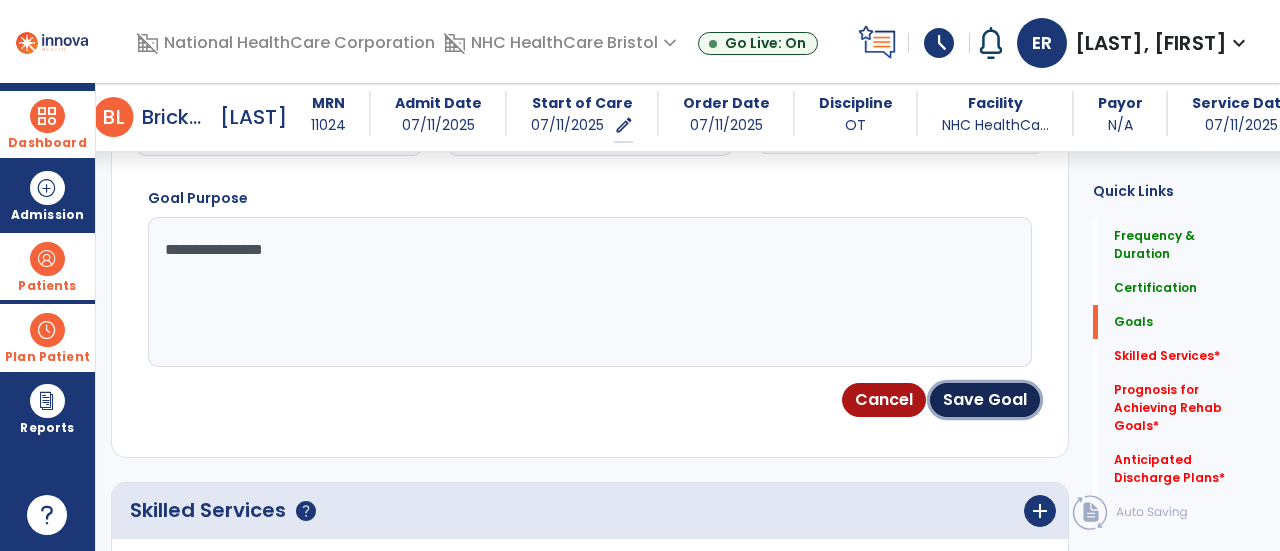 click on "Save Goal" at bounding box center [985, 400] 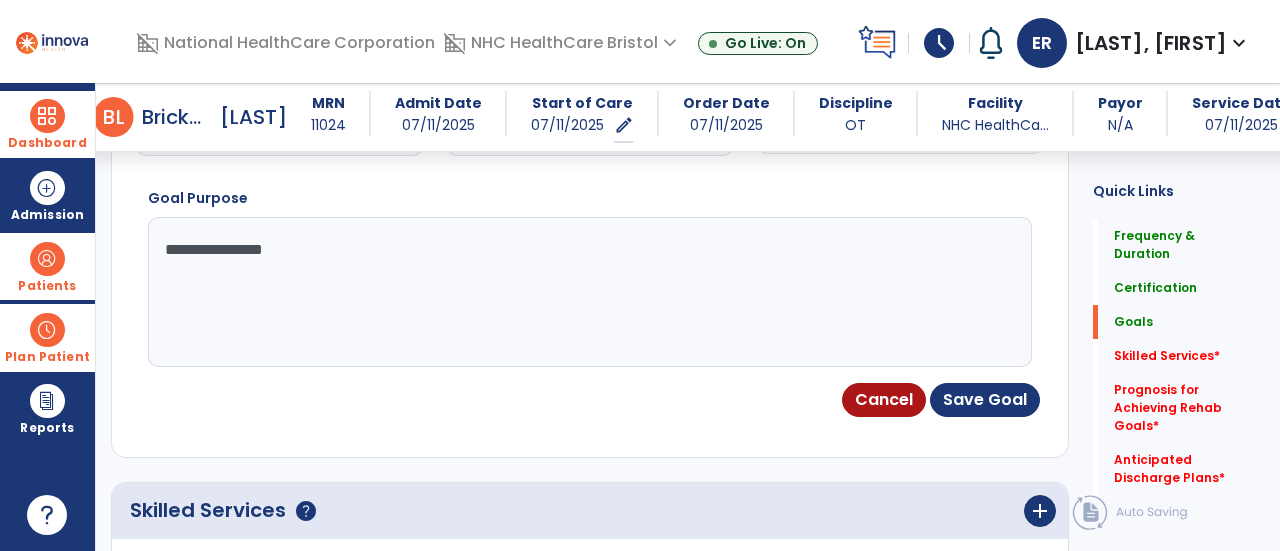 scroll, scrollTop: 235, scrollLeft: 0, axis: vertical 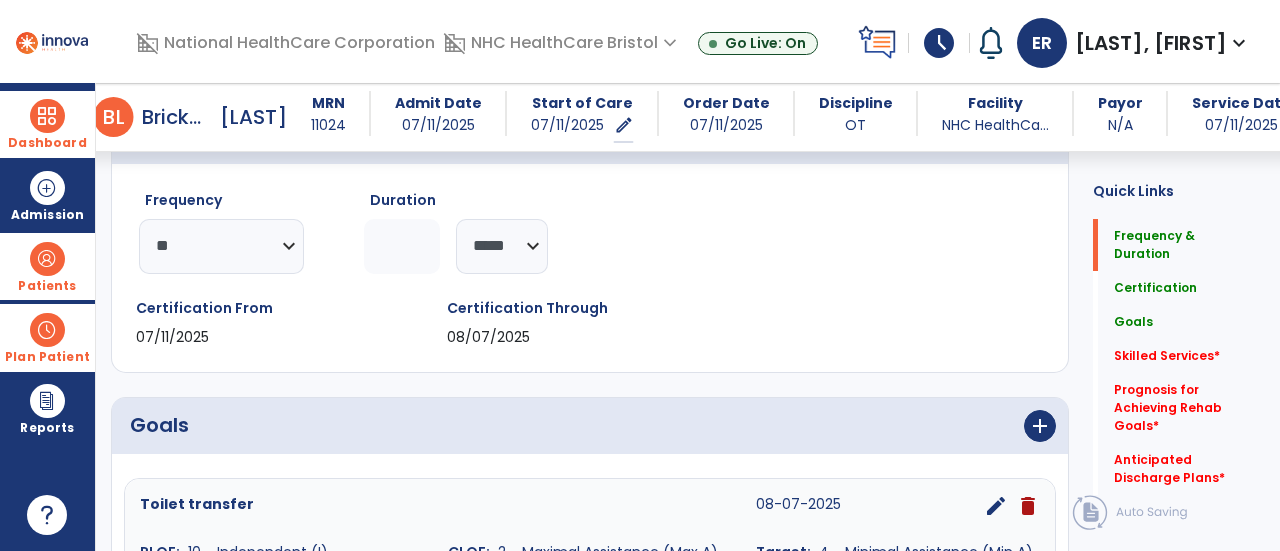 click on "schedule" at bounding box center [939, 43] 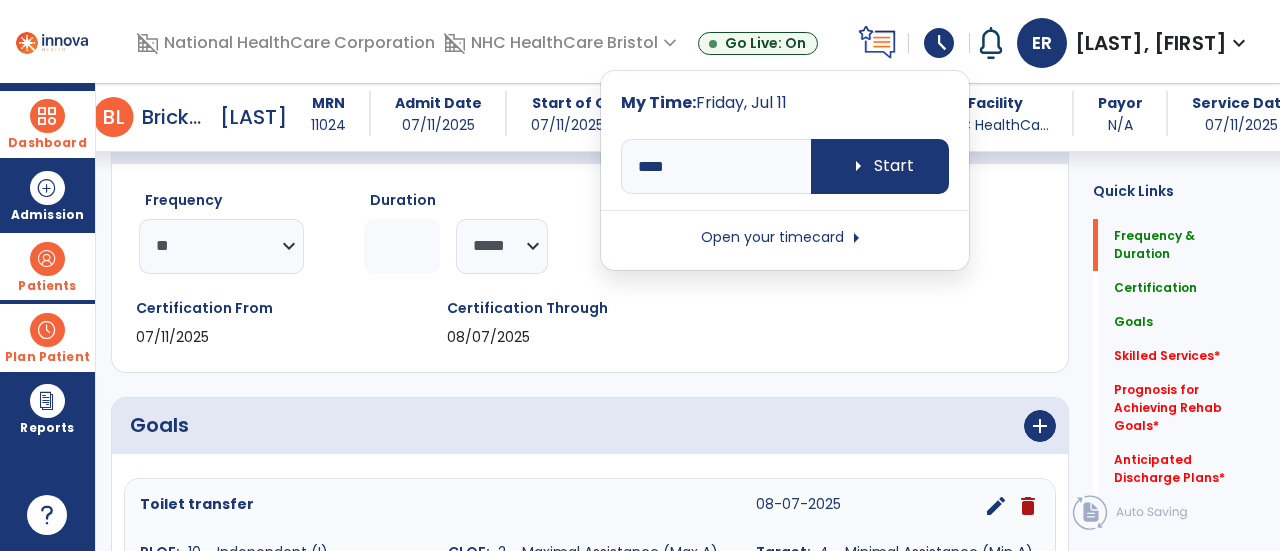 click on "Open your timecard  arrow_right" at bounding box center [785, 238] 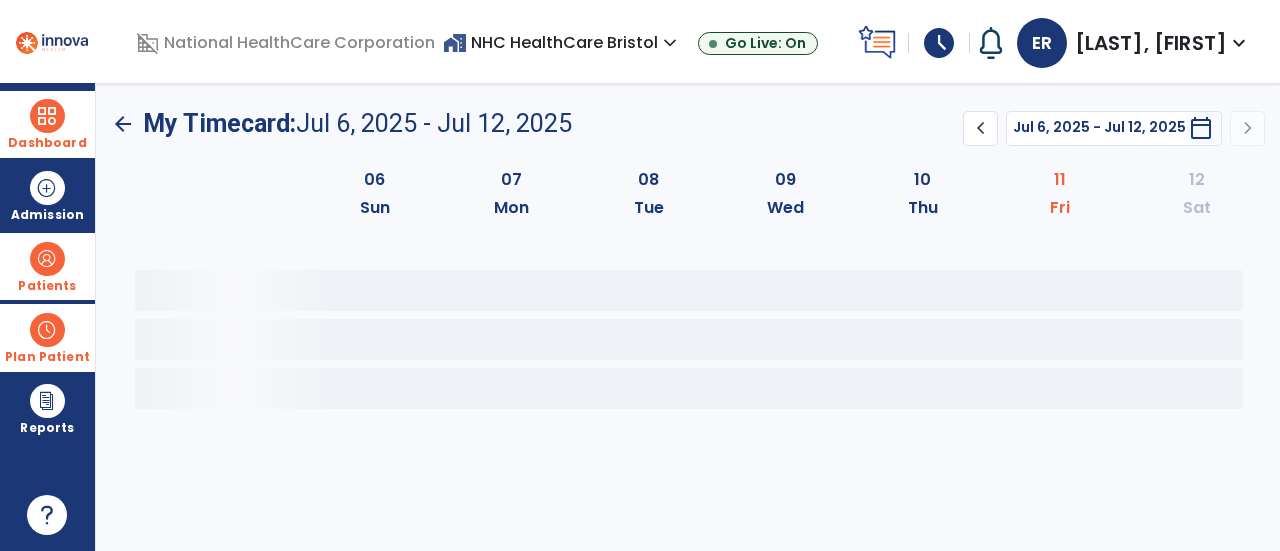 scroll, scrollTop: 0, scrollLeft: 0, axis: both 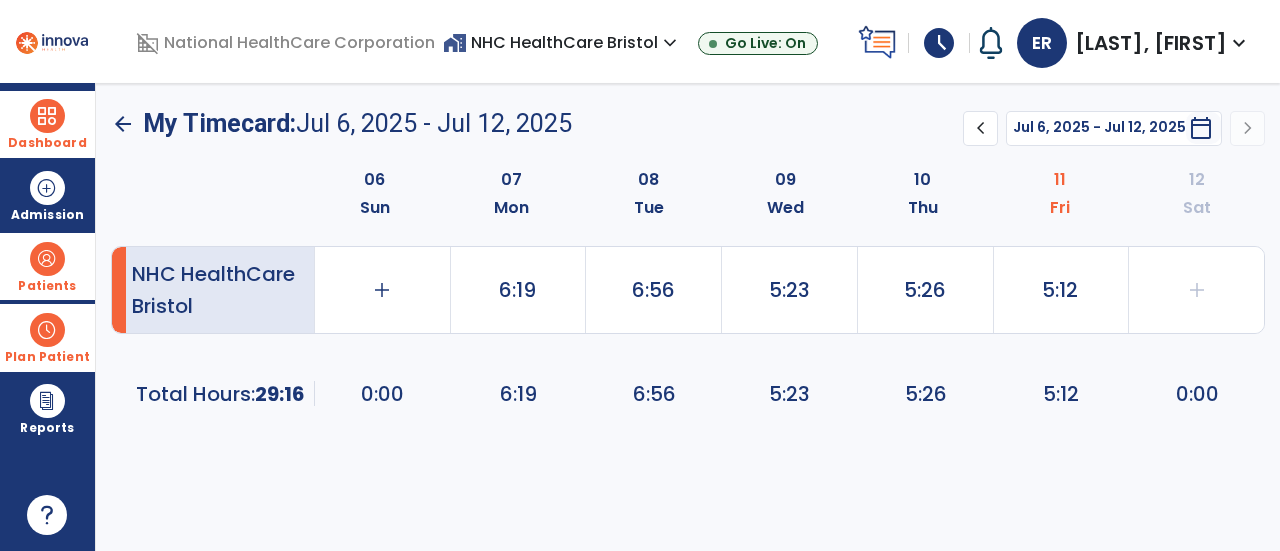 click on "5:12" 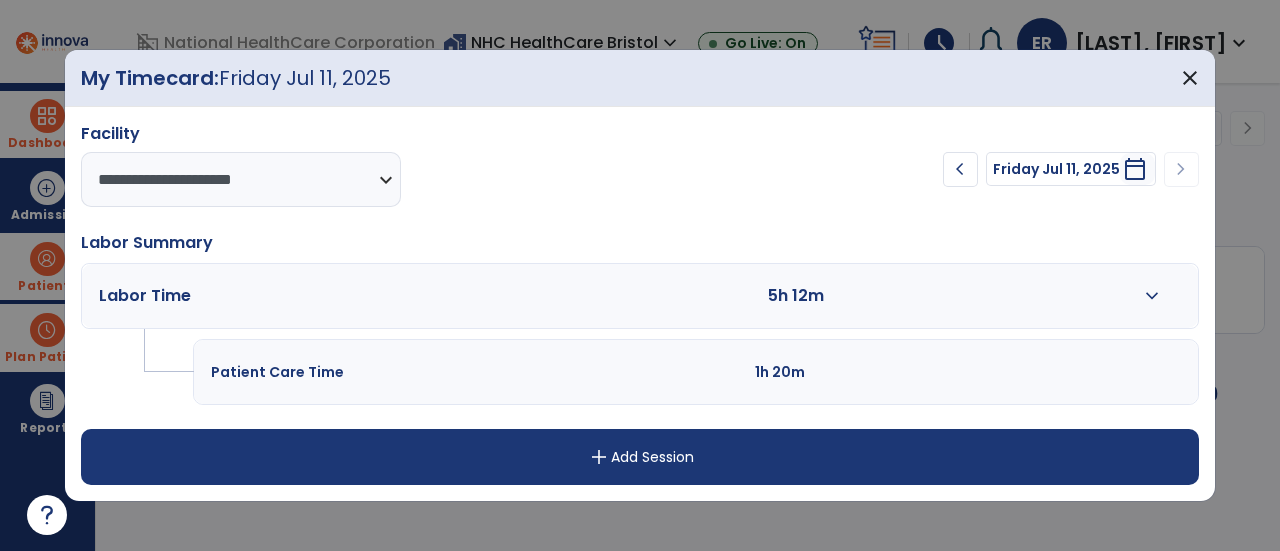 click on "expand_more" at bounding box center [1152, 296] 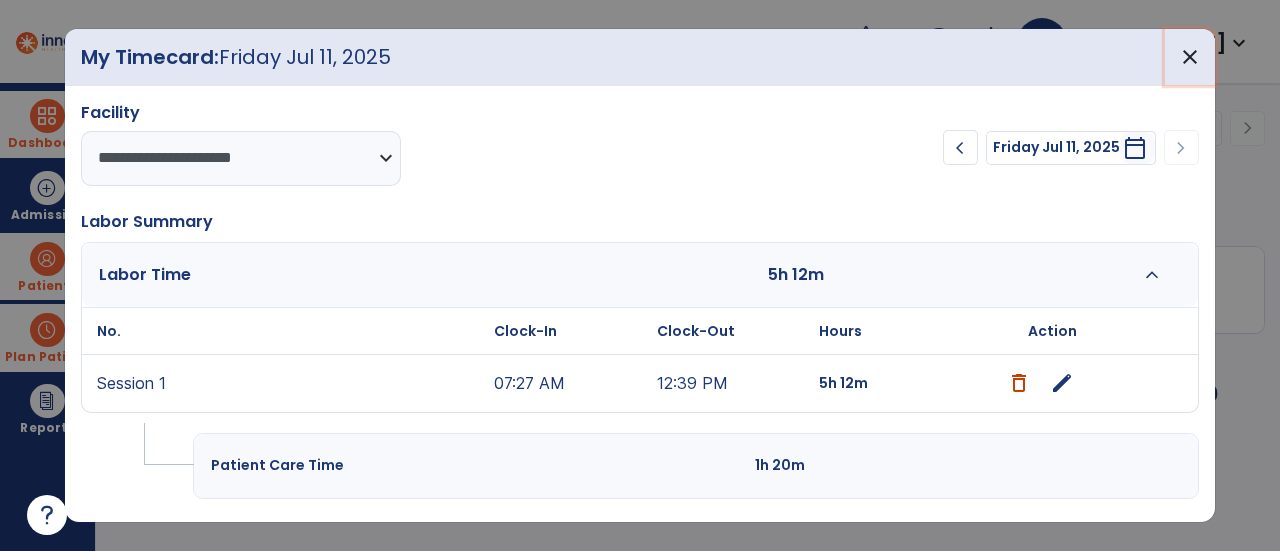 click on "close" at bounding box center (1190, 57) 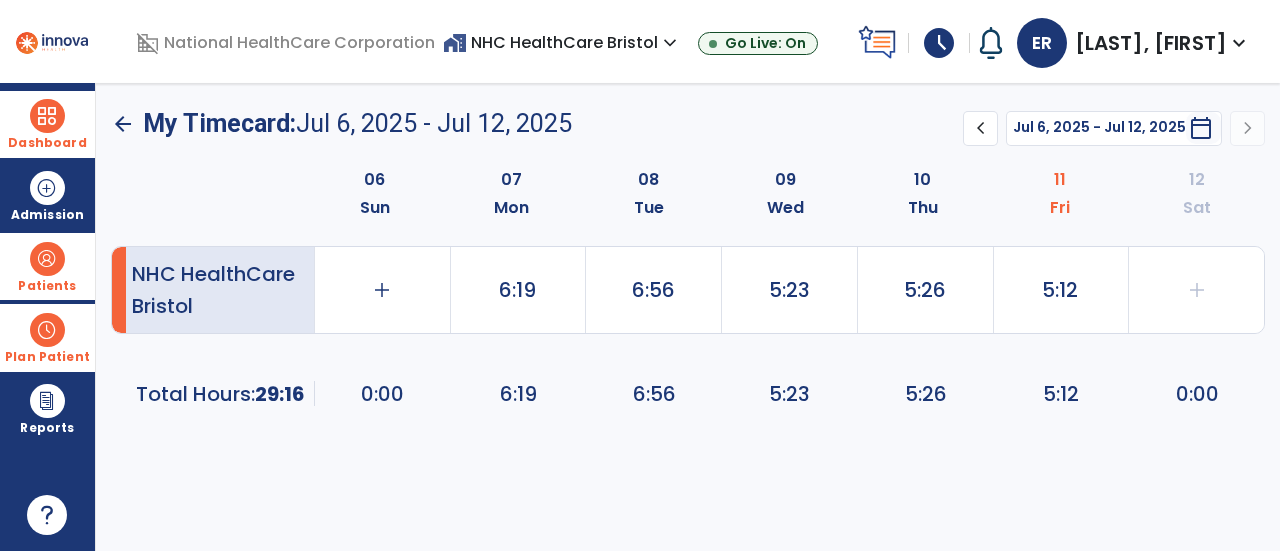 click at bounding box center (47, 116) 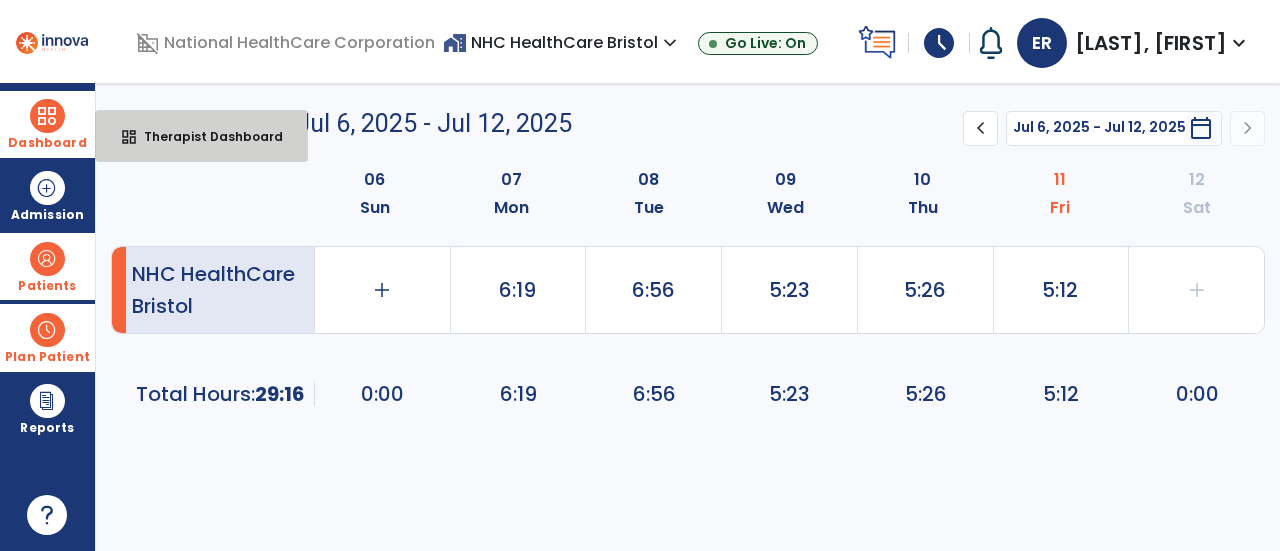 click on "dashboard  Therapist Dashboard" at bounding box center (201, 136) 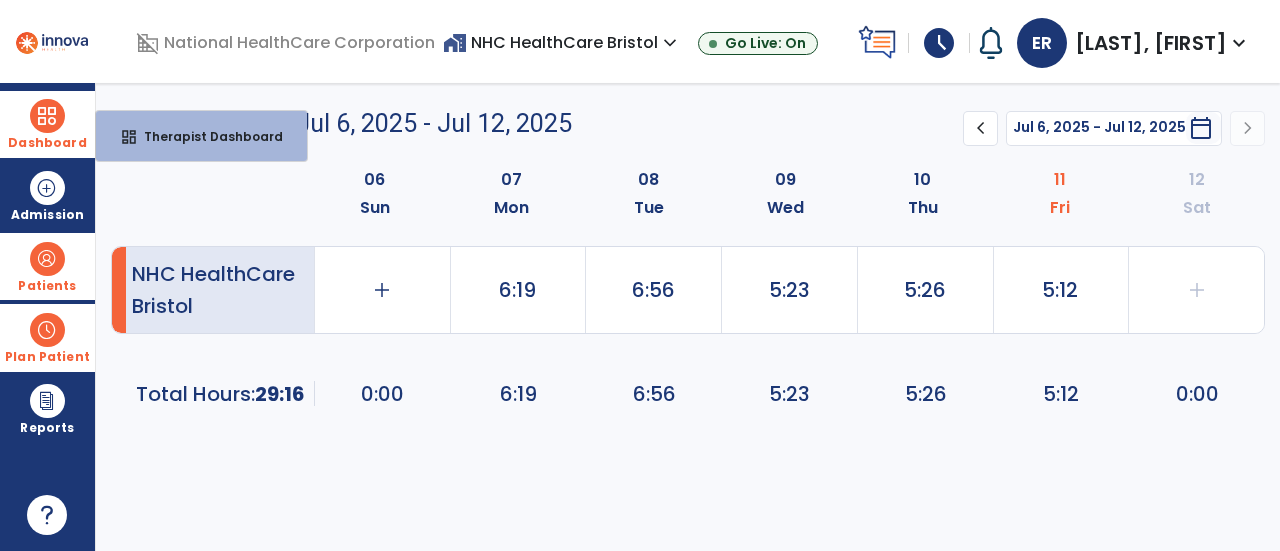 select on "****" 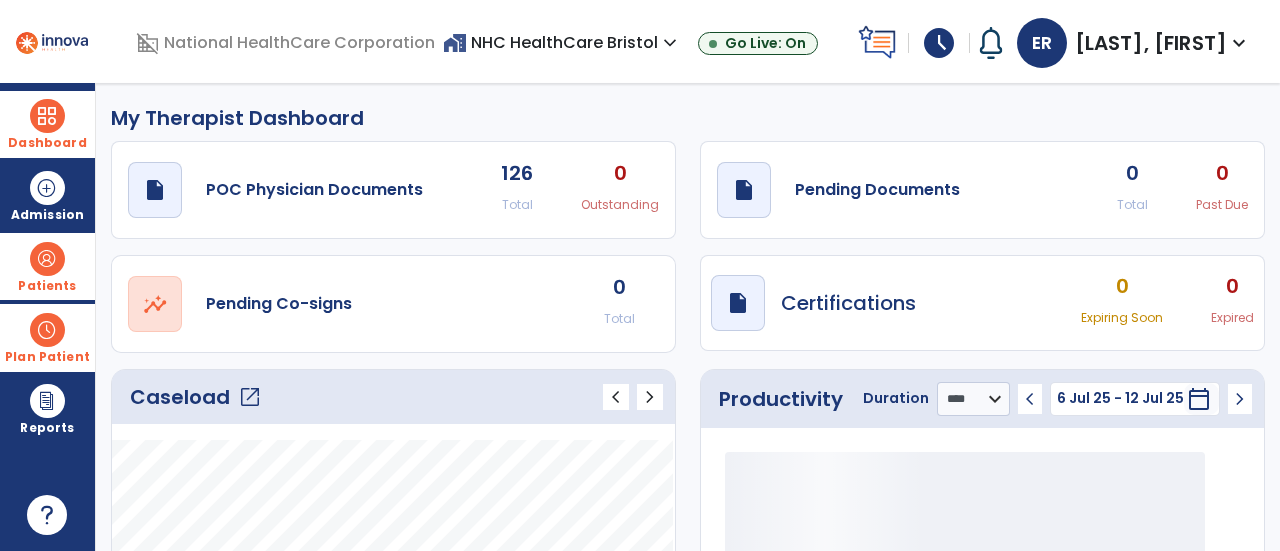 click on "Caseload   open_in_new" 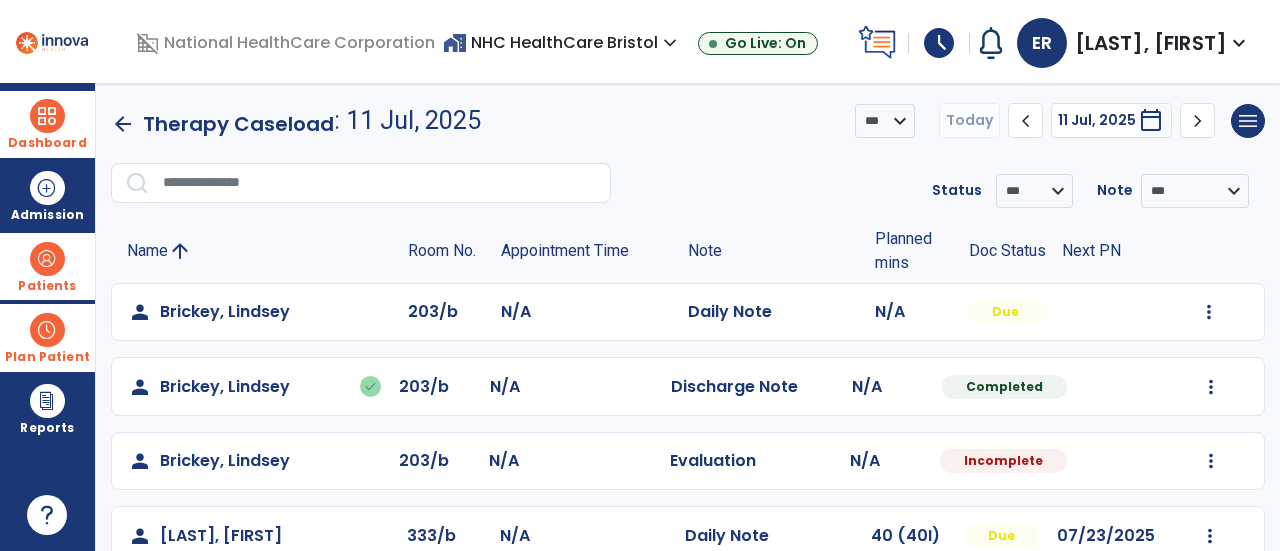 scroll, scrollTop: 32, scrollLeft: 0, axis: vertical 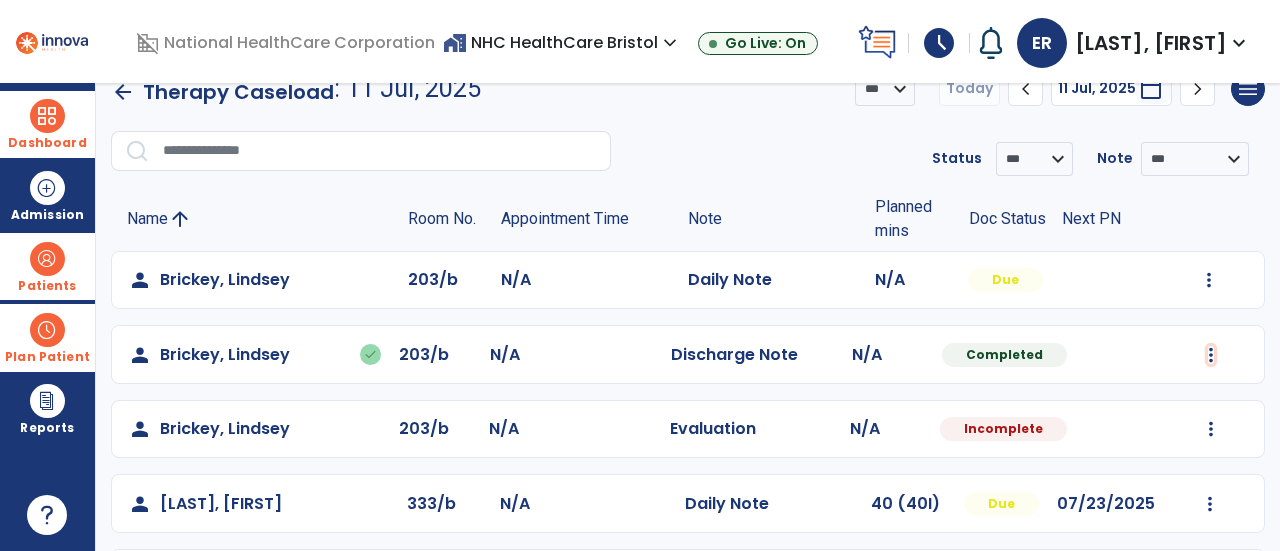 click at bounding box center [1209, 280] 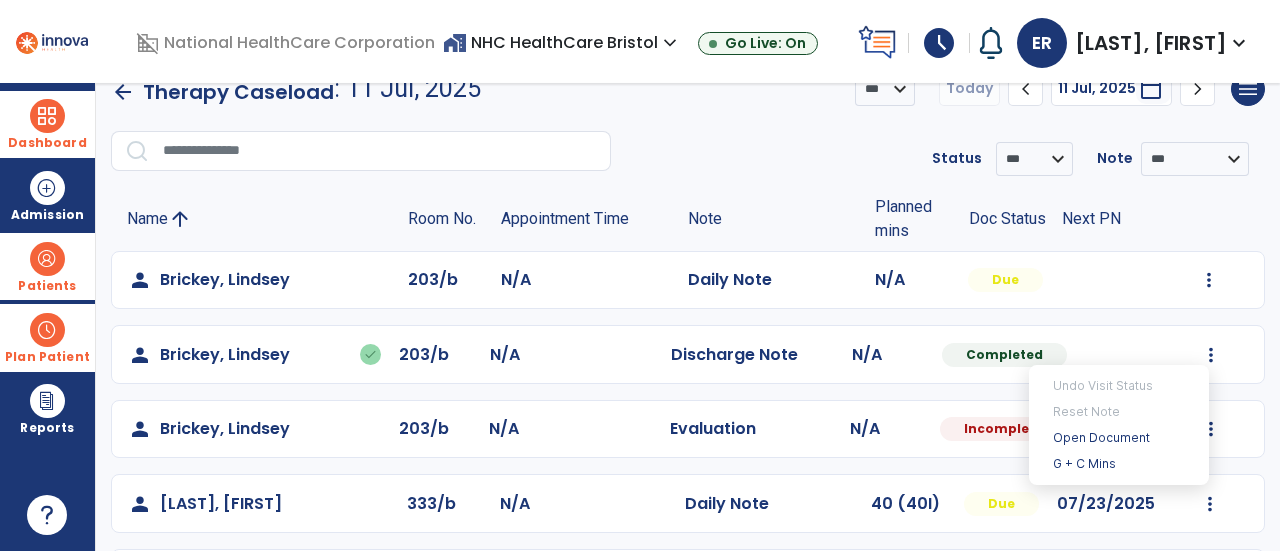 click on "**********" 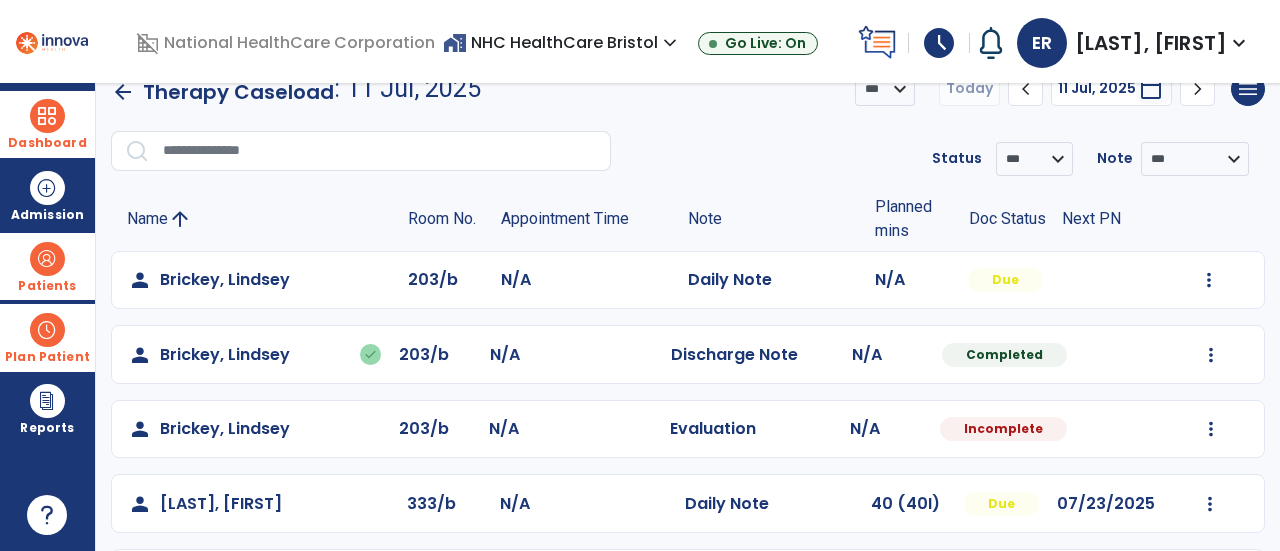 scroll, scrollTop: 69, scrollLeft: 0, axis: vertical 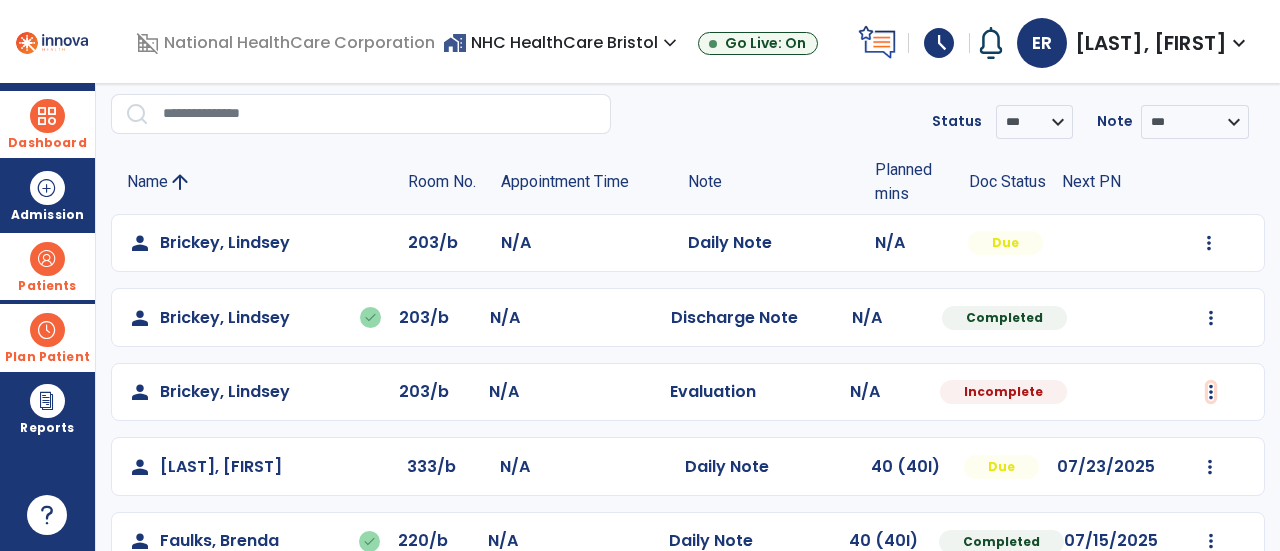 click at bounding box center (1209, 243) 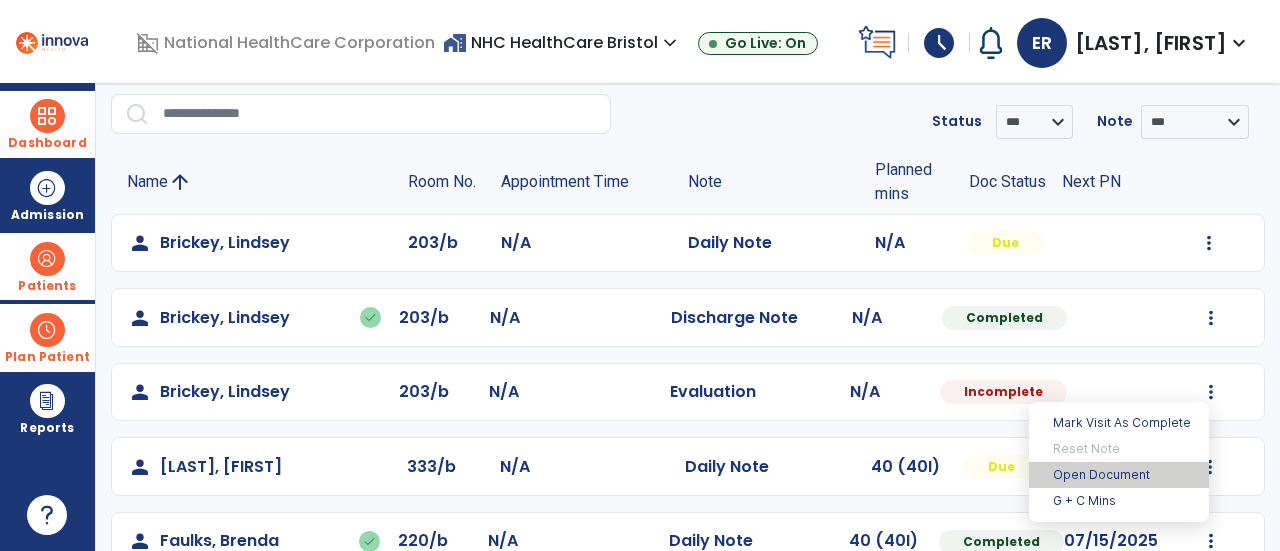 click on "Open Document" at bounding box center (1119, 475) 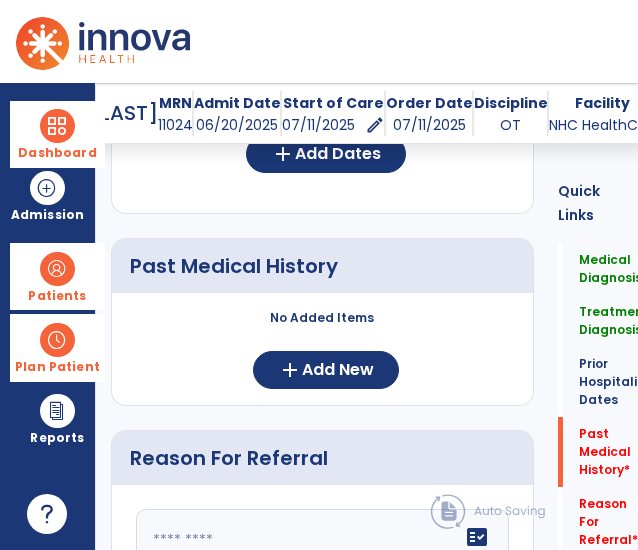 scroll, scrollTop: 765, scrollLeft: 0, axis: vertical 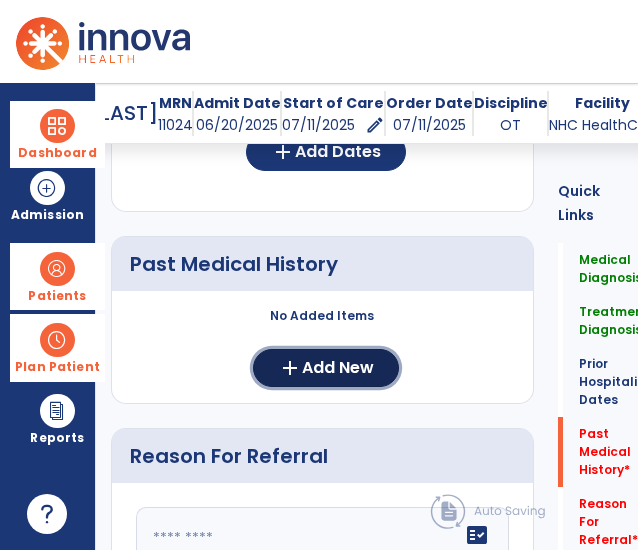 click on "Add New" 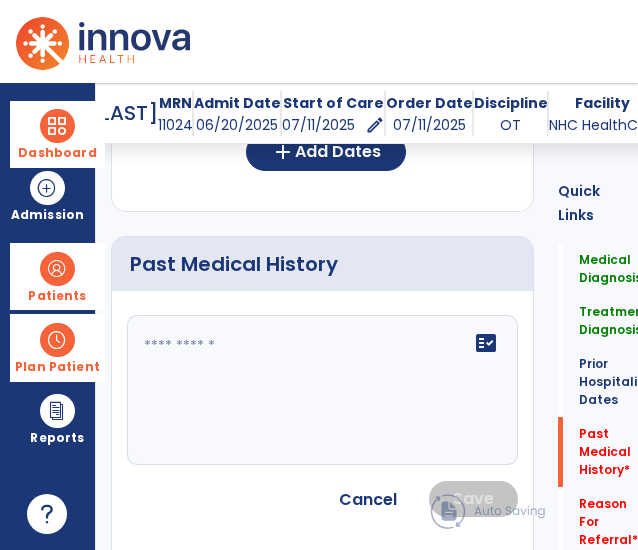 click on "fact_check" 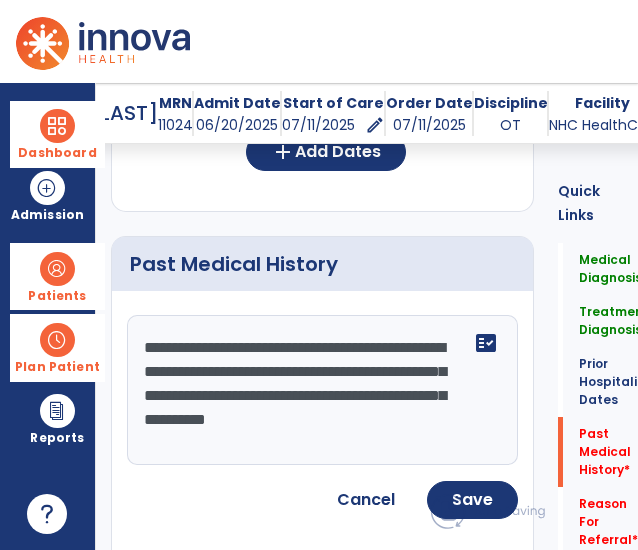 click on "**********" 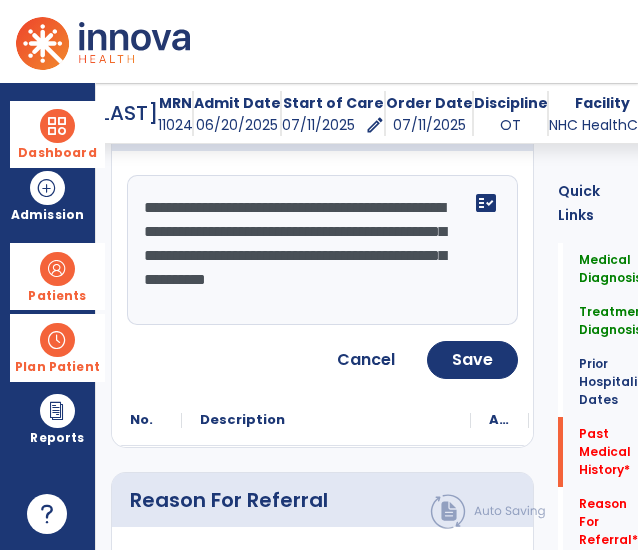 scroll, scrollTop: 906, scrollLeft: 0, axis: vertical 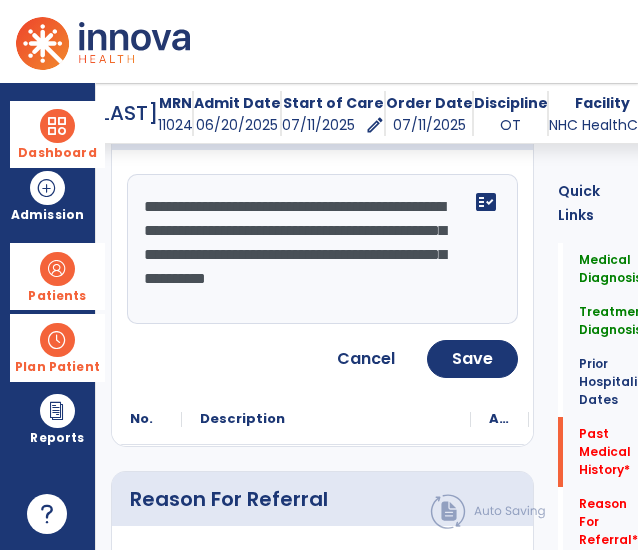 type on "**********" 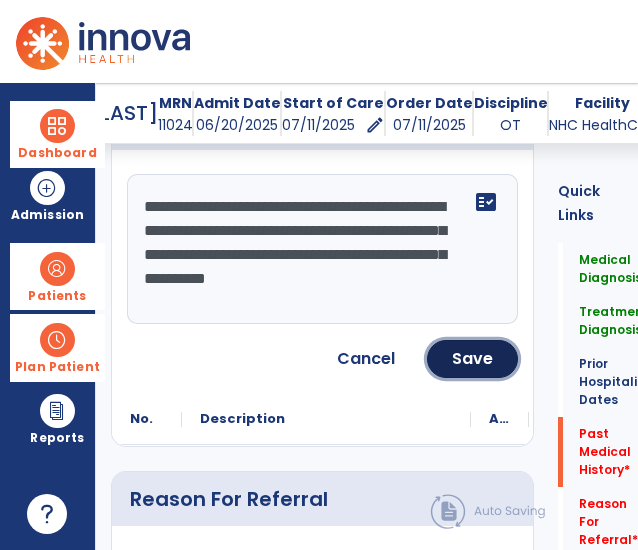 click on "Save" 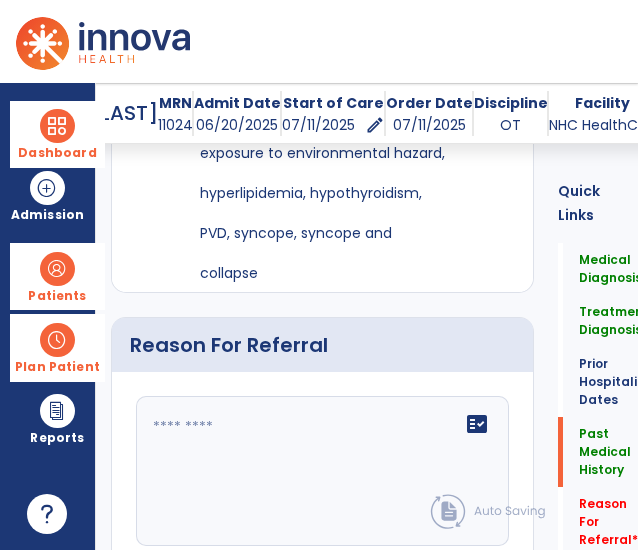 scroll, scrollTop: 1207, scrollLeft: 0, axis: vertical 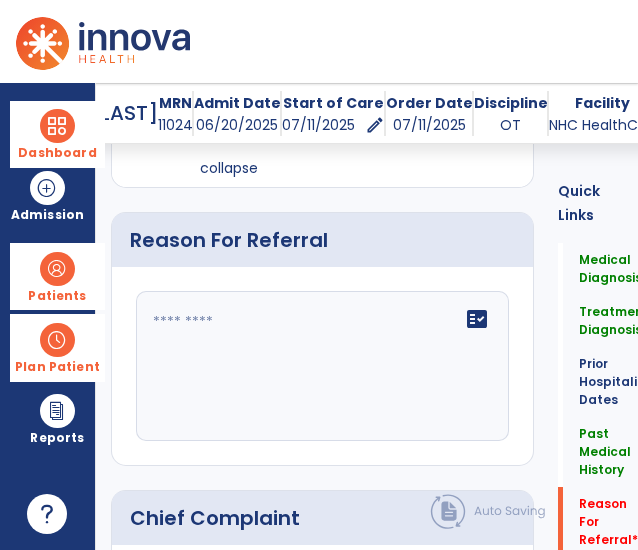 click on "fact_check" 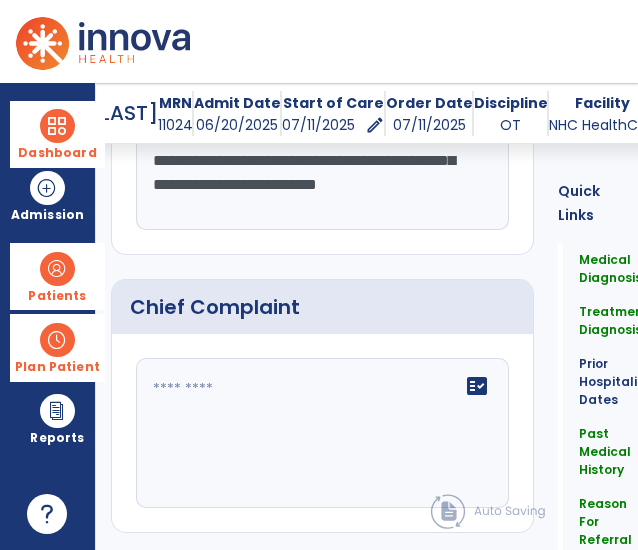 scroll, scrollTop: 1572, scrollLeft: 0, axis: vertical 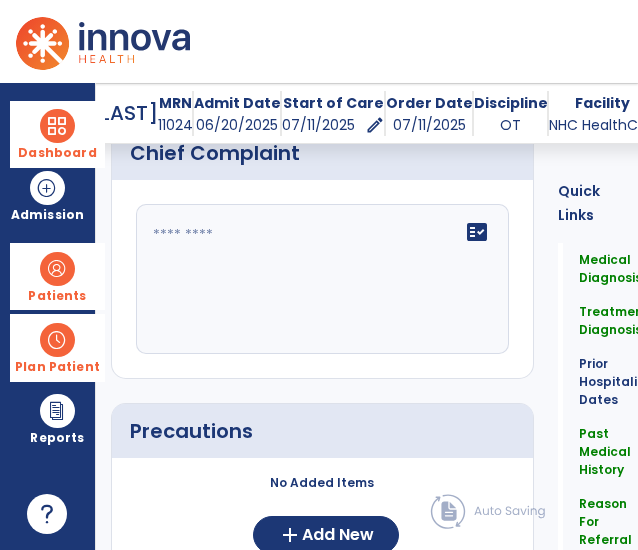 type on "**********" 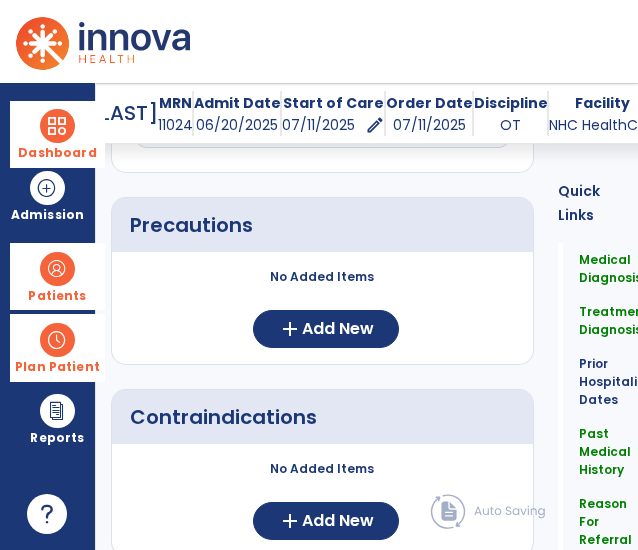 scroll, scrollTop: 1780, scrollLeft: 0, axis: vertical 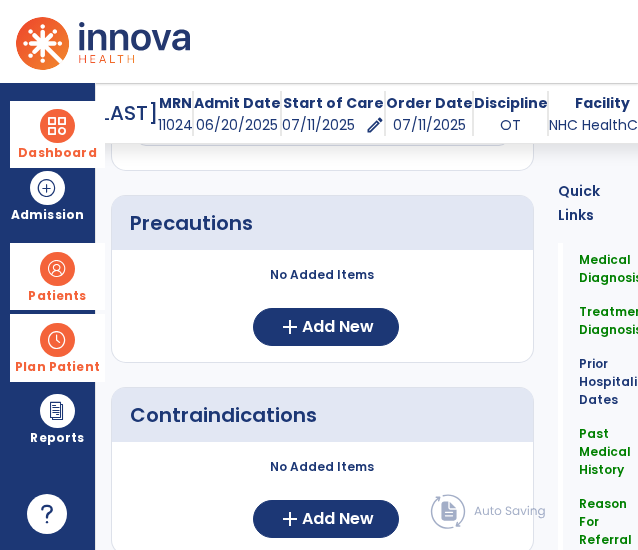 type on "**********" 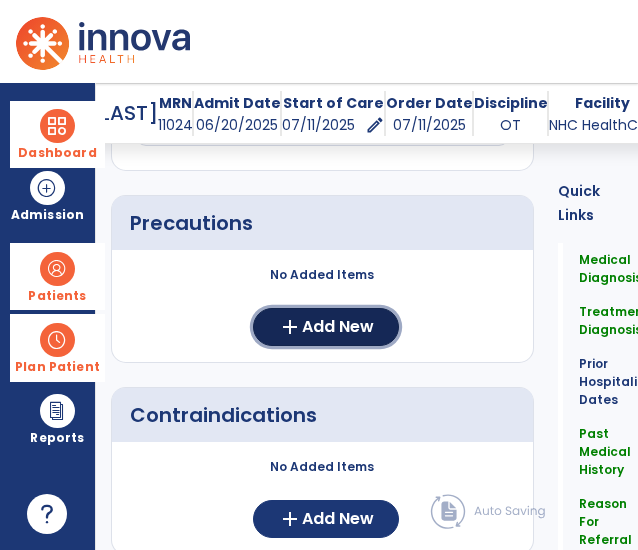 click on "Add New" 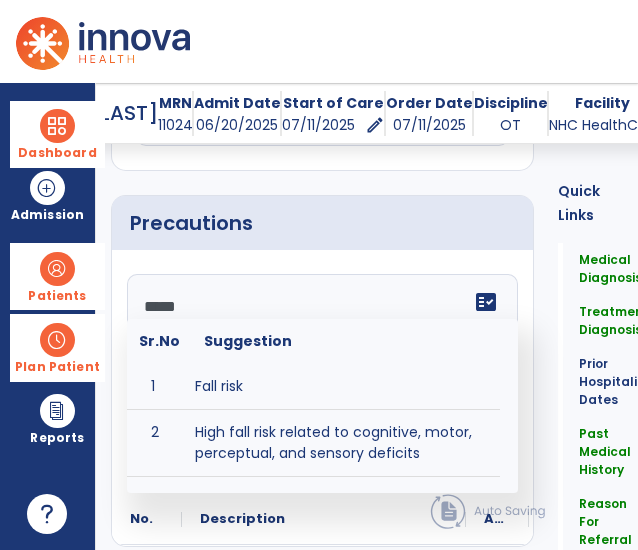 scroll, scrollTop: 1780, scrollLeft: 0, axis: vertical 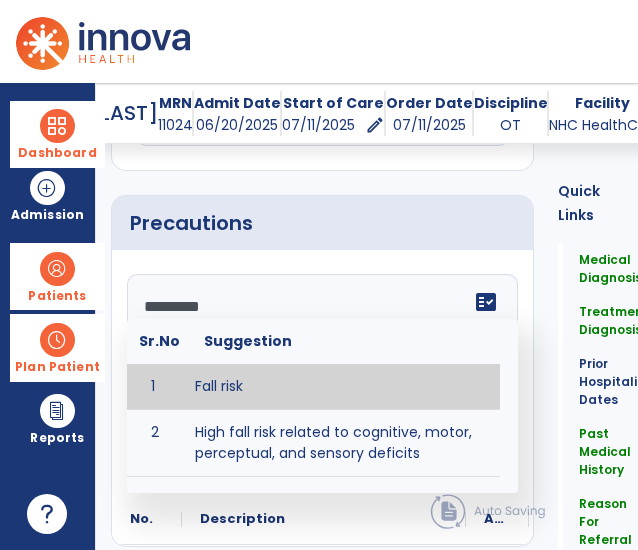 type on "*********" 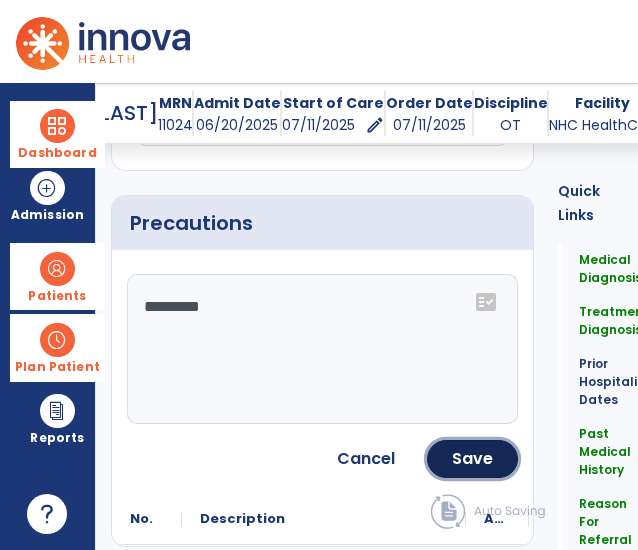 click on "Save" 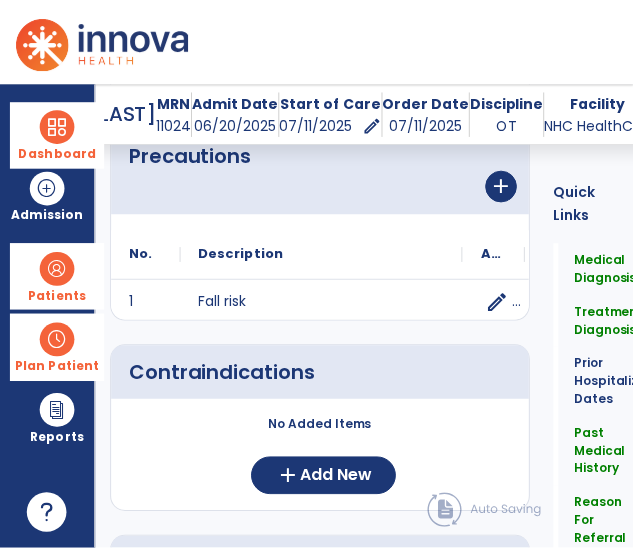 scroll, scrollTop: 1848, scrollLeft: 0, axis: vertical 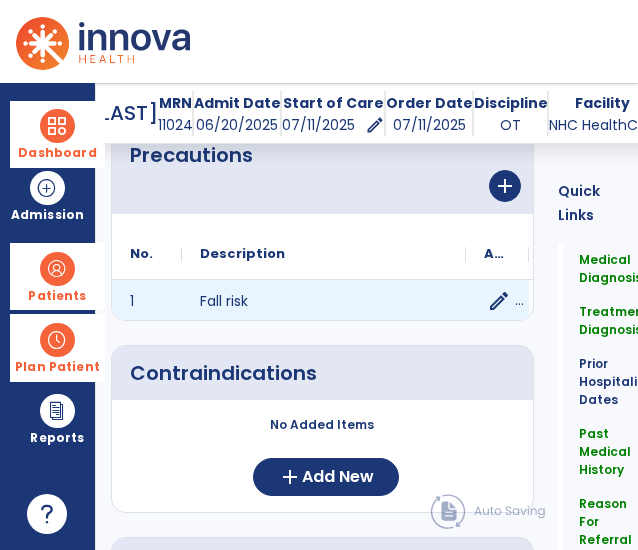 click on "edit" 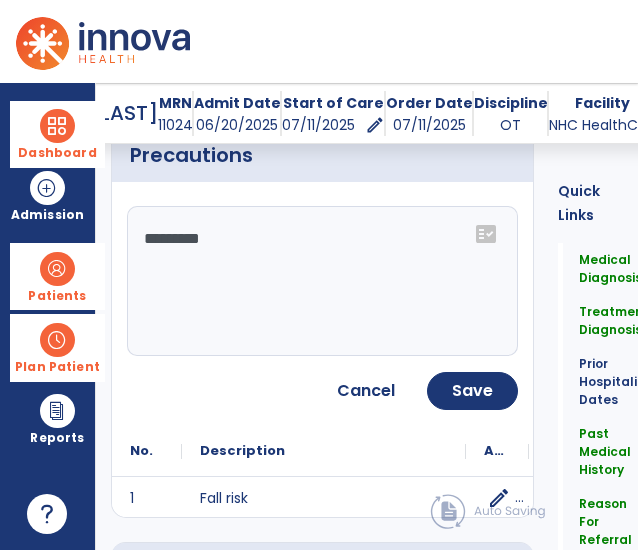 click on "*********" 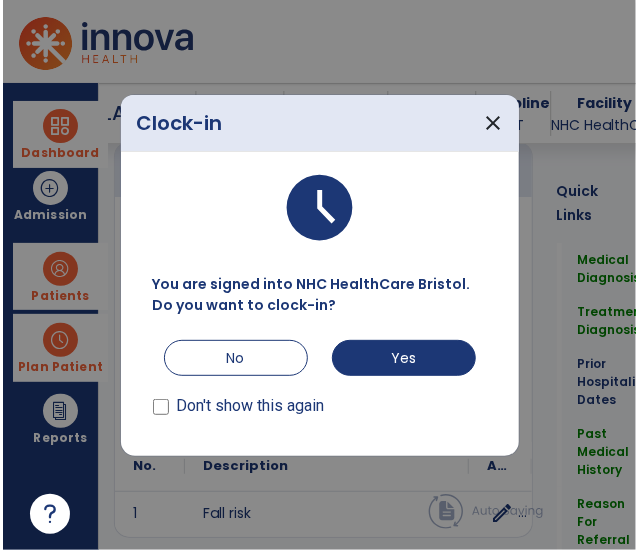 scroll, scrollTop: 1848, scrollLeft: 0, axis: vertical 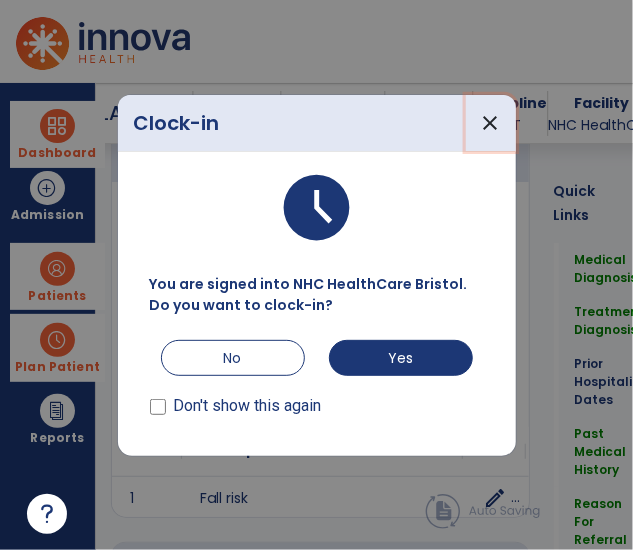 click on "close" at bounding box center (491, 123) 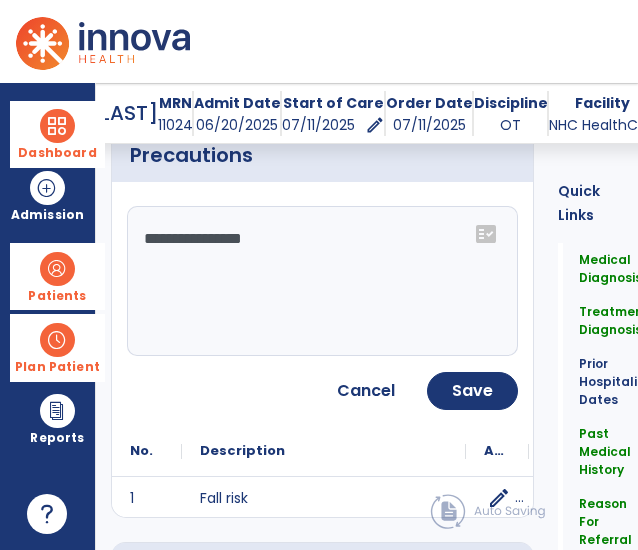 click on "**********" 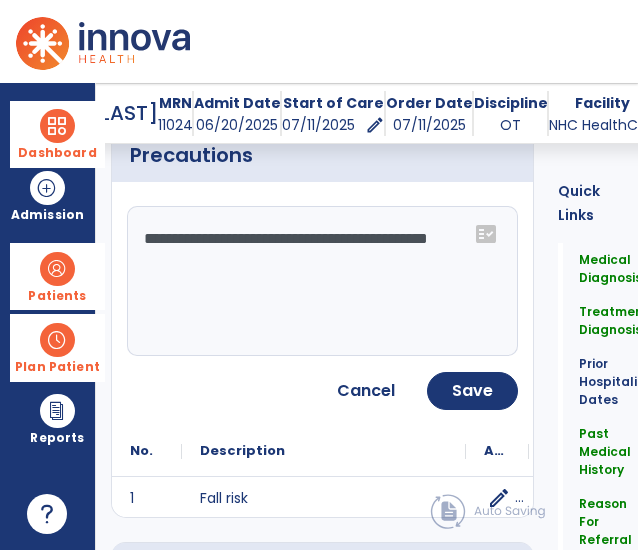 type on "**********" 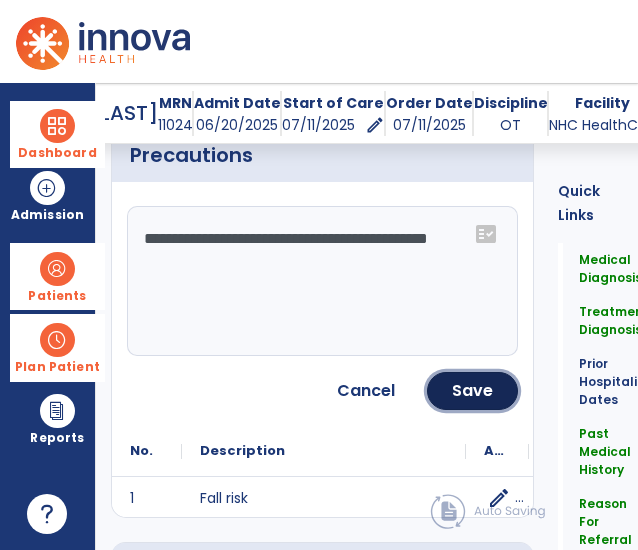 click on "Save" 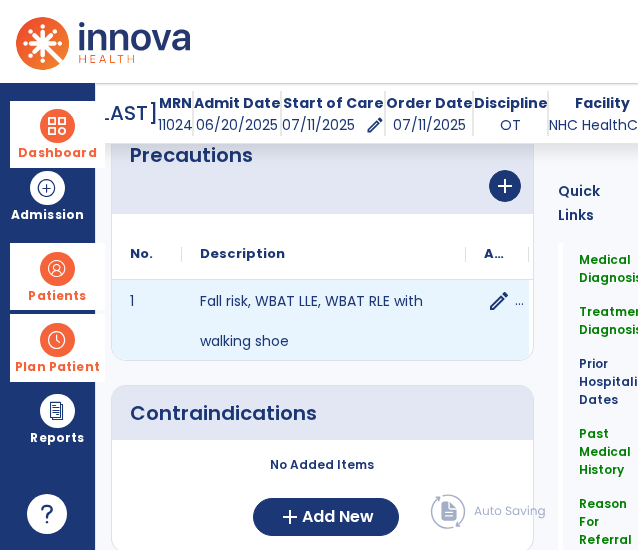 scroll, scrollTop: 2078, scrollLeft: 0, axis: vertical 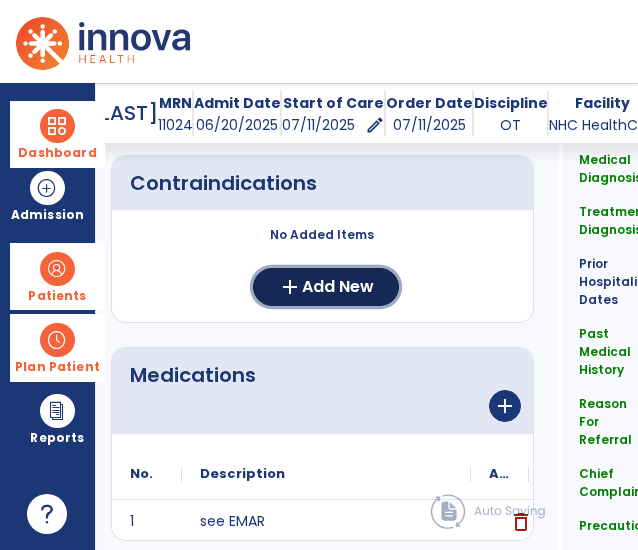click on "Add New" 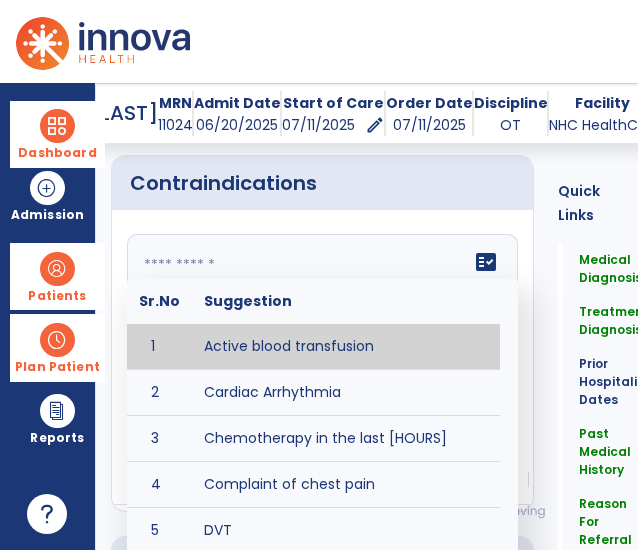 click on "fact_check  Sr.No Suggestion 1 Active blood transfusion 2 Cardiac Arrhythmia 3 Chemotherapy in the last [HOURS] 4 Complaint of chest pain 5 DVT 6 Hypertension [VALUES] 7 Inflammation or infection in the heart. 8 Oxygen saturation lower than [VALUE] 9 Pacemaker 10 Pulmonary infarction 11 Recent changes in EKG 12 Severe aortic stenosis 13 Severe dehydration 14 Severe diaphoresis 15 Severe orthostatic hypotension 16 Severe shortness of breath/dyspnea 17 Significantly elevated potassium levels 18 Significantly low potassium levels 19 Suspected or known dissecting aneurysm 20 Systemic infection 21 Uncontrolled diabetes with blood sugar levels greater than [VALUE] or less than [Value]  22 Unstable angina 23 Untreated blood clots" 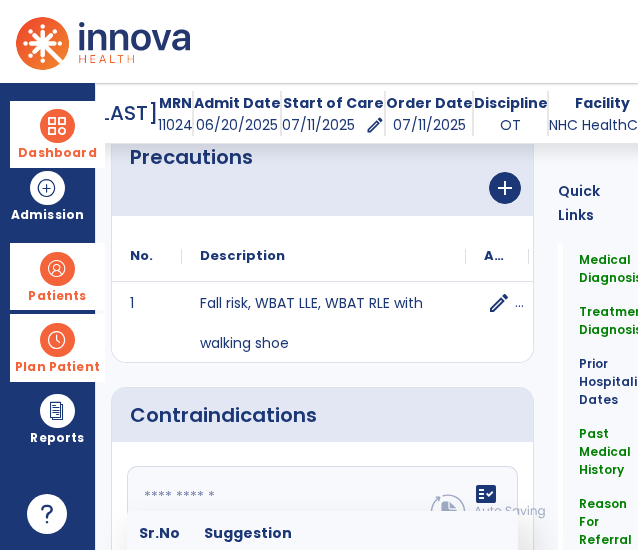 scroll, scrollTop: 1830, scrollLeft: 0, axis: vertical 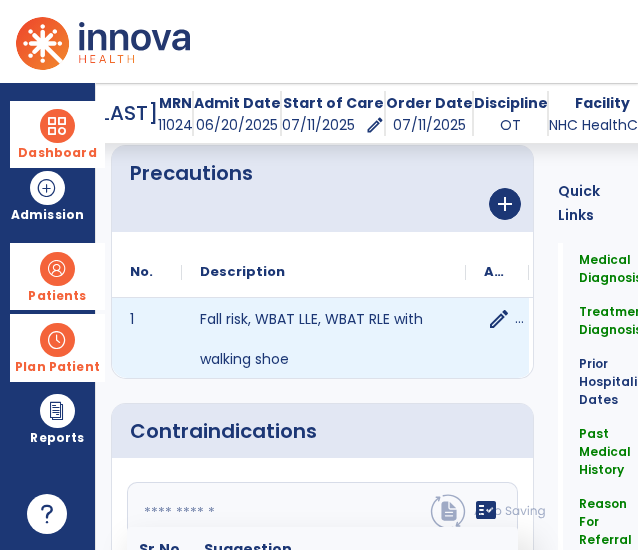 click on "edit" 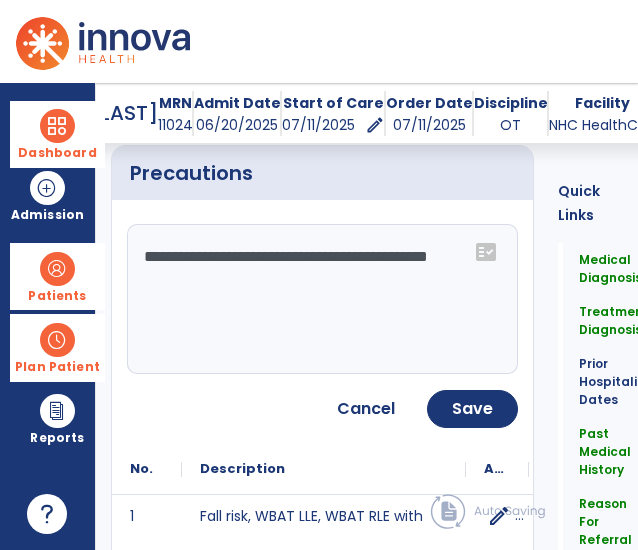 click on "**********" 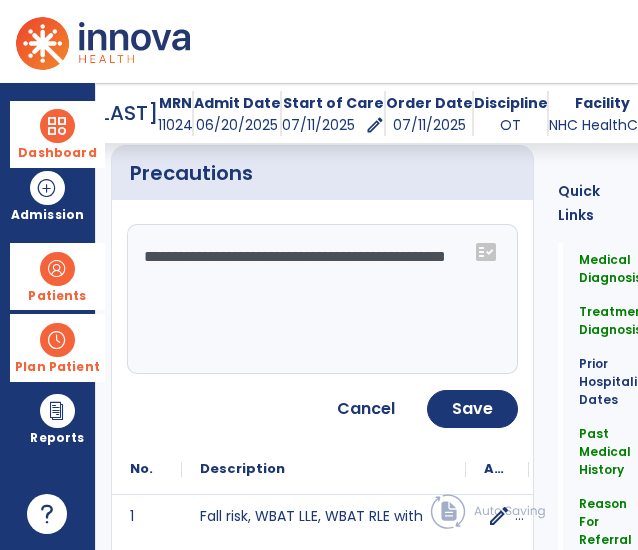click on "**********" 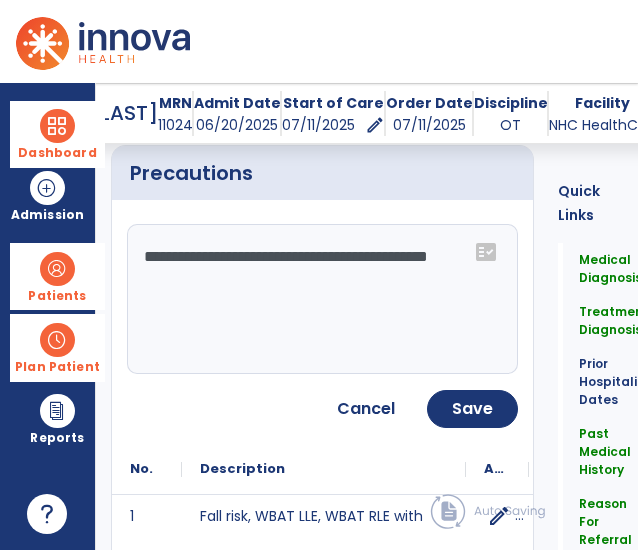 type on "**********" 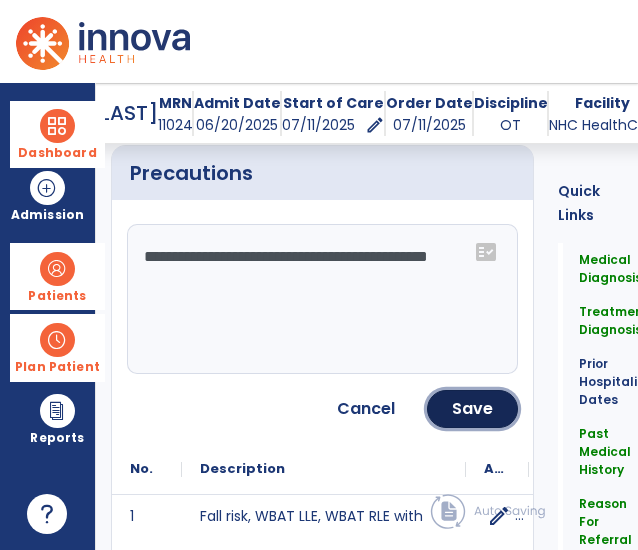 click on "Save" 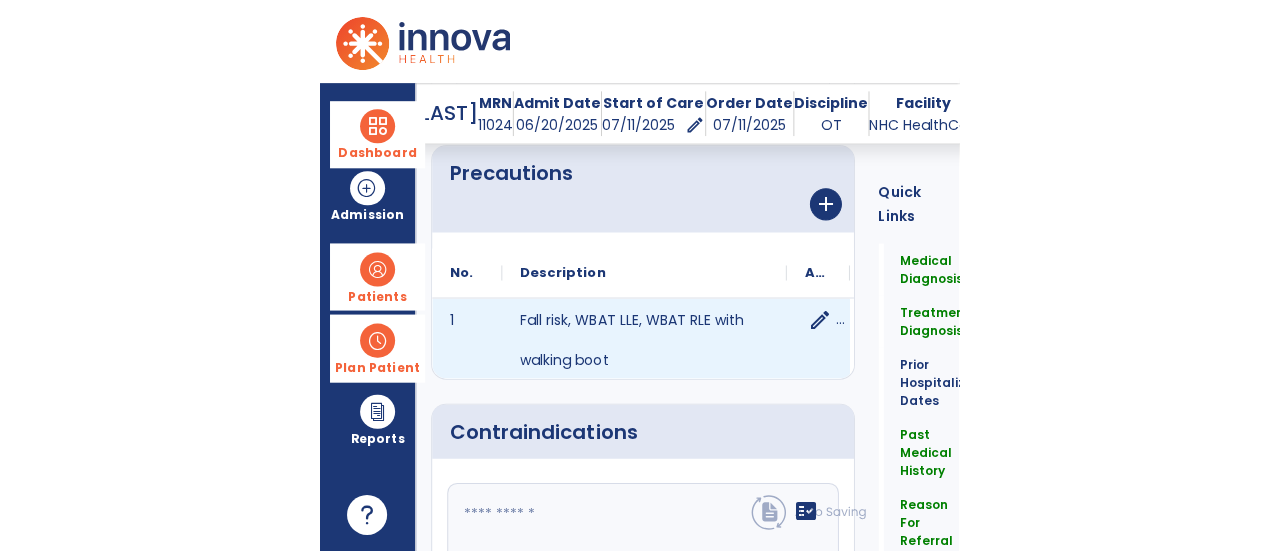 scroll, scrollTop: 1992, scrollLeft: 0, axis: vertical 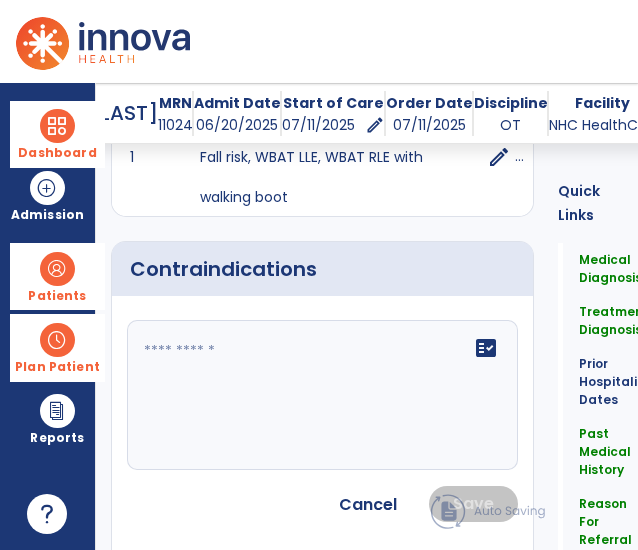 click on "fact_check" 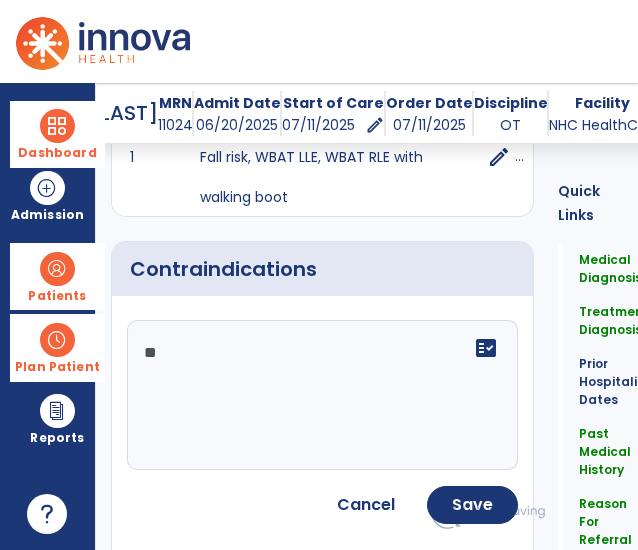 type on "*" 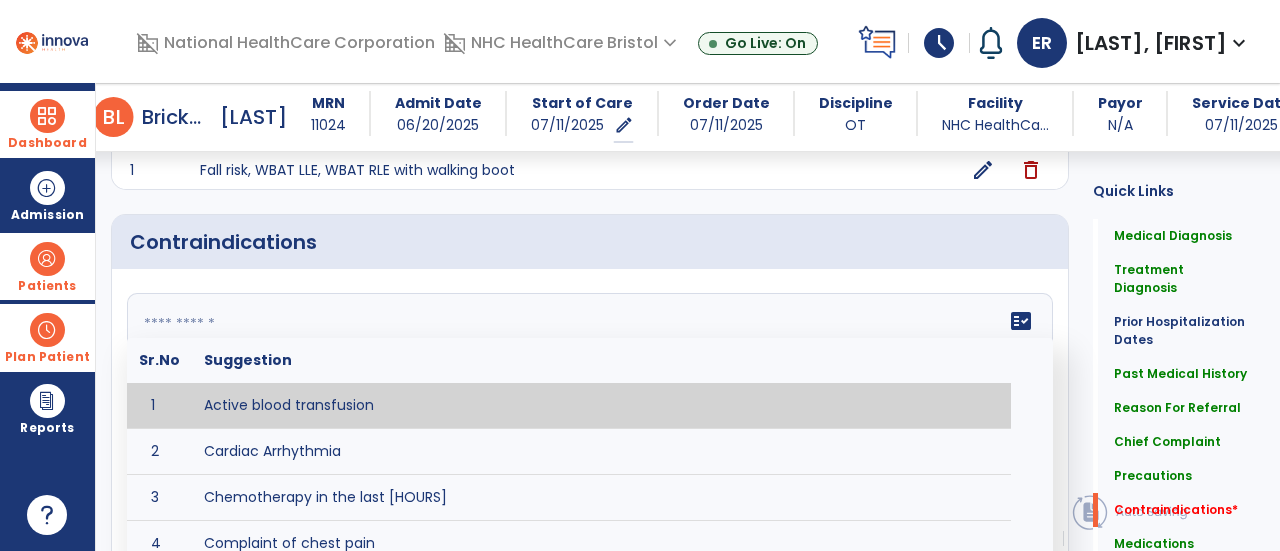 scroll, scrollTop: 1679, scrollLeft: 0, axis: vertical 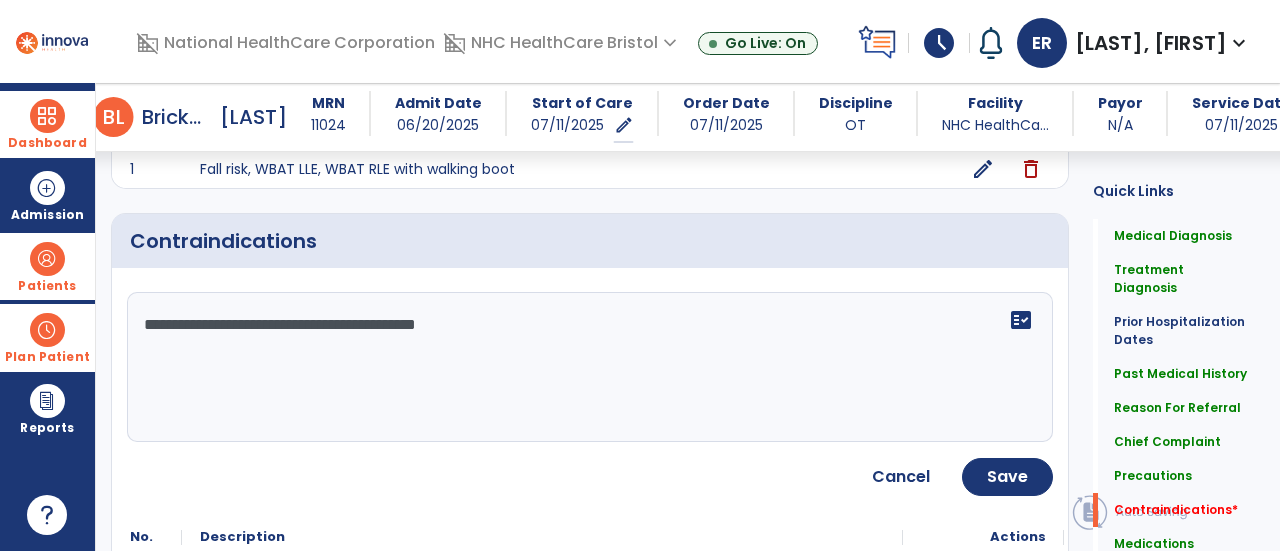 type on "**********" 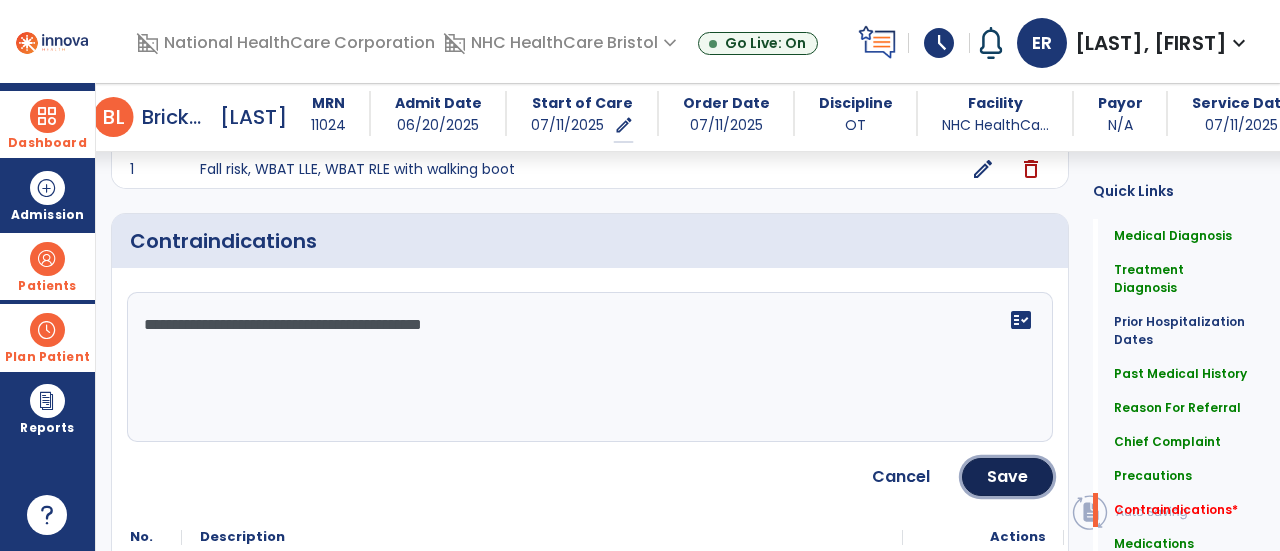 click on "Save" 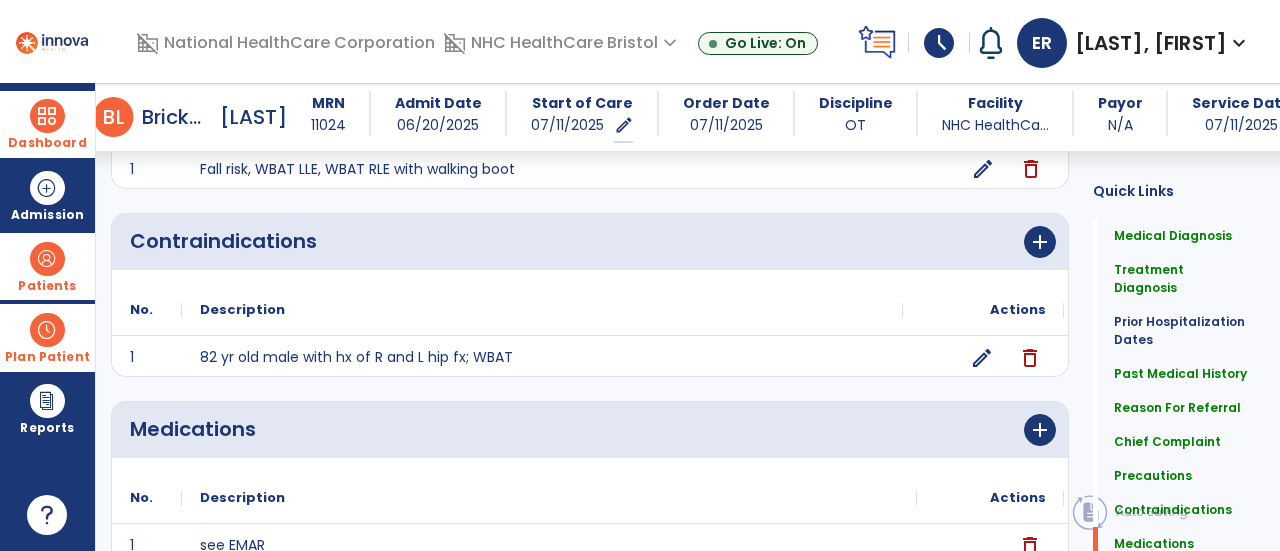 scroll, scrollTop: 1738, scrollLeft: 0, axis: vertical 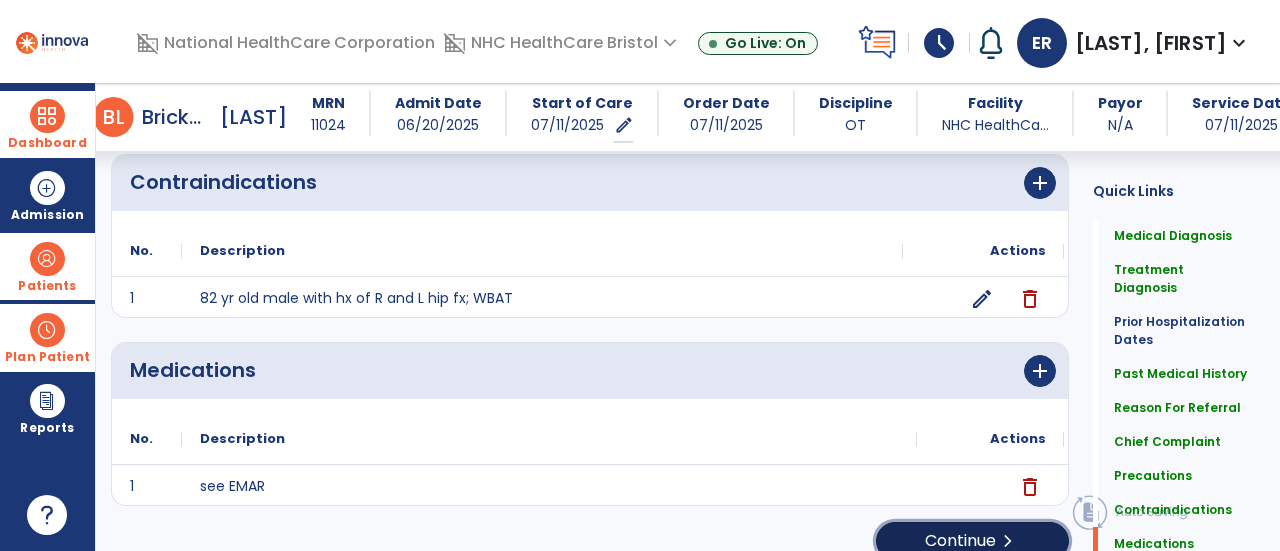 click on "Continue  chevron_right" 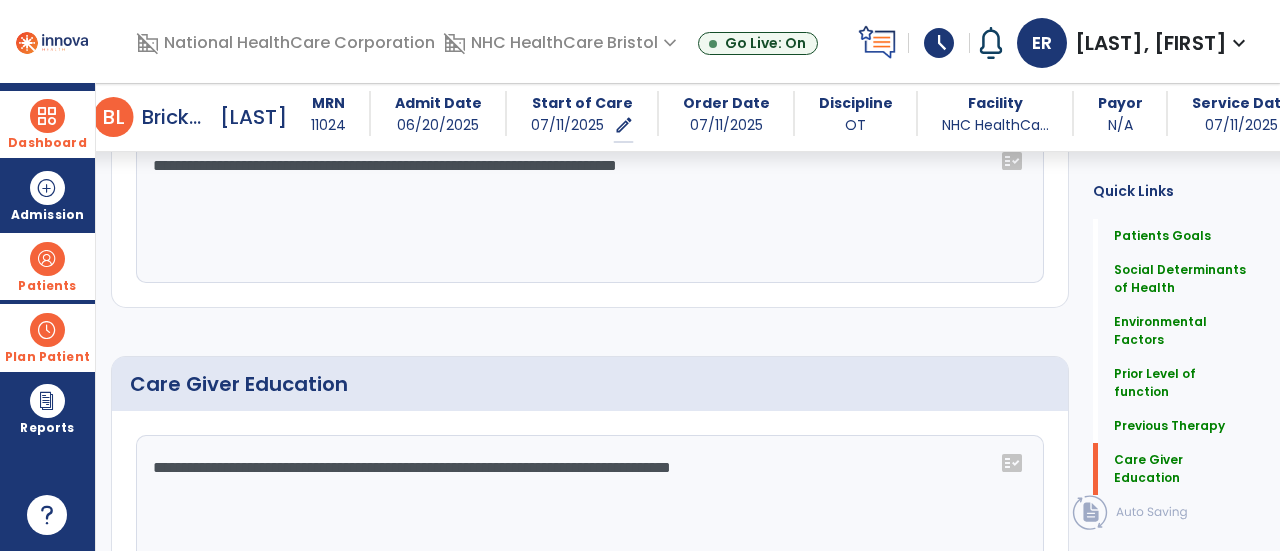 scroll, scrollTop: 1374, scrollLeft: 0, axis: vertical 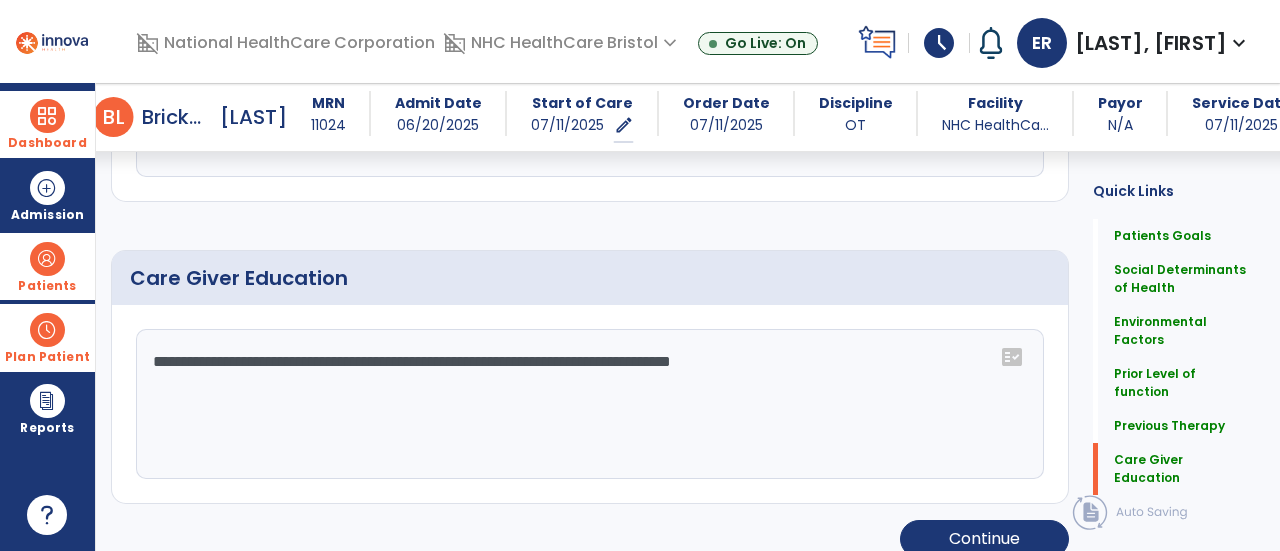click on "Patient’s goals      add
No.
Description
Actions
1" 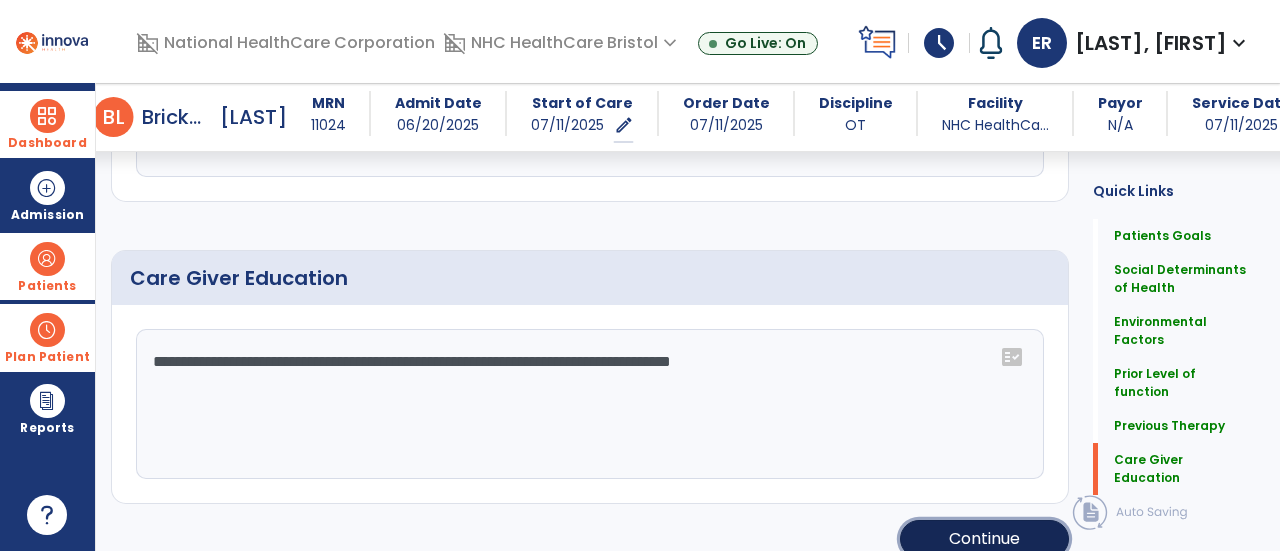 click on "Continue" 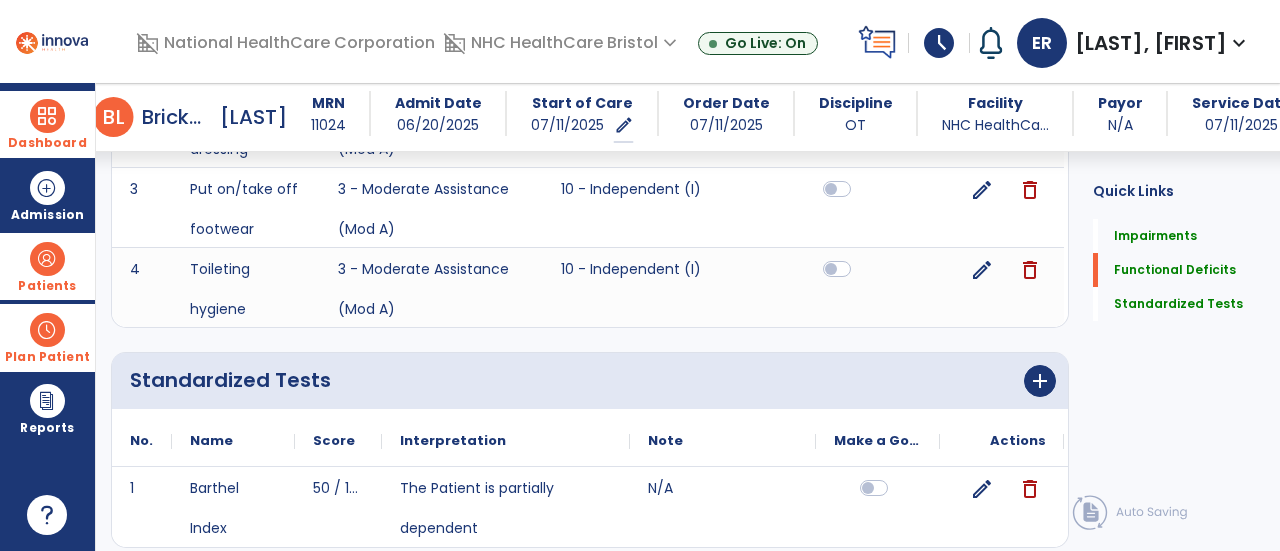 scroll, scrollTop: 848, scrollLeft: 0, axis: vertical 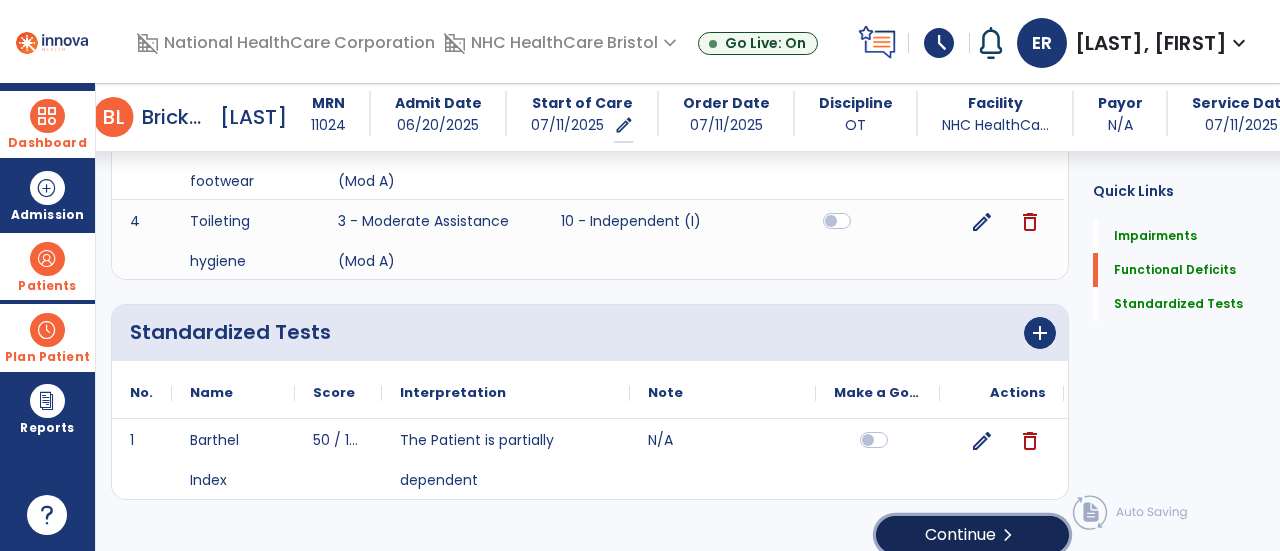 click on "Continue  chevron_right" 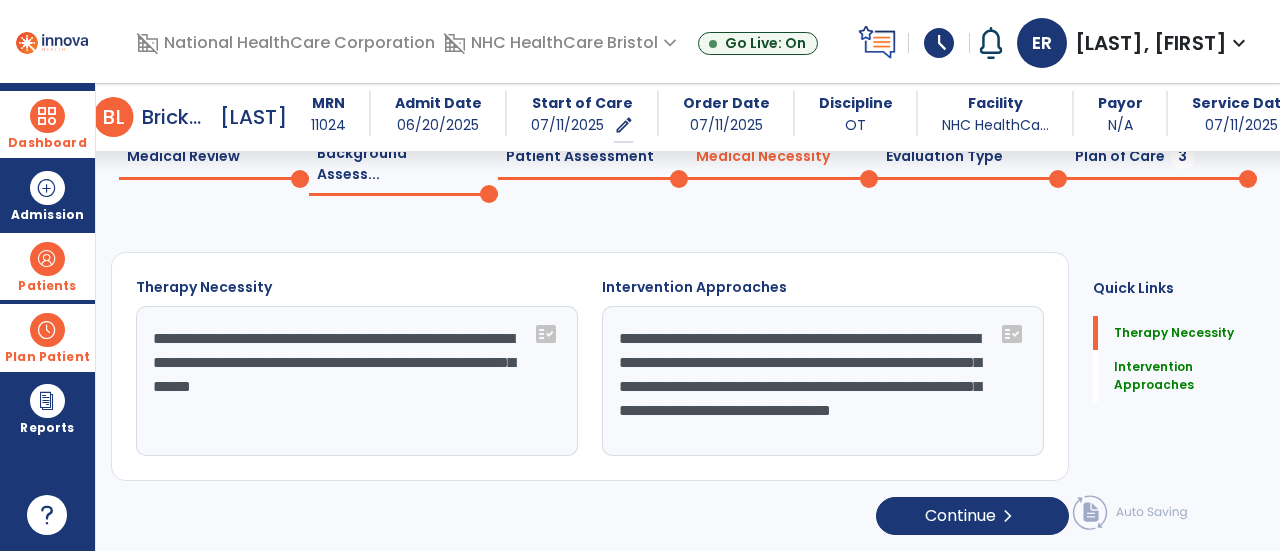 scroll, scrollTop: 74, scrollLeft: 0, axis: vertical 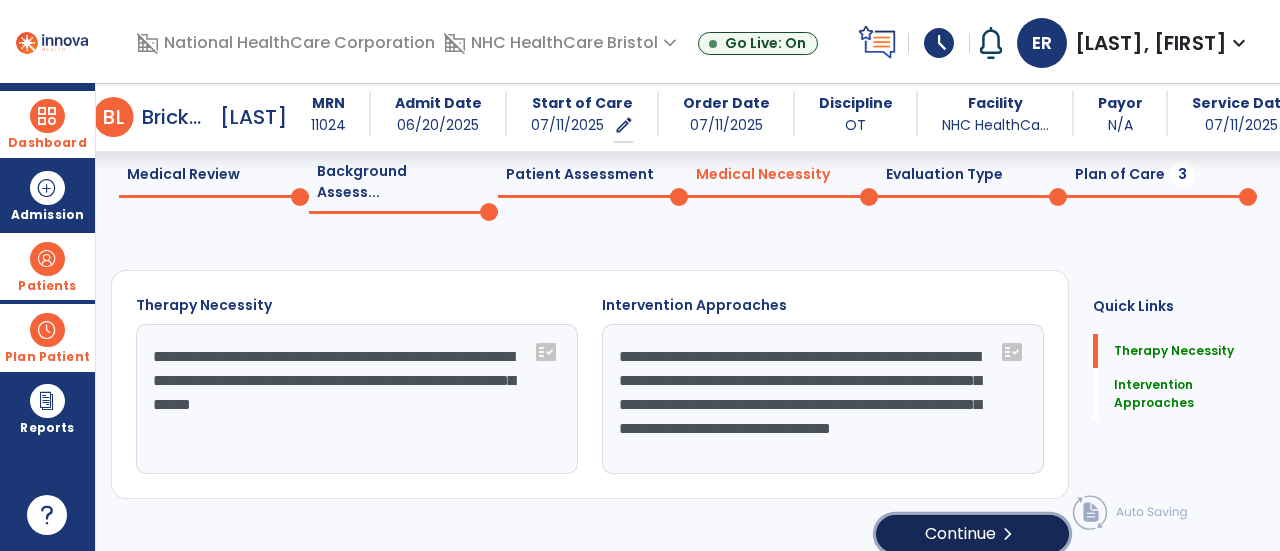 click on "Continue  chevron_right" 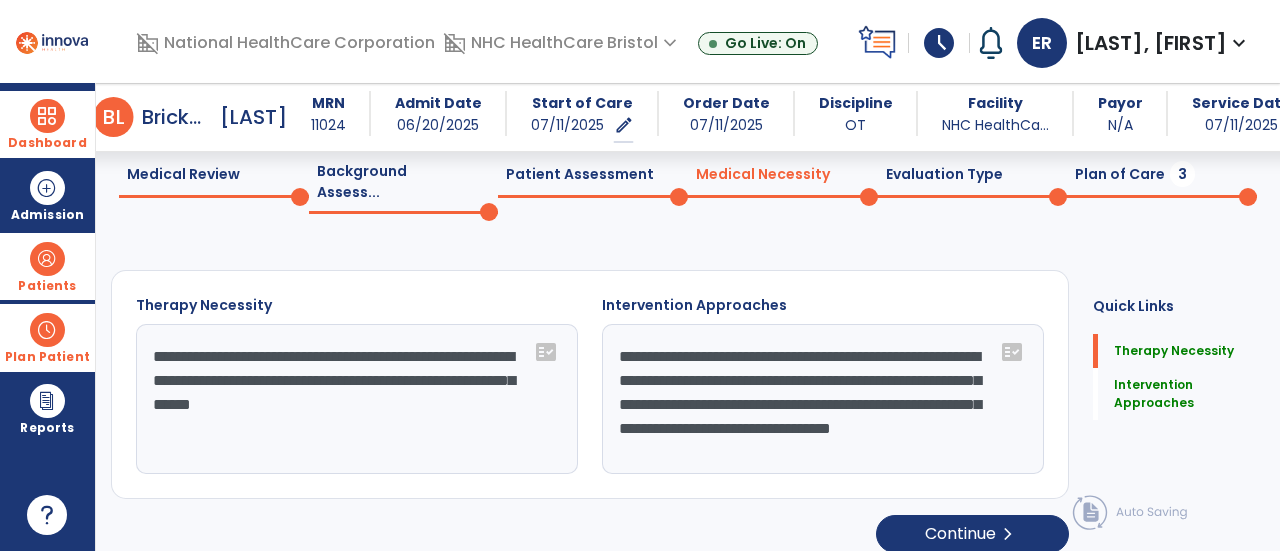 select on "**********" 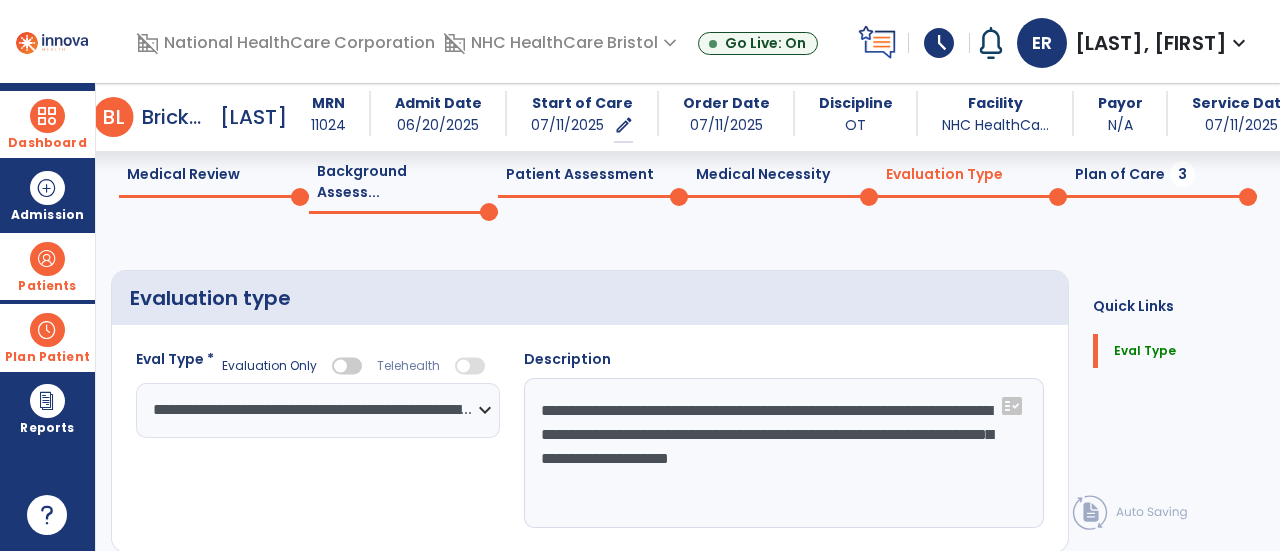 scroll, scrollTop: 128, scrollLeft: 0, axis: vertical 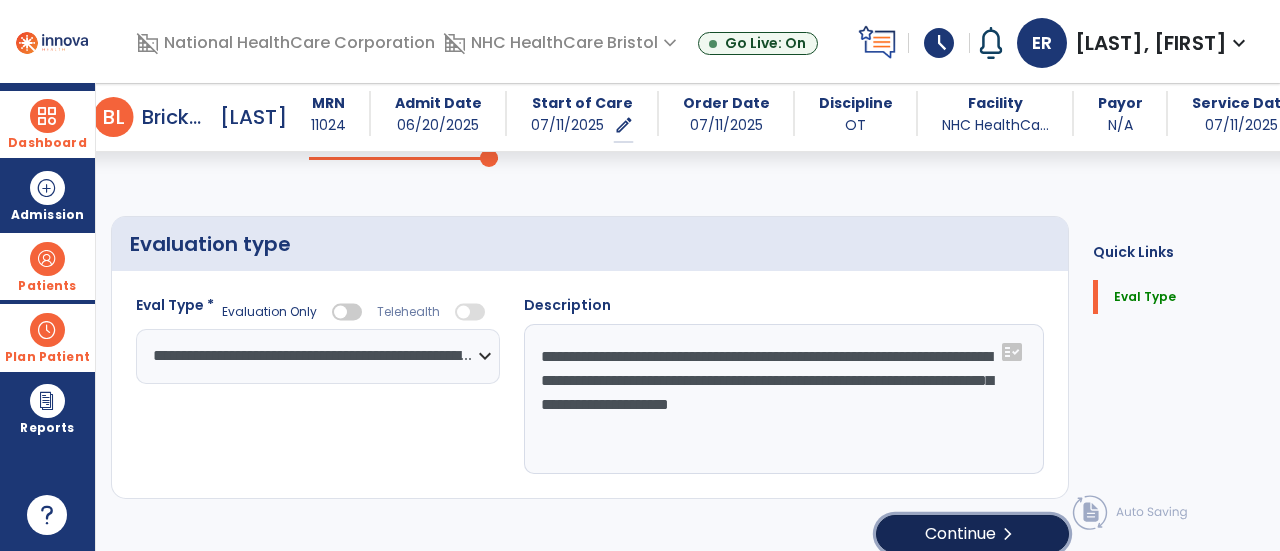 click on "Continue  chevron_right" 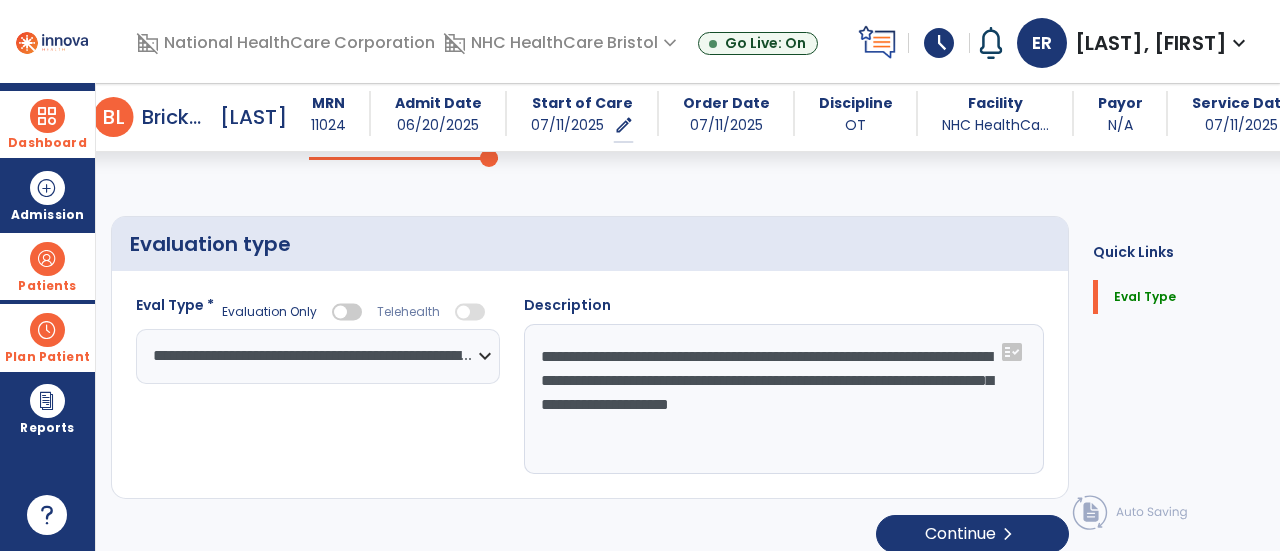 select on "**" 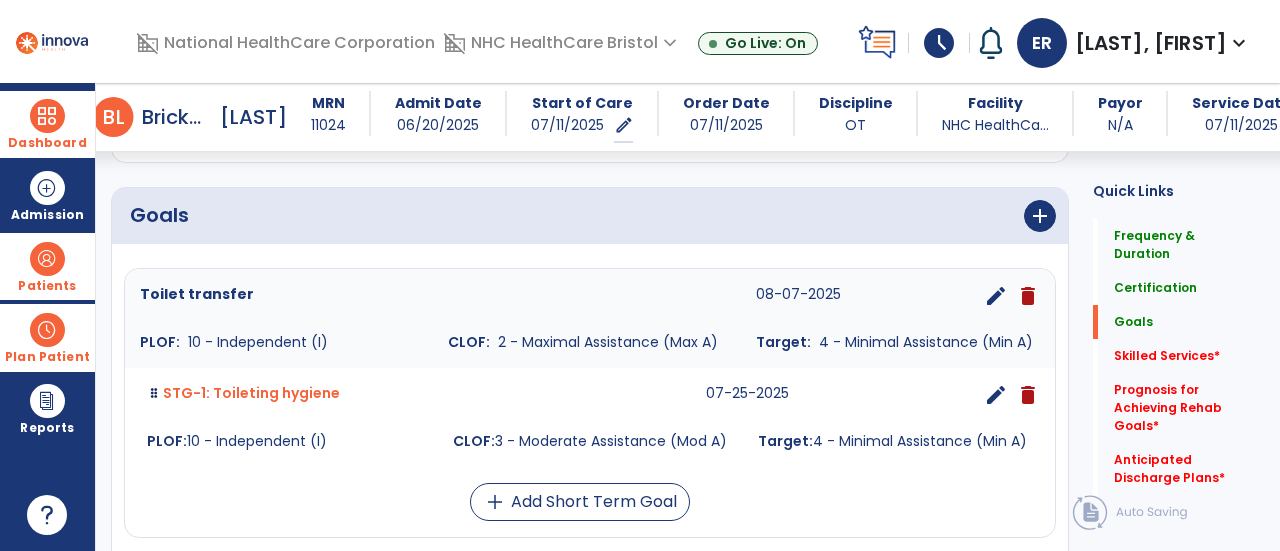 scroll, scrollTop: 444, scrollLeft: 0, axis: vertical 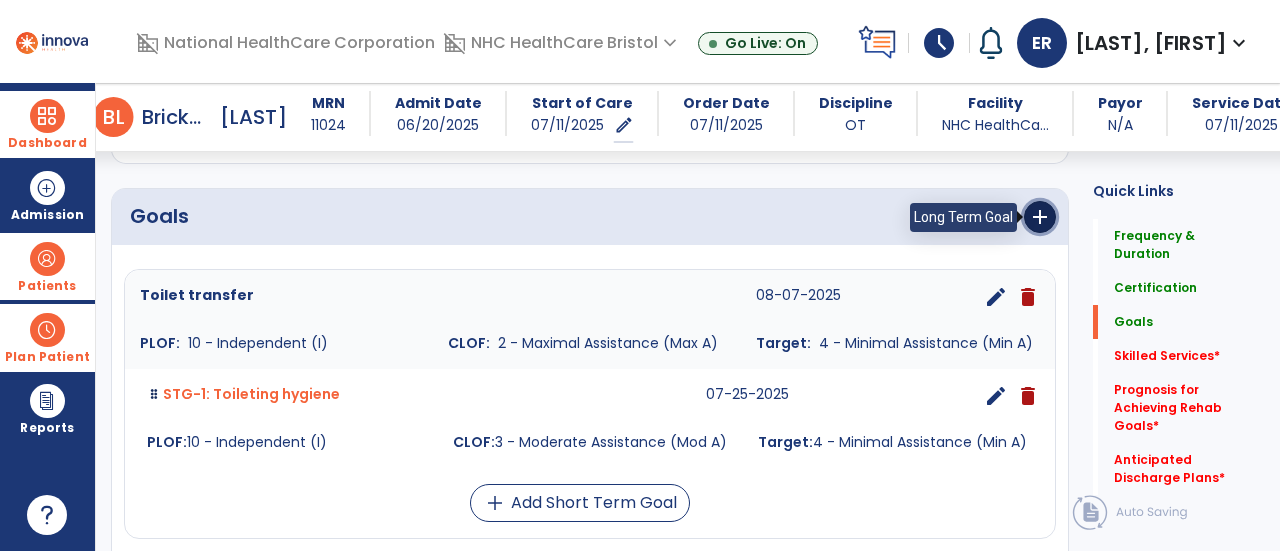 click on "add" at bounding box center (1040, 217) 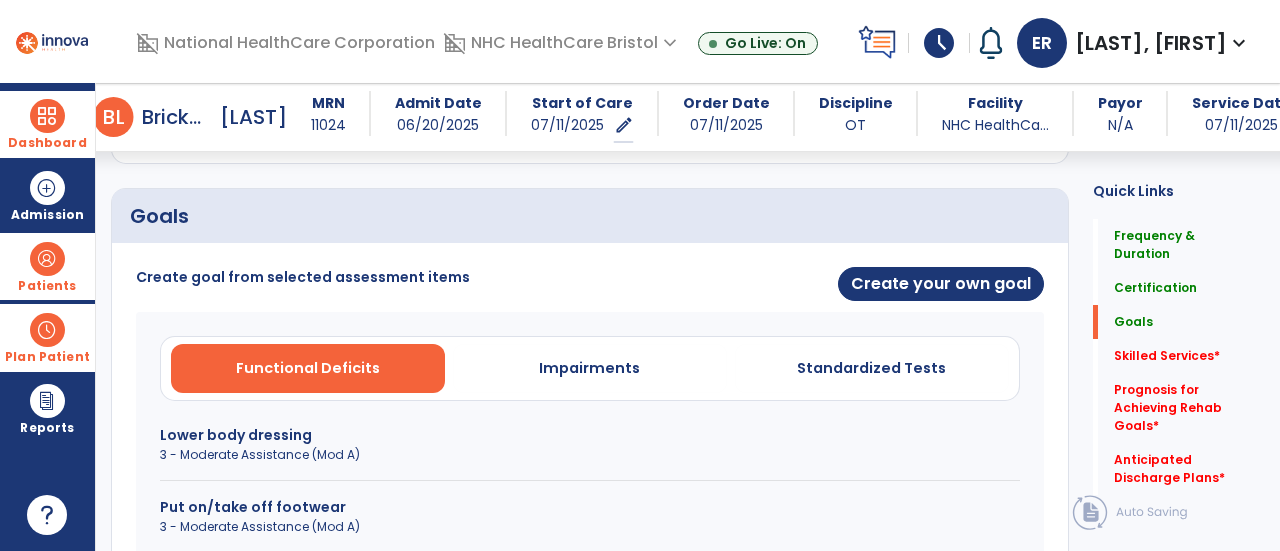 scroll, scrollTop: 502, scrollLeft: 0, axis: vertical 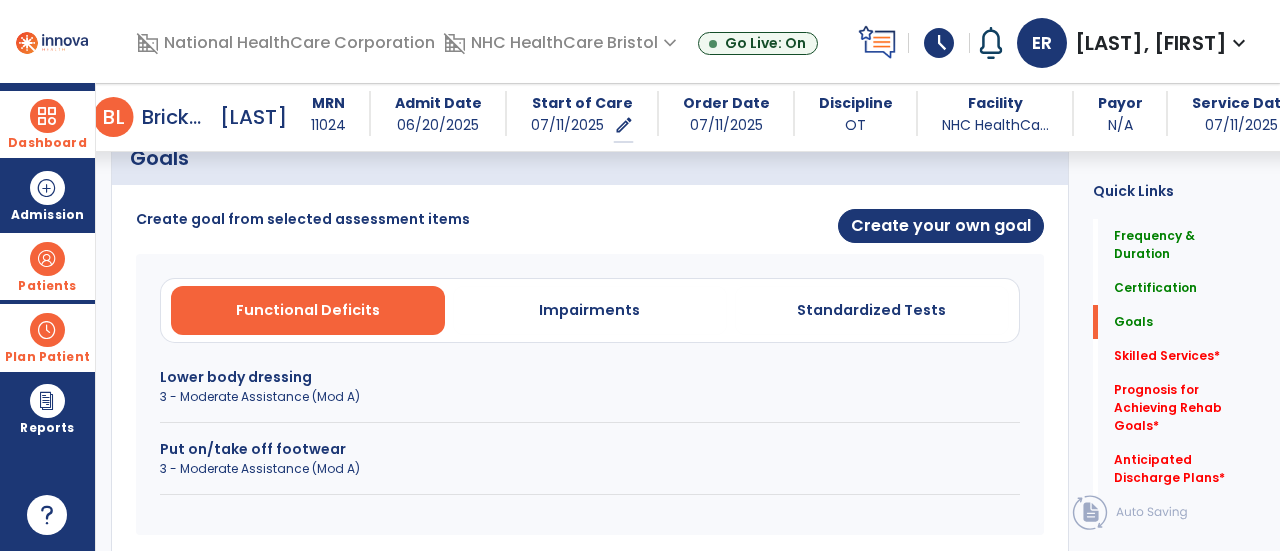 click on "3 - Moderate Assistance (Mod A)" at bounding box center [590, 469] 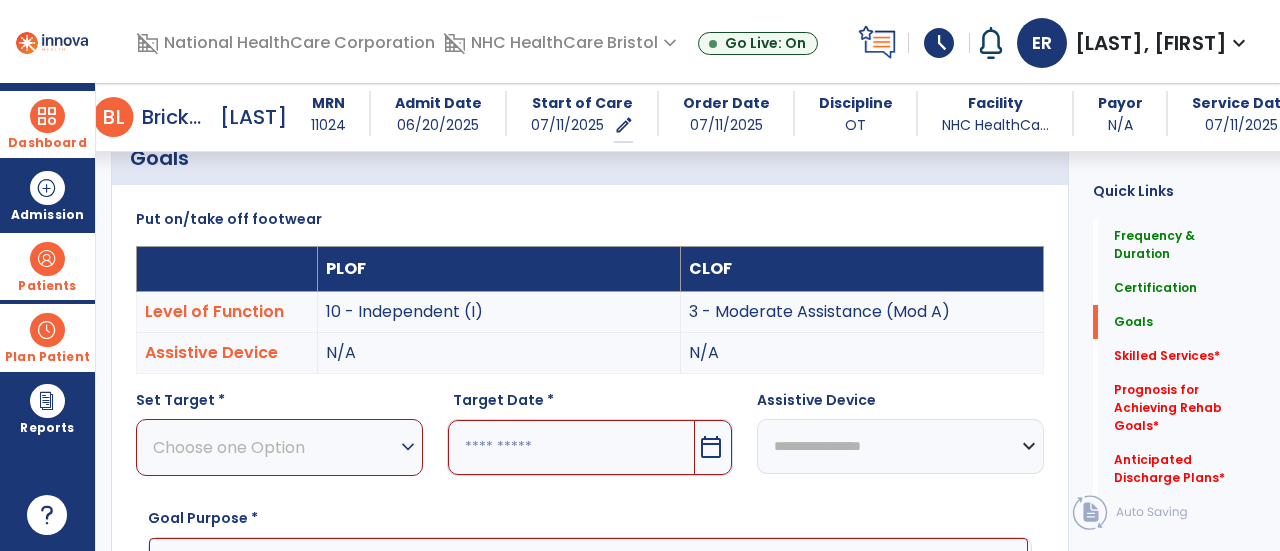click on "Choose one Option" at bounding box center [274, 447] 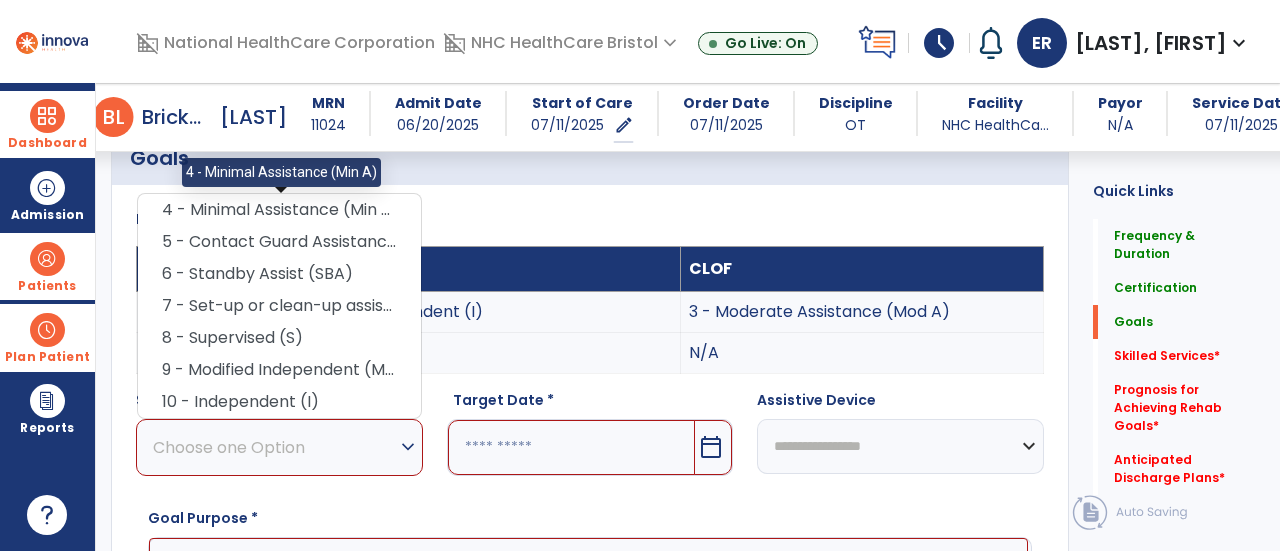 click on "4 - Minimal Assistance (Min A)" at bounding box center (279, 210) 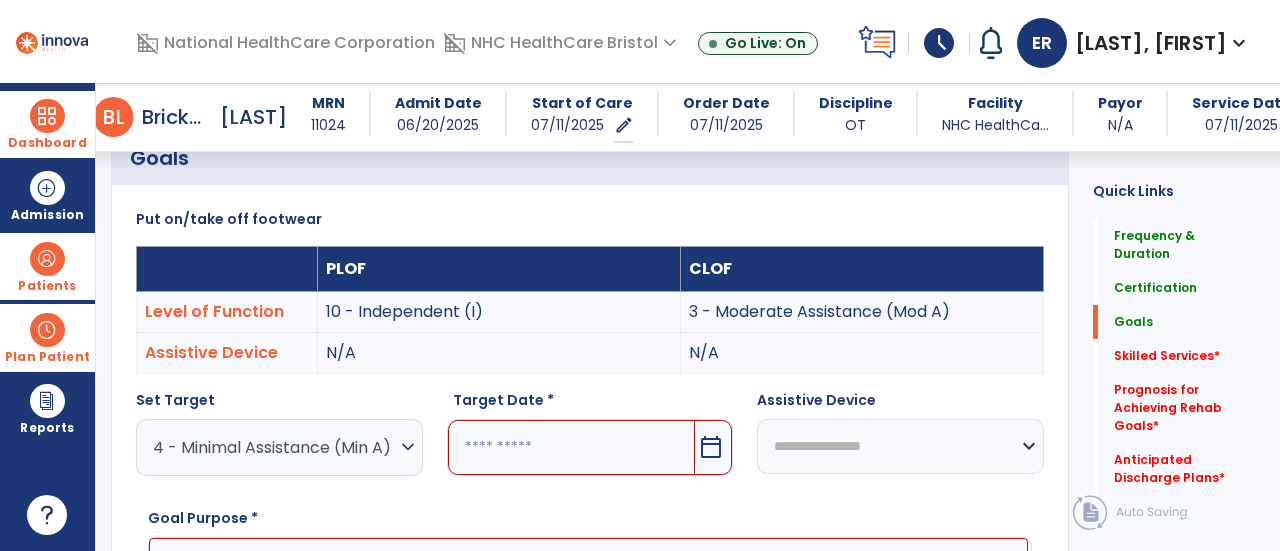 click at bounding box center (572, 447) 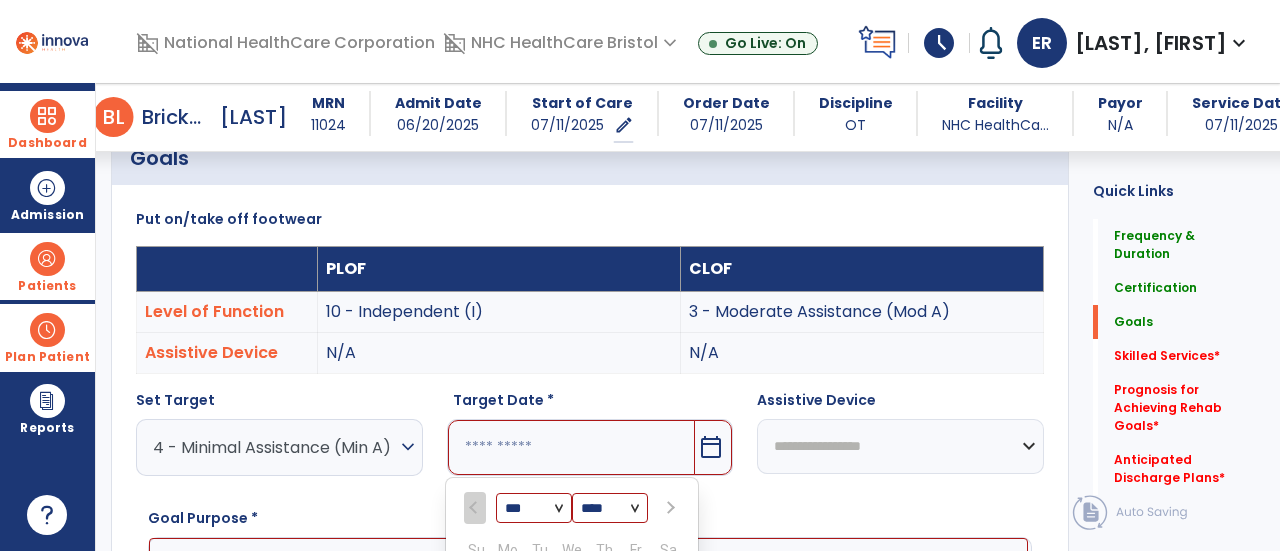scroll, scrollTop: 781, scrollLeft: 0, axis: vertical 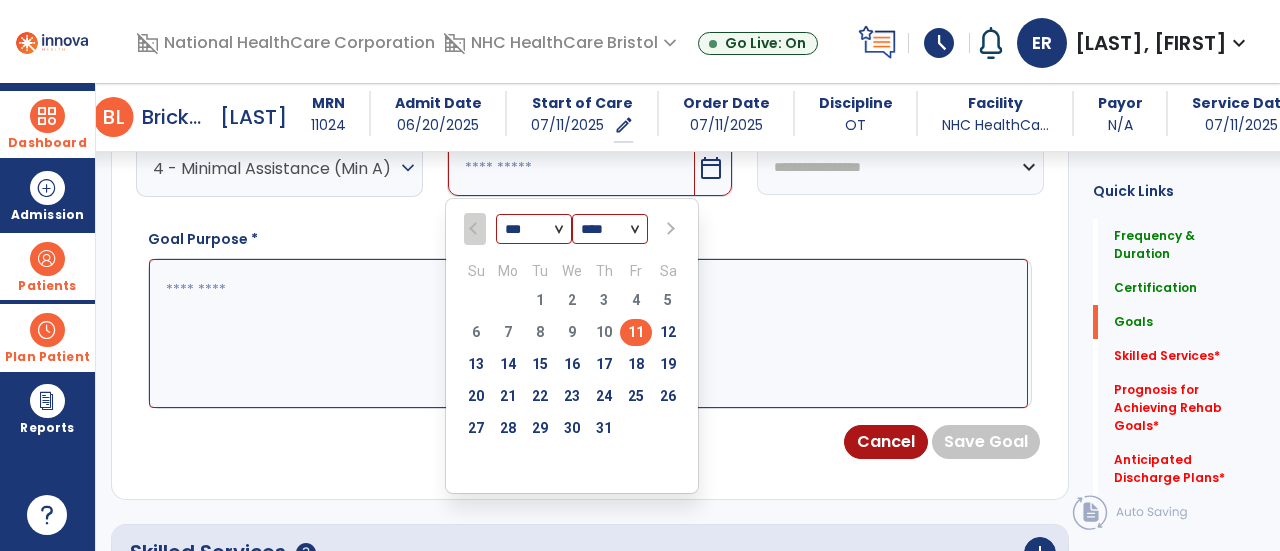 click at bounding box center [669, 229] 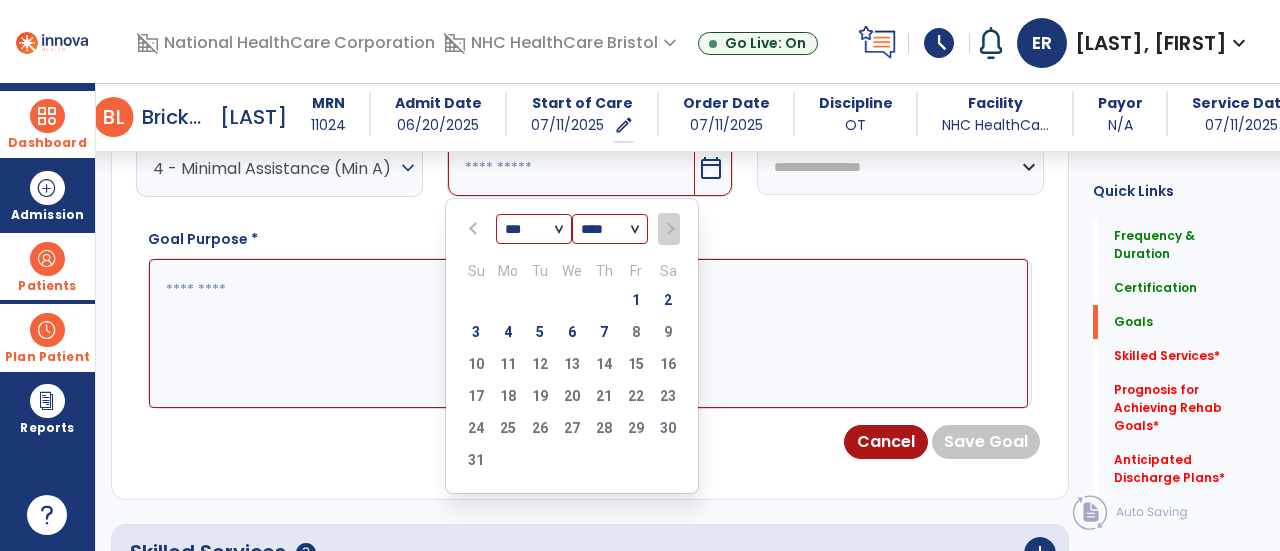 click on "7" at bounding box center [604, 335] 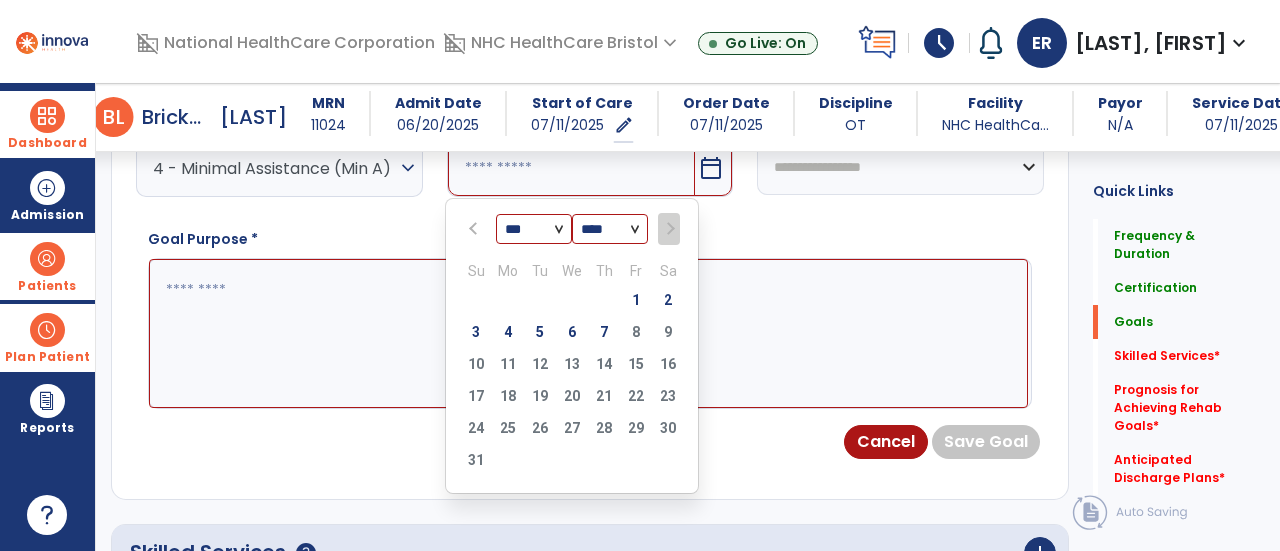 type on "********" 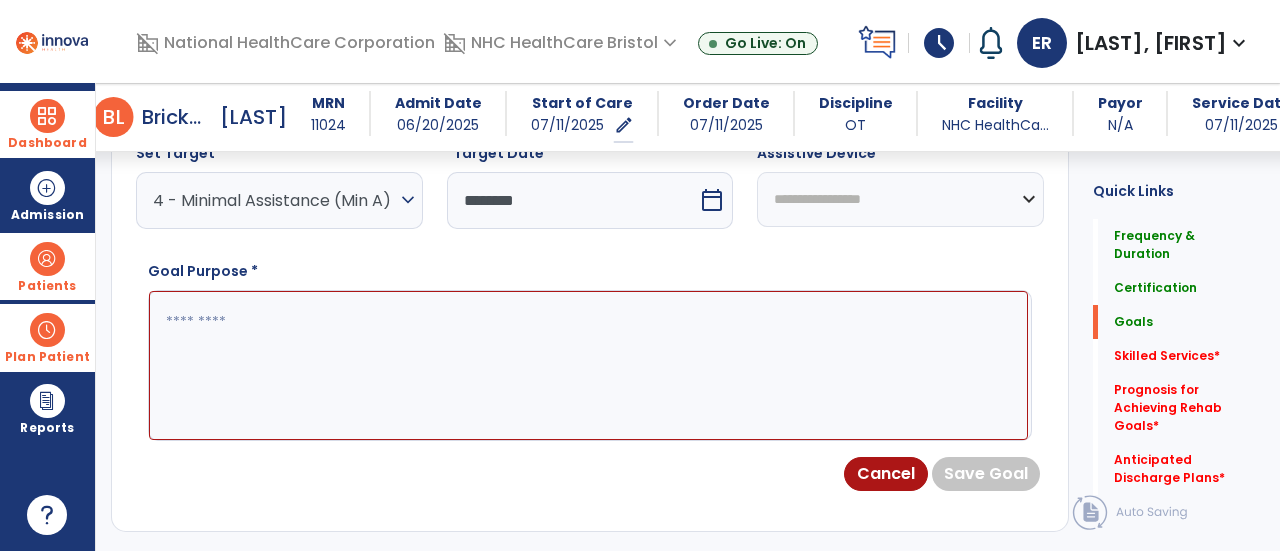 scroll, scrollTop: 747, scrollLeft: 0, axis: vertical 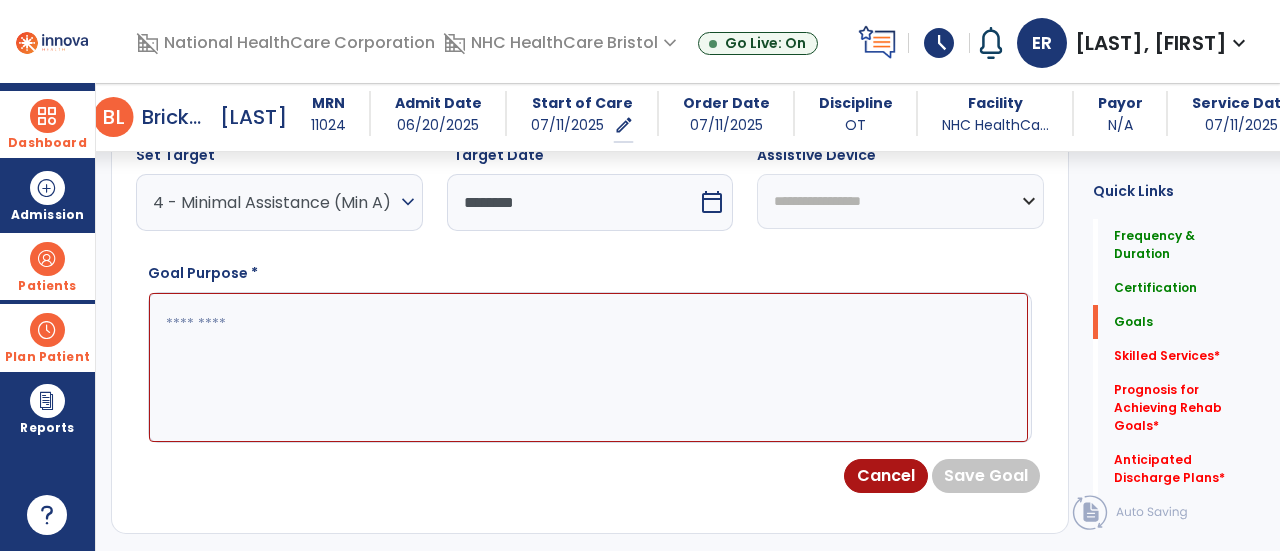 click at bounding box center (588, 367) 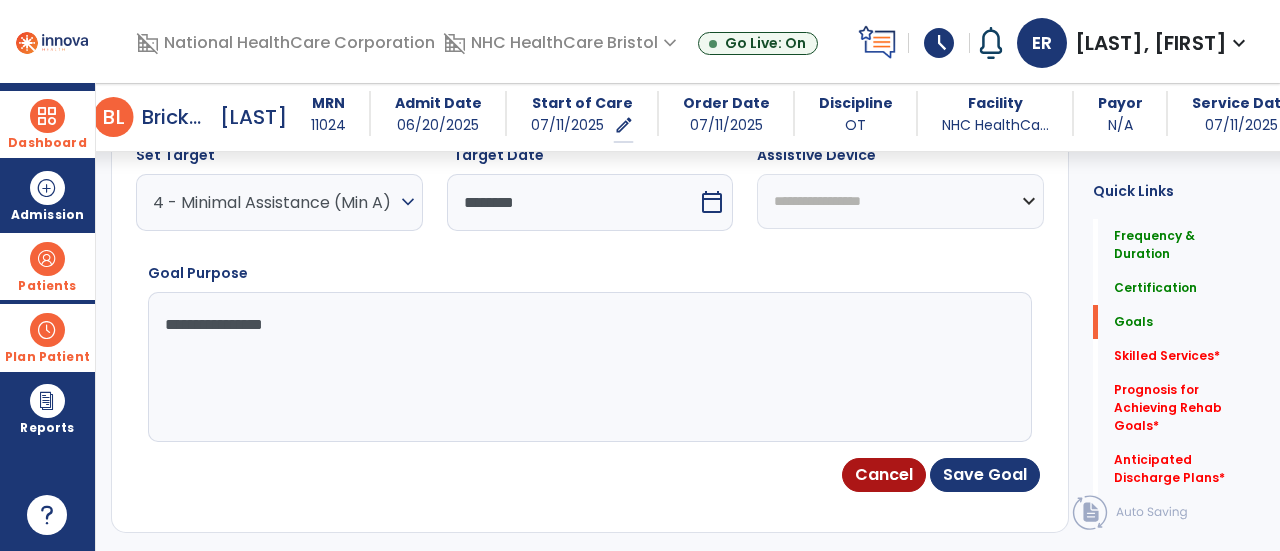 type on "**********" 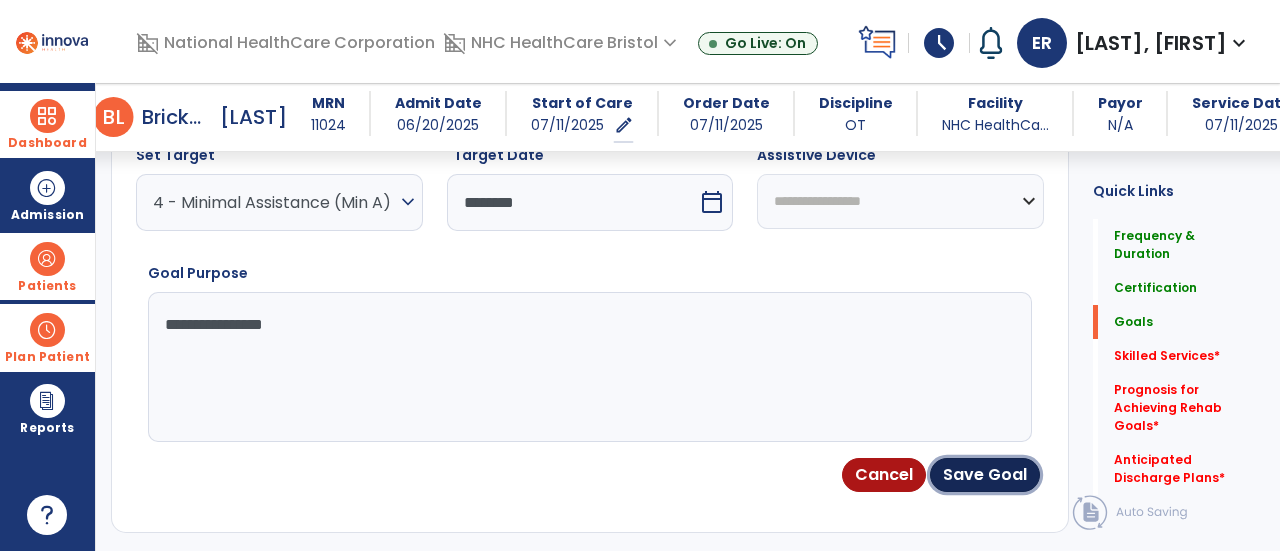 click on "Save Goal" at bounding box center (985, 475) 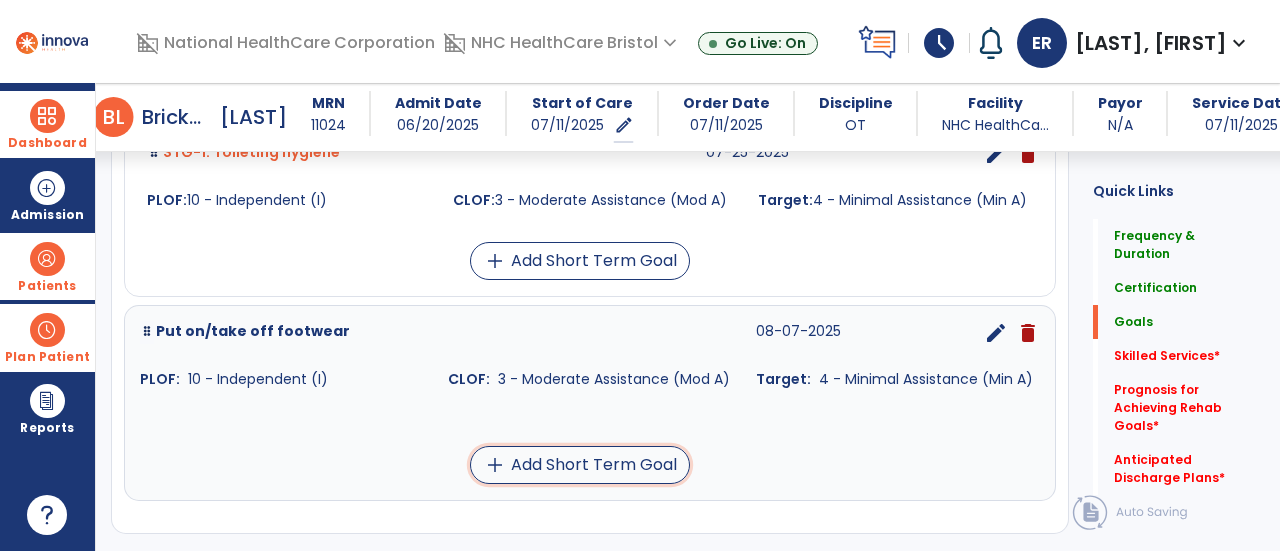 click on "add  Add Short Term Goal" at bounding box center (580, 465) 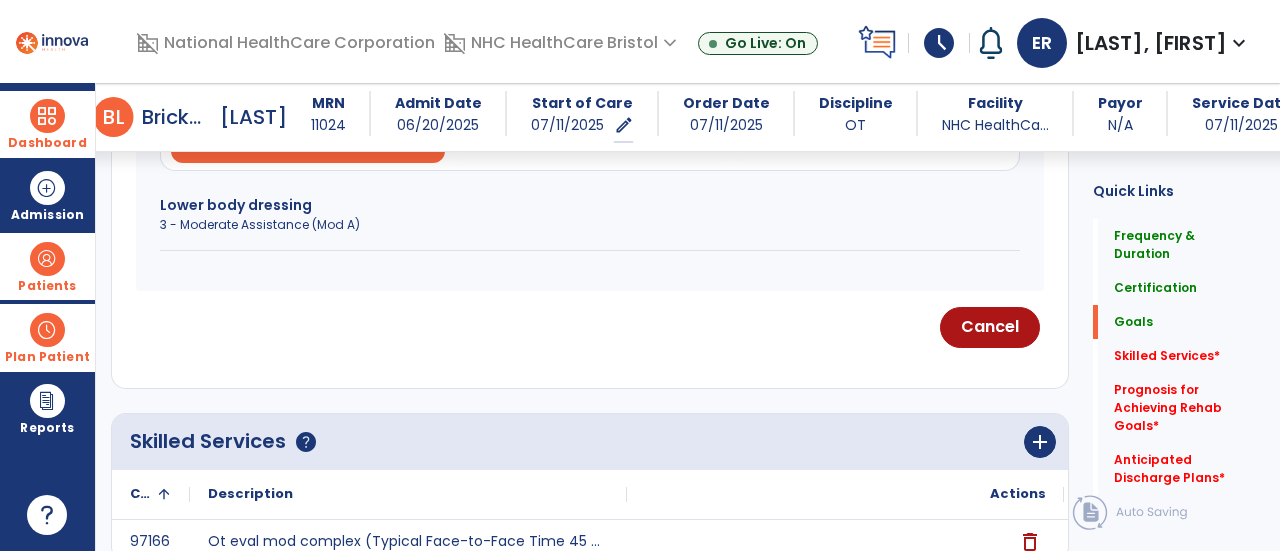 scroll, scrollTop: 673, scrollLeft: 0, axis: vertical 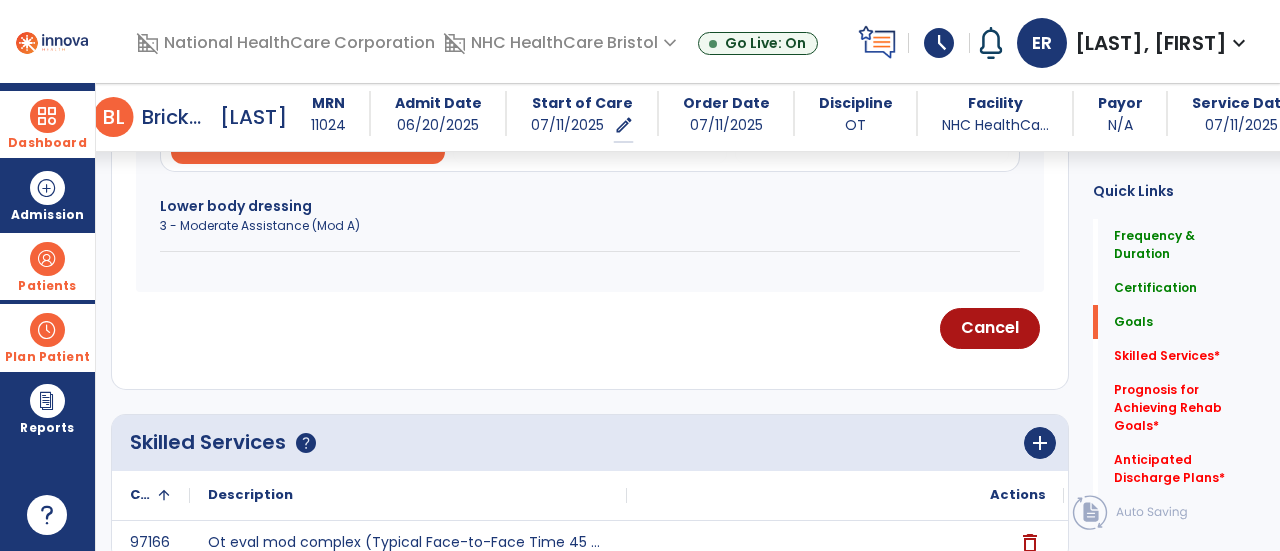 click on "Lower body dressing" at bounding box center [590, 206] 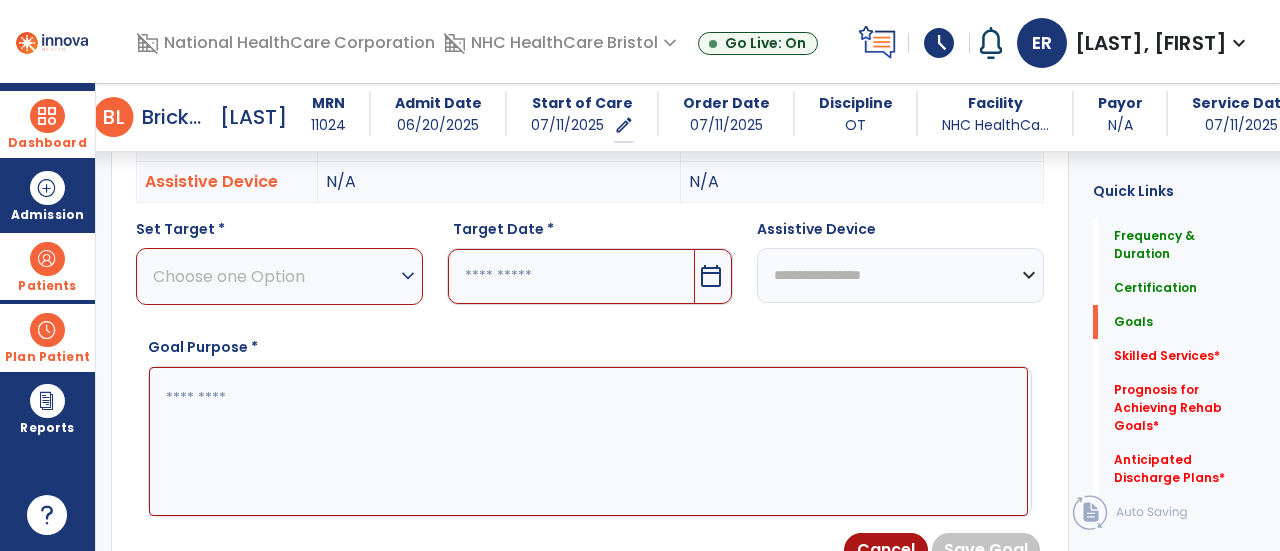 click on "Choose one Option" at bounding box center [274, 276] 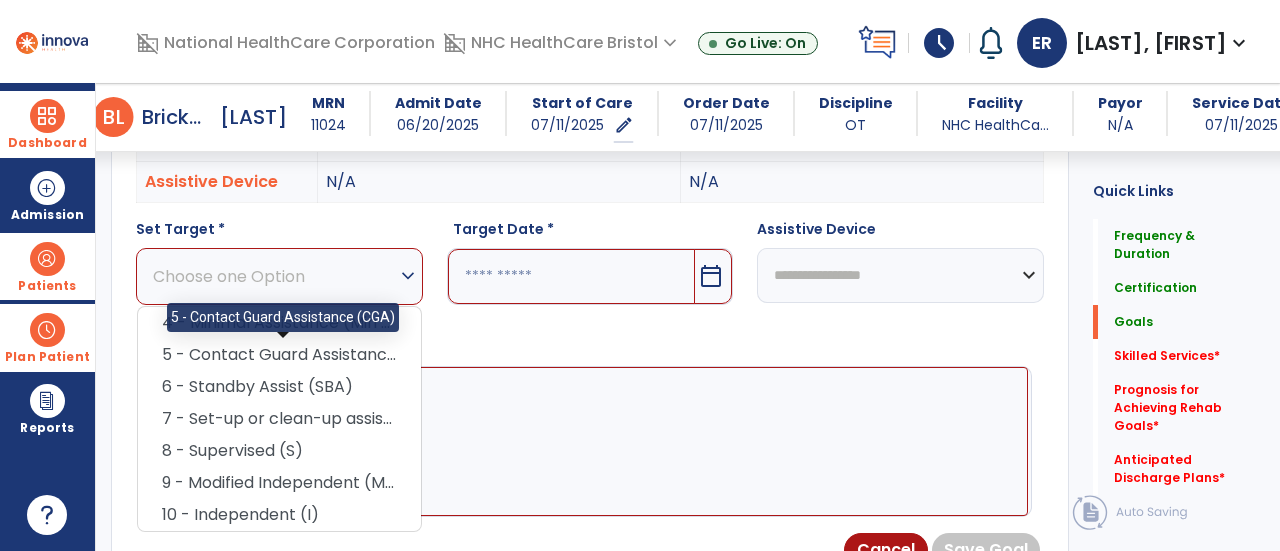 click on "5 - Contact Guard Assistance (CGA)" at bounding box center (279, 355) 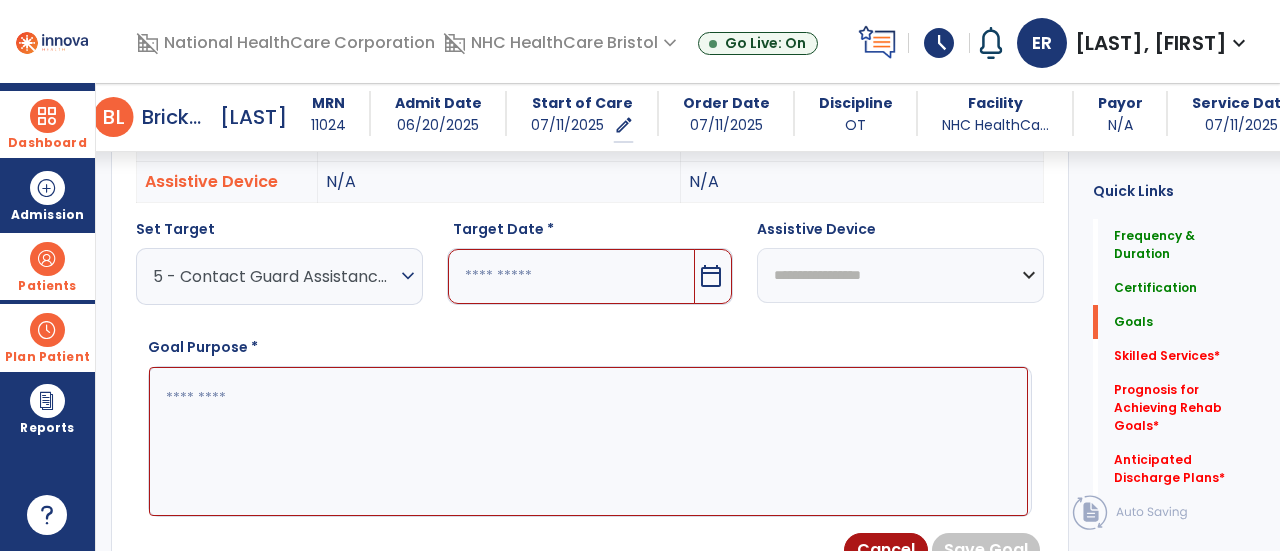 click on "5 - Contact Guard Assistance (CGA)" at bounding box center (274, 276) 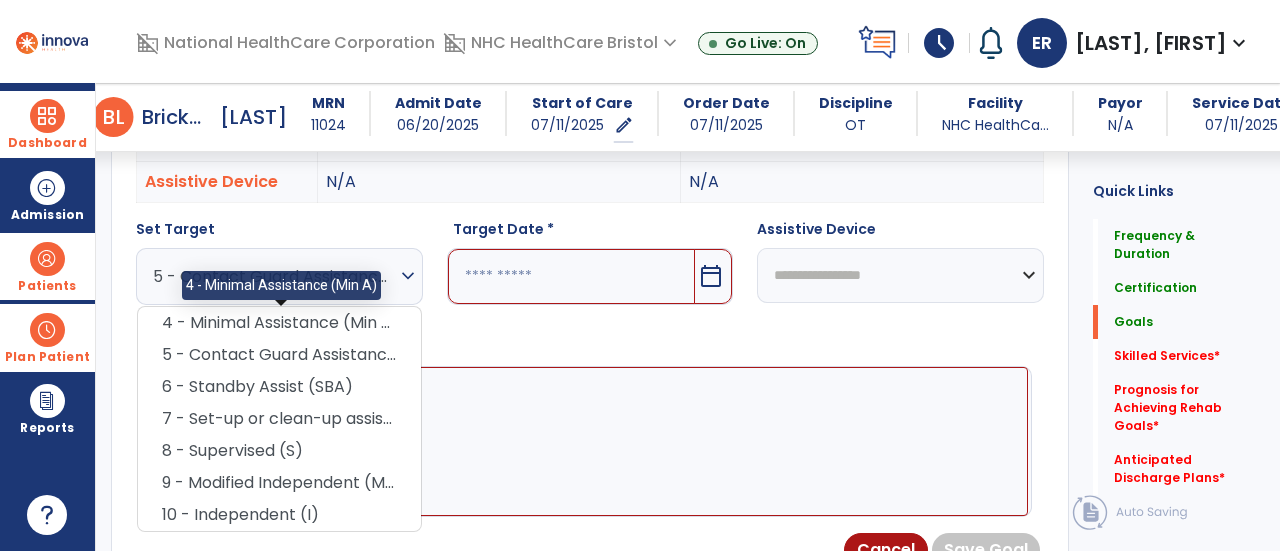 click on "5 - Contact Guard Assistance (CGA)" at bounding box center [279, 355] 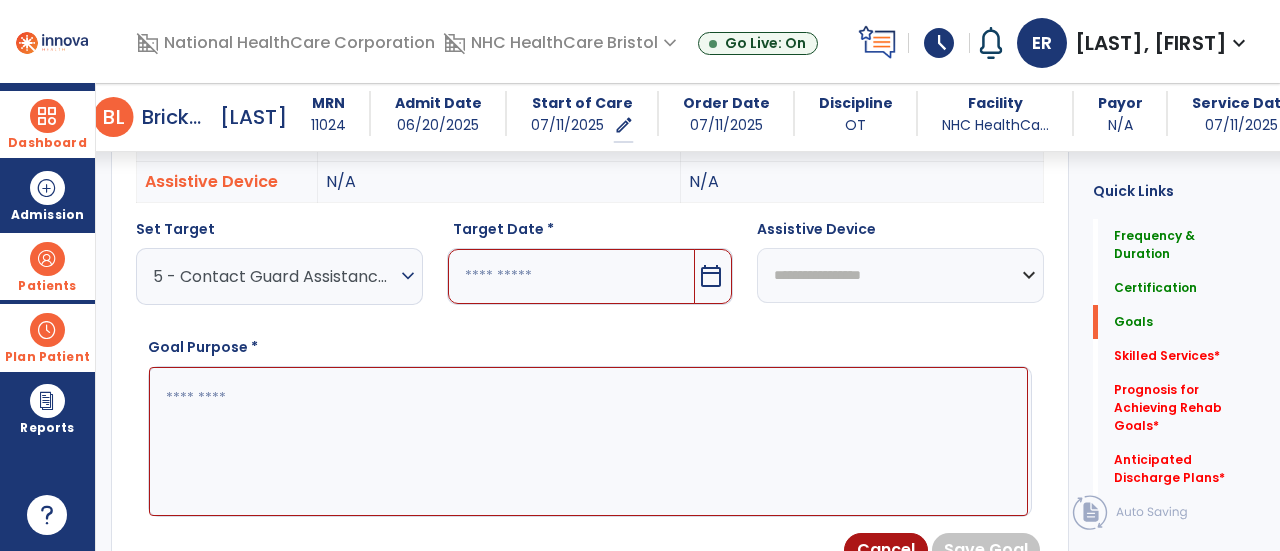 click on "5 - Contact Guard Assistance (CGA)" at bounding box center (274, 276) 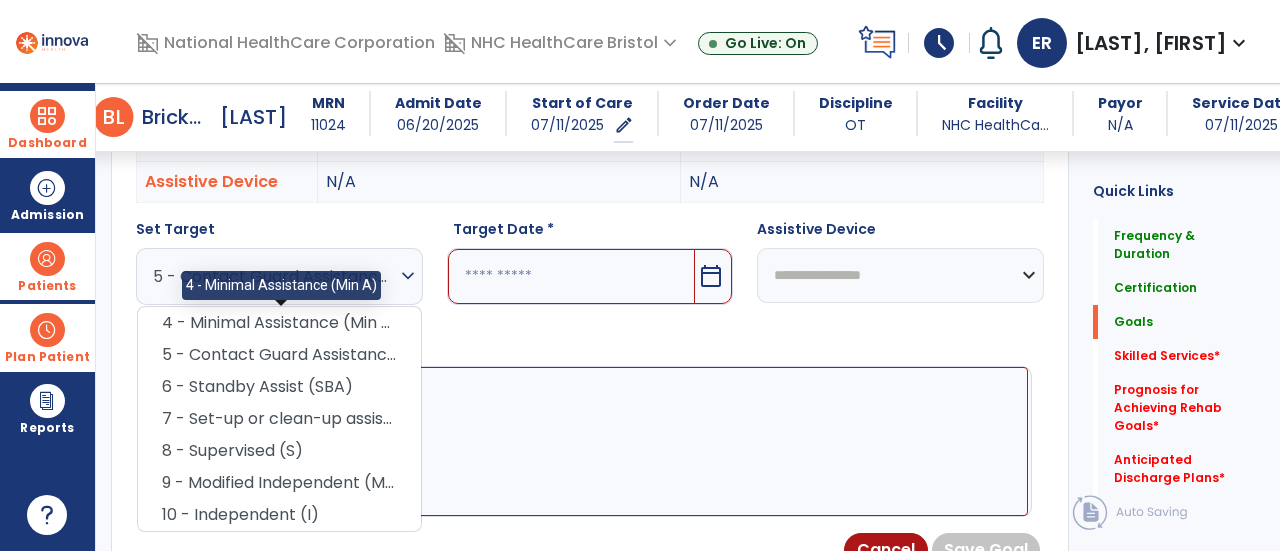 click on "4 - Minimal Assistance (Min A)" at bounding box center (279, 323) 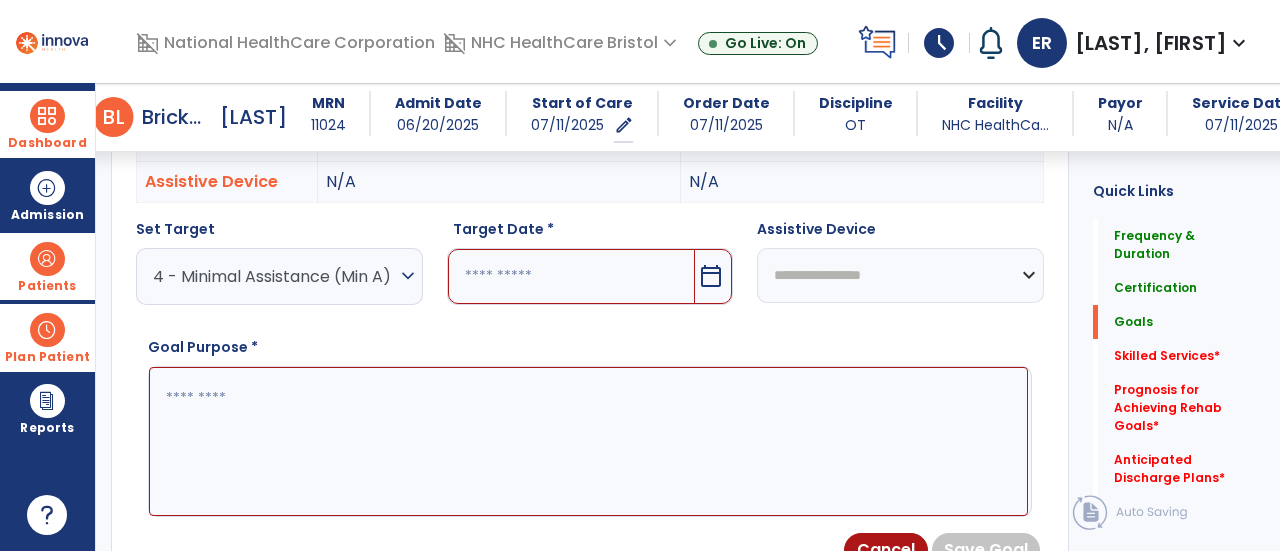 click at bounding box center (572, 276) 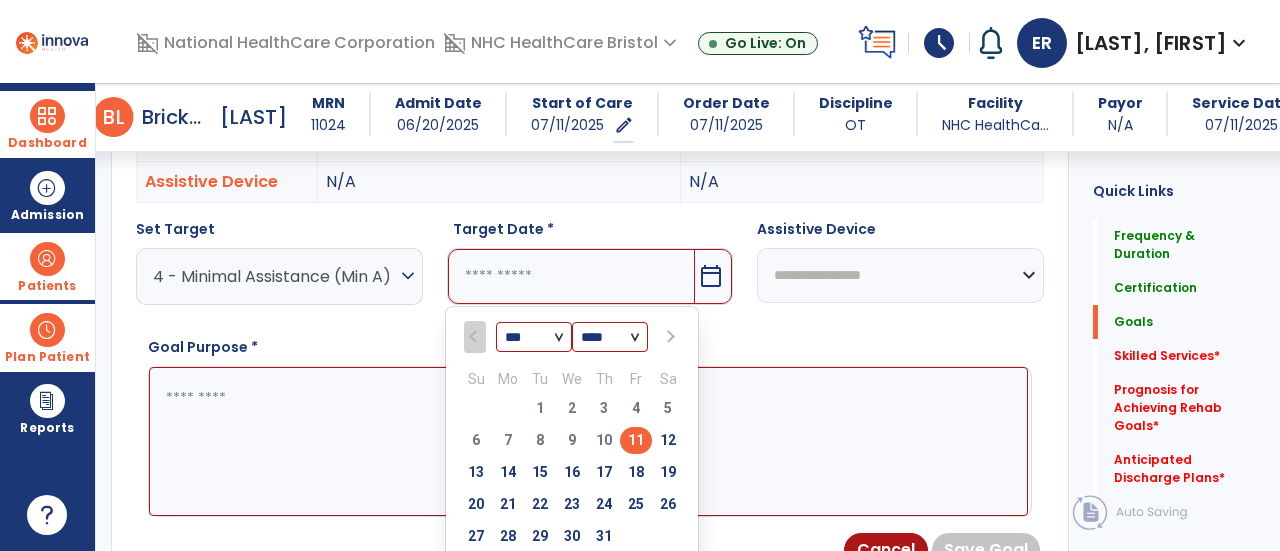 click on "25" at bounding box center (636, 504) 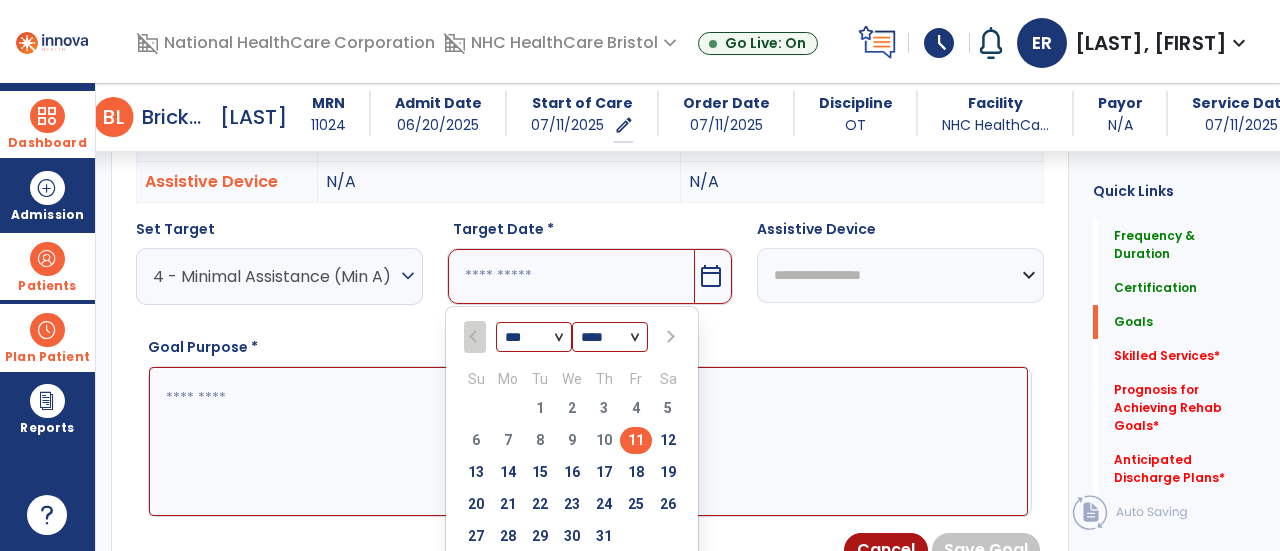 type on "*********" 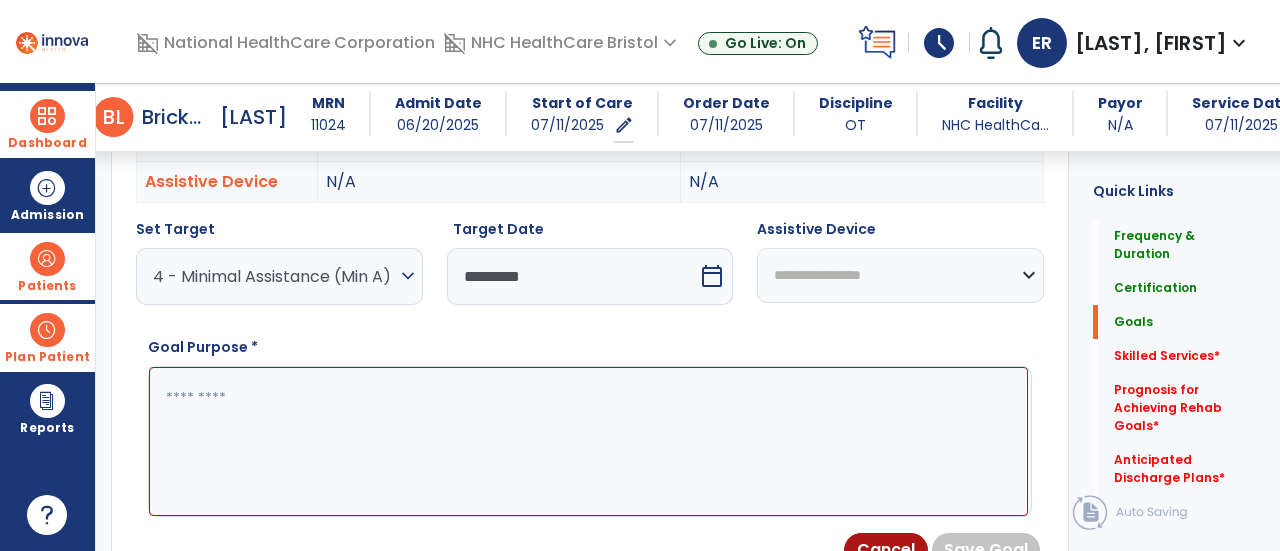 click at bounding box center [588, 441] 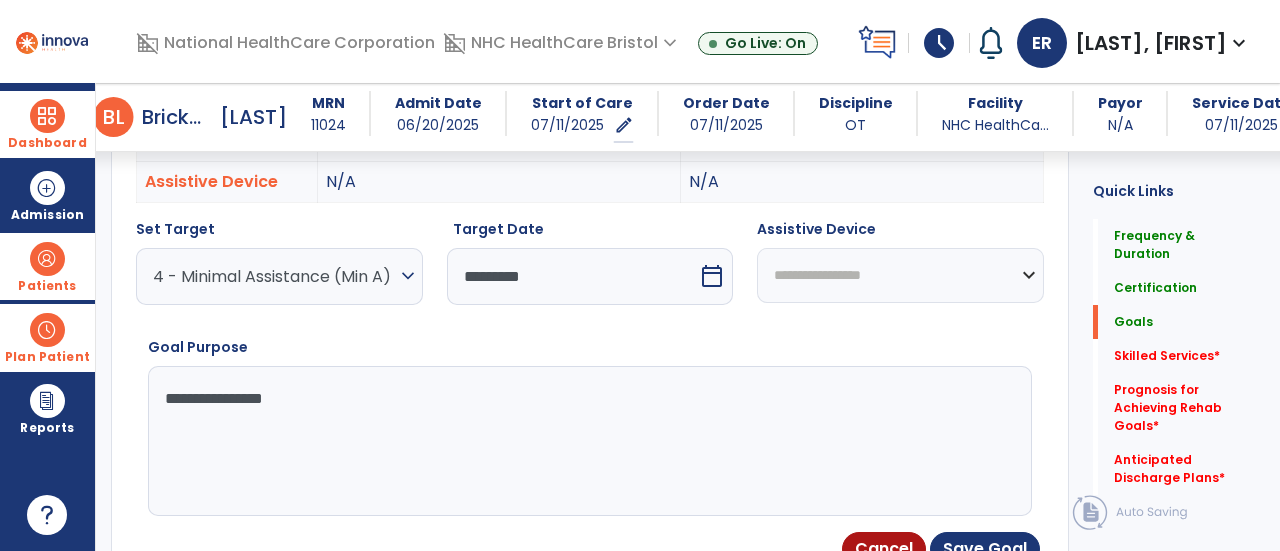 type on "**********" 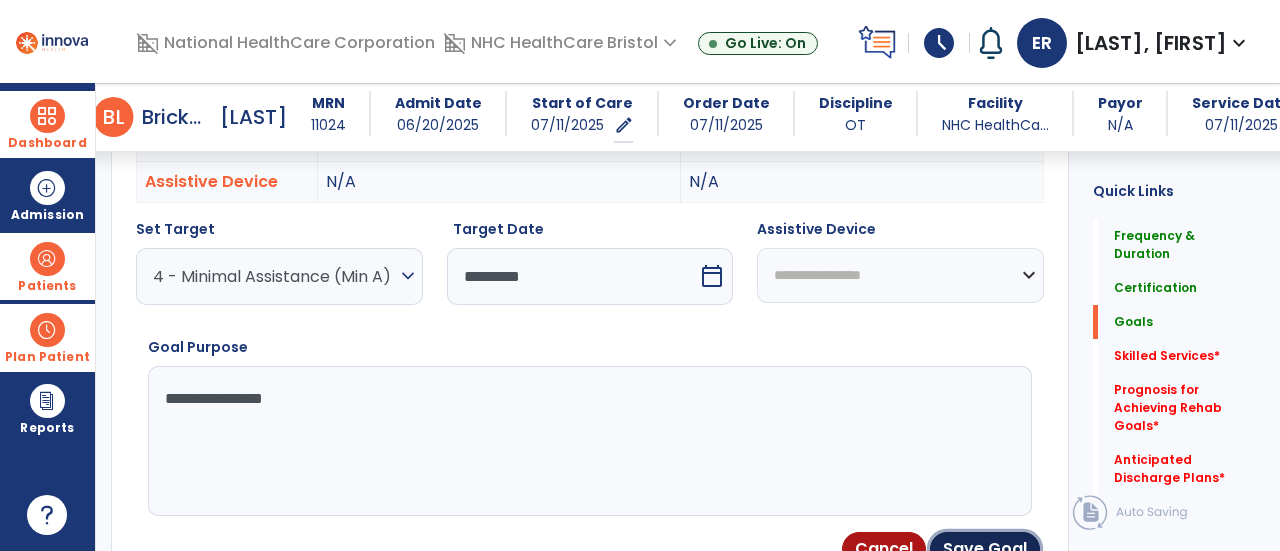 click on "Save Goal" at bounding box center (985, 549) 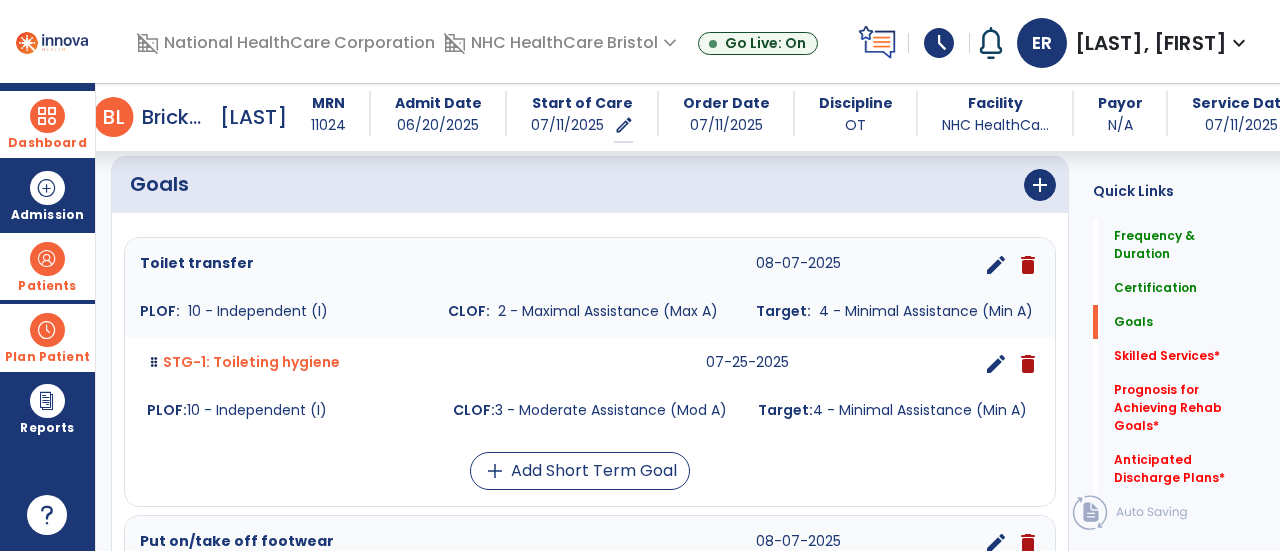 scroll, scrollTop: 437, scrollLeft: 0, axis: vertical 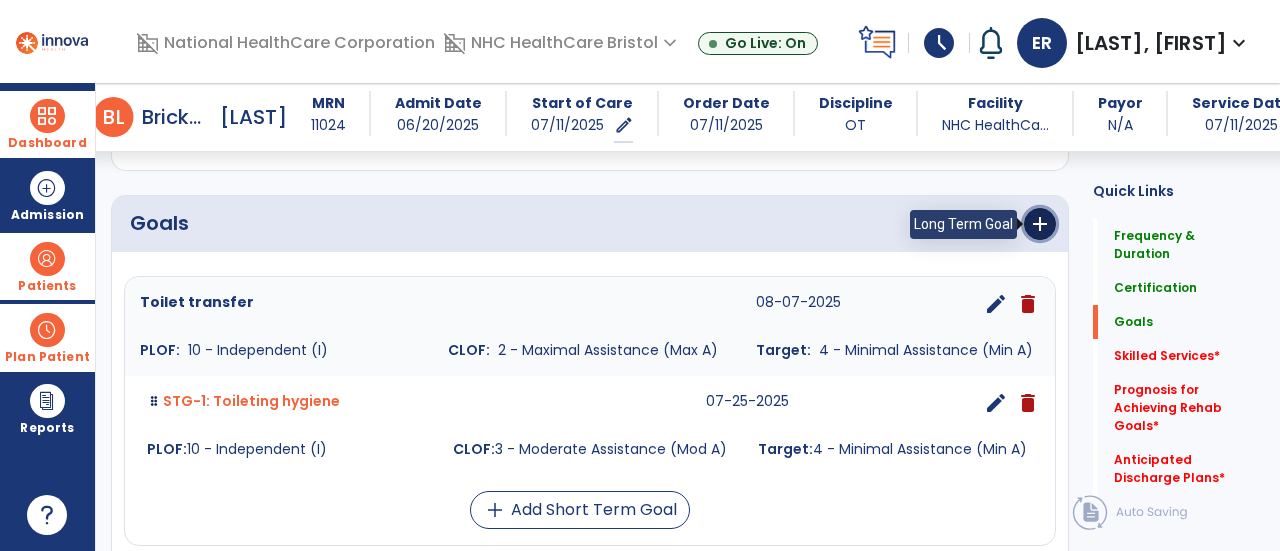 click on "add" at bounding box center [1040, 224] 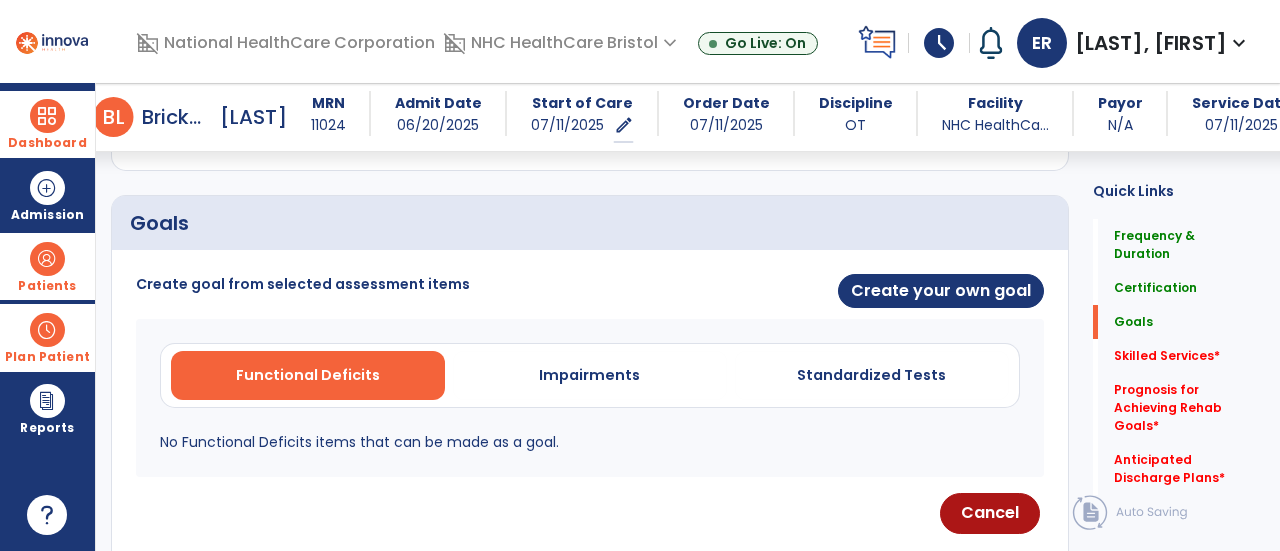 scroll, scrollTop: 522, scrollLeft: 0, axis: vertical 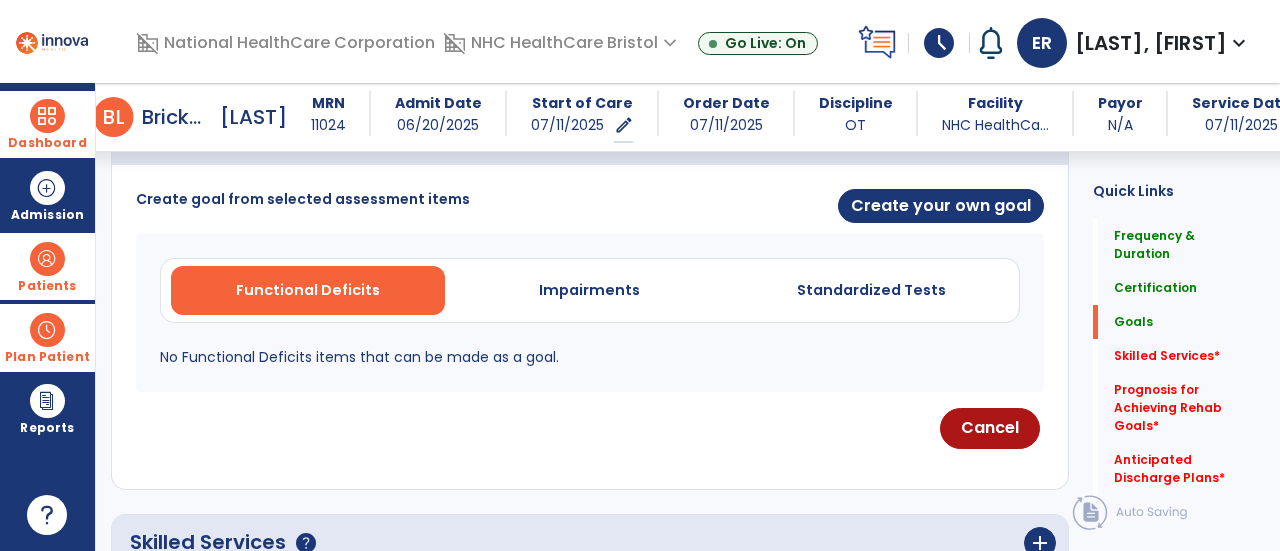 click on "Functional Deficits   Impairments   Standardized Tests" at bounding box center [590, 290] 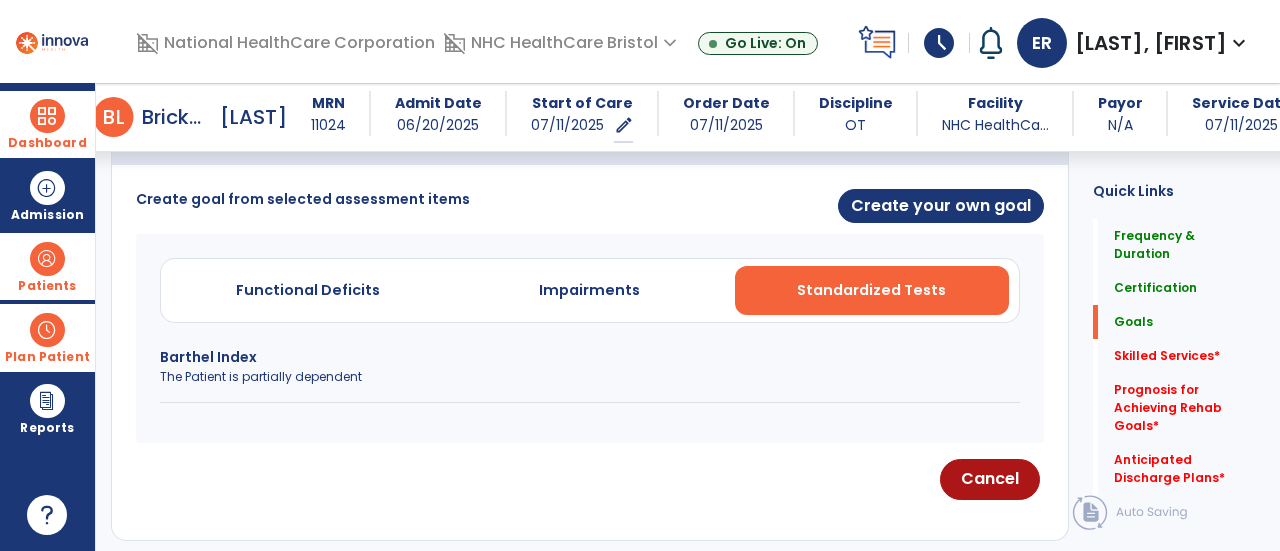 click on "Barthel Index  The Patient is partially dependent" at bounding box center (590, 375) 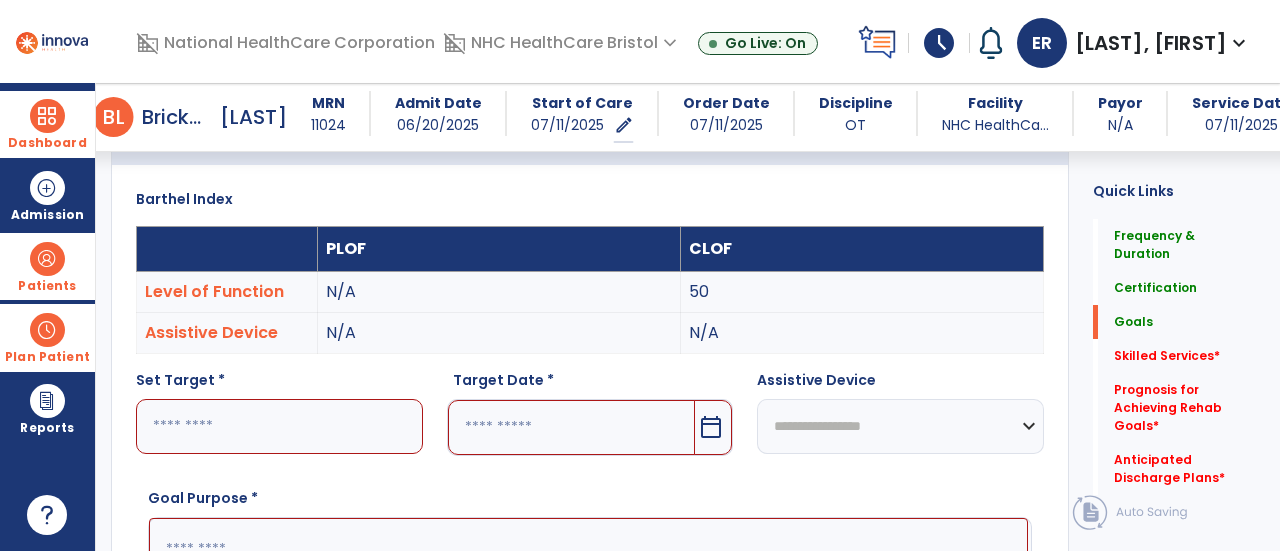 scroll, scrollTop: 567, scrollLeft: 0, axis: vertical 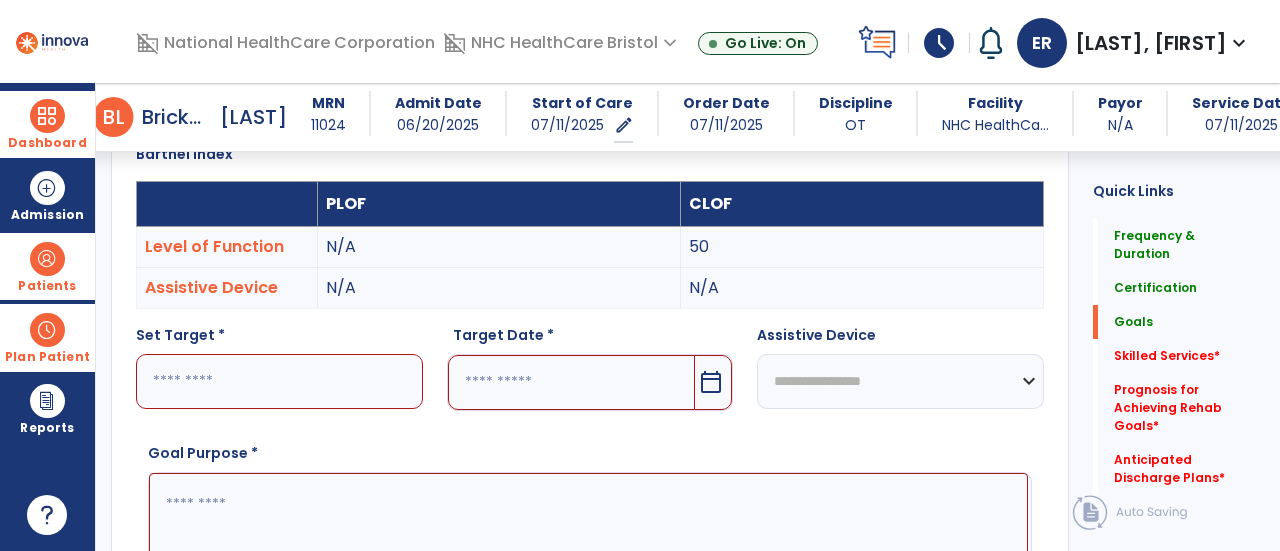 click at bounding box center (279, 381) 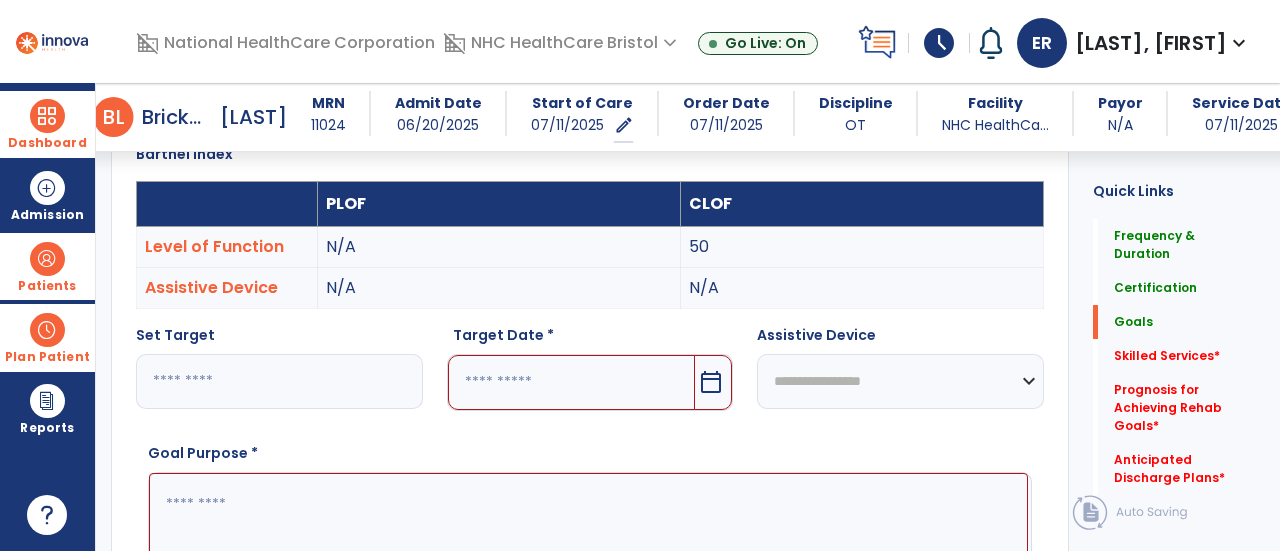 type on "**" 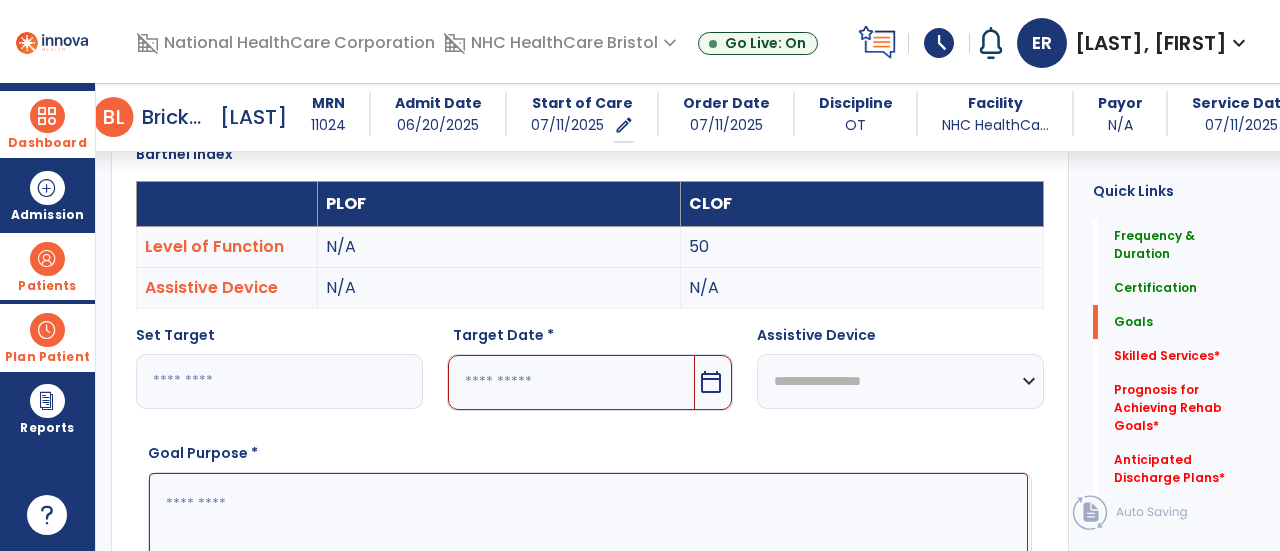 click at bounding box center (572, 382) 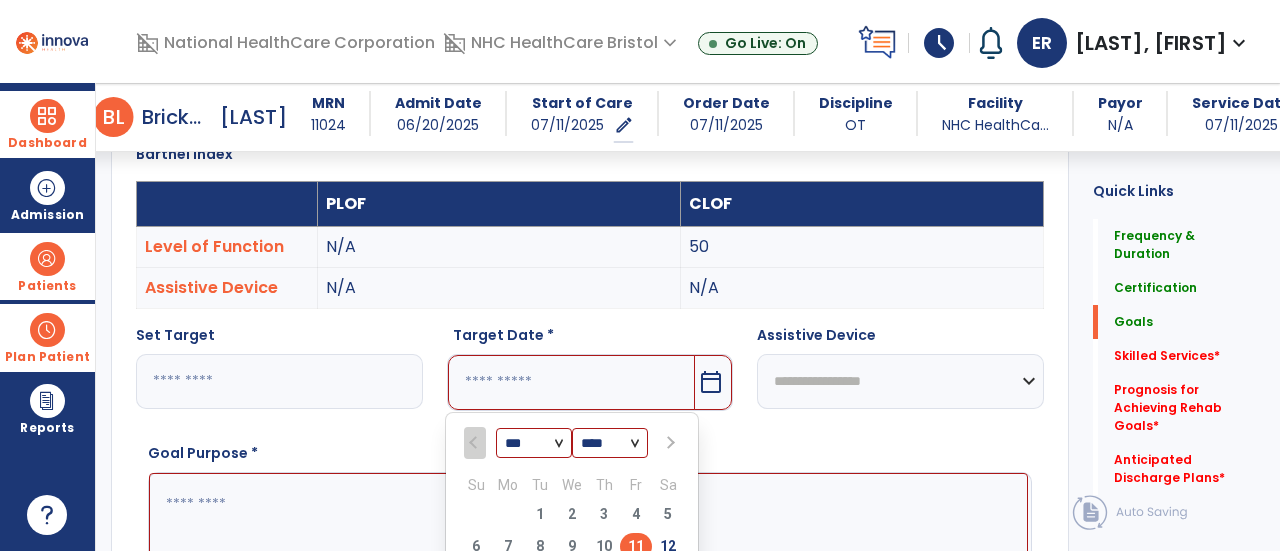 click at bounding box center (669, 443) 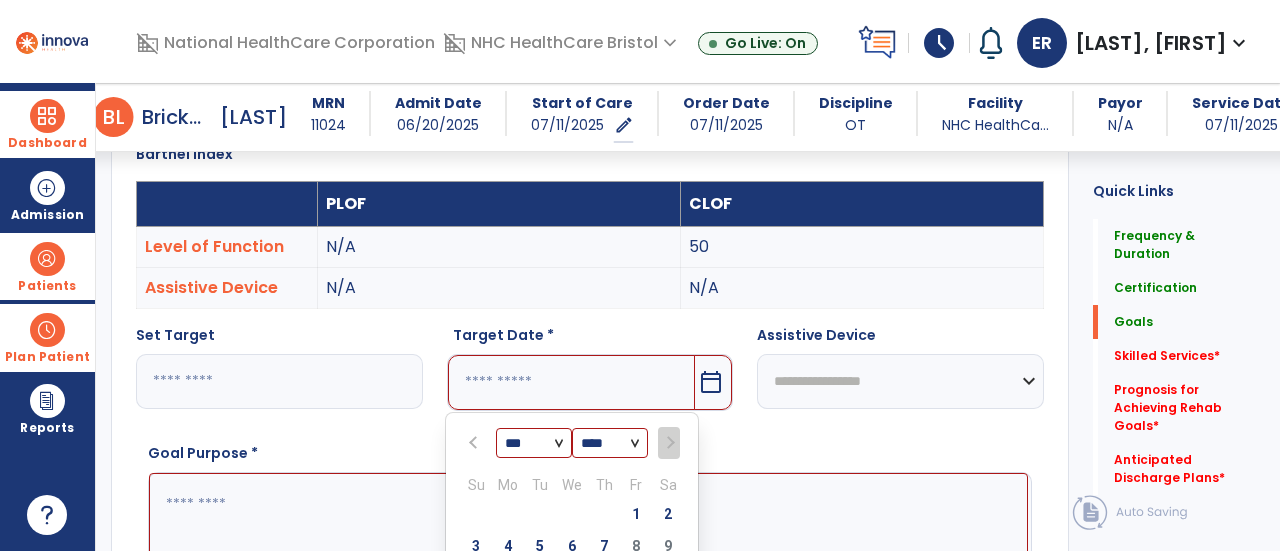 scroll, scrollTop: 735, scrollLeft: 0, axis: vertical 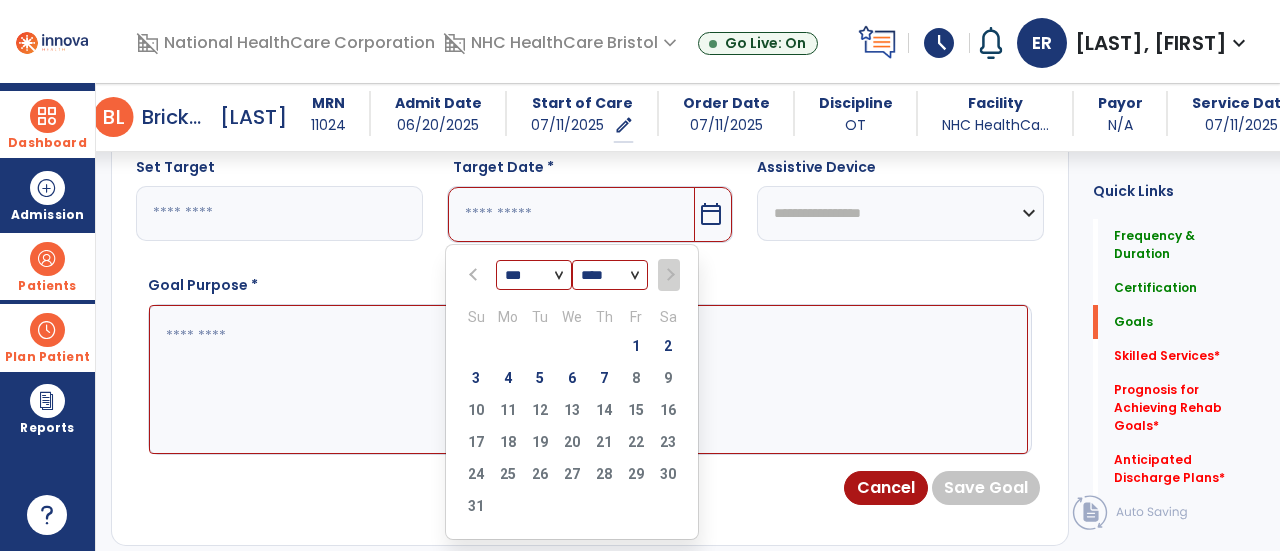 click on "7" at bounding box center [604, 378] 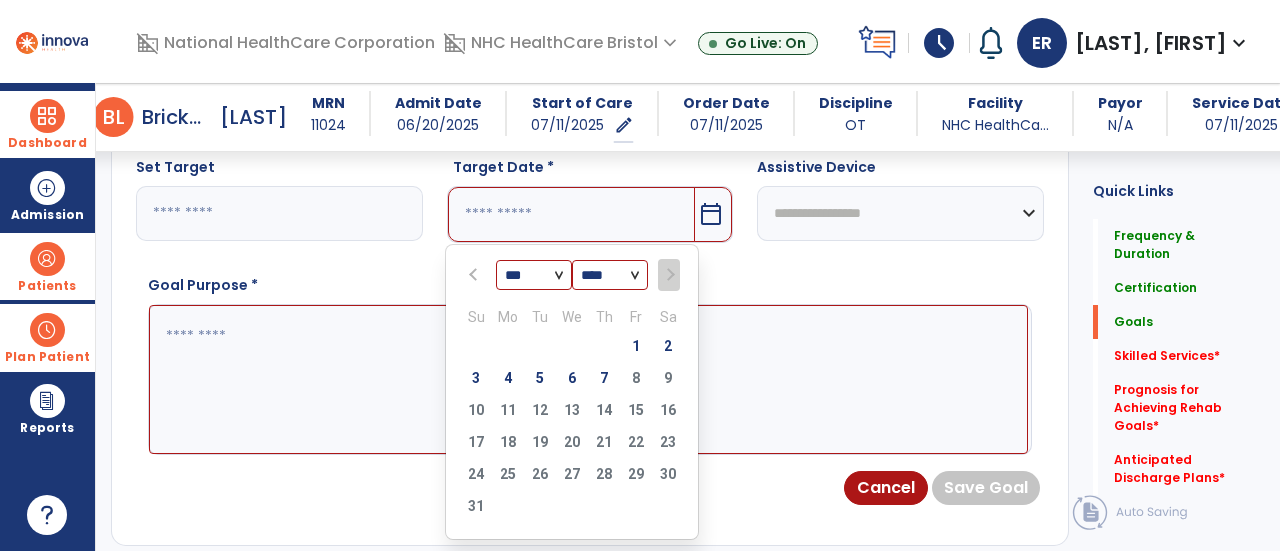type on "********" 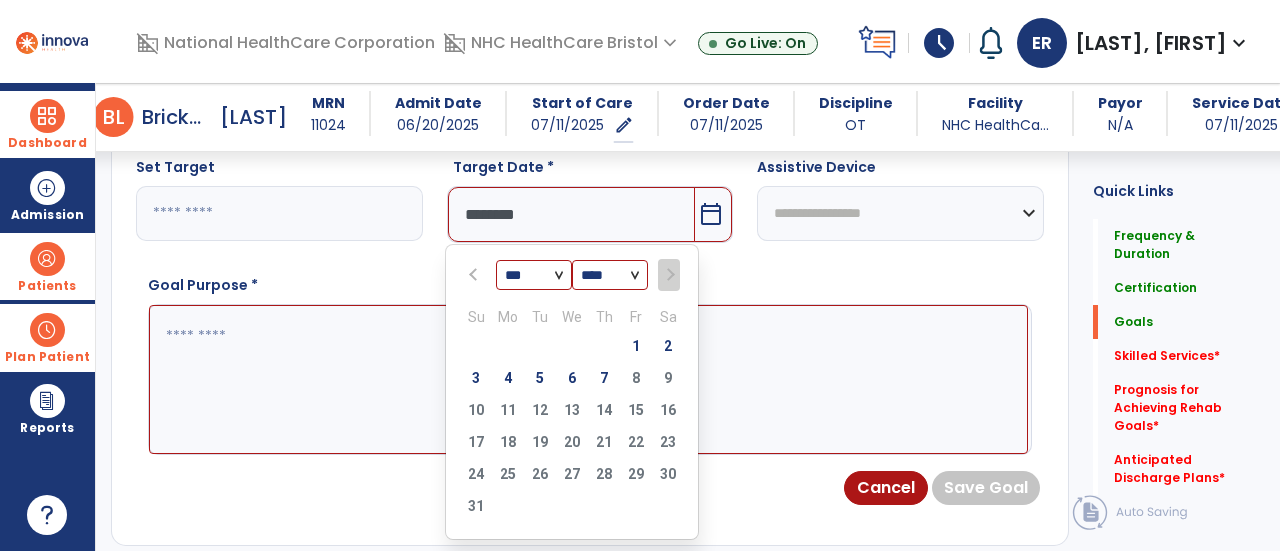 click at bounding box center (588, 379) 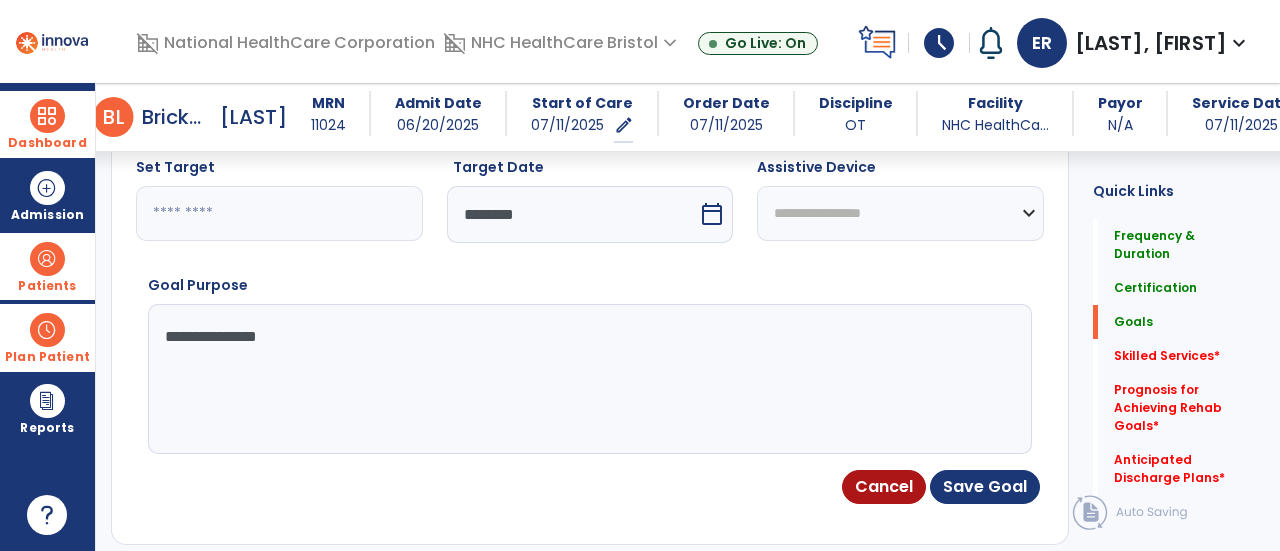 type on "**********" 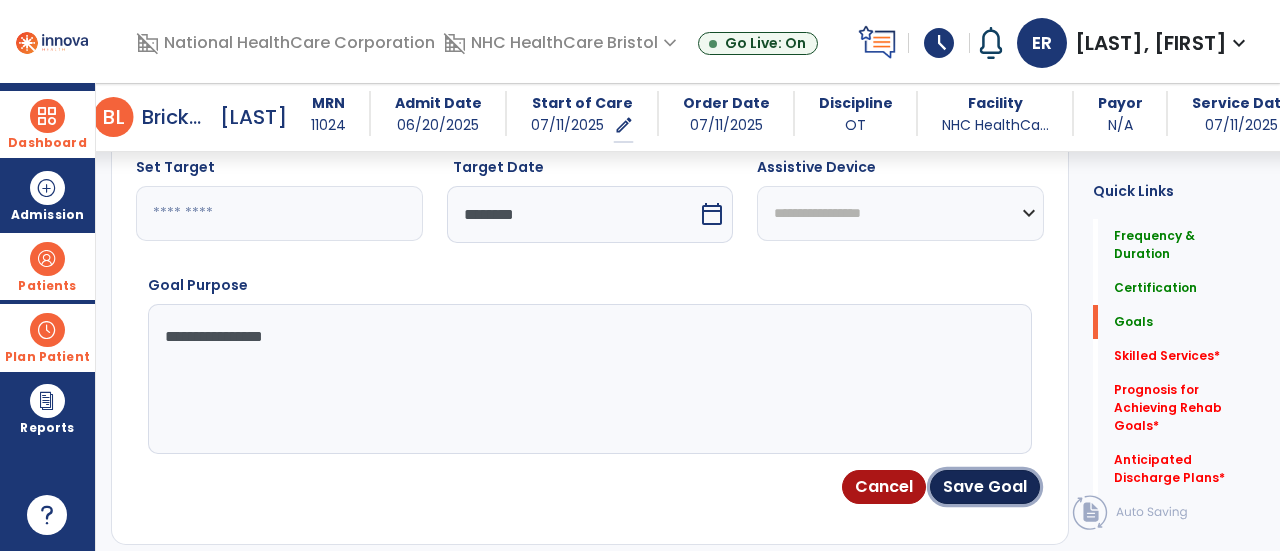 click on "Save Goal" at bounding box center [985, 487] 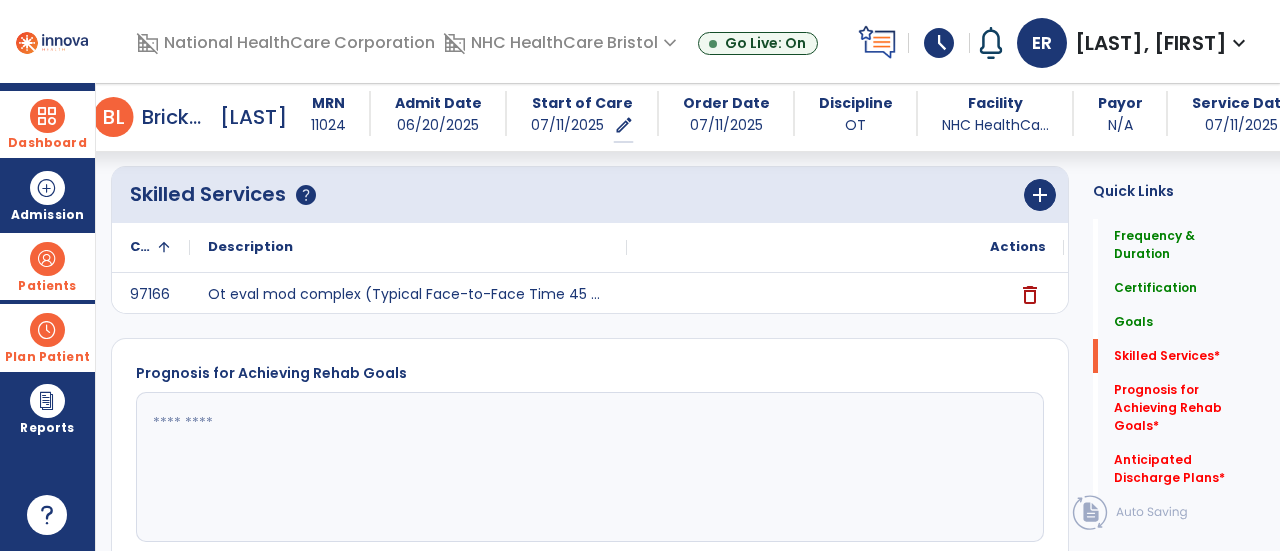 scroll, scrollTop: 1354, scrollLeft: 0, axis: vertical 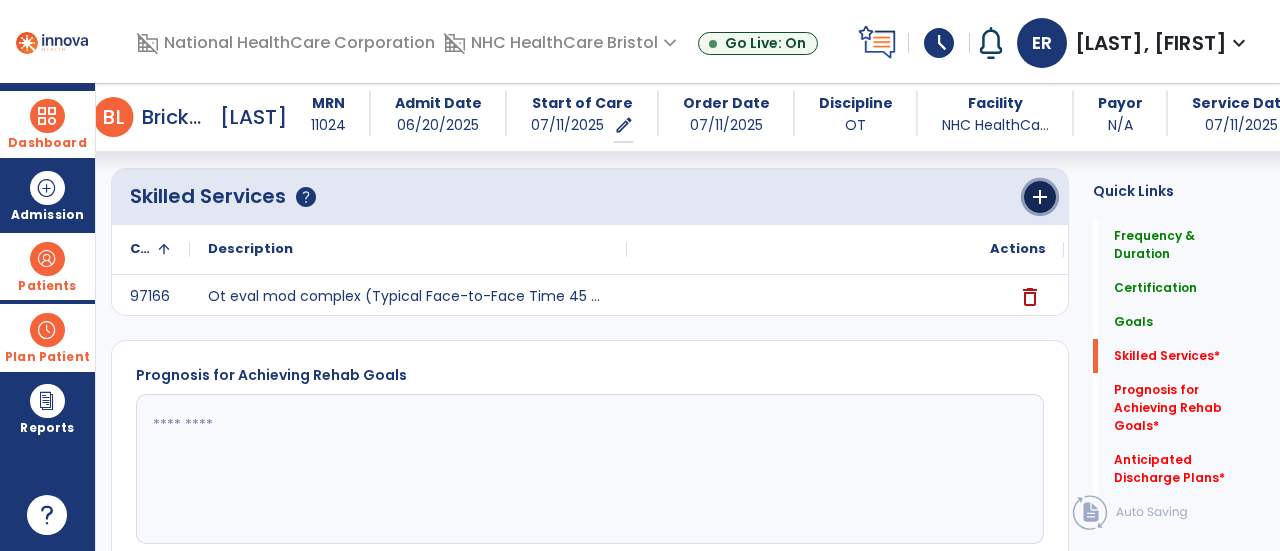 click on "add" 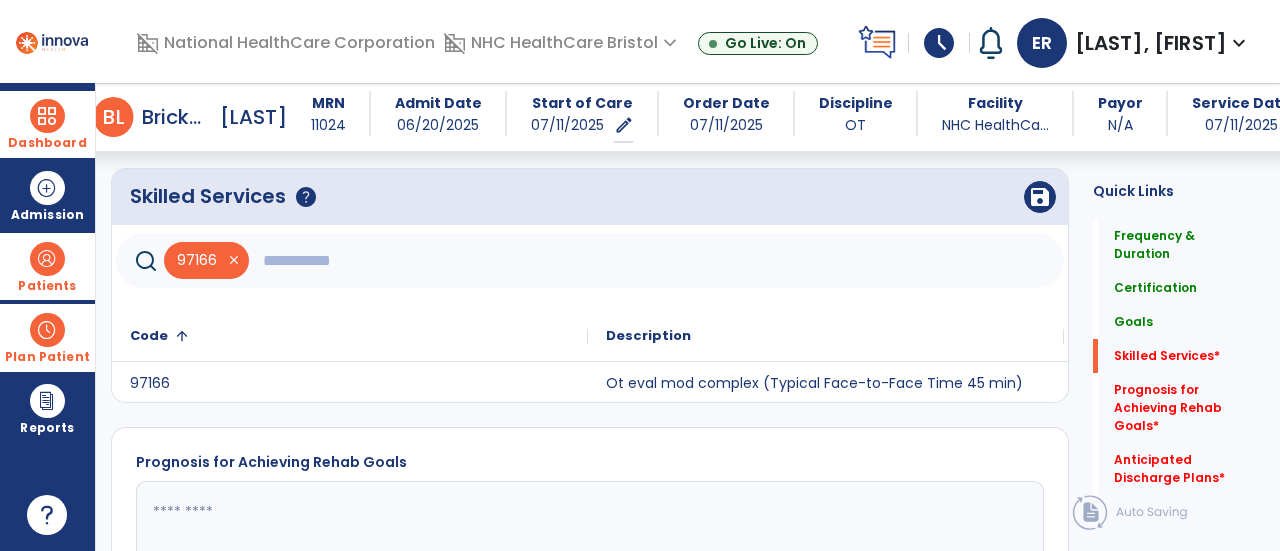 click 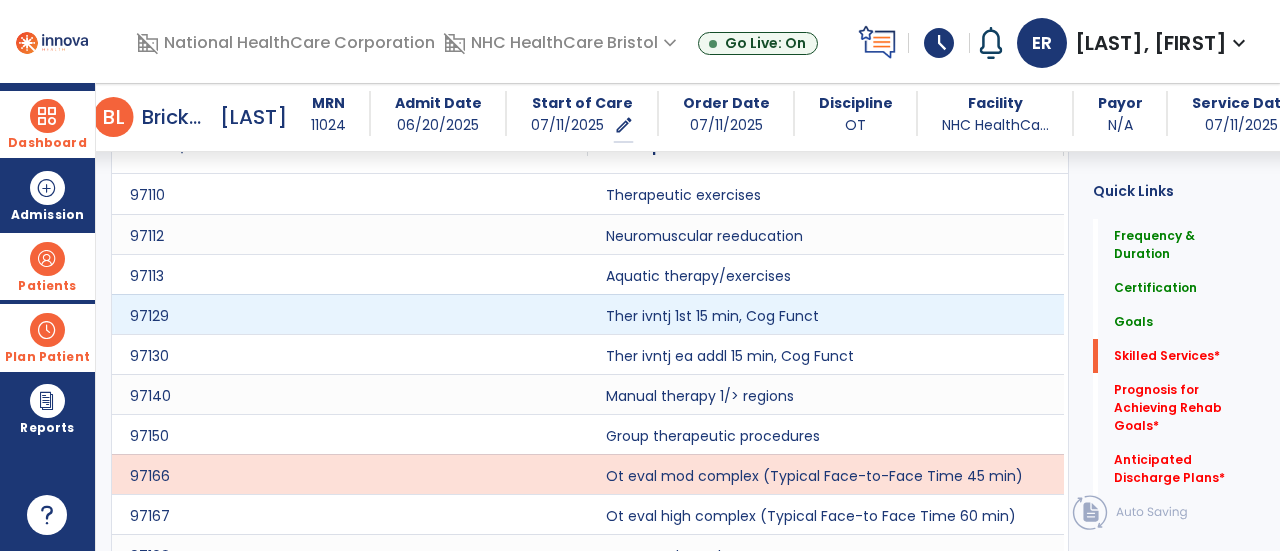 scroll, scrollTop: 1542, scrollLeft: 0, axis: vertical 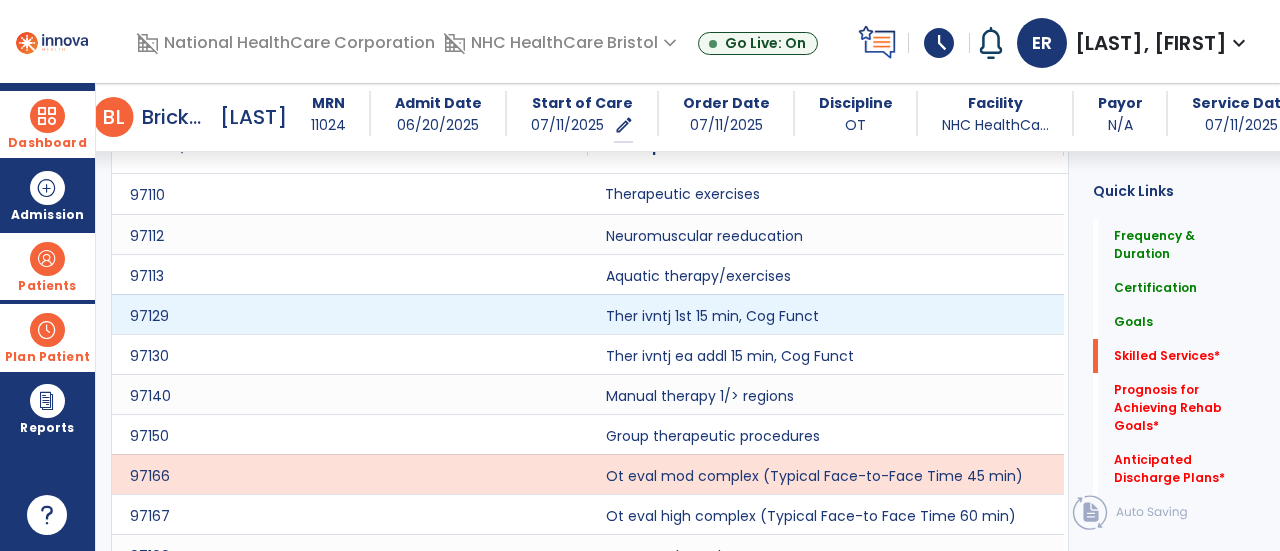 click on "Therapeutic exercises" 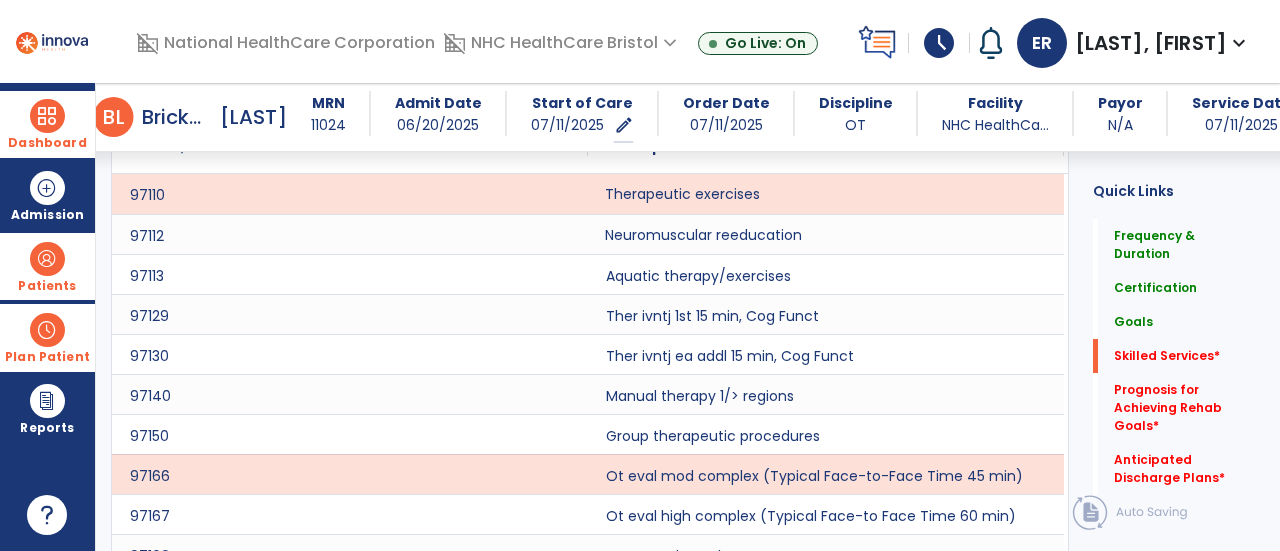 click on "Neuromuscular reeducation" 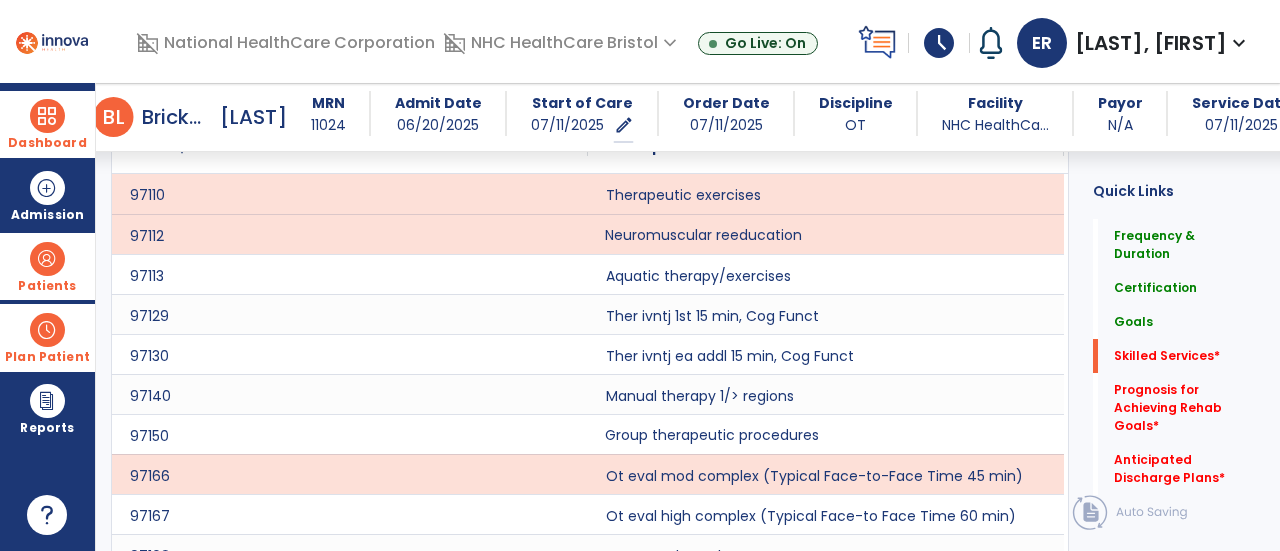 click on "Group therapeutic procedures" 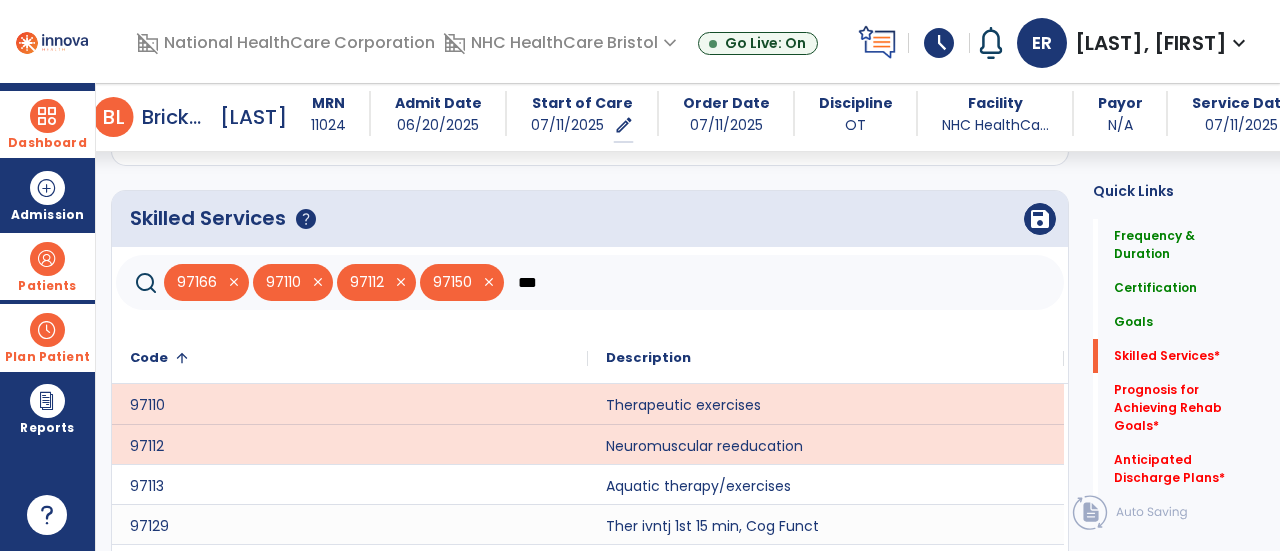 scroll, scrollTop: 1324, scrollLeft: 0, axis: vertical 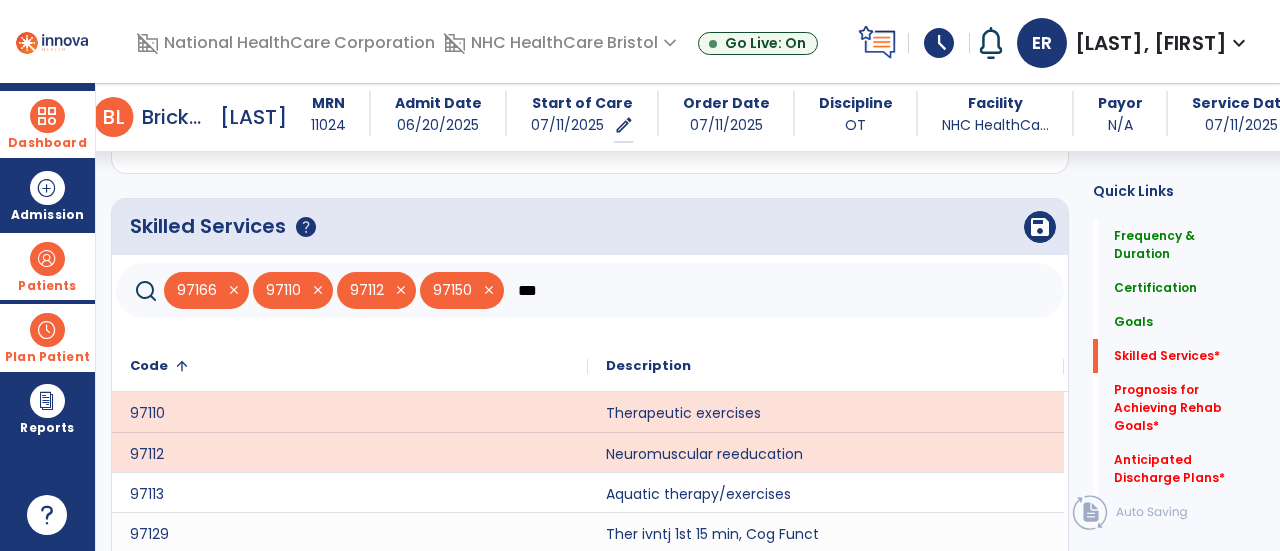 click on "***" 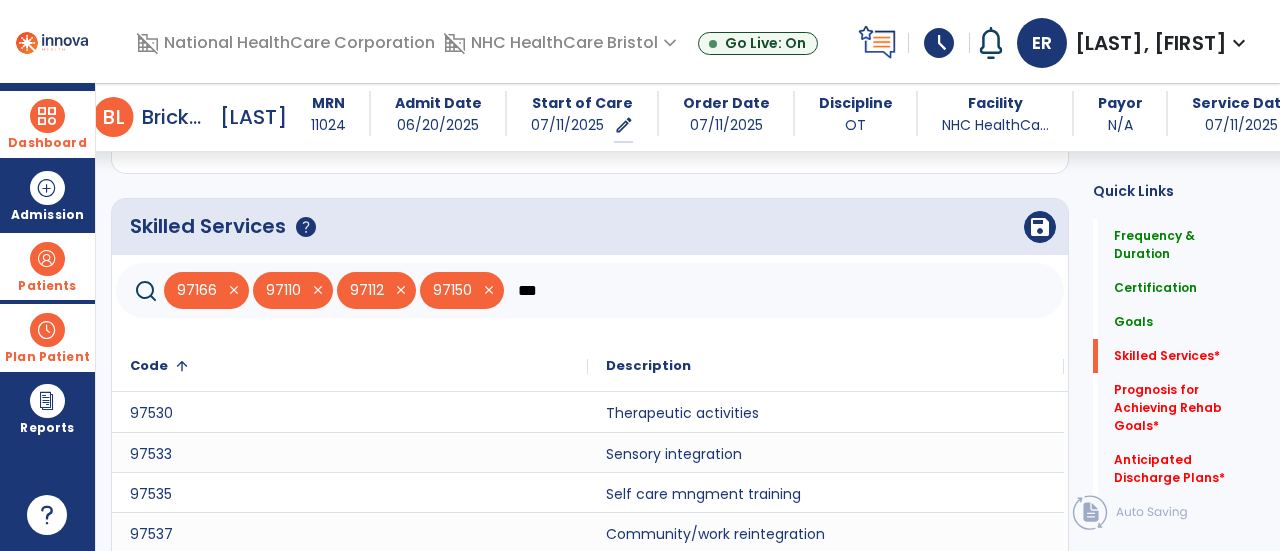 type on "***" 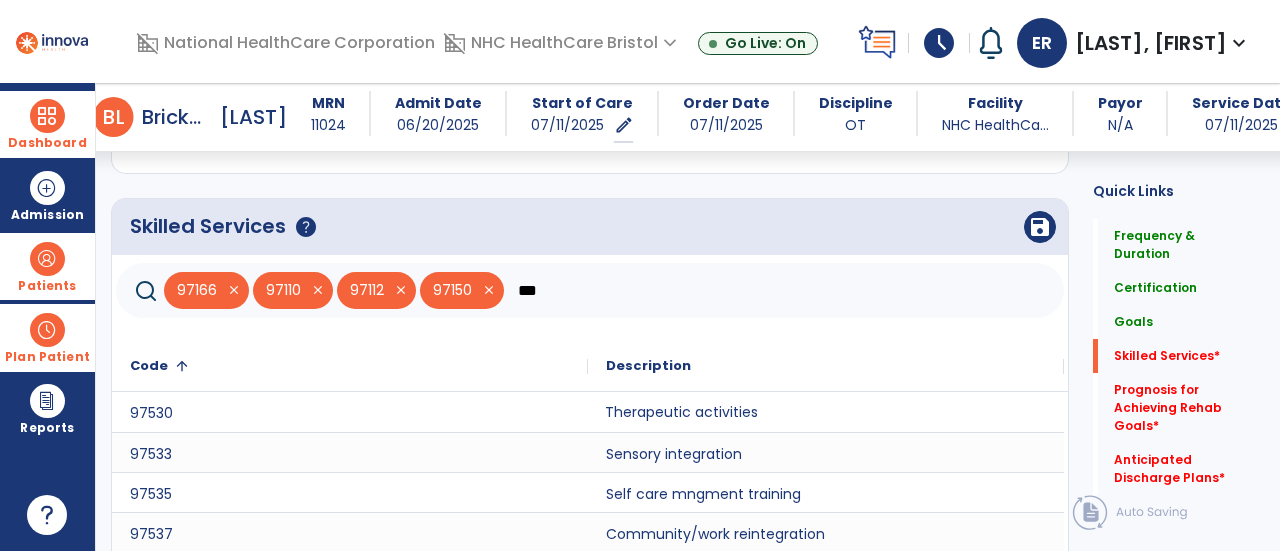 click on "Therapeutic activities" 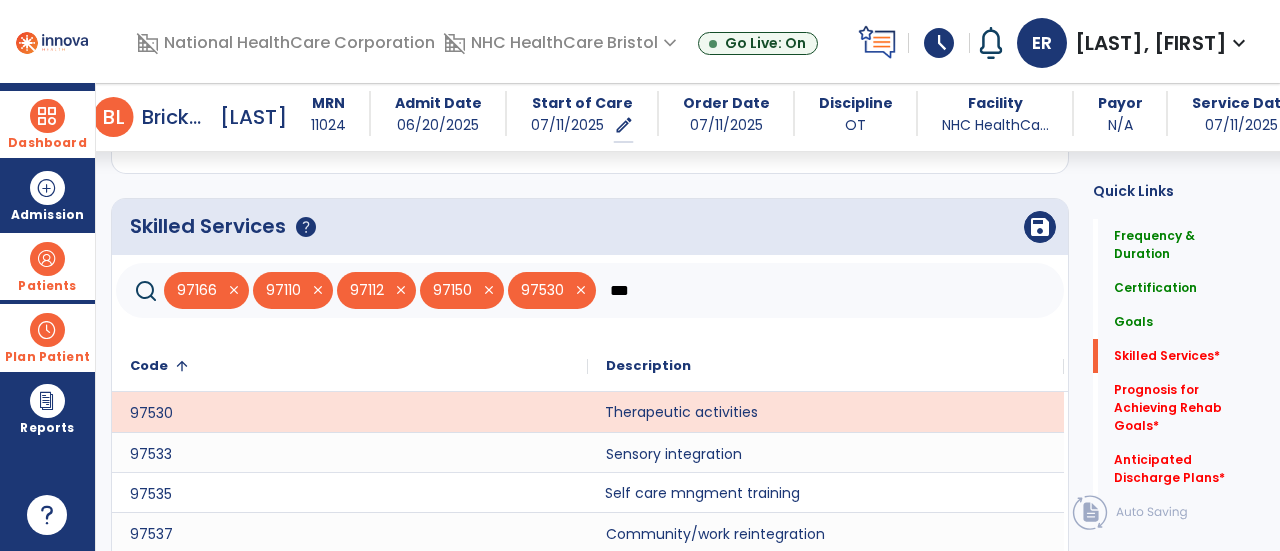 click on "Self care mngment training" 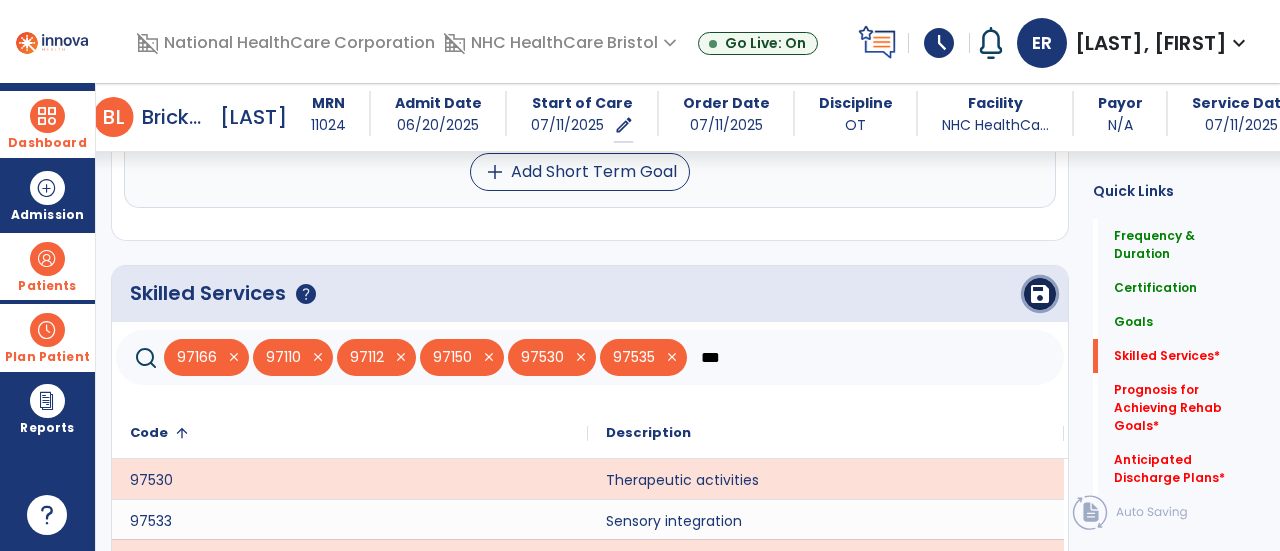 click on "save" 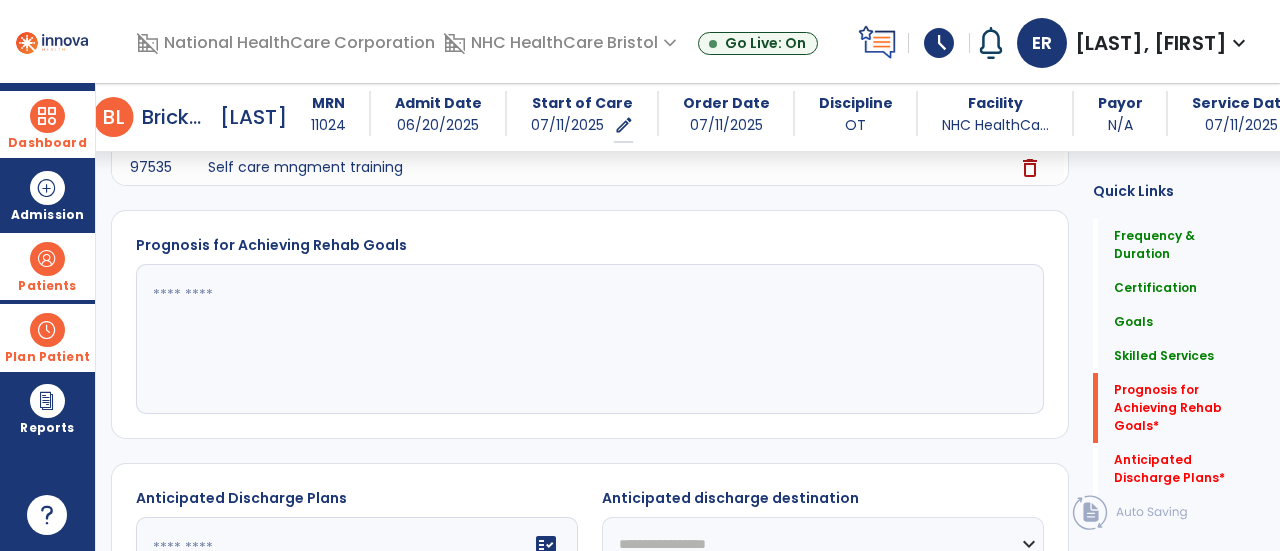 scroll, scrollTop: 1700, scrollLeft: 0, axis: vertical 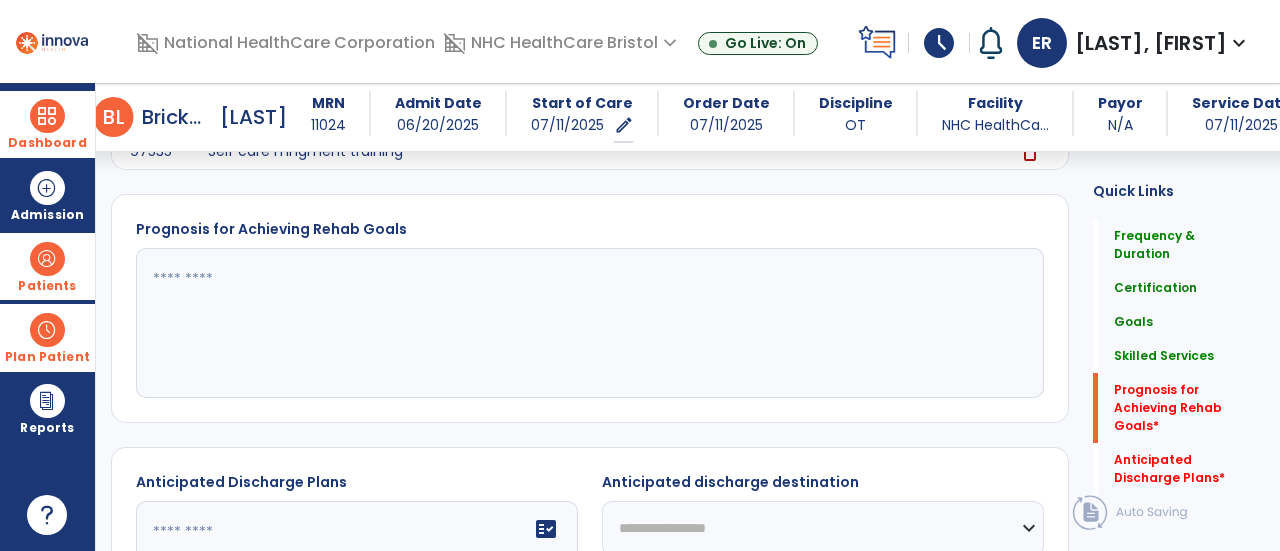 click 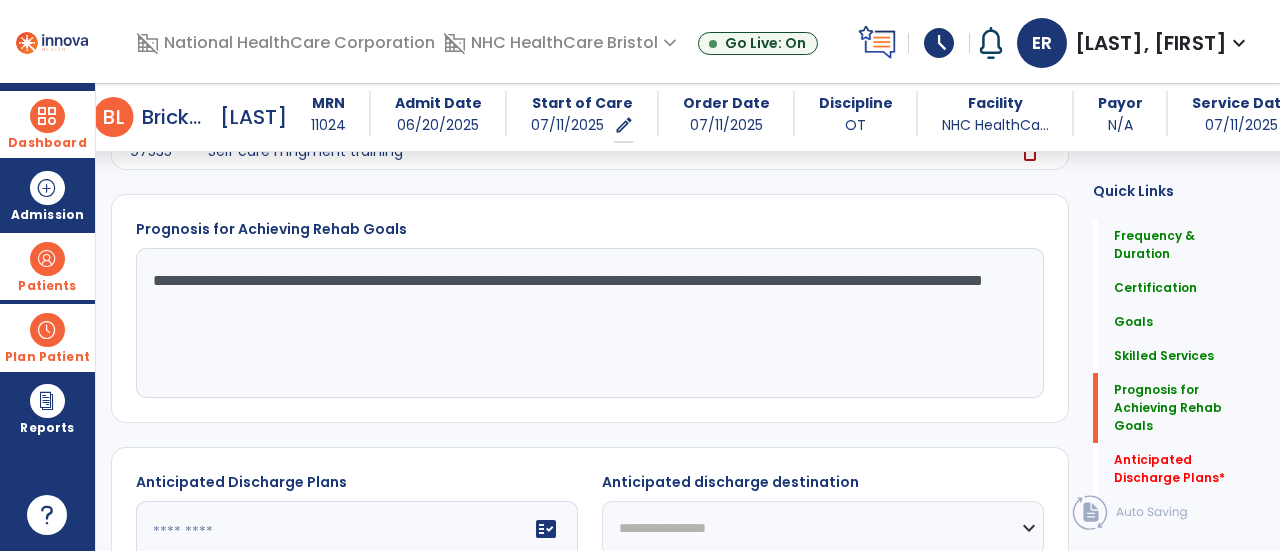 type on "**********" 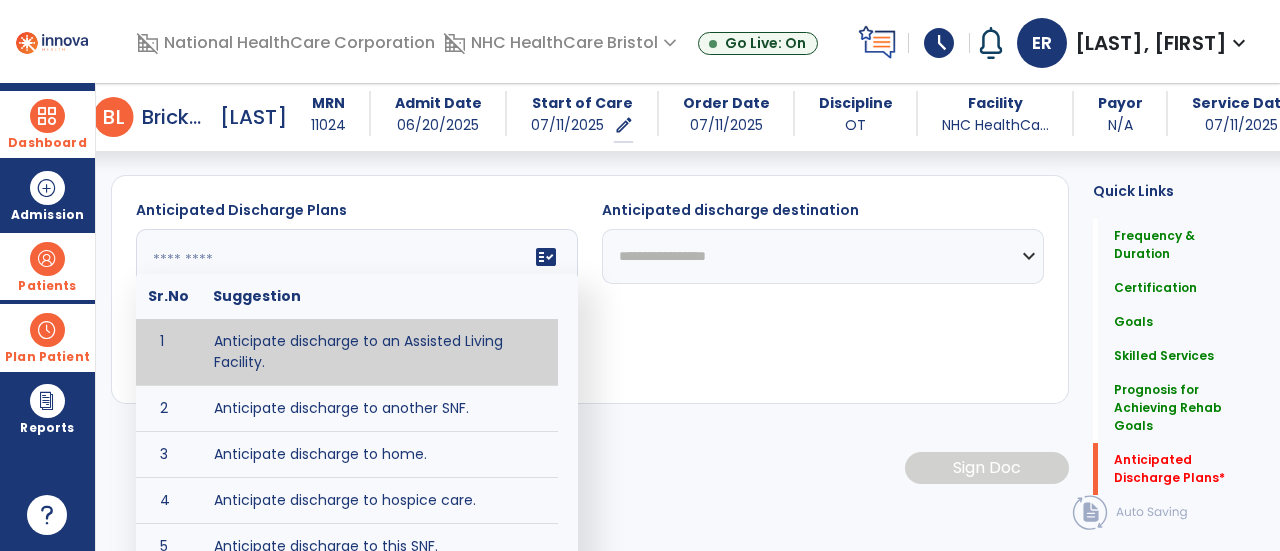 scroll, scrollTop: 1983, scrollLeft: 0, axis: vertical 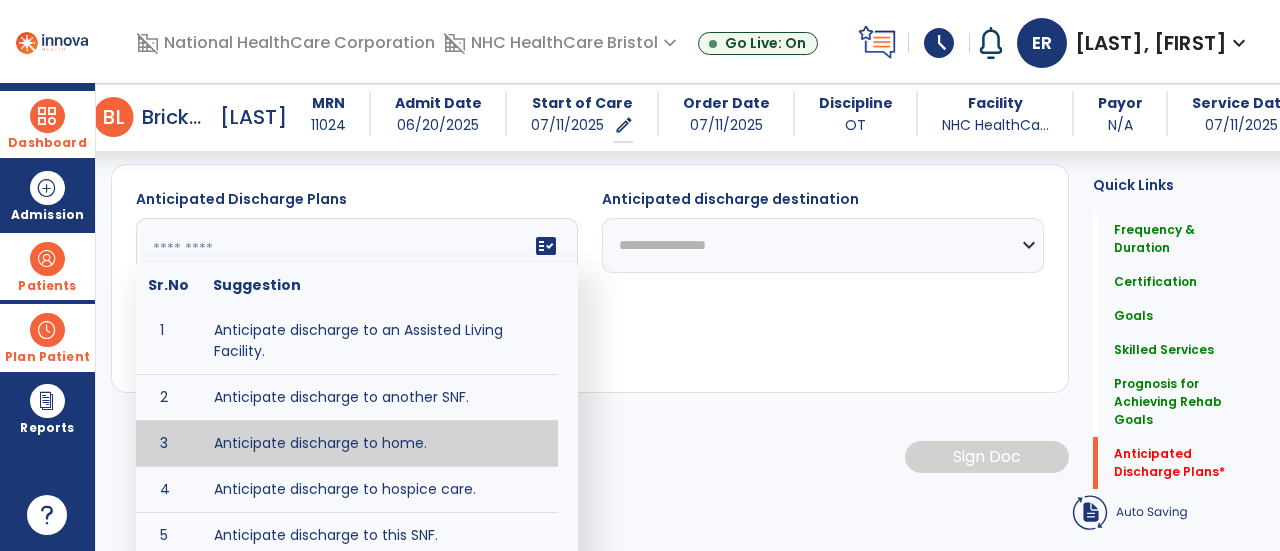 type on "**********" 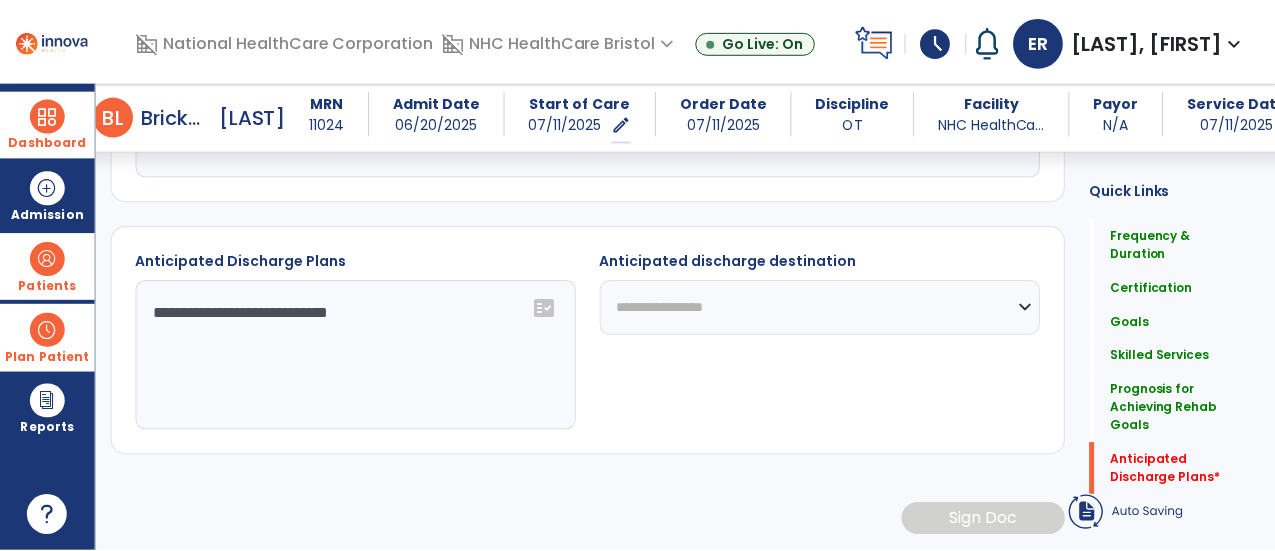 scroll, scrollTop: 1897, scrollLeft: 0, axis: vertical 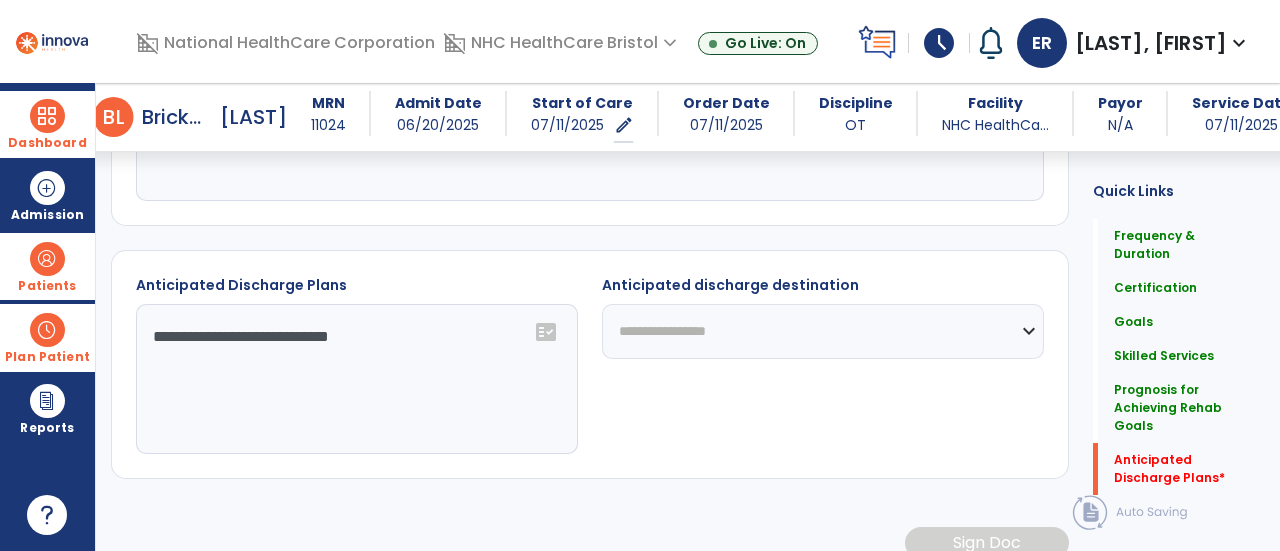 click on "**********" 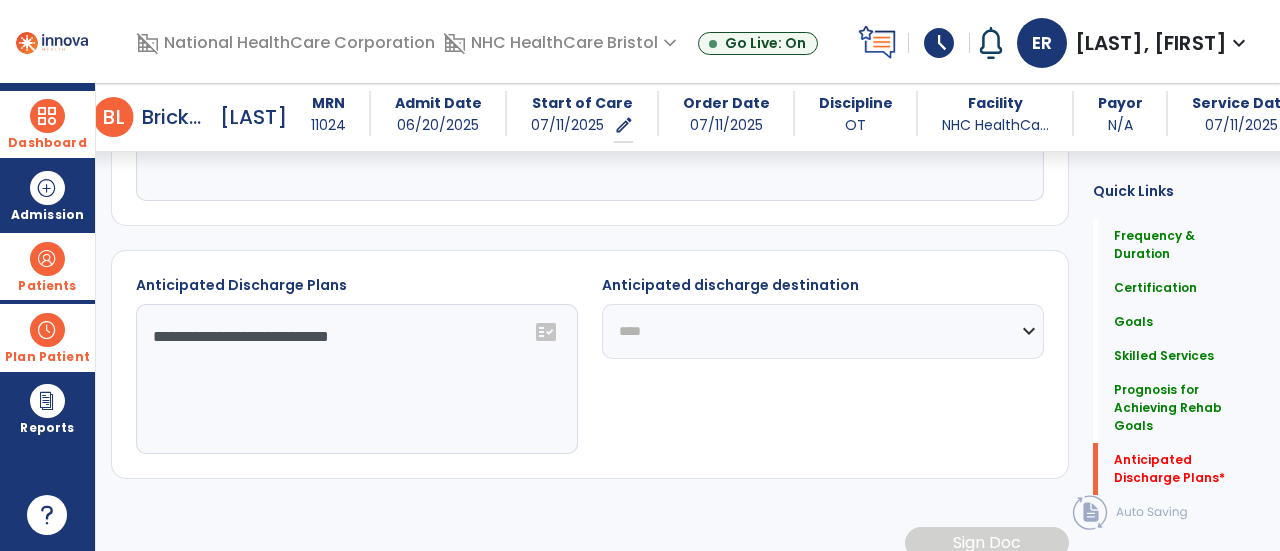 click on "**********" 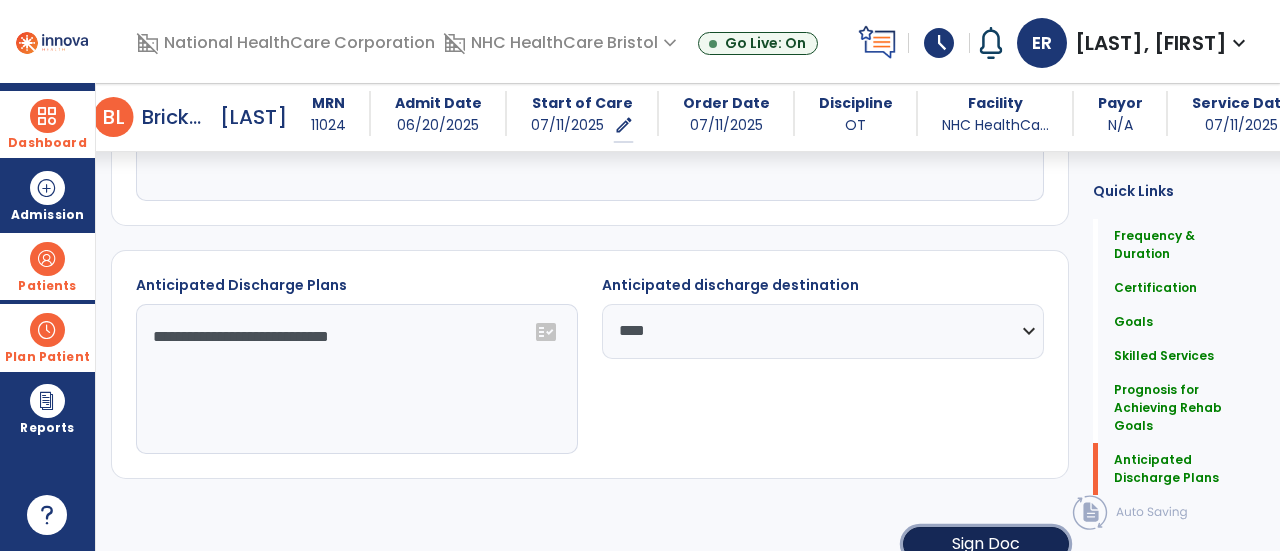 click on "Sign Doc" 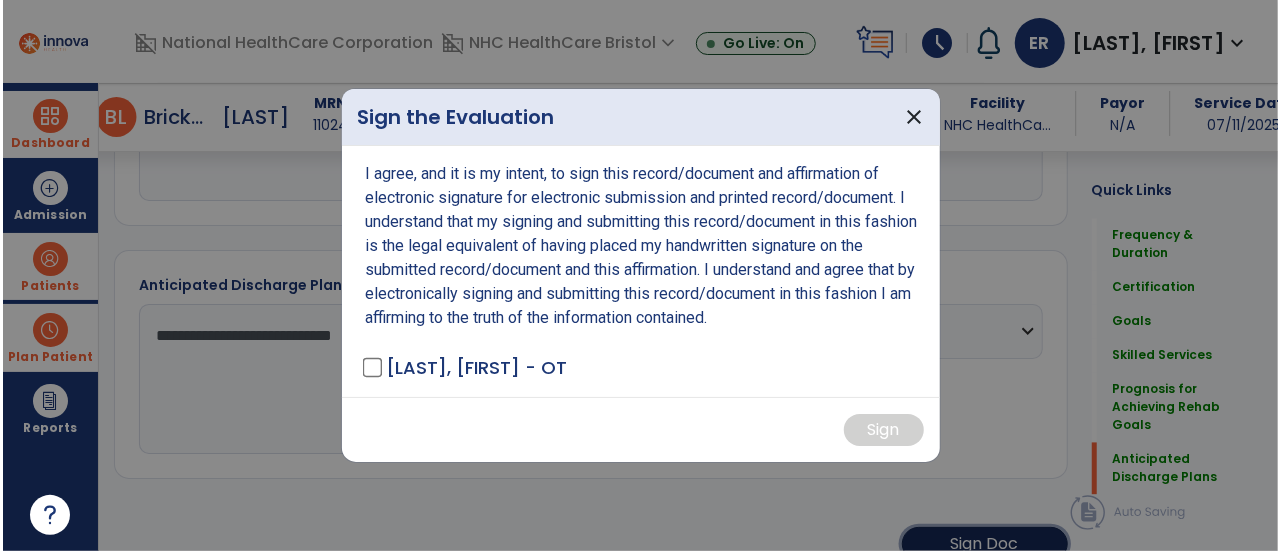 scroll, scrollTop: 1897, scrollLeft: 0, axis: vertical 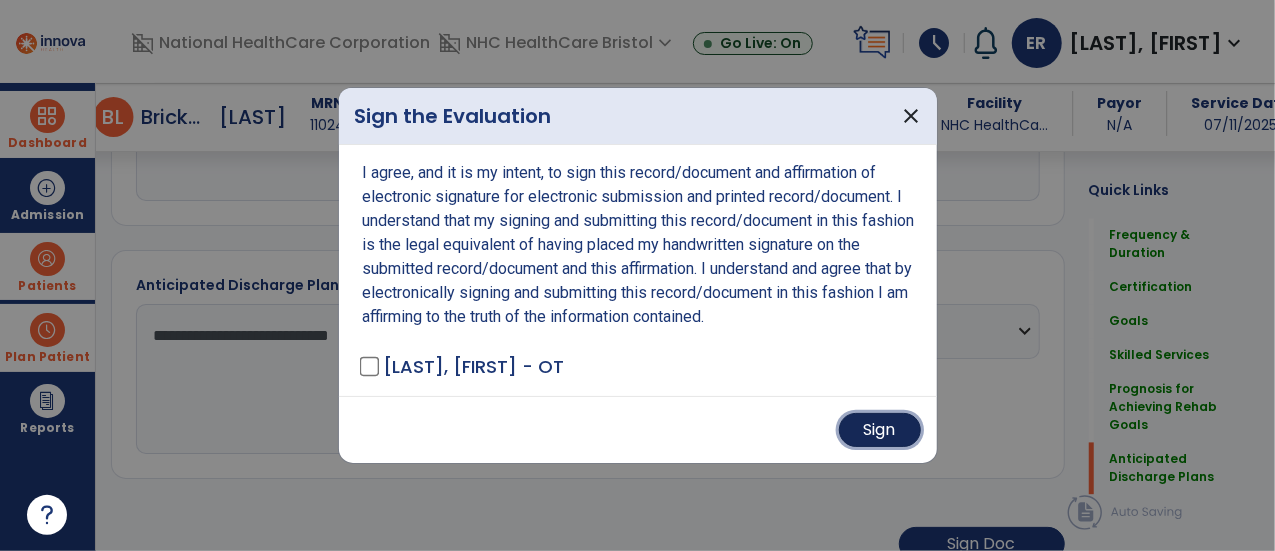 click on "Sign" at bounding box center [880, 430] 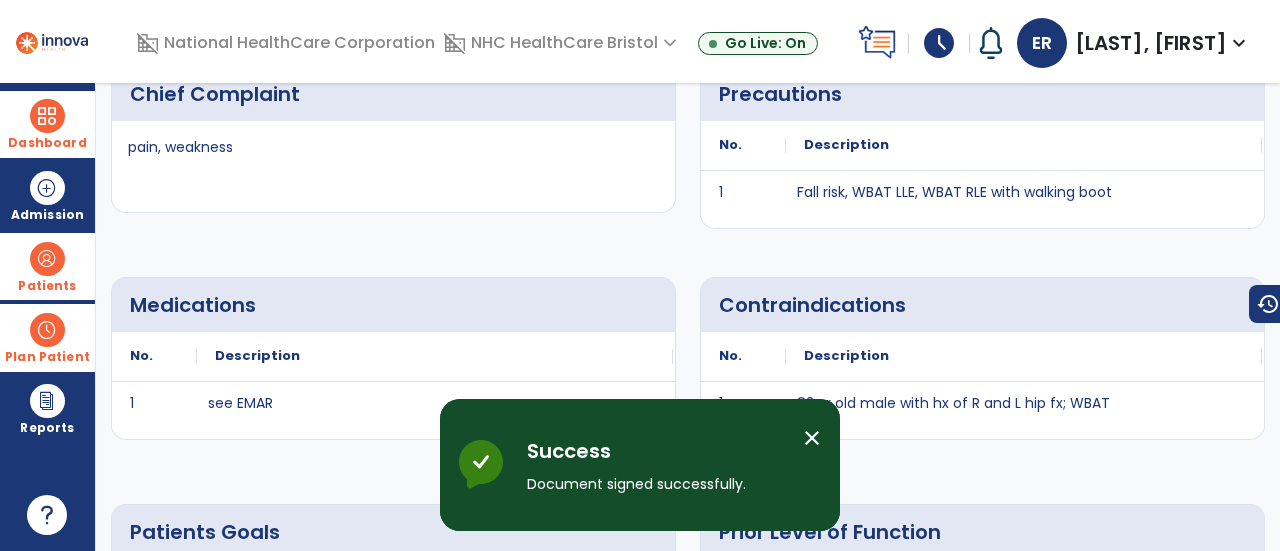 scroll, scrollTop: 0, scrollLeft: 0, axis: both 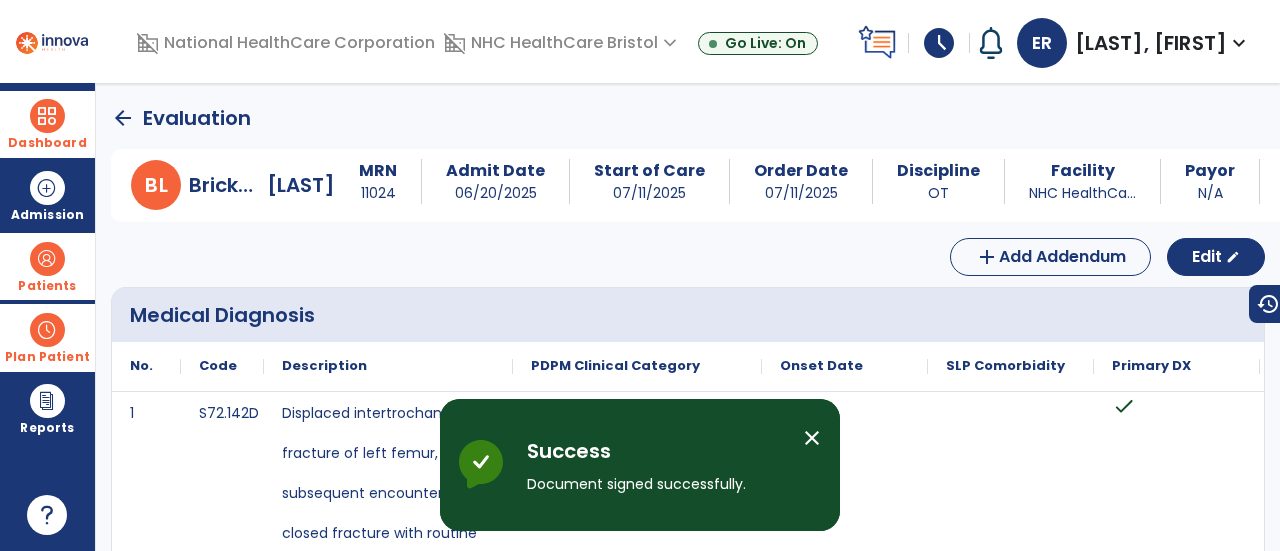 click on "arrow_back" 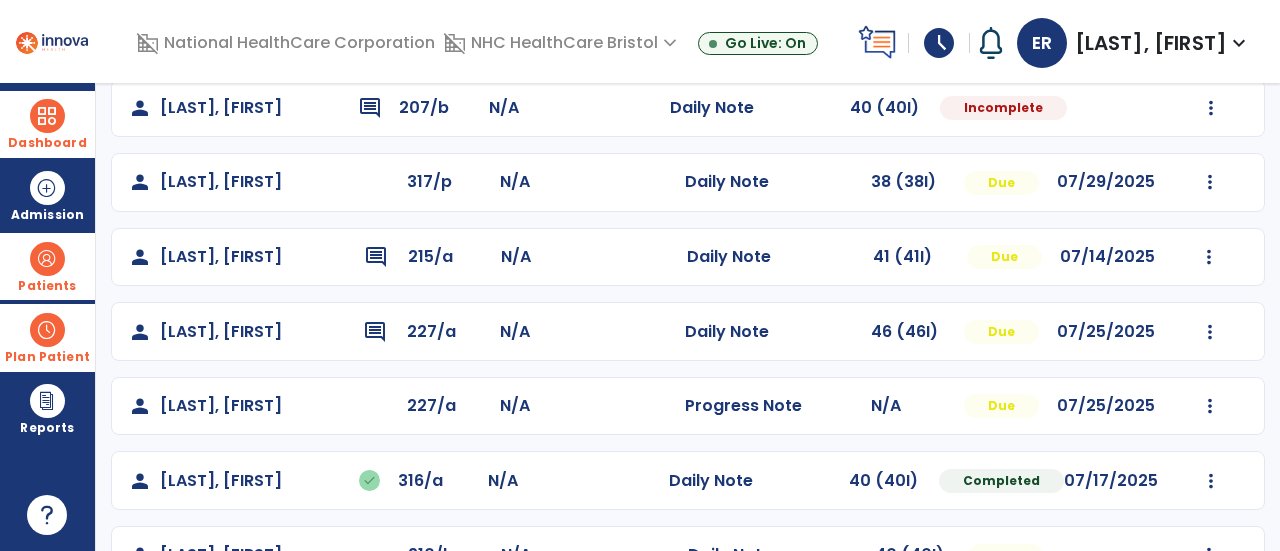 scroll, scrollTop: 704, scrollLeft: 0, axis: vertical 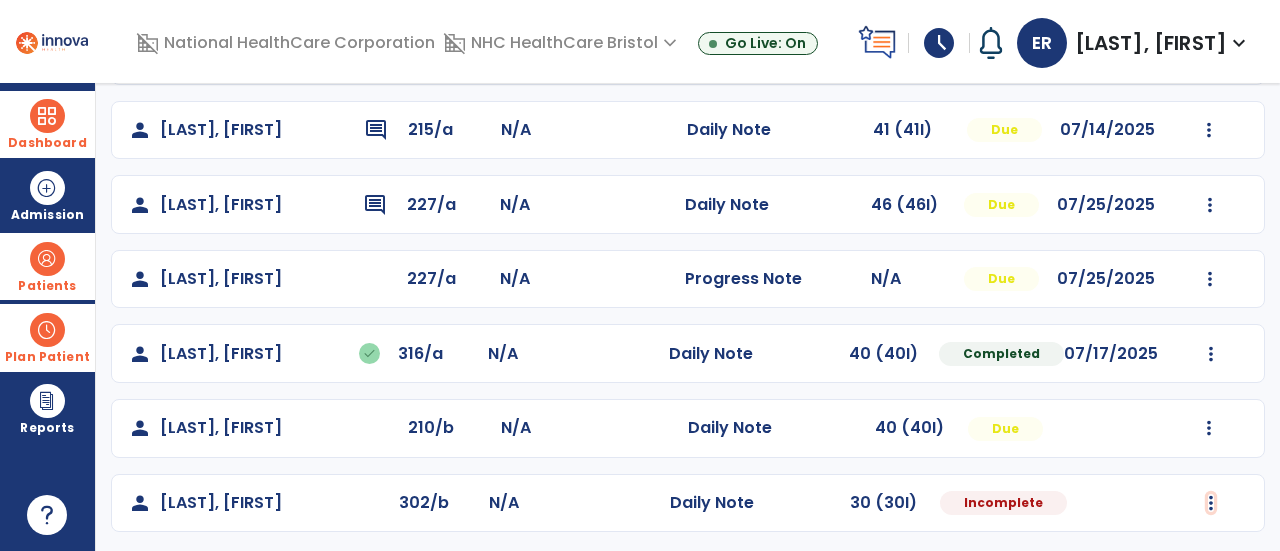 click at bounding box center (1209, -392) 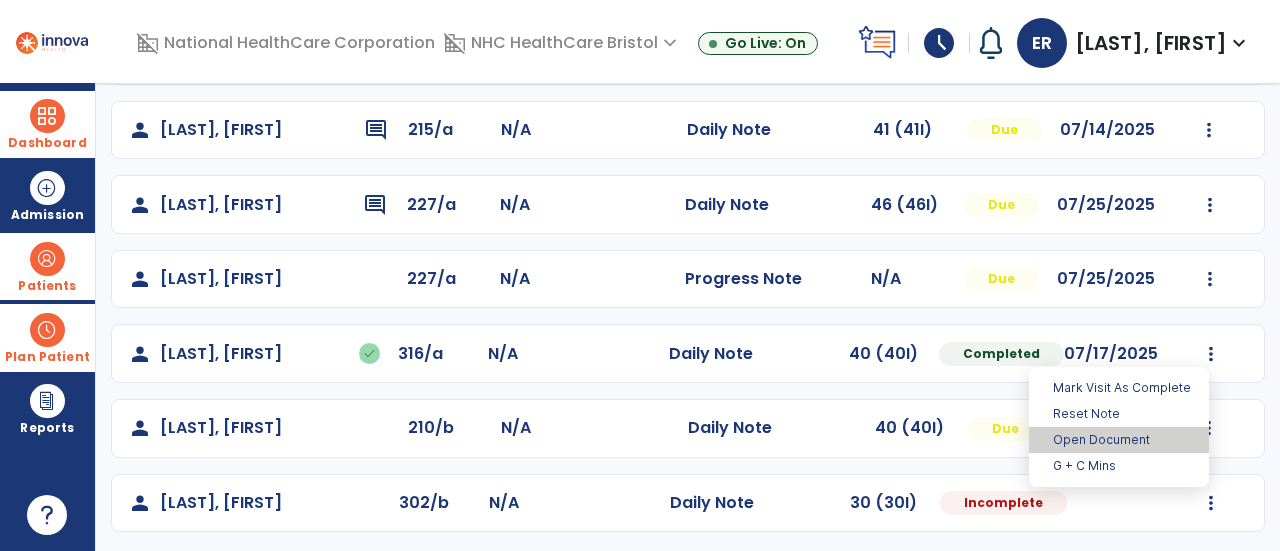 click on "Open Document" at bounding box center [1119, 440] 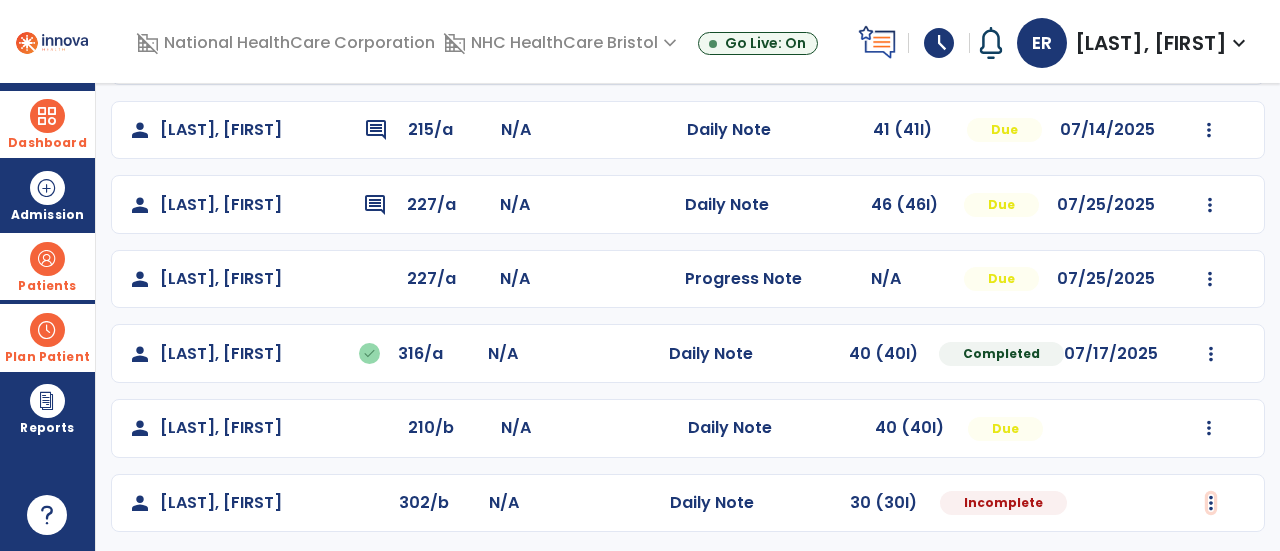 click at bounding box center [1209, -392] 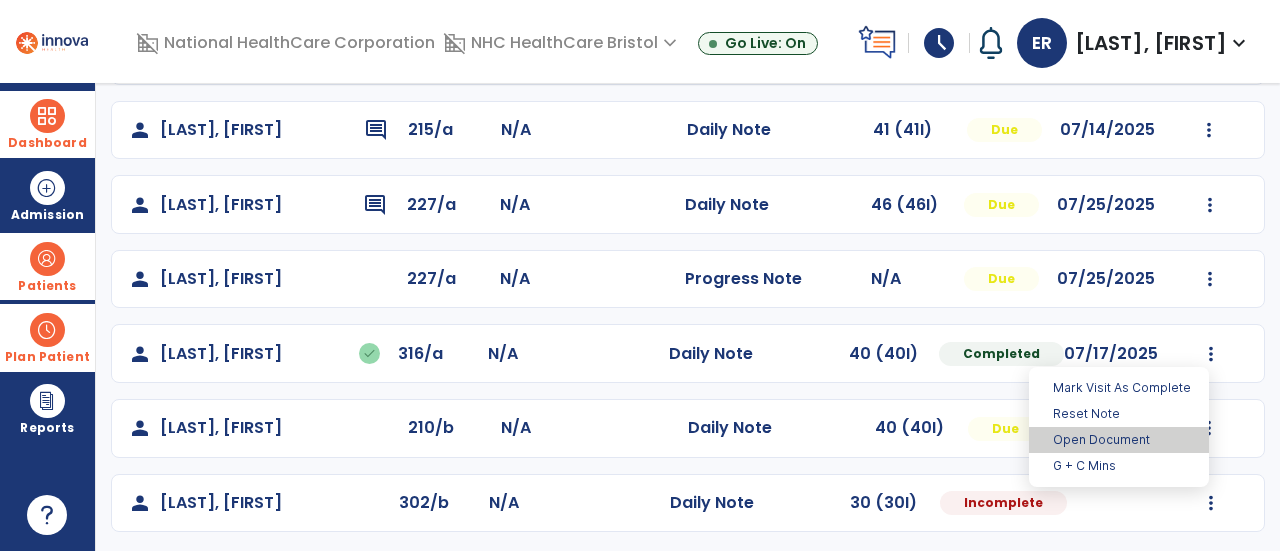click on "Open Document" at bounding box center (1119, 440) 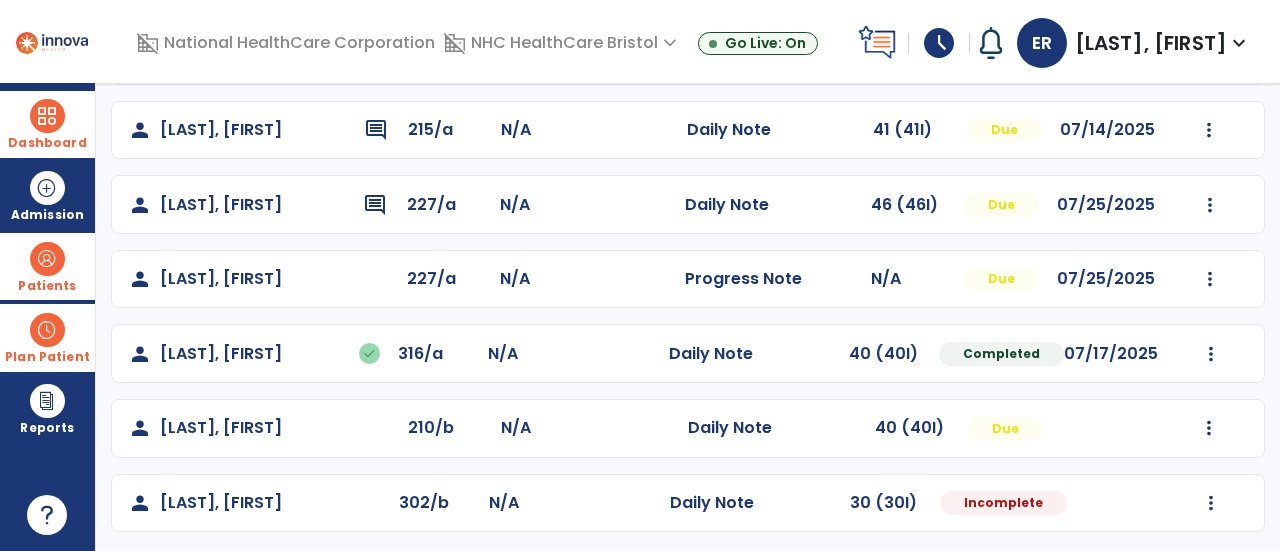 select on "*" 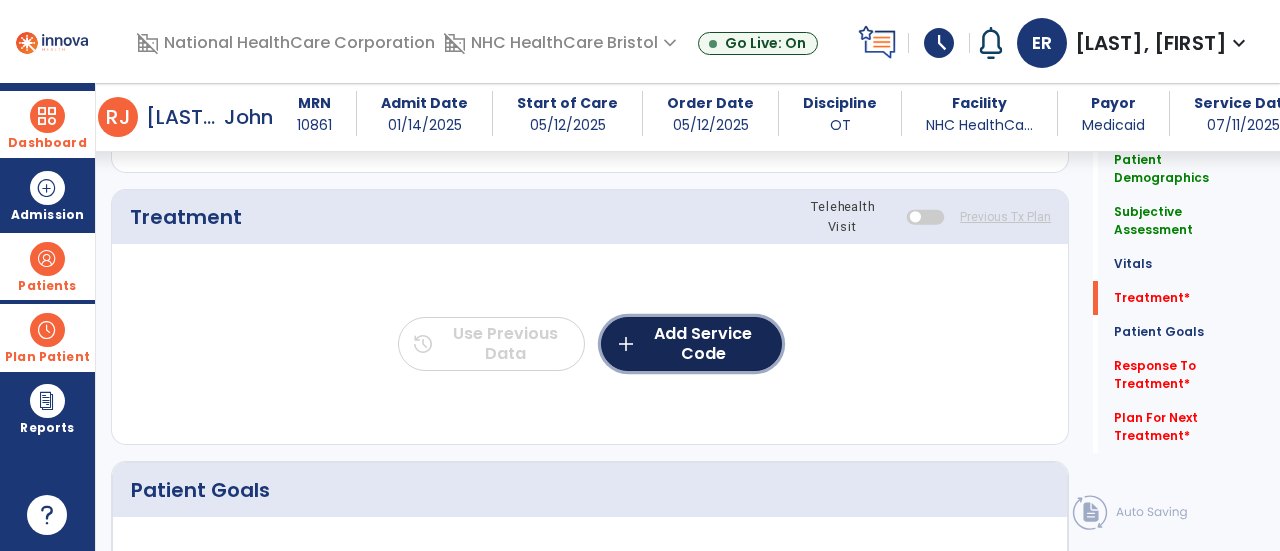 click on "add  Add Service Code" 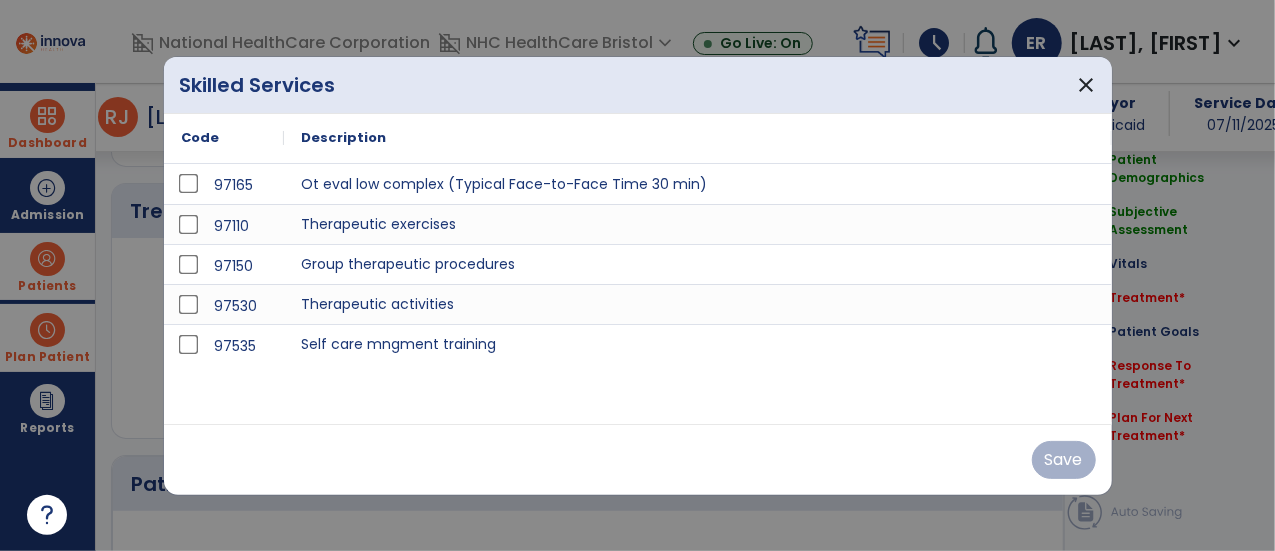 scroll, scrollTop: 1060, scrollLeft: 0, axis: vertical 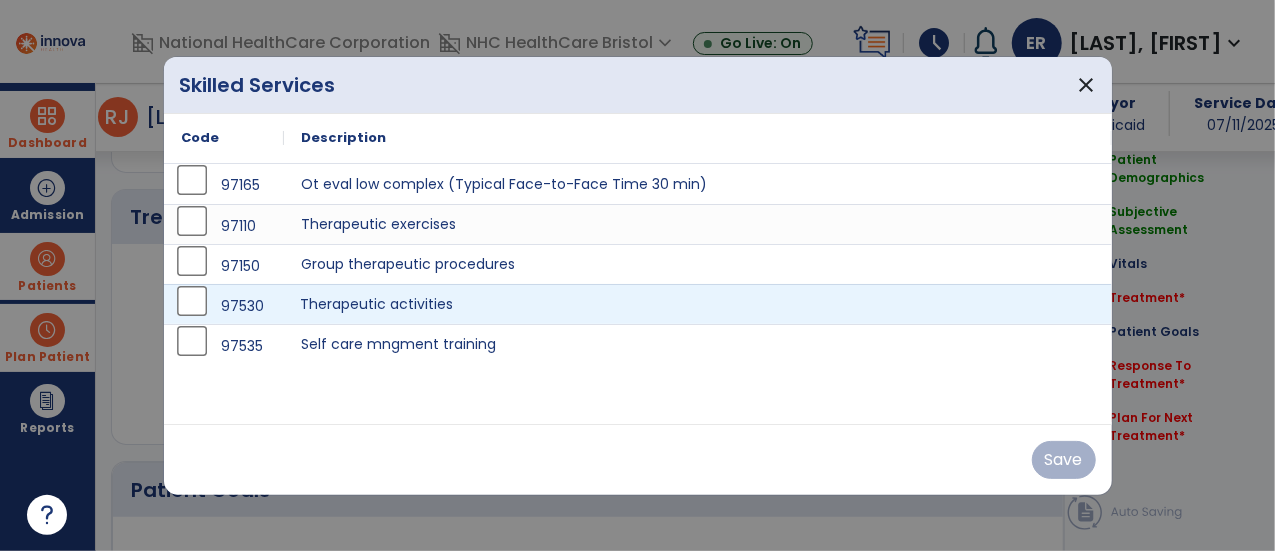 click on "Therapeutic activities" at bounding box center (698, 304) 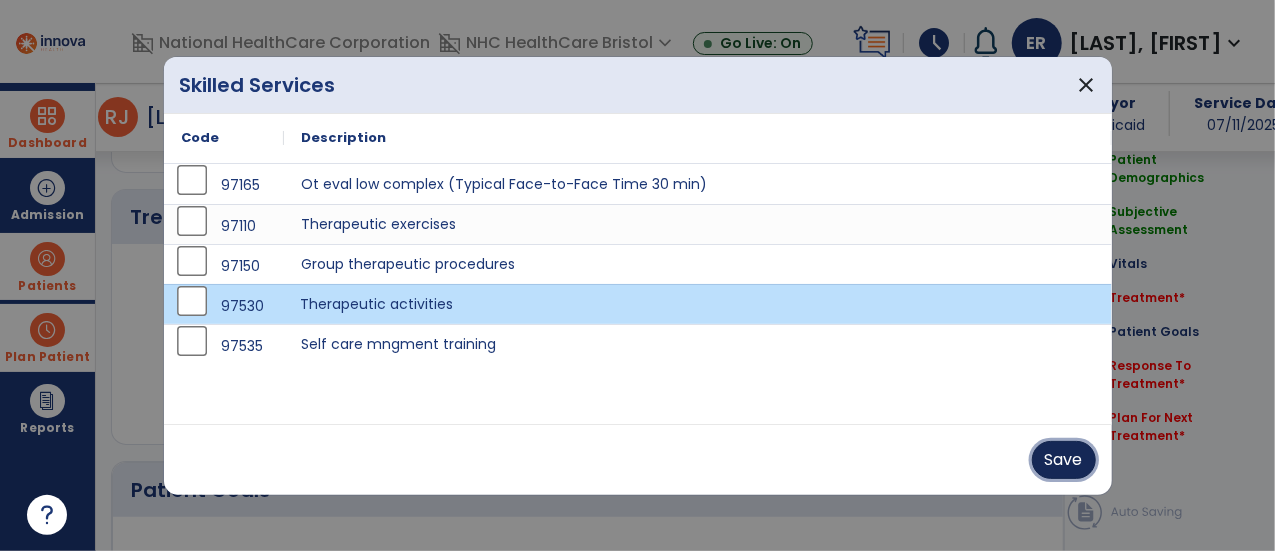 click on "Save" at bounding box center [1064, 460] 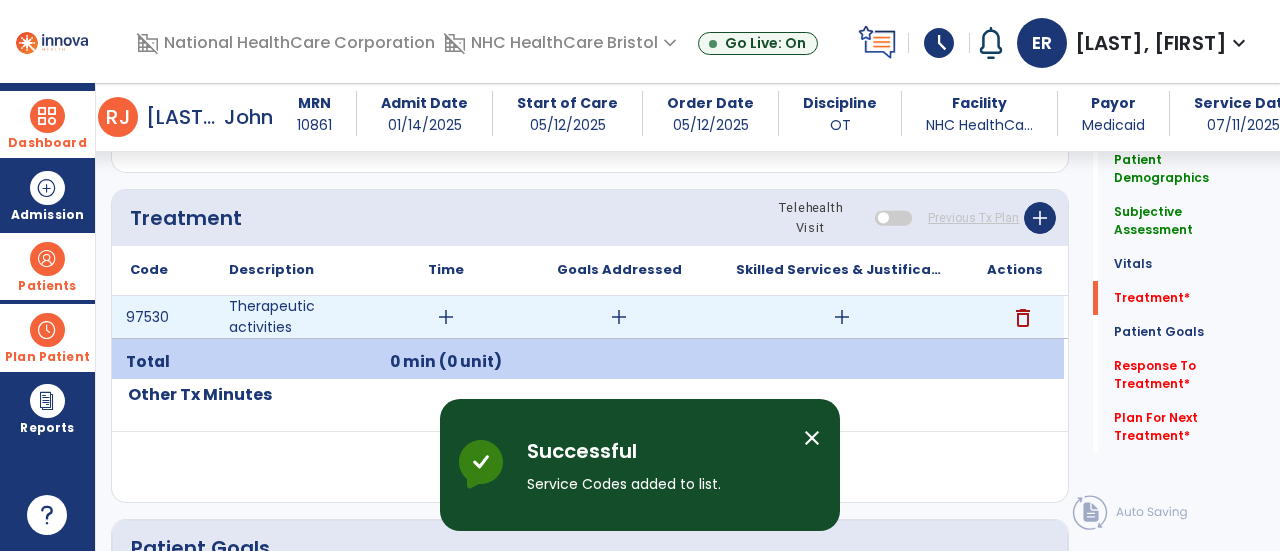 click on "add" at bounding box center (841, 317) 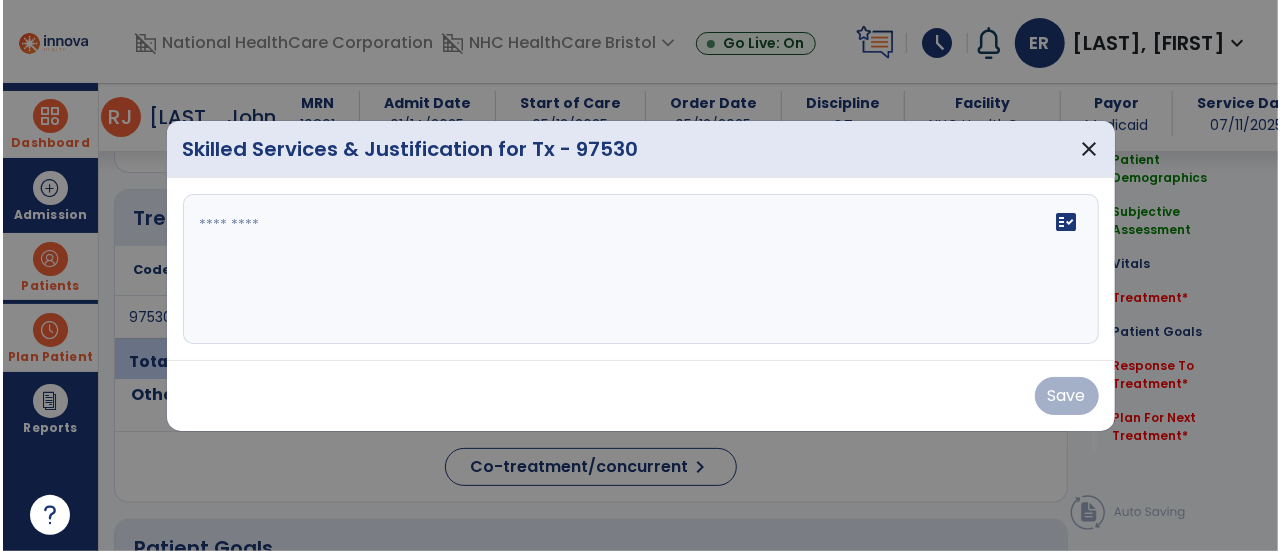 scroll, scrollTop: 1060, scrollLeft: 0, axis: vertical 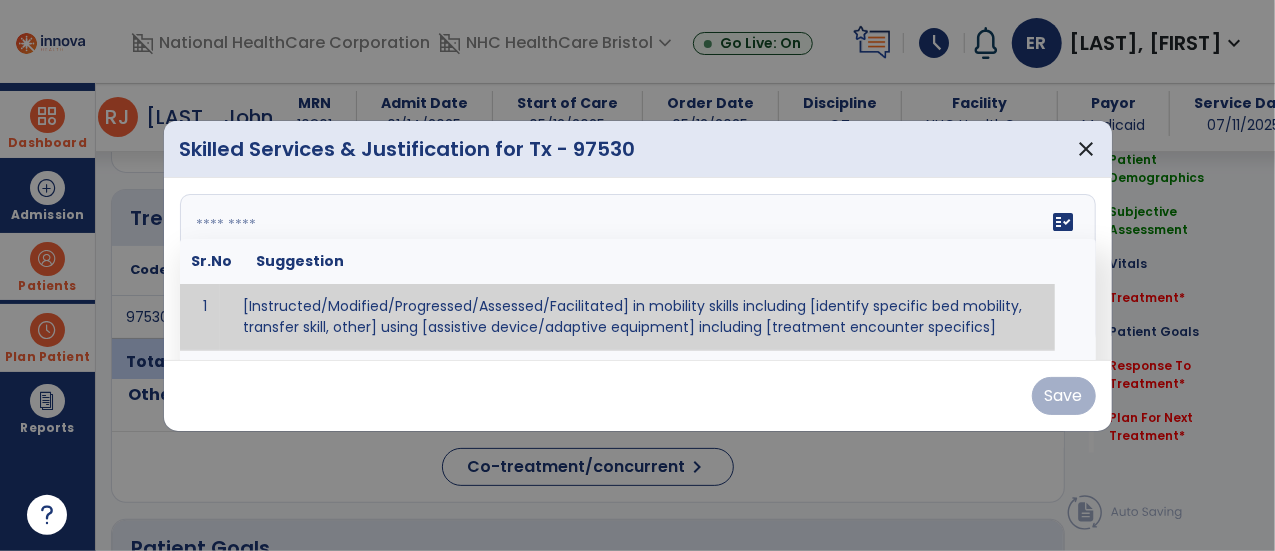click at bounding box center [636, 269] 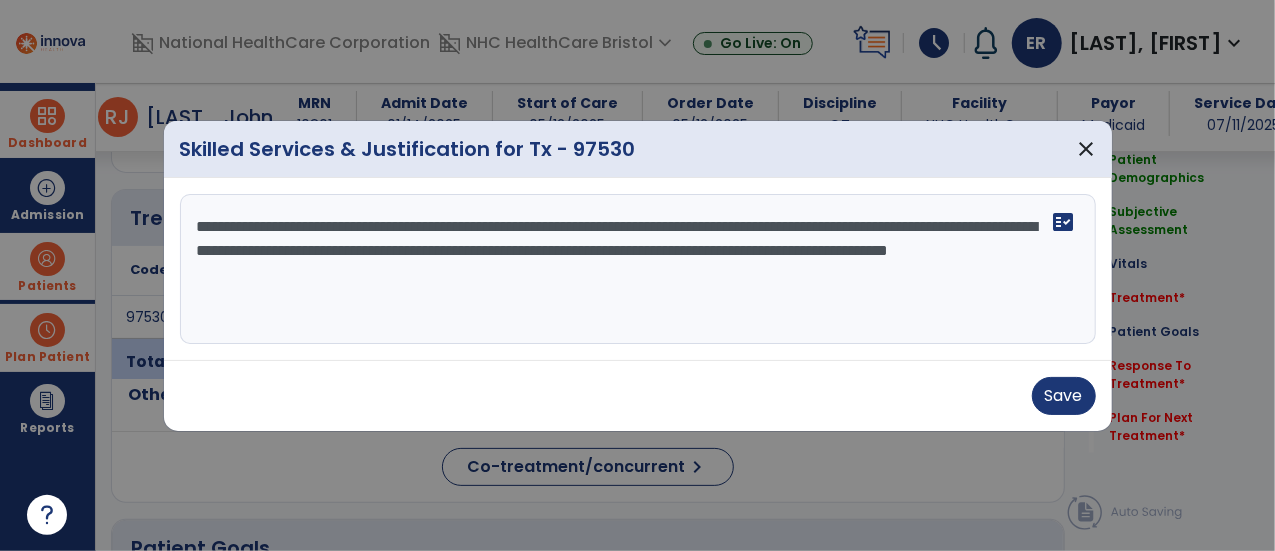 click on "**********" at bounding box center (638, 269) 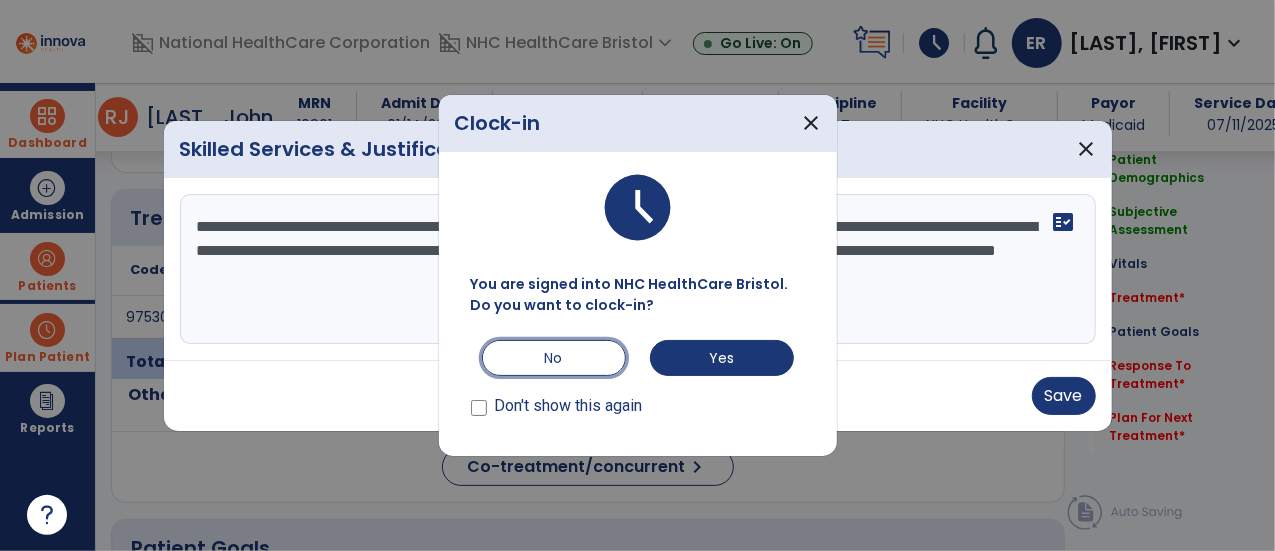 click on "No" at bounding box center [554, 358] 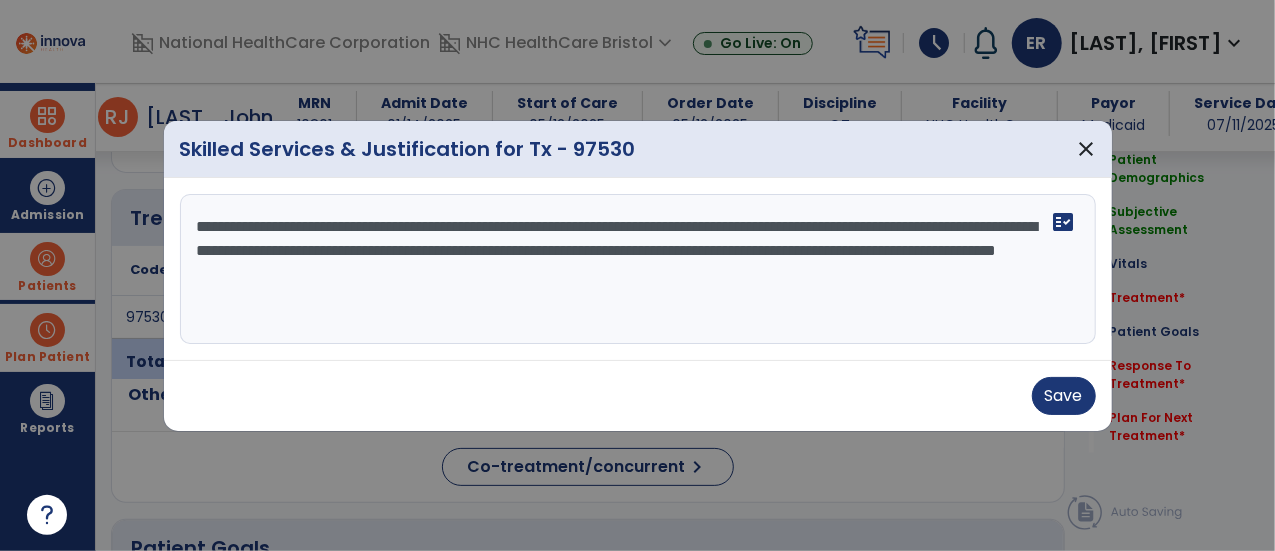 click on "**********" at bounding box center (638, 269) 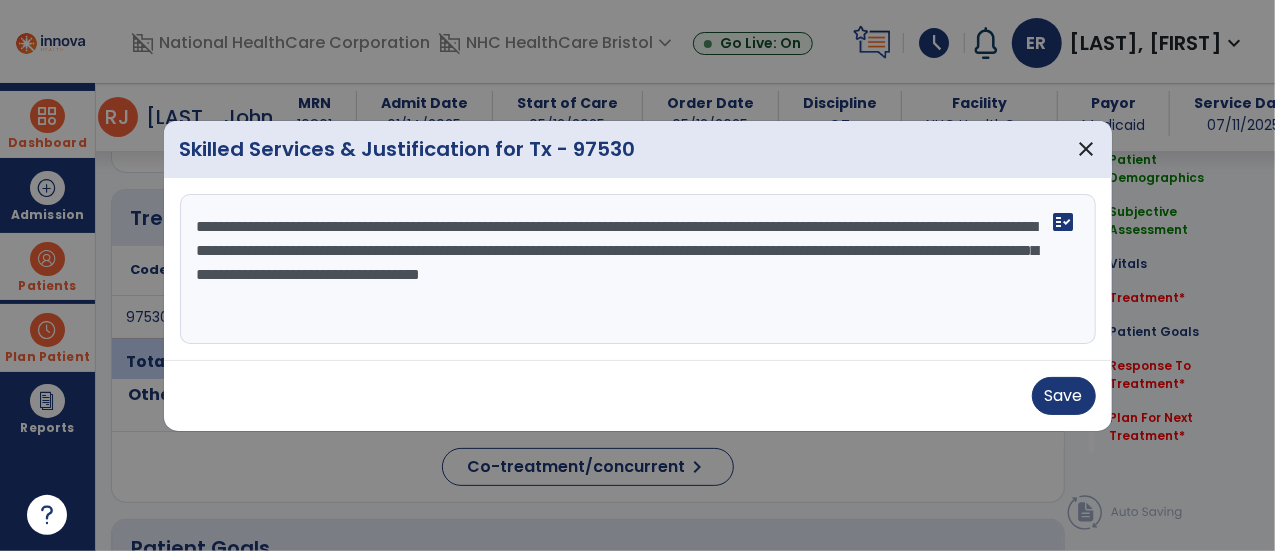 click on "**********" at bounding box center (638, 269) 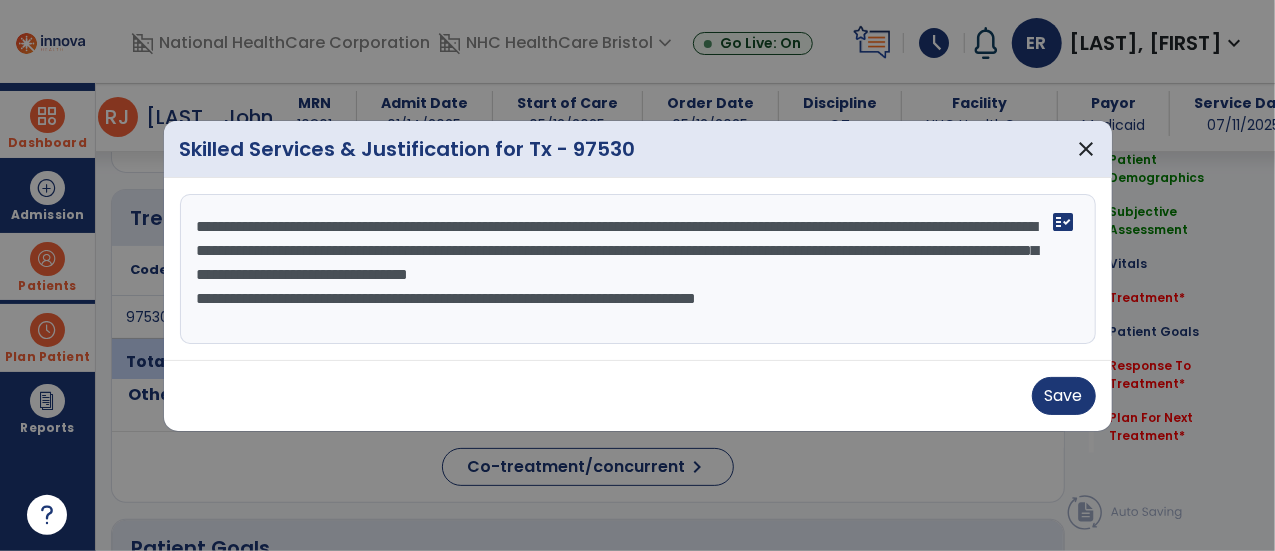 click on "**********" at bounding box center (638, 269) 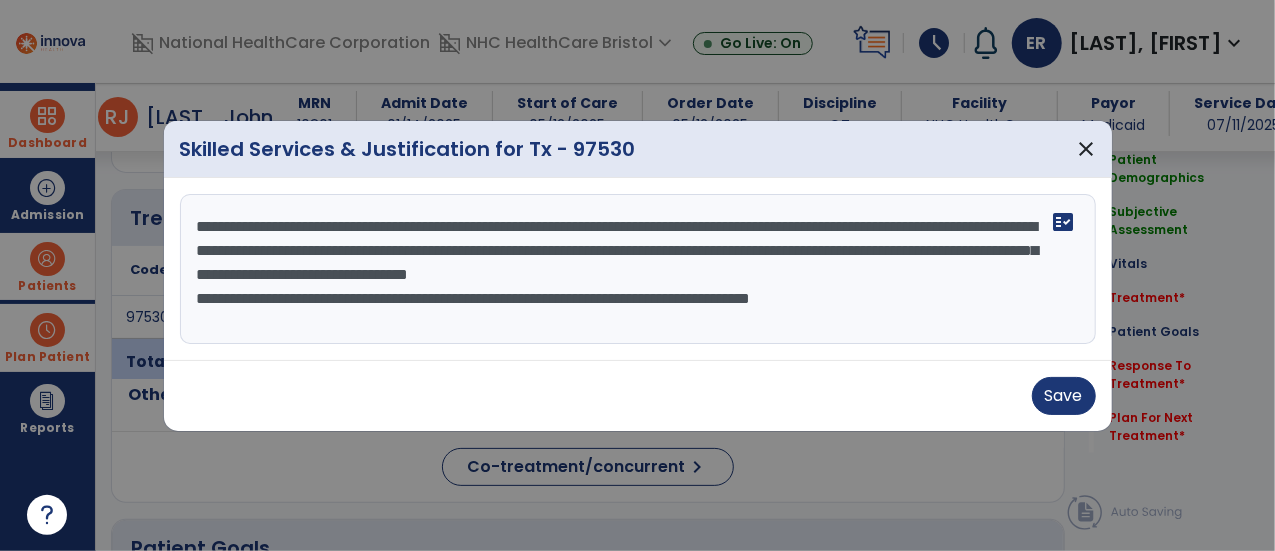 click on "**********" at bounding box center (638, 269) 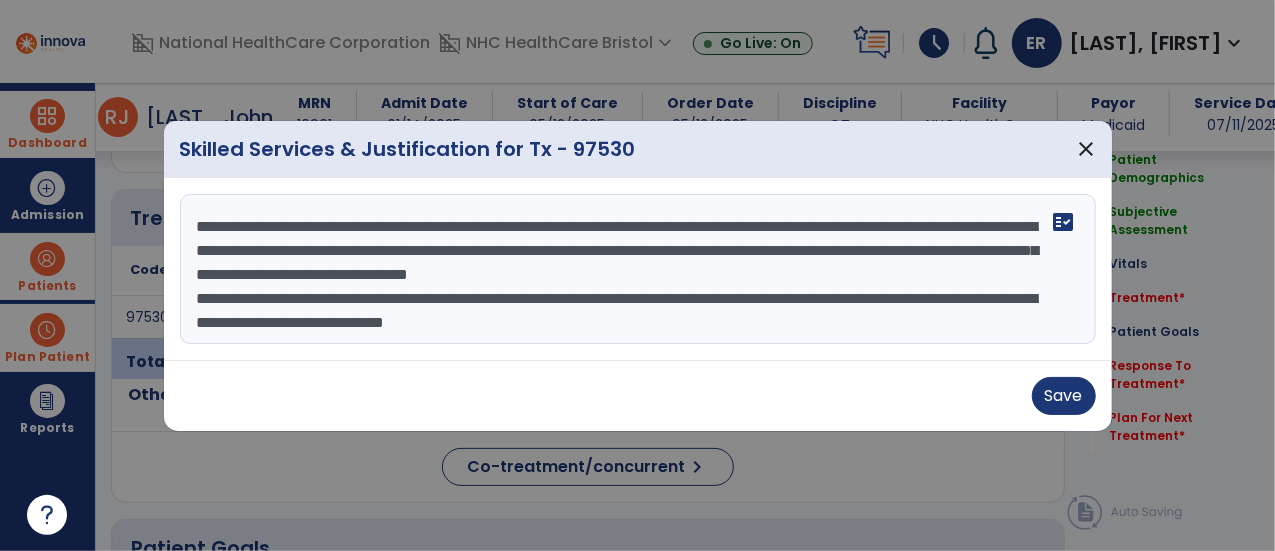 type on "**********" 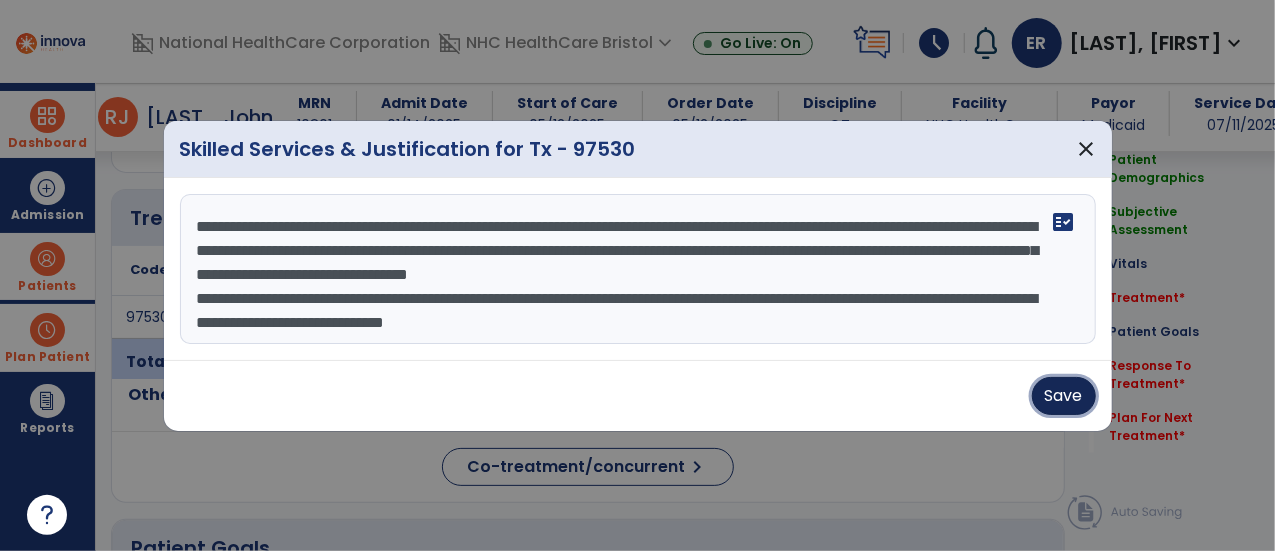 click on "Save" at bounding box center [1064, 396] 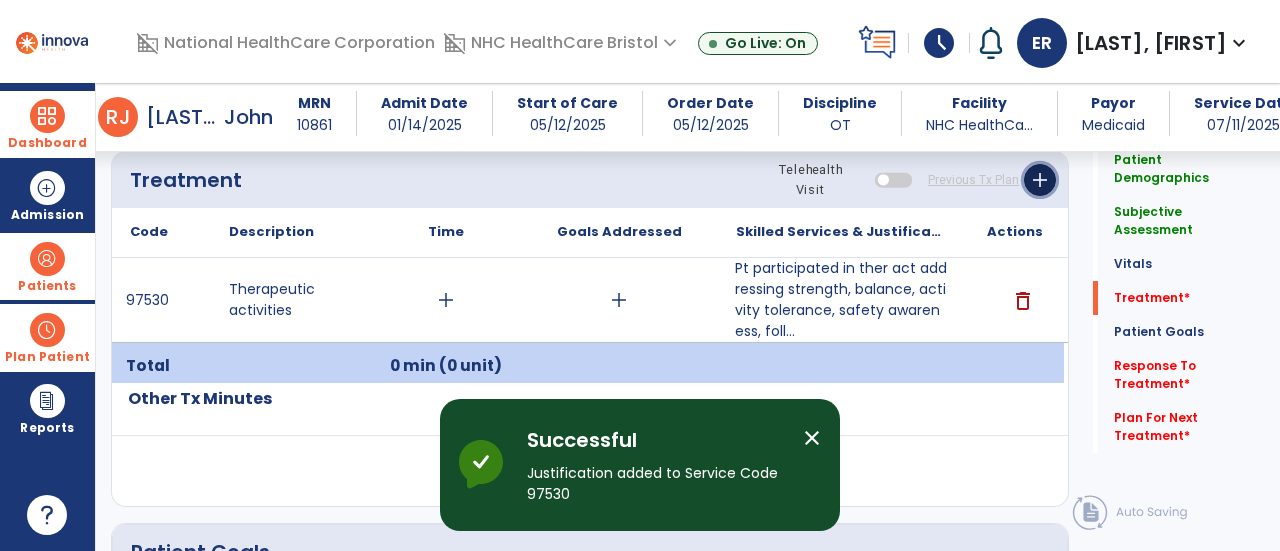 click on "add" 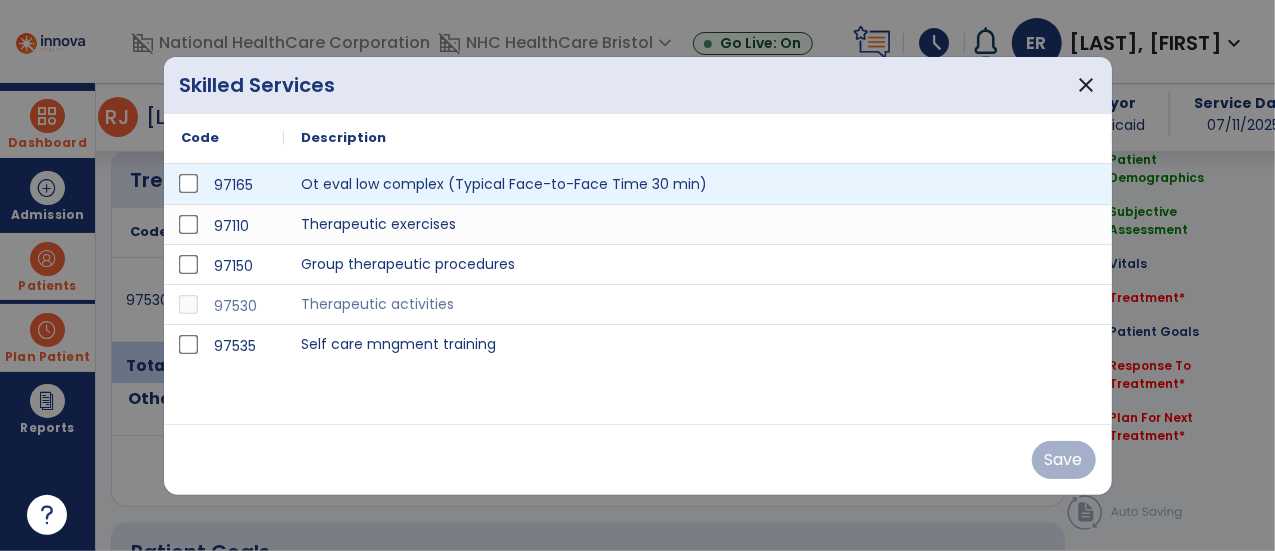 scroll, scrollTop: 1098, scrollLeft: 0, axis: vertical 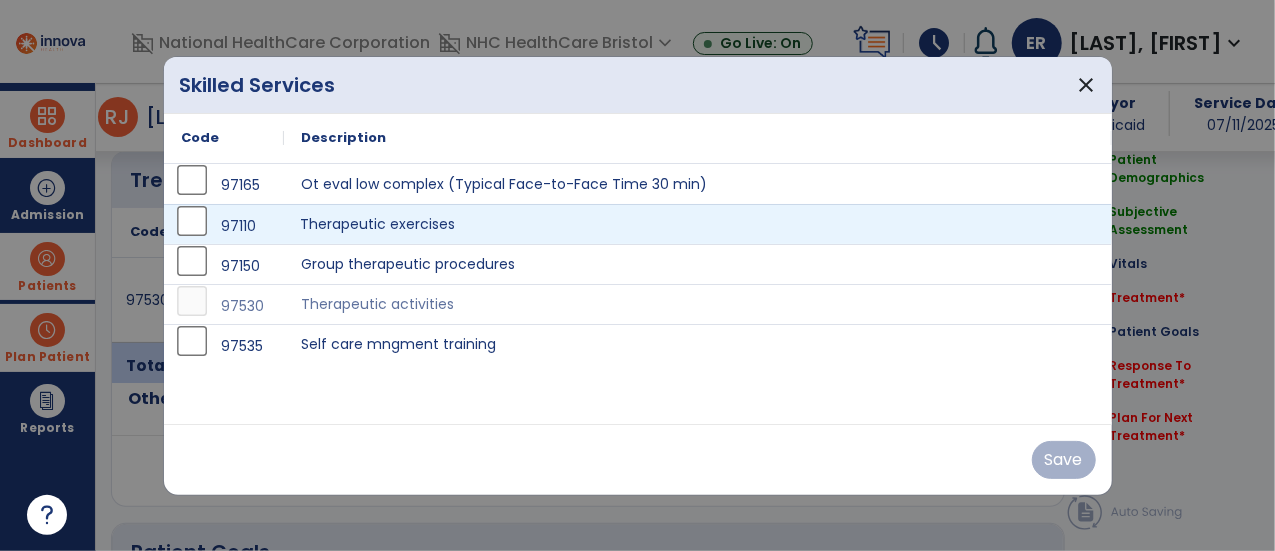 click on "Therapeutic exercises" at bounding box center [698, 224] 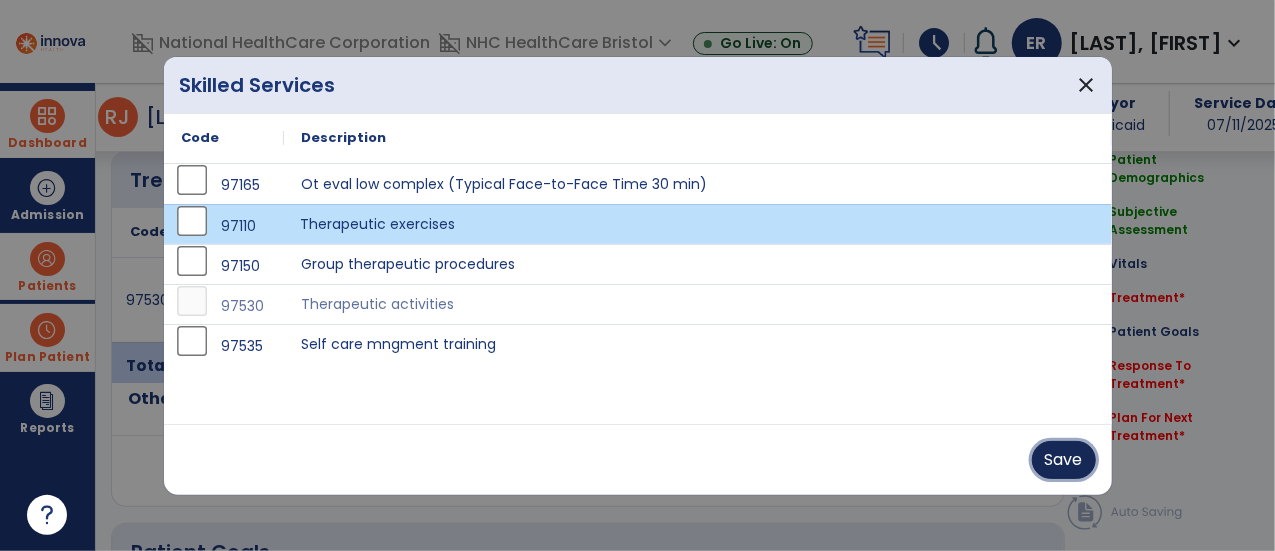 click on "Save" at bounding box center (1064, 460) 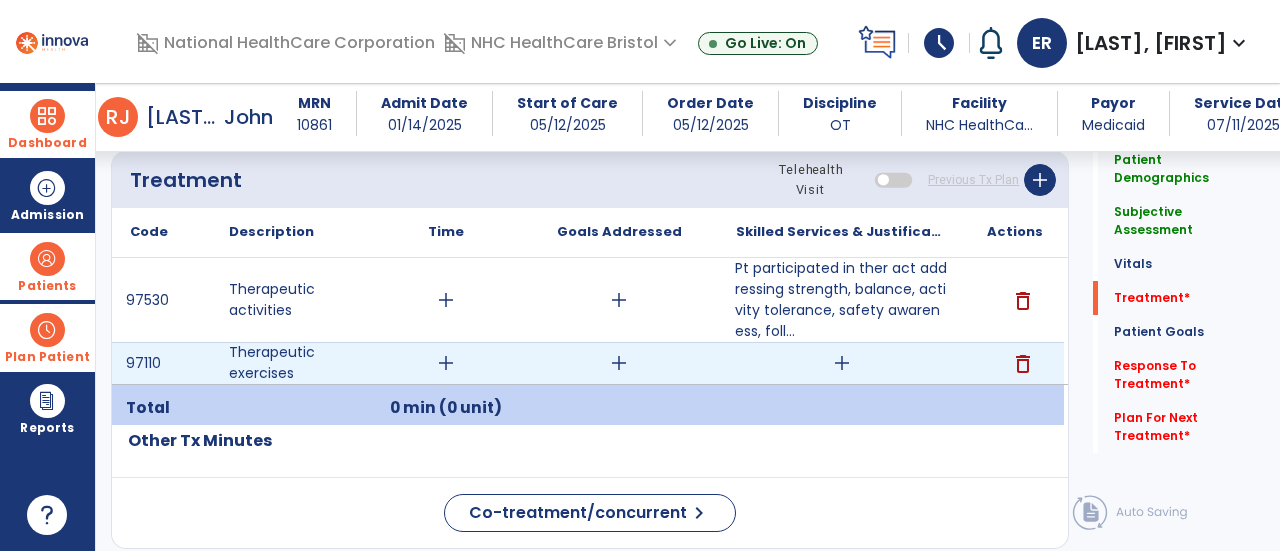 click on "add" at bounding box center (842, 363) 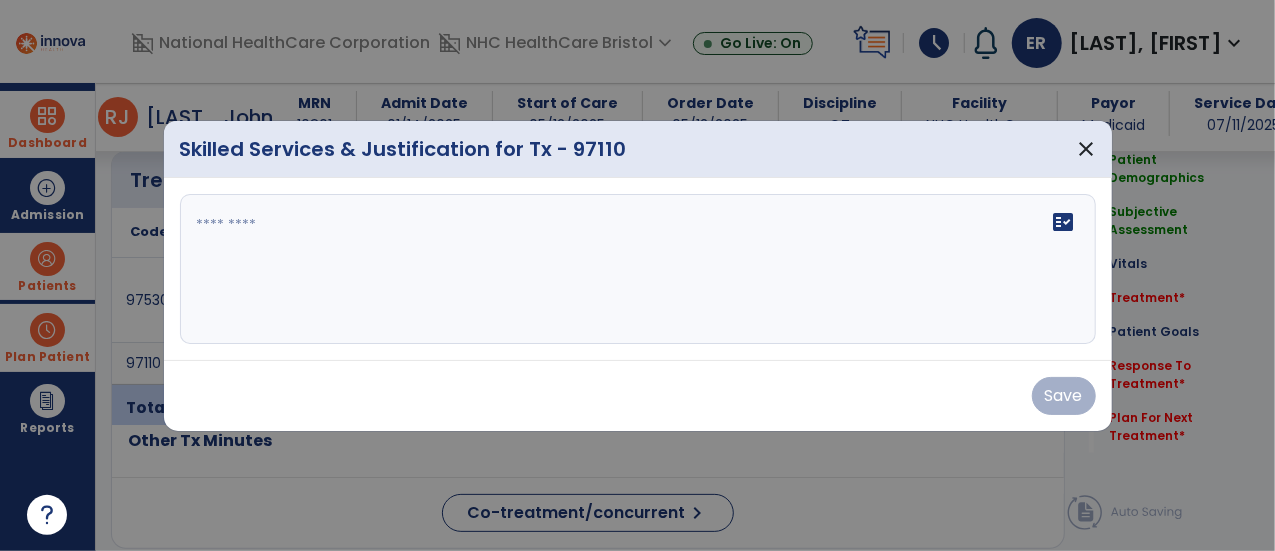 scroll, scrollTop: 1098, scrollLeft: 0, axis: vertical 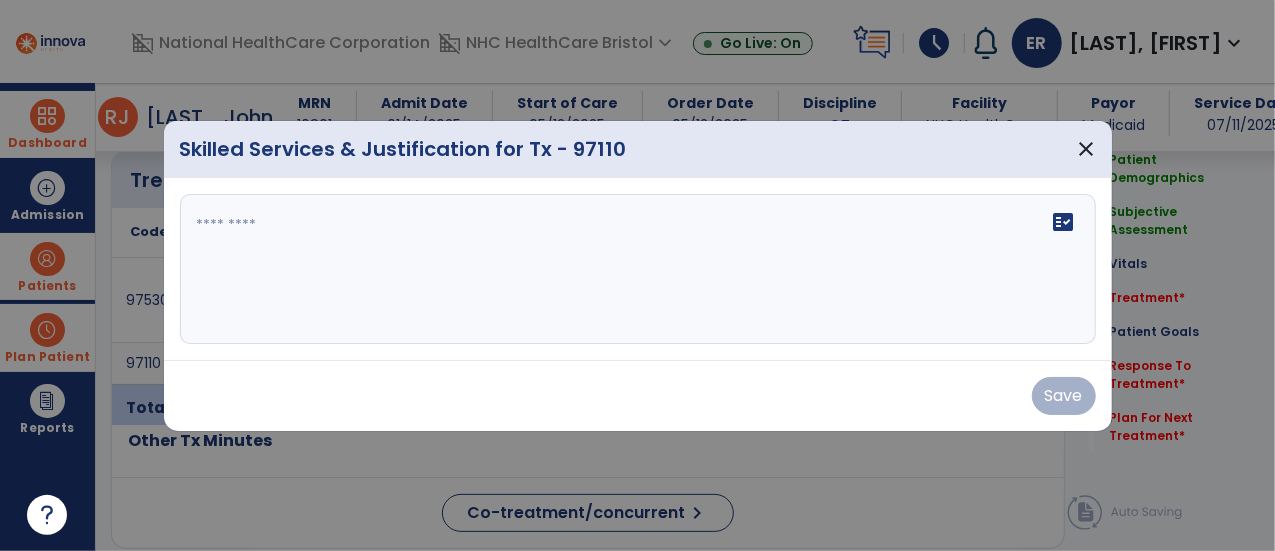 click on "fact_check" at bounding box center (638, 269) 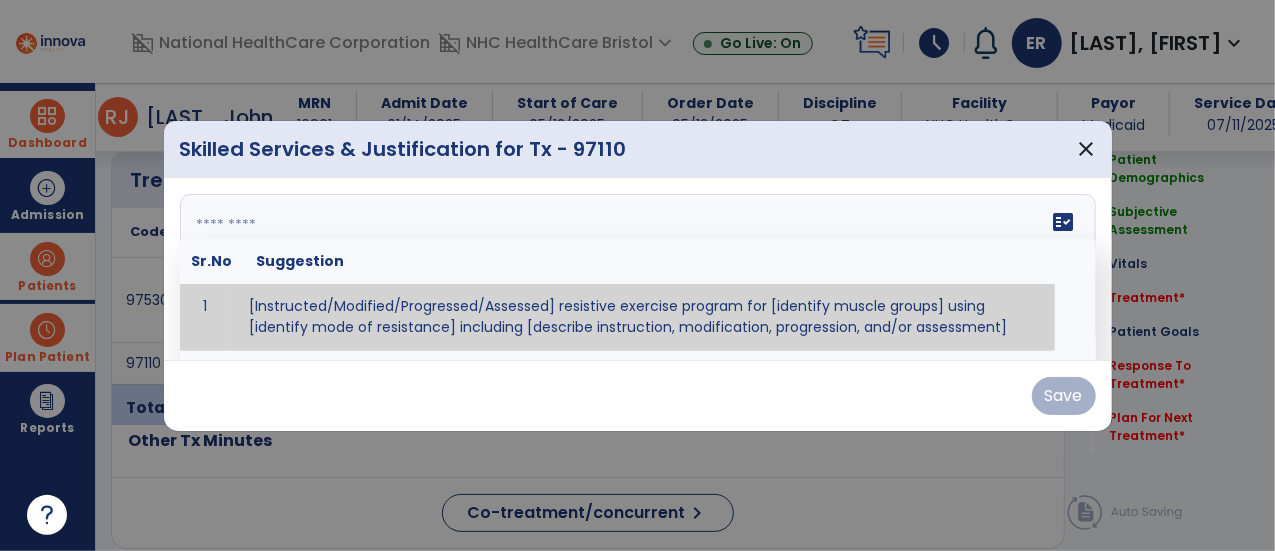 paste on "**********" 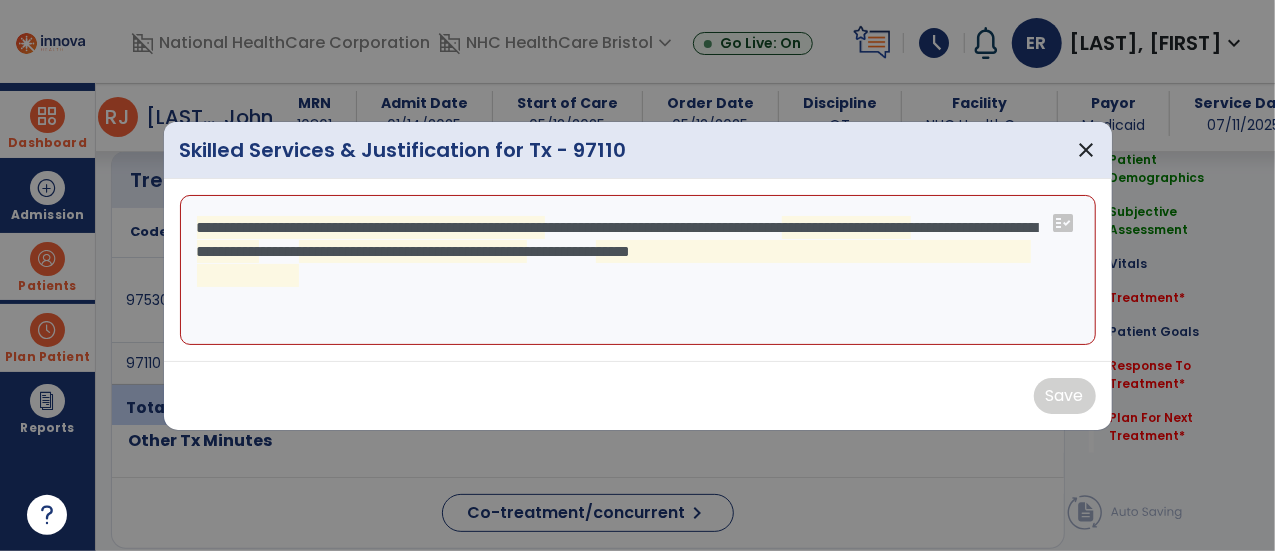 click on "**********" at bounding box center (638, 270) 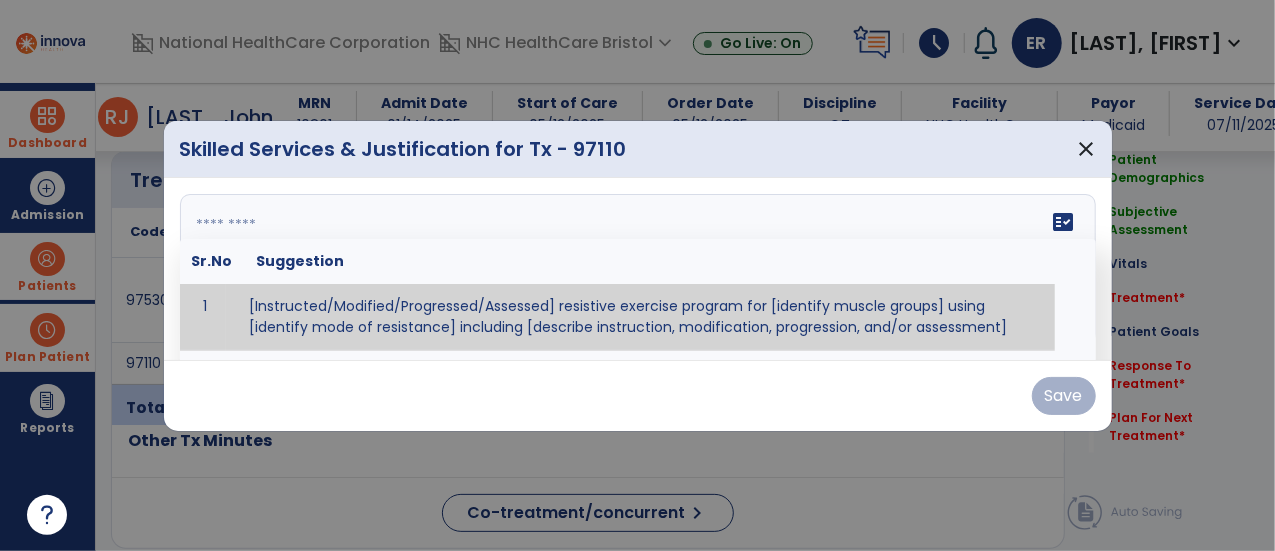 paste on "**********" 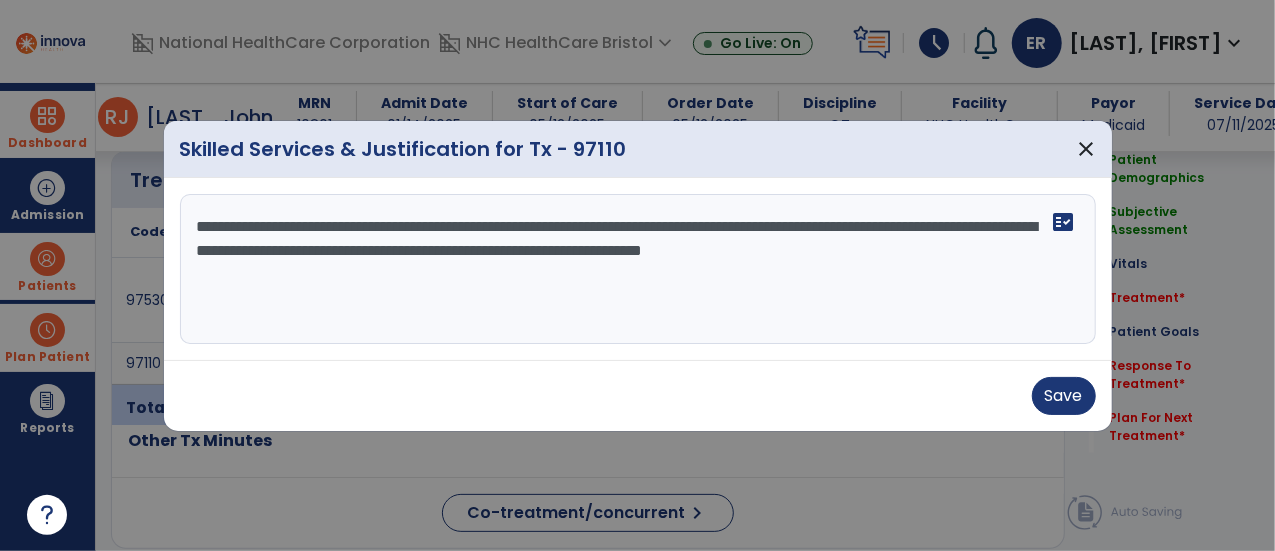 click on "**********" at bounding box center [638, 269] 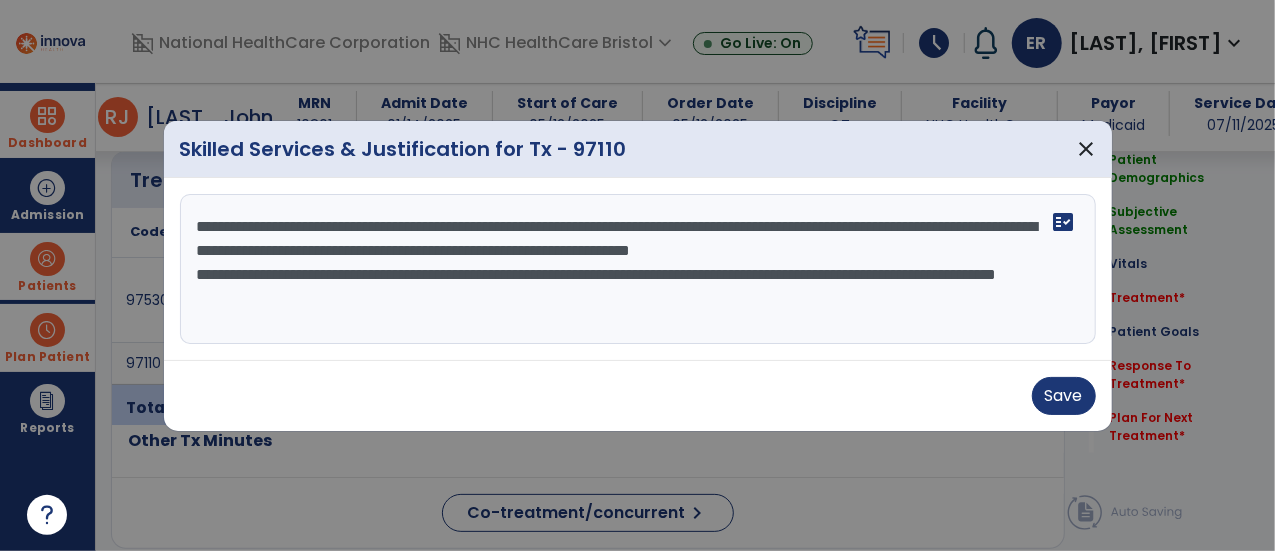 type on "**********" 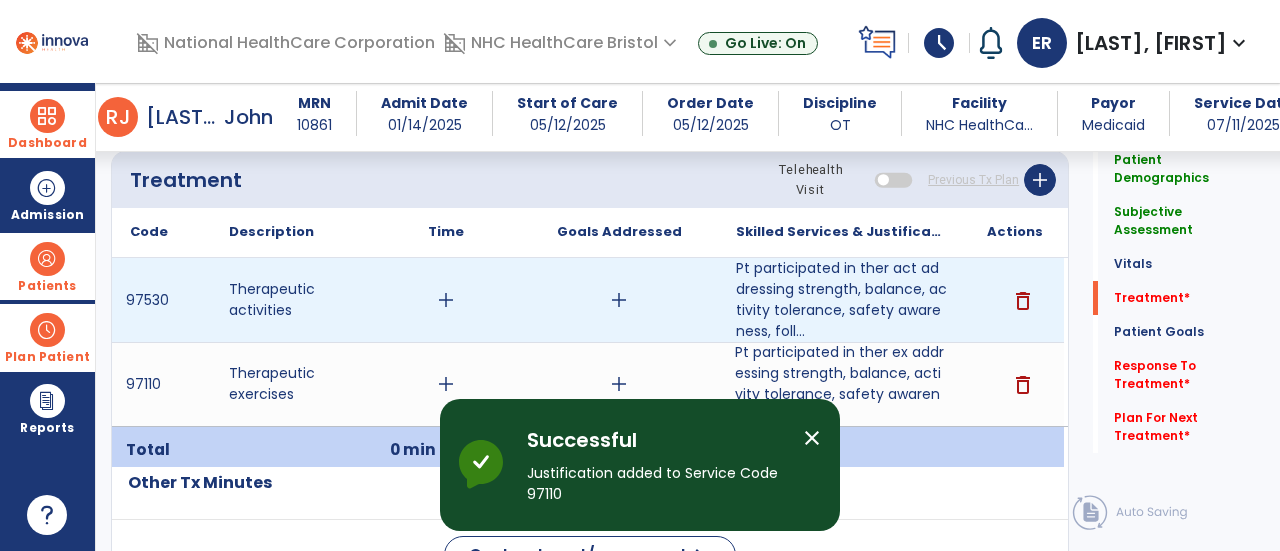 click on "add" at bounding box center (619, 300) 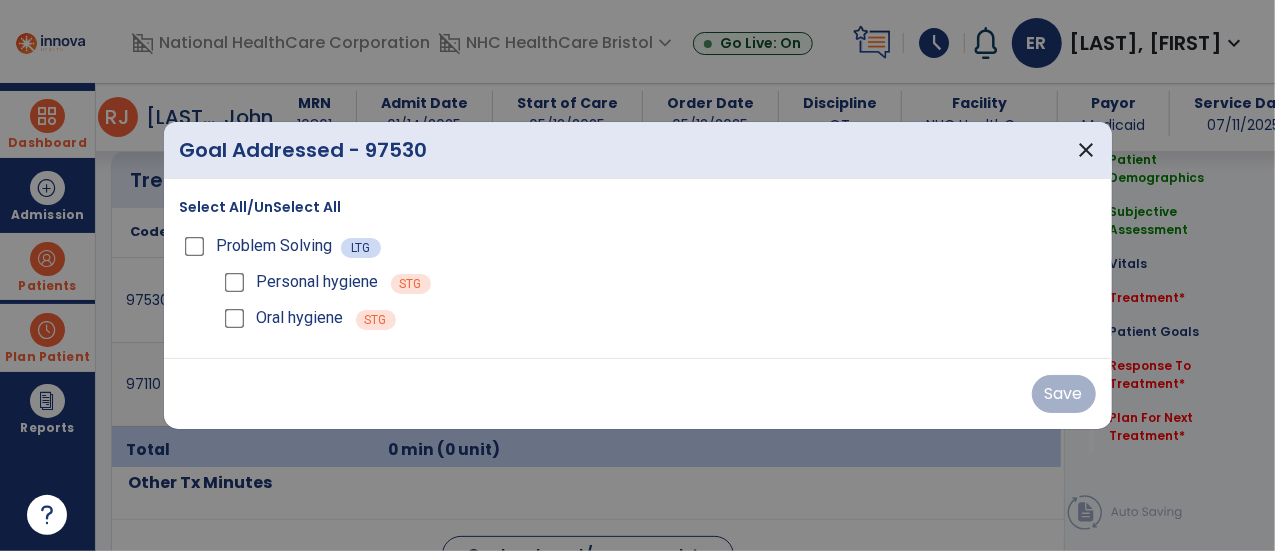 scroll, scrollTop: 1098, scrollLeft: 0, axis: vertical 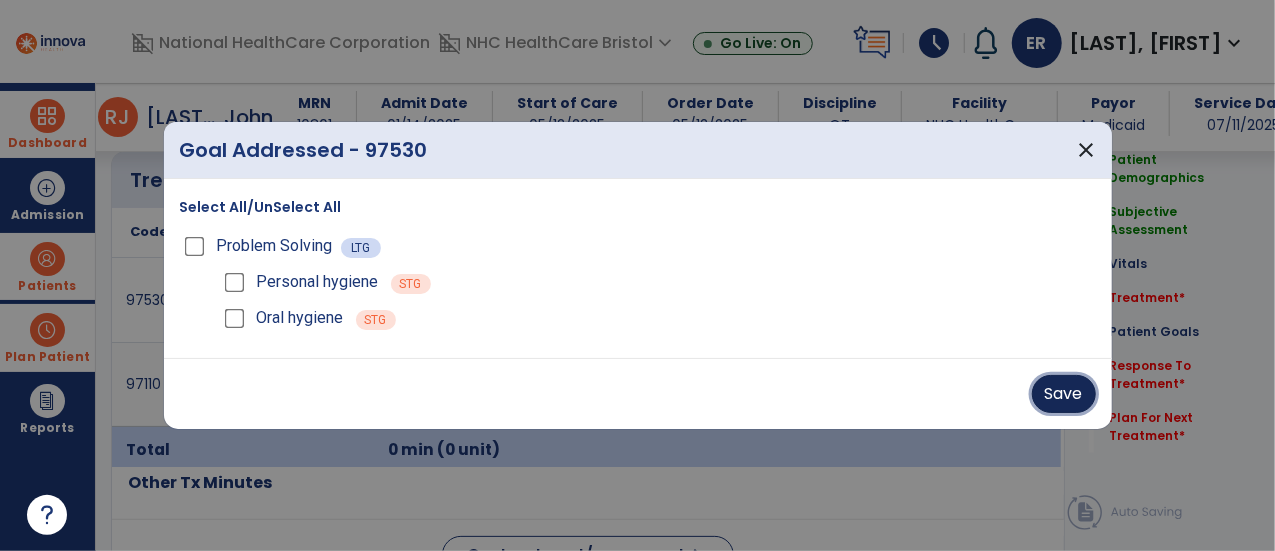 click on "Save" at bounding box center (1064, 394) 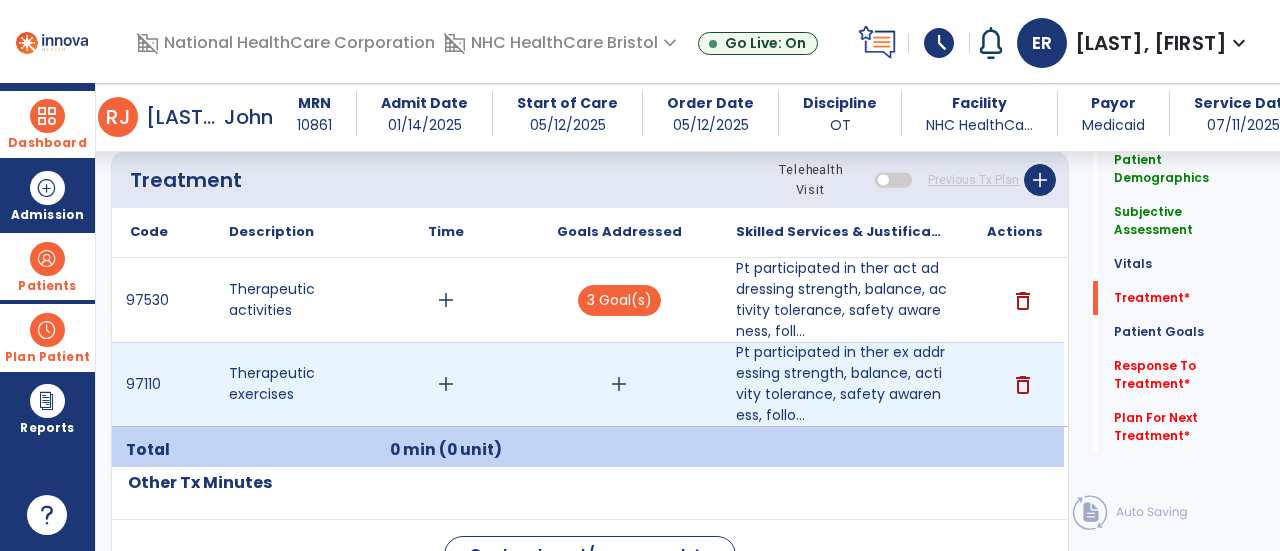 click on "add" at bounding box center [619, 384] 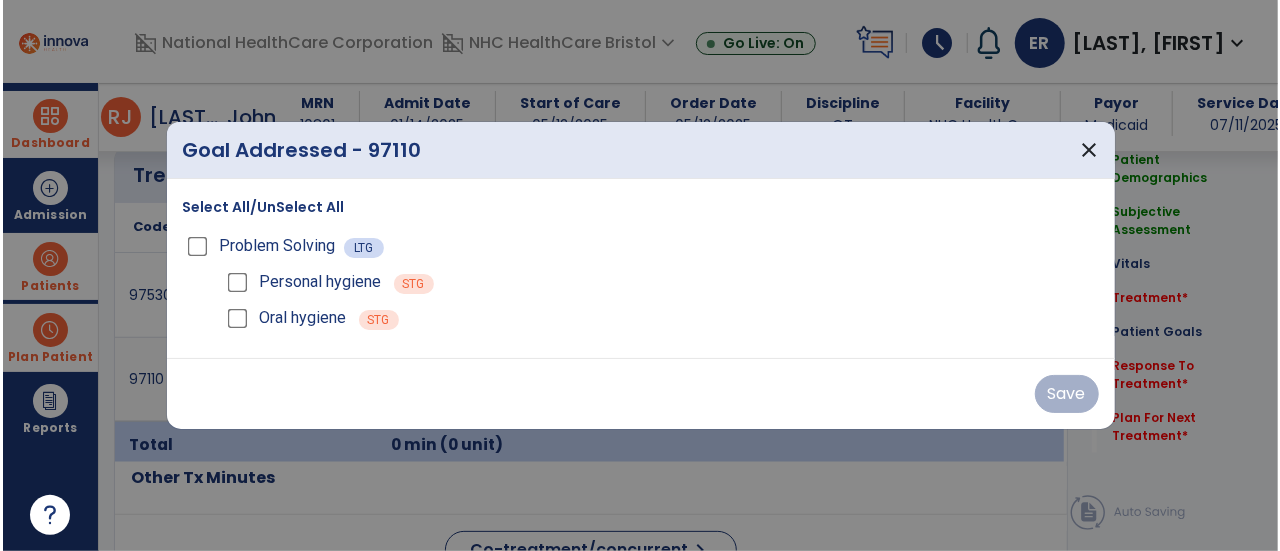 scroll, scrollTop: 1098, scrollLeft: 0, axis: vertical 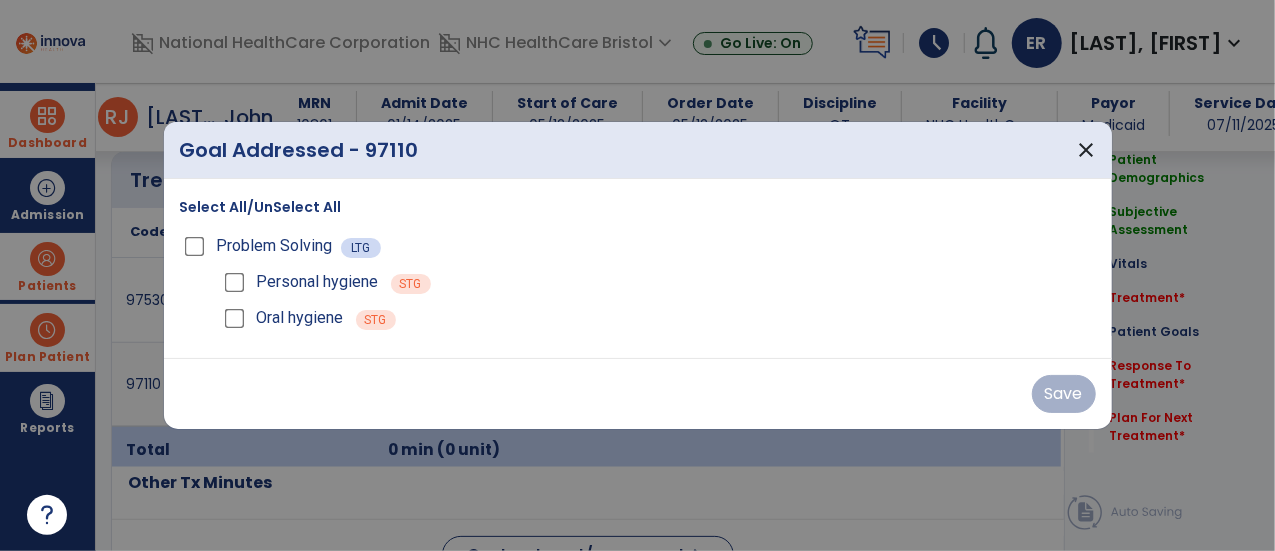 click on "Select All/UnSelect All" at bounding box center (261, 207) 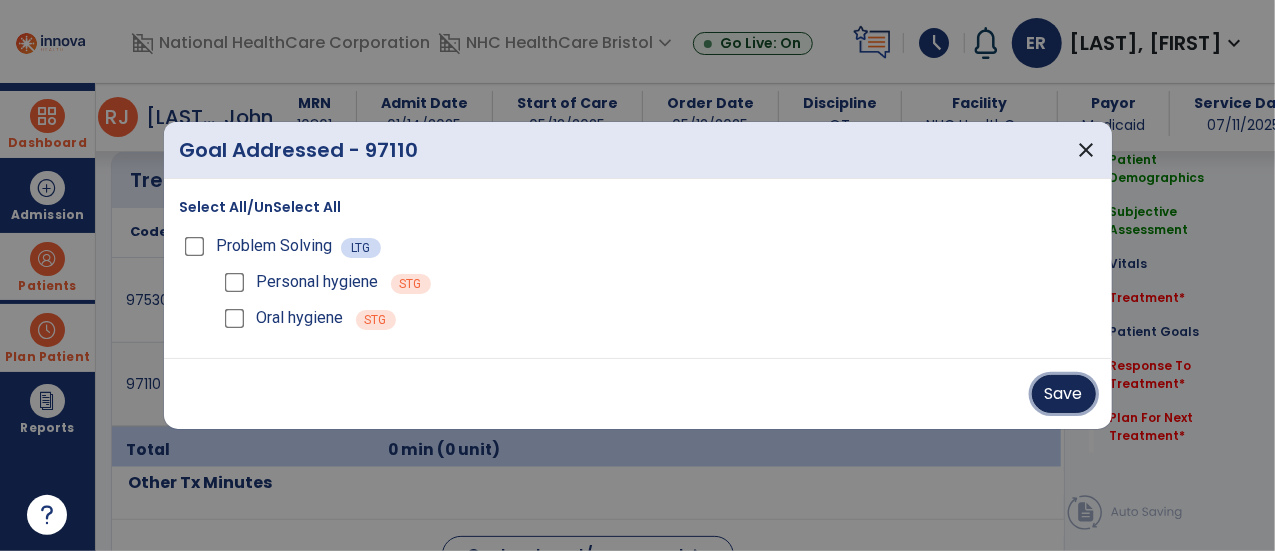 click on "Save" at bounding box center [1064, 394] 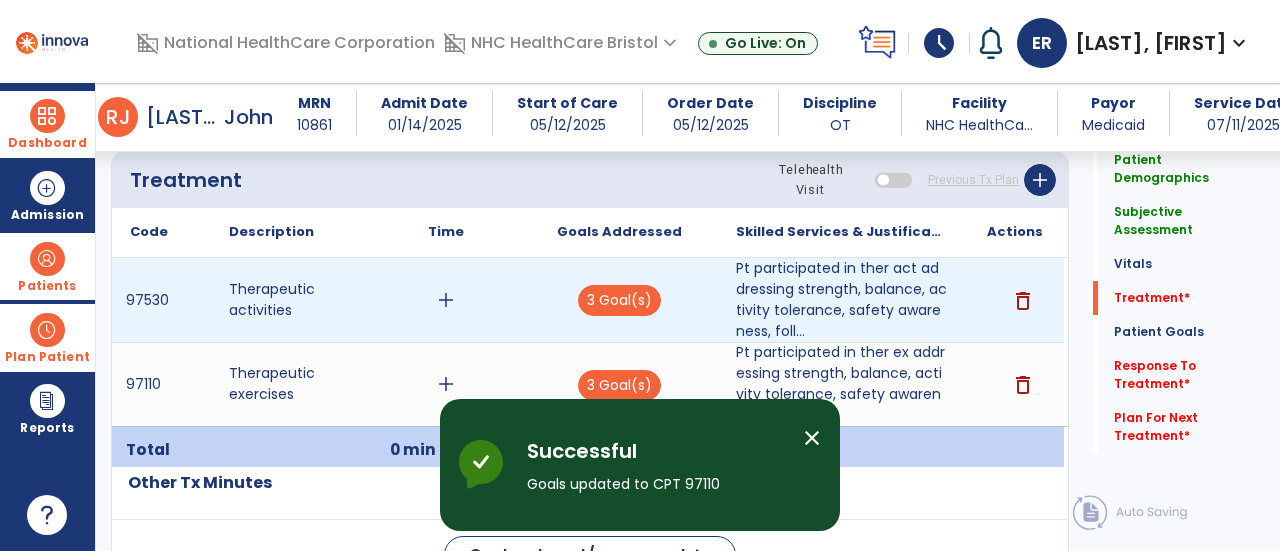 scroll, scrollTop: 1123, scrollLeft: 0, axis: vertical 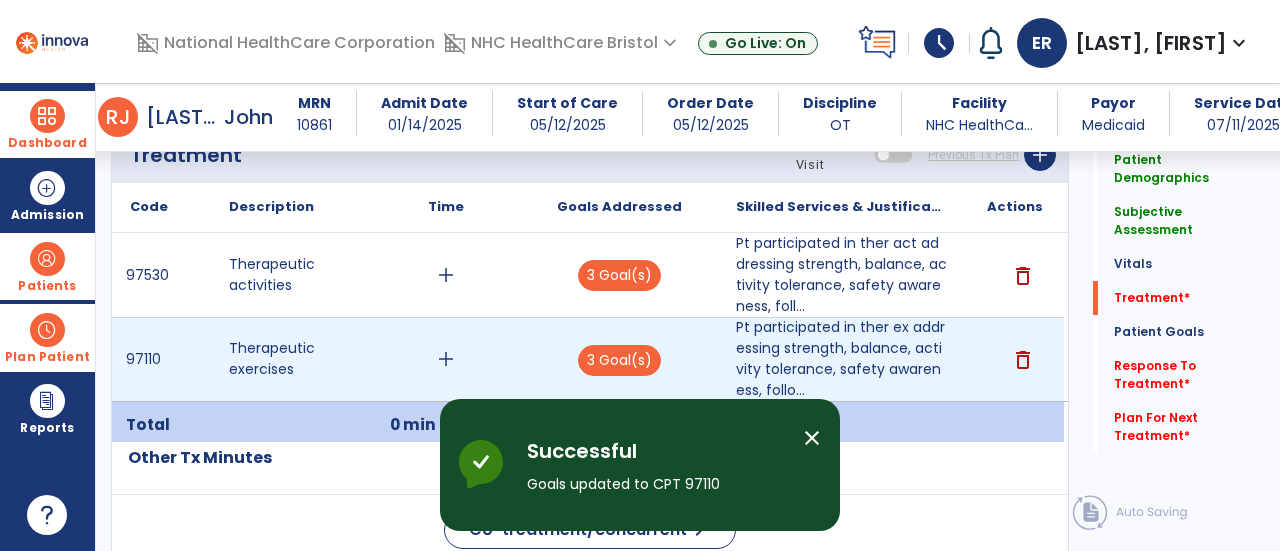 click on "add" at bounding box center (446, 359) 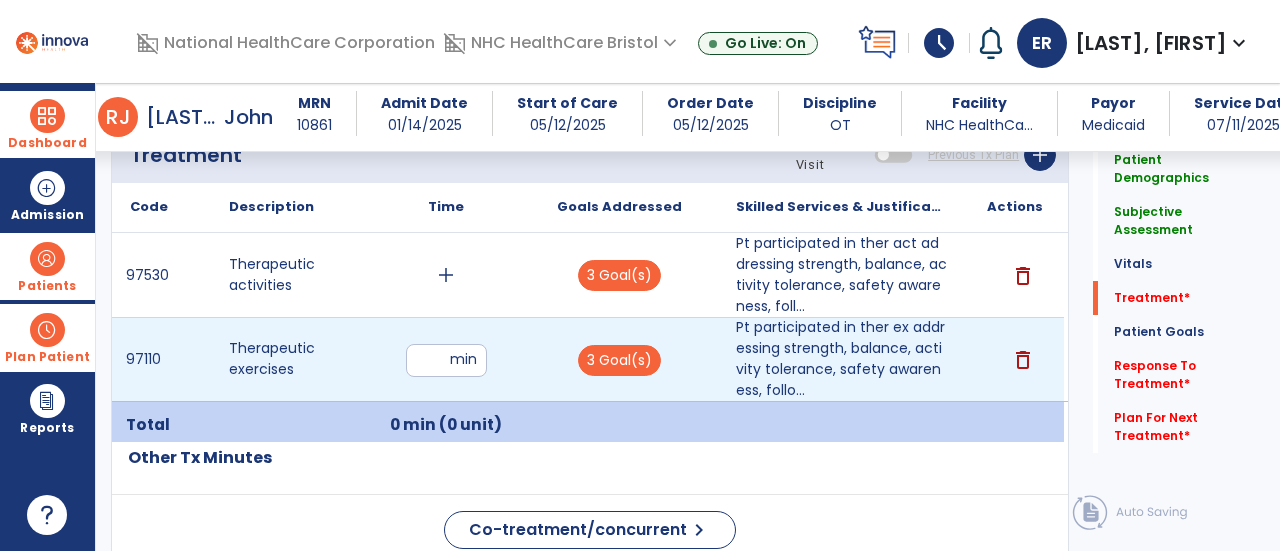 type on "**" 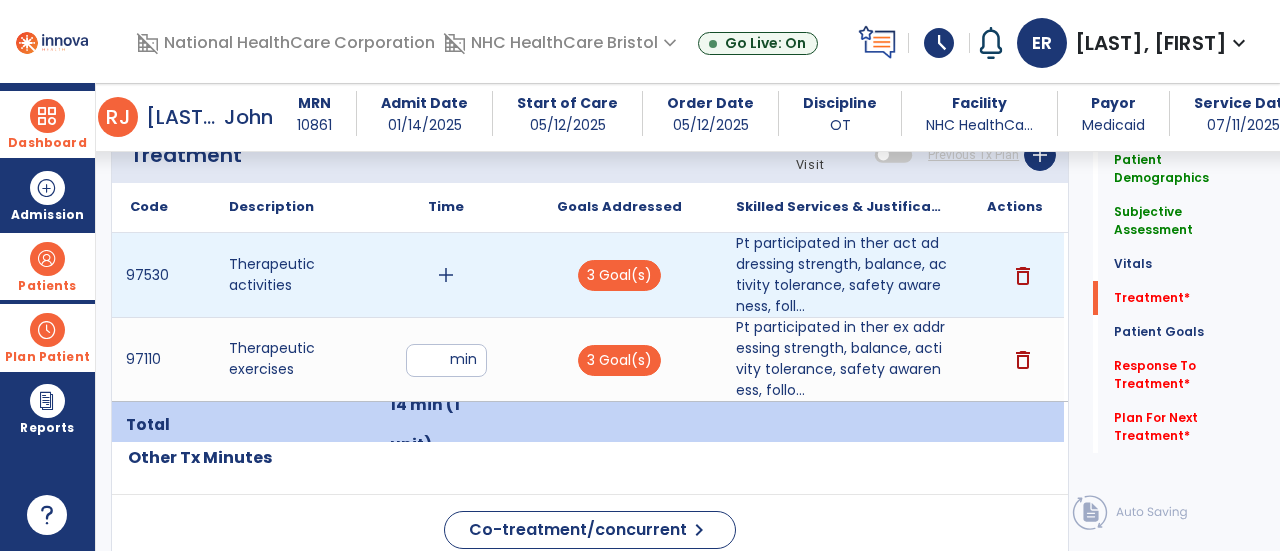 click on "add" at bounding box center (446, 275) 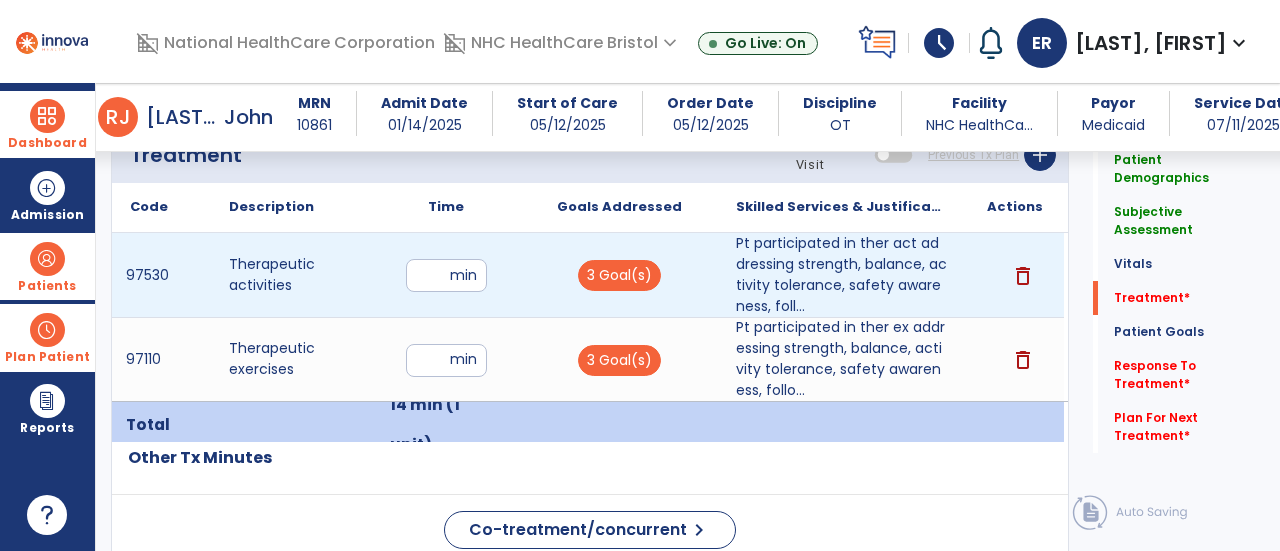 type on "**" 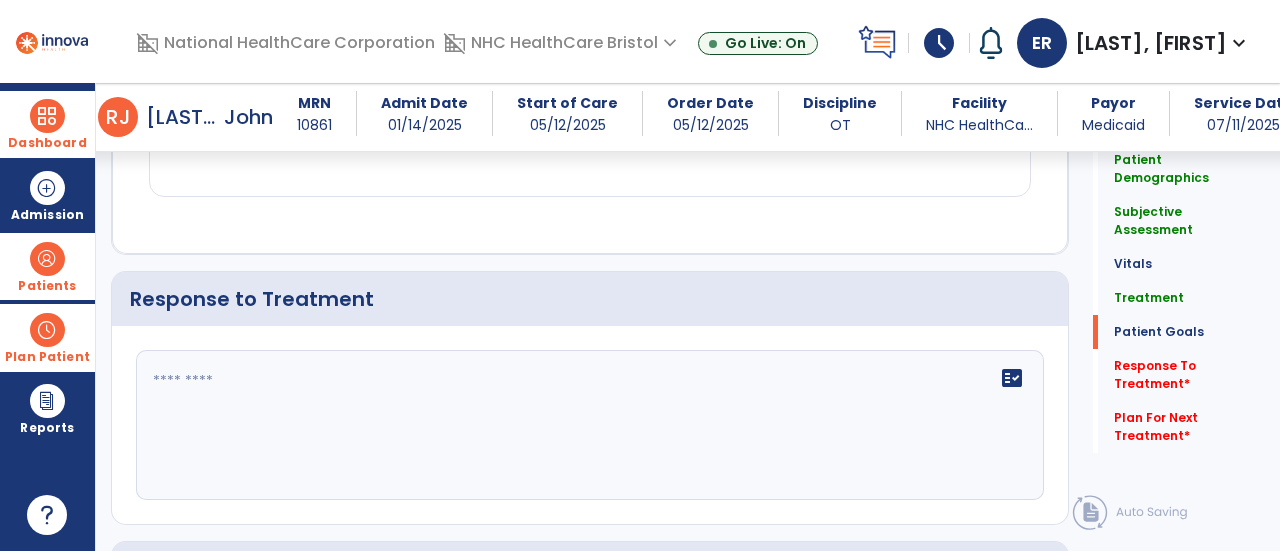 scroll, scrollTop: 2186, scrollLeft: 0, axis: vertical 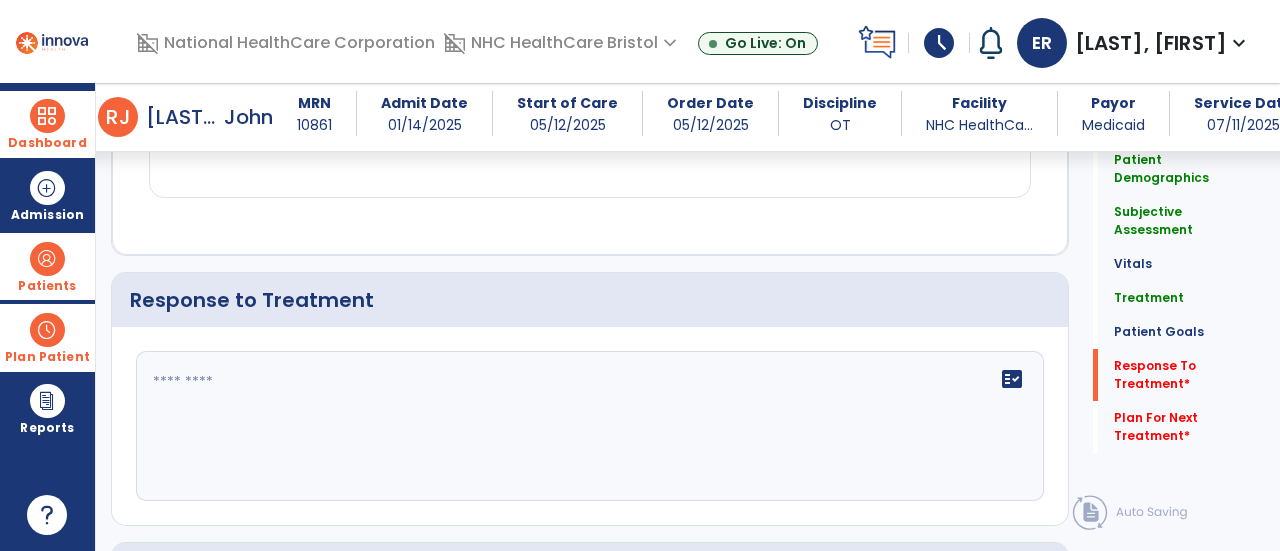 click on "fact_check" 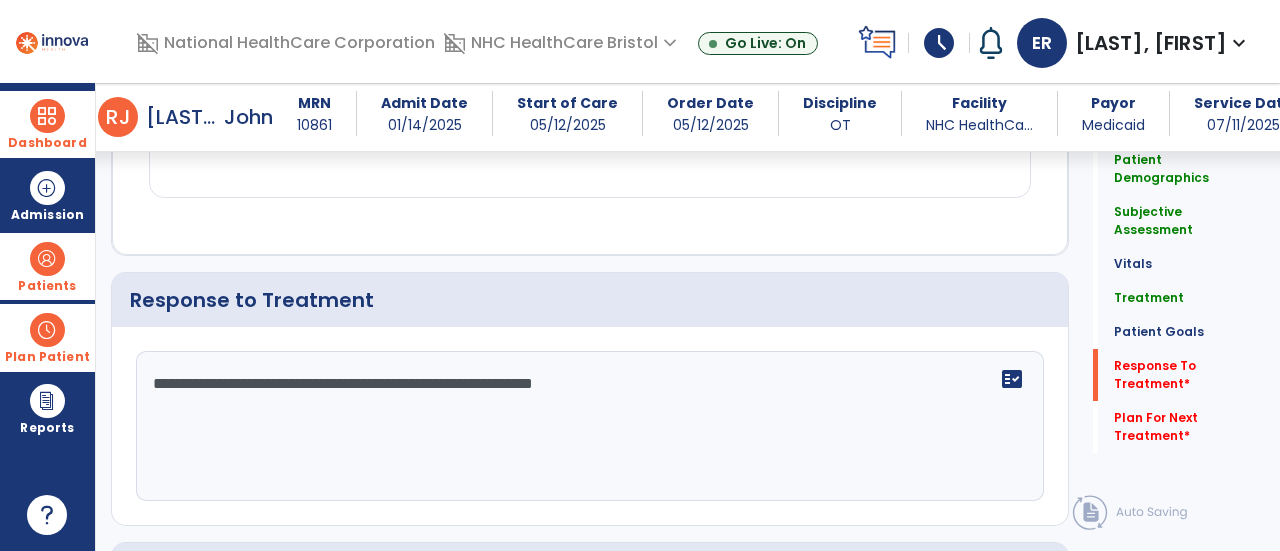 type on "**********" 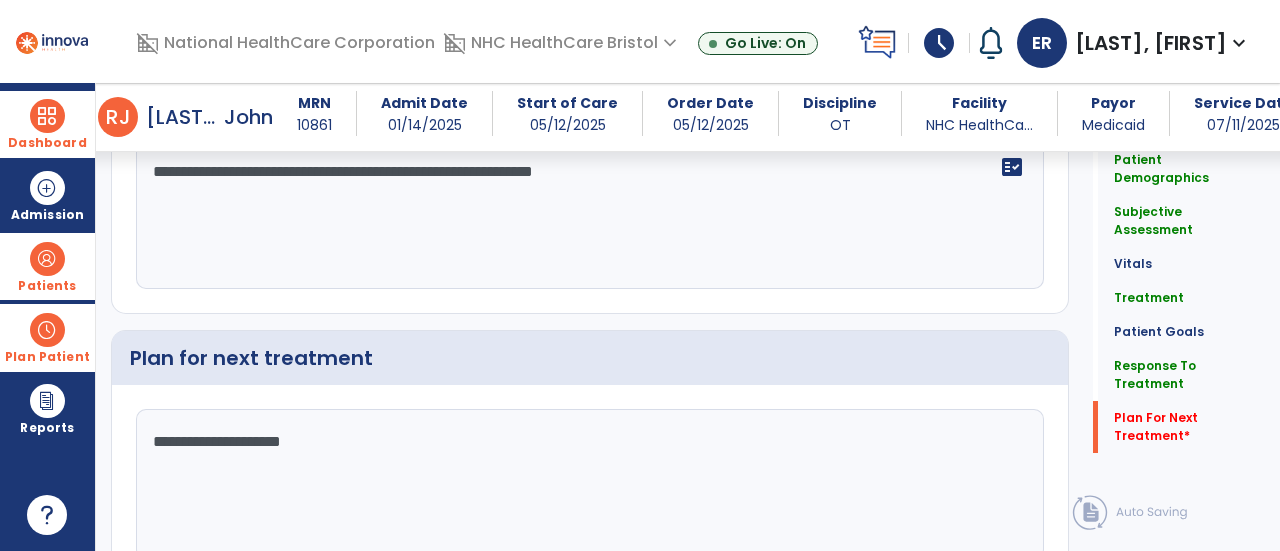 scroll, scrollTop: 2486, scrollLeft: 0, axis: vertical 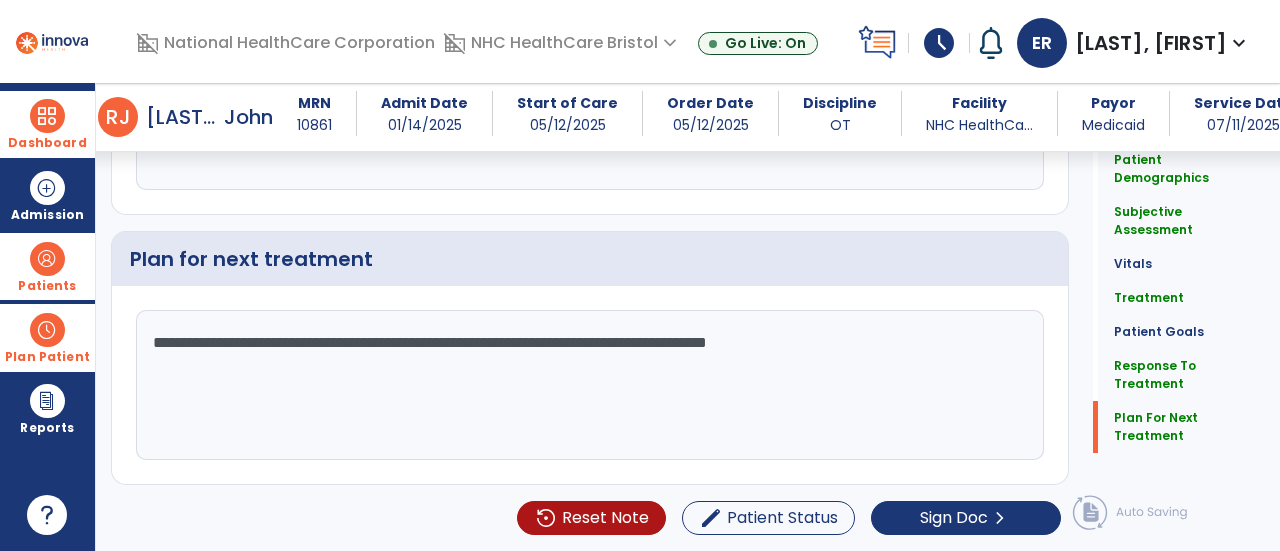 type on "**********" 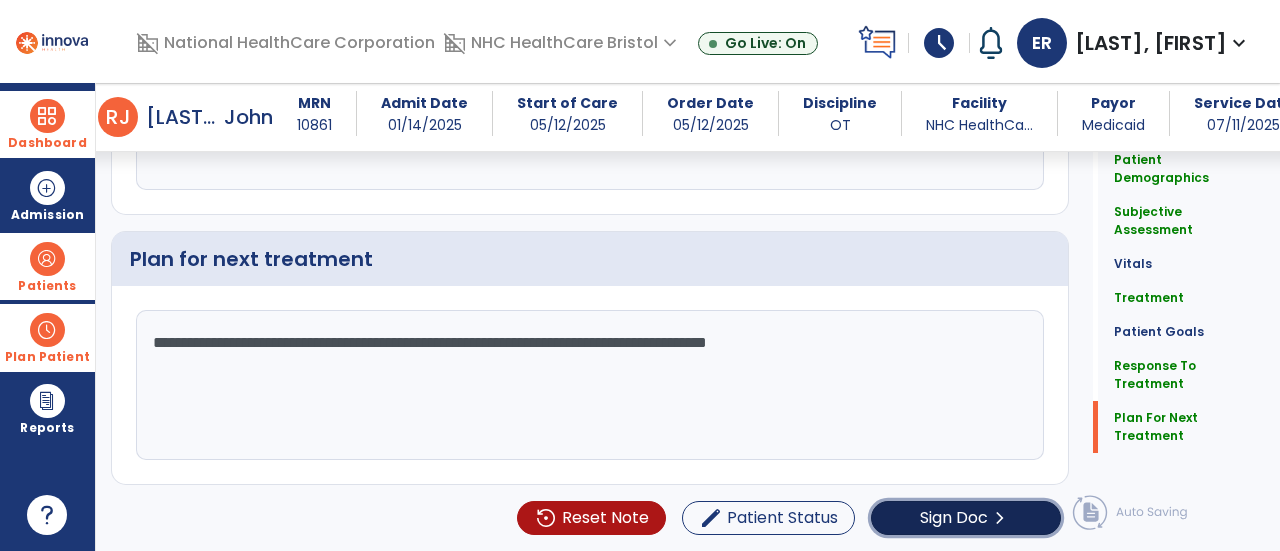 click on "Sign Doc" 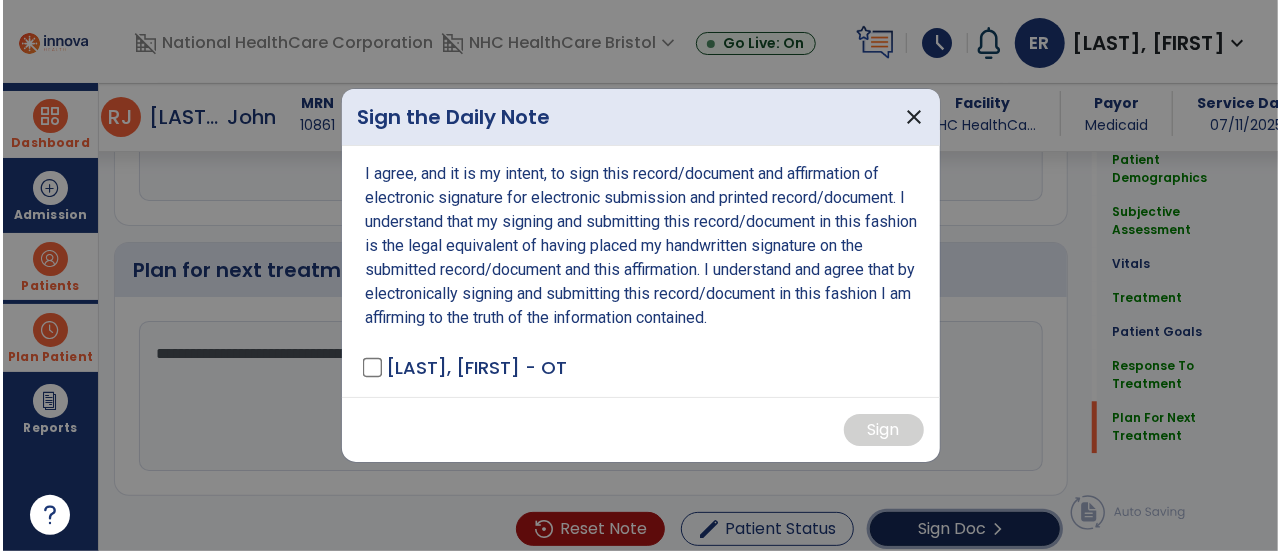 scroll, scrollTop: 2486, scrollLeft: 0, axis: vertical 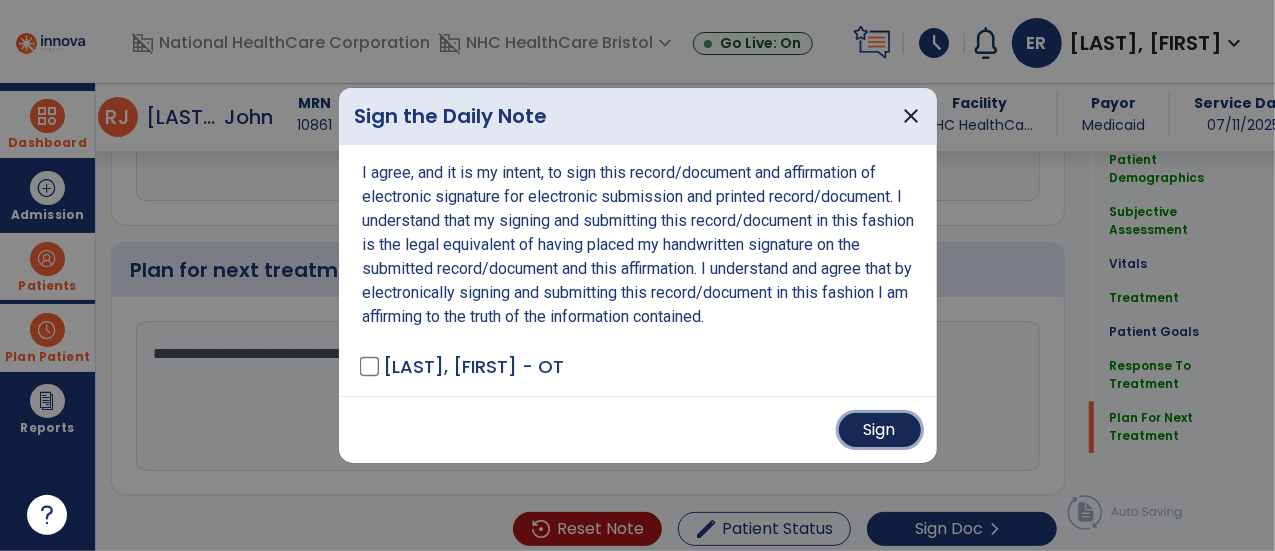 click on "Sign" at bounding box center [880, 430] 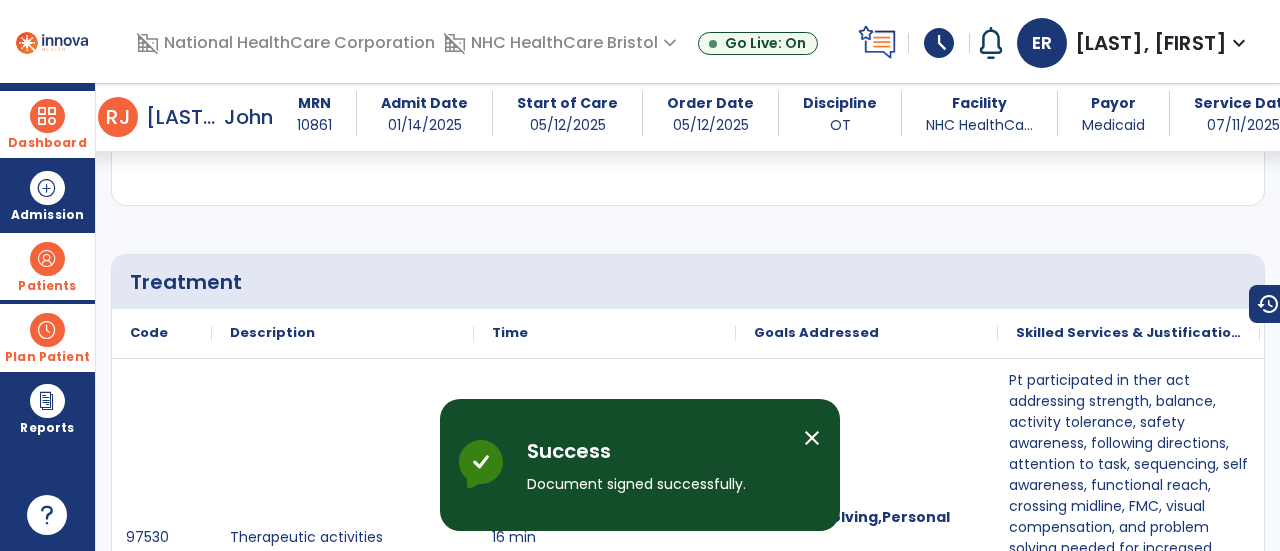 scroll, scrollTop: 835, scrollLeft: 0, axis: vertical 